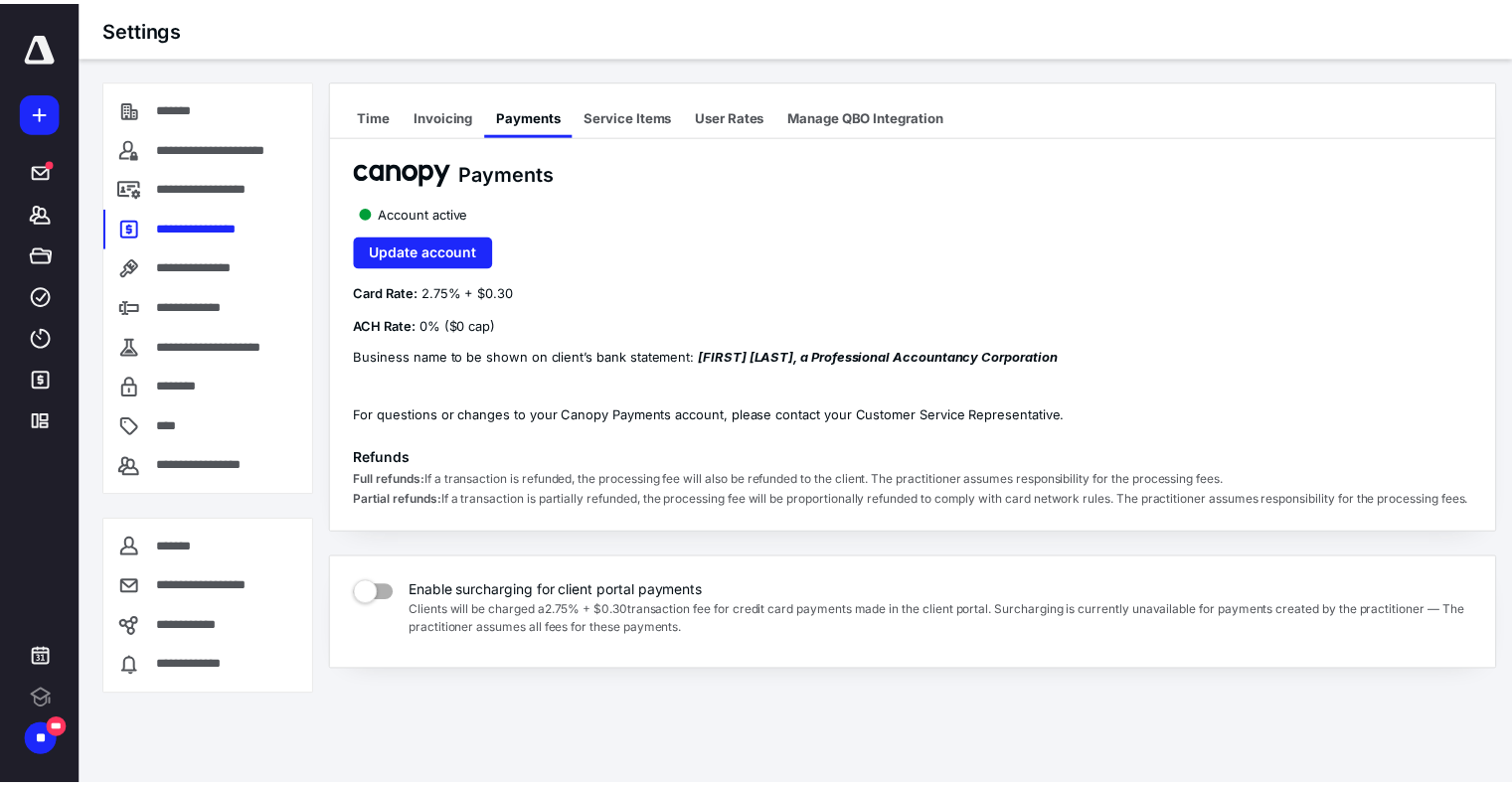 scroll, scrollTop: 0, scrollLeft: 0, axis: both 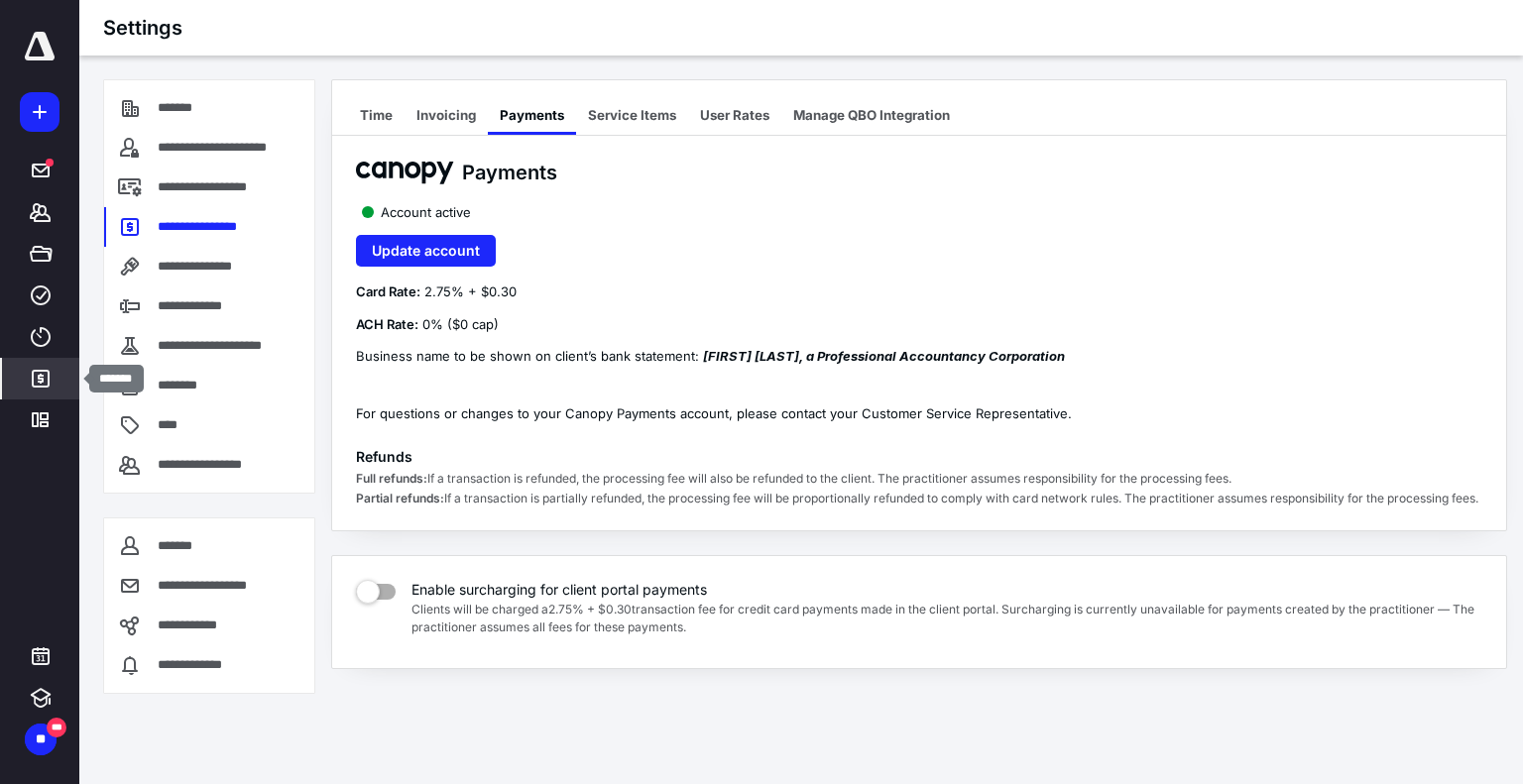 click 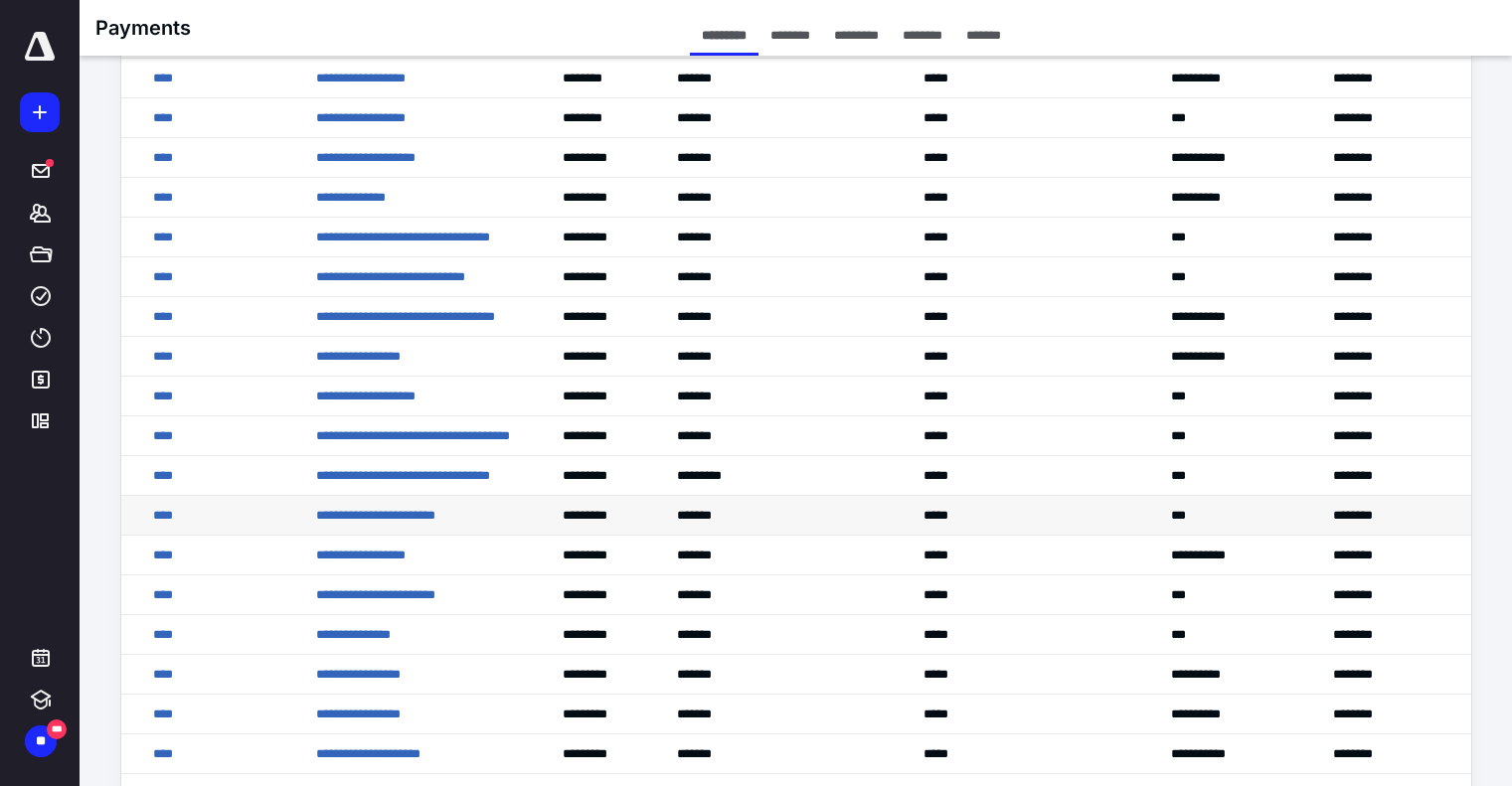 scroll, scrollTop: 894, scrollLeft: 0, axis: vertical 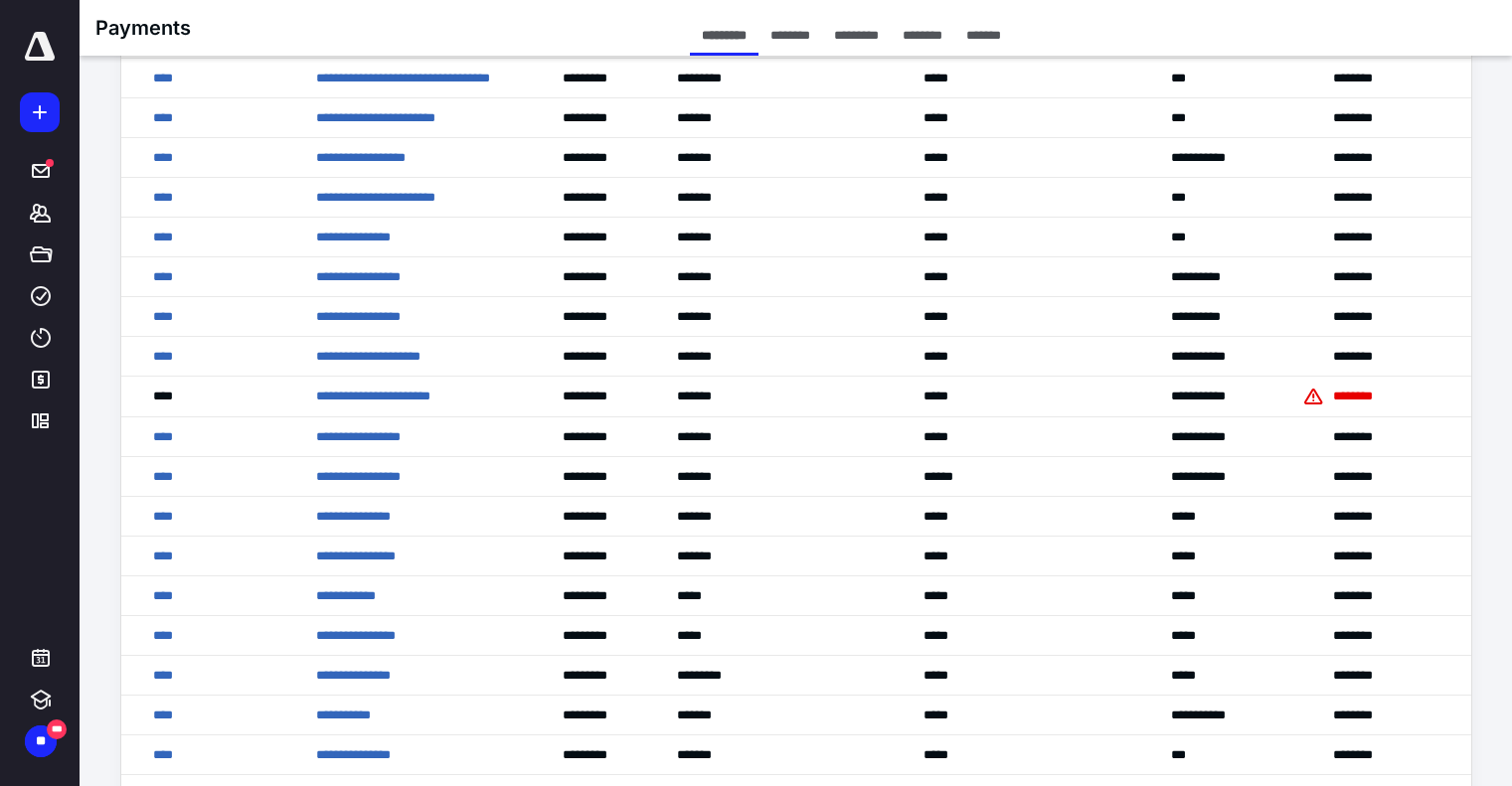 click on "********" at bounding box center (923, 35) 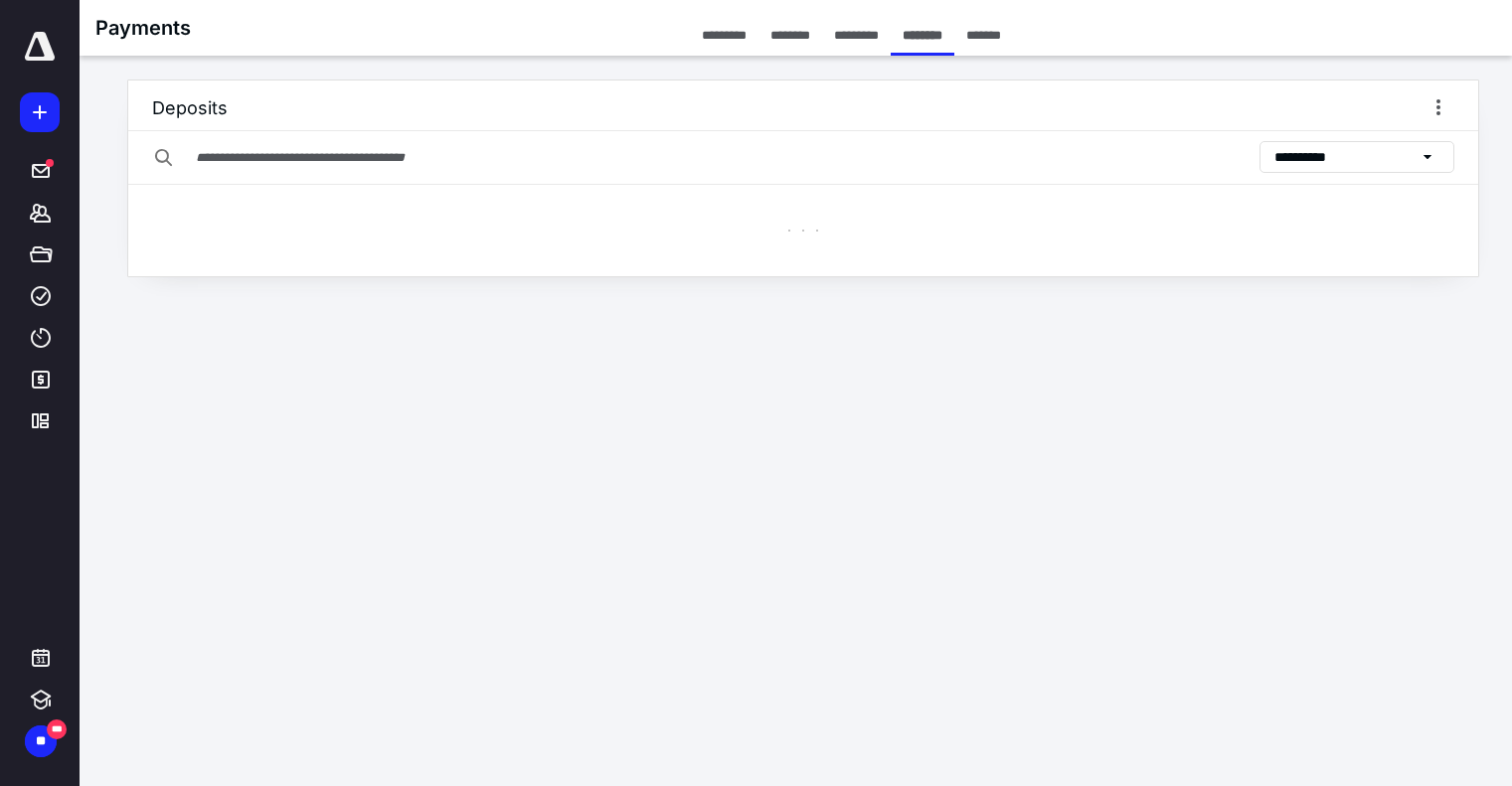 scroll, scrollTop: 0, scrollLeft: 0, axis: both 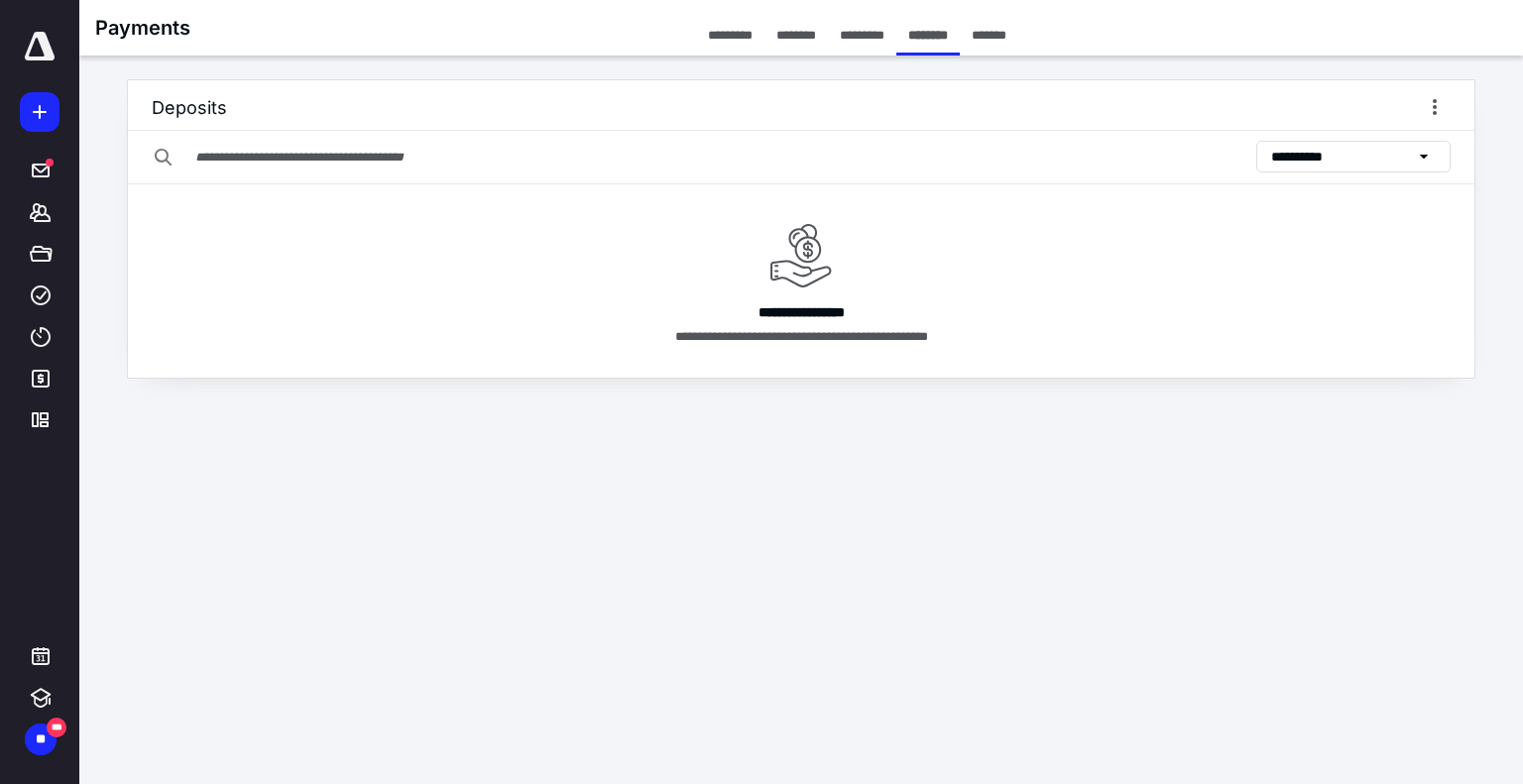 click on "**********" at bounding box center (1308, 157) 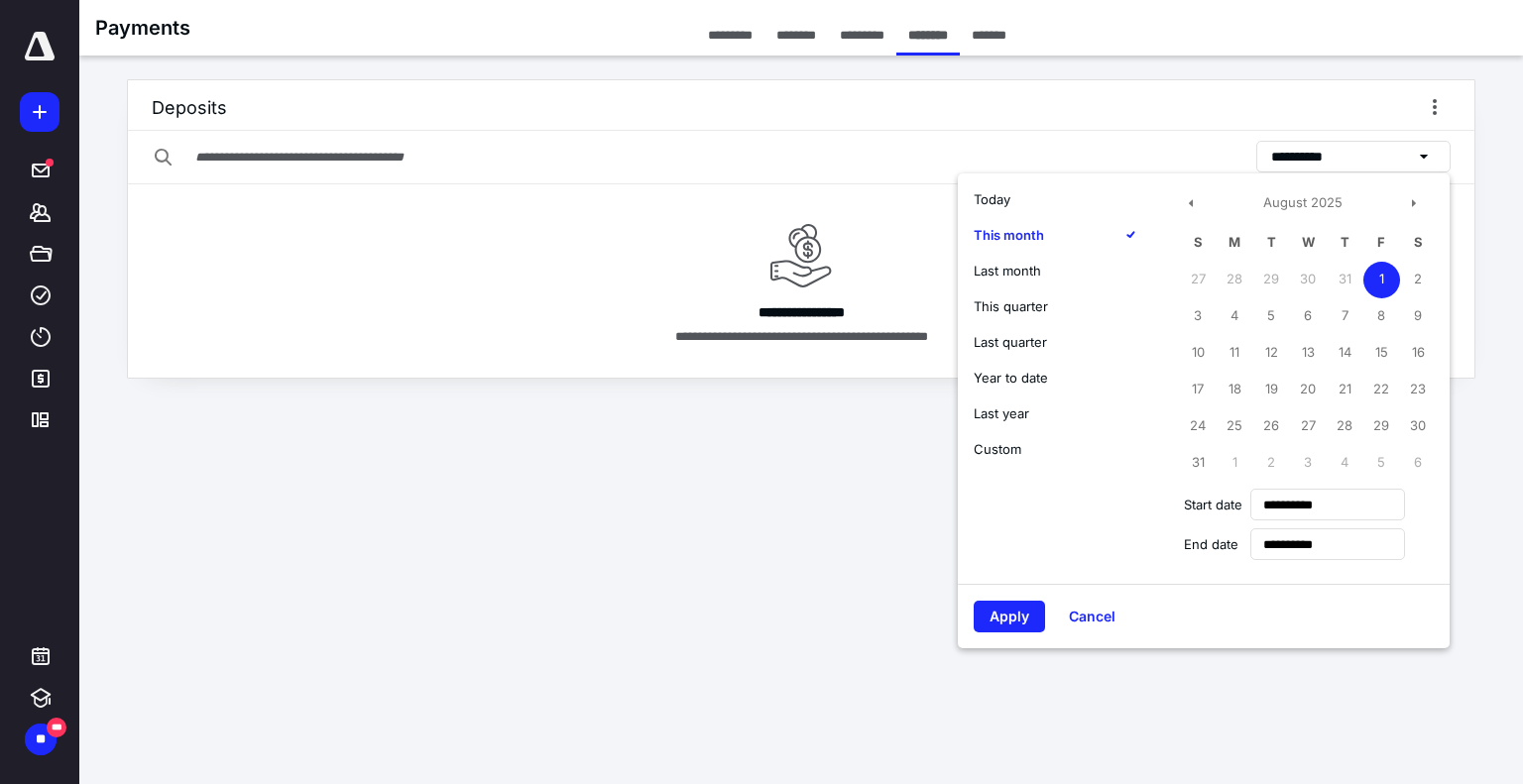 type on "**********" 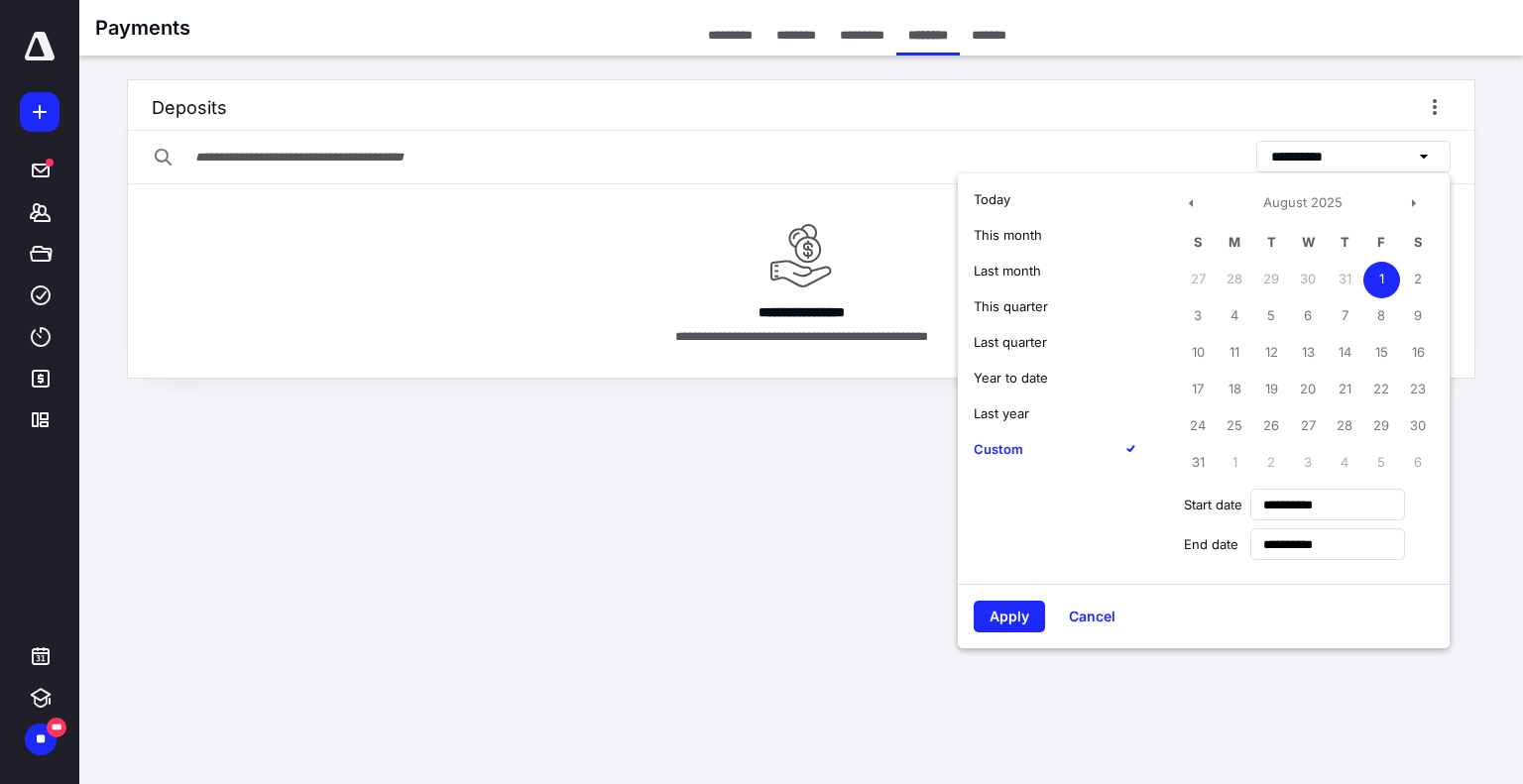 drag, startPoint x: 1020, startPoint y: 268, endPoint x: 1029, endPoint y: 470, distance: 202.2004 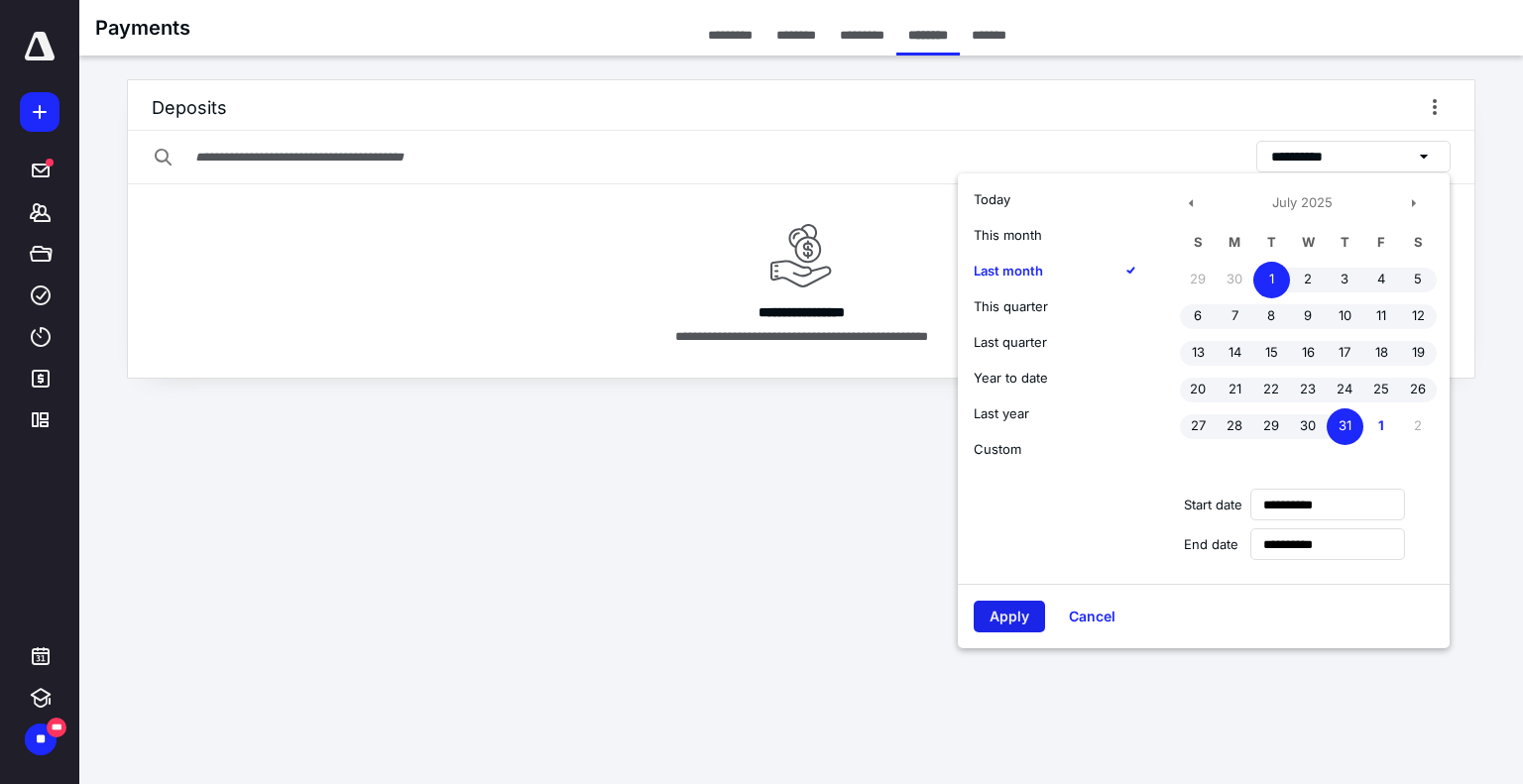click on "Apply" at bounding box center (1009, 616) 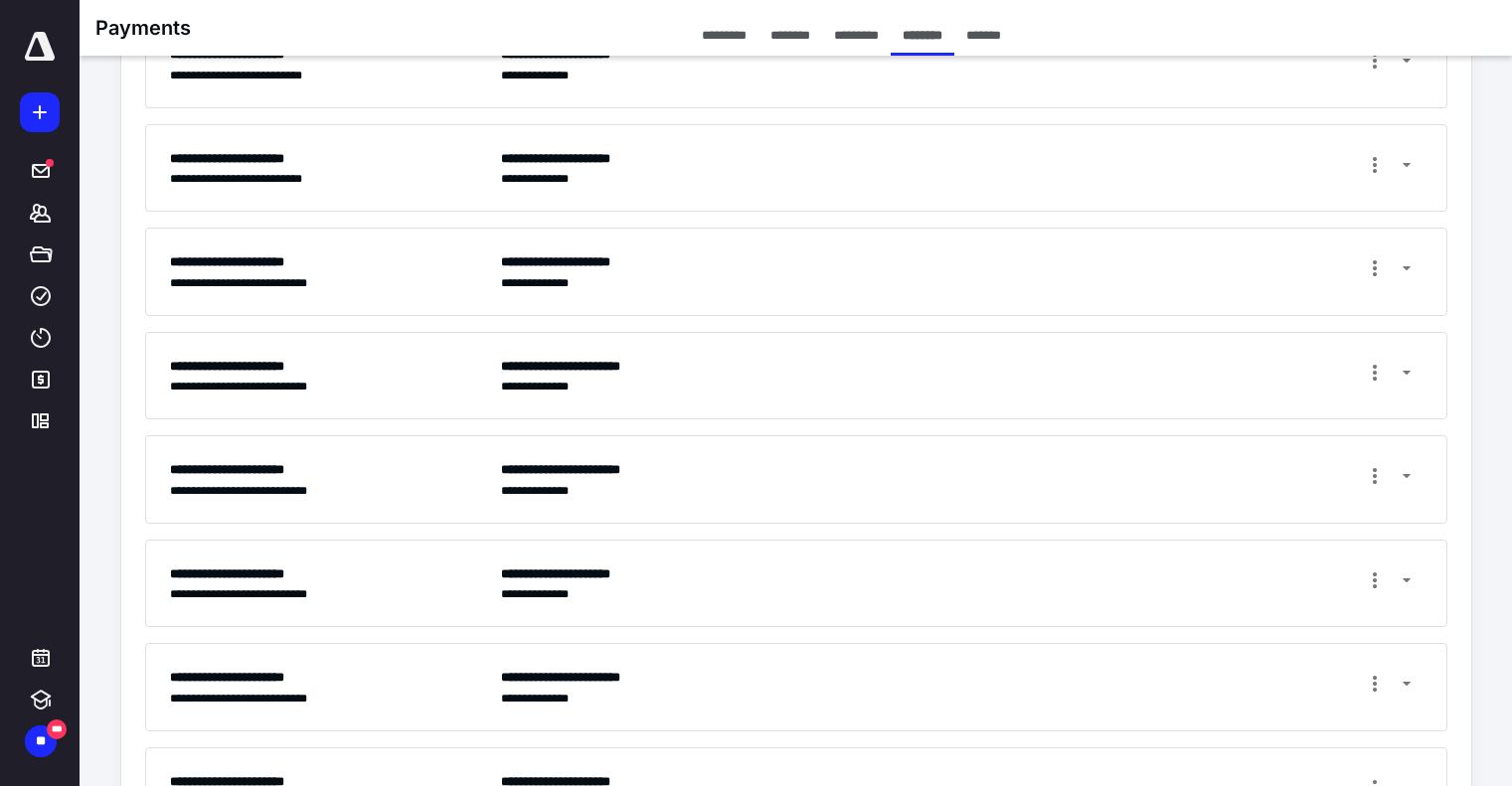 scroll, scrollTop: 854, scrollLeft: 0, axis: vertical 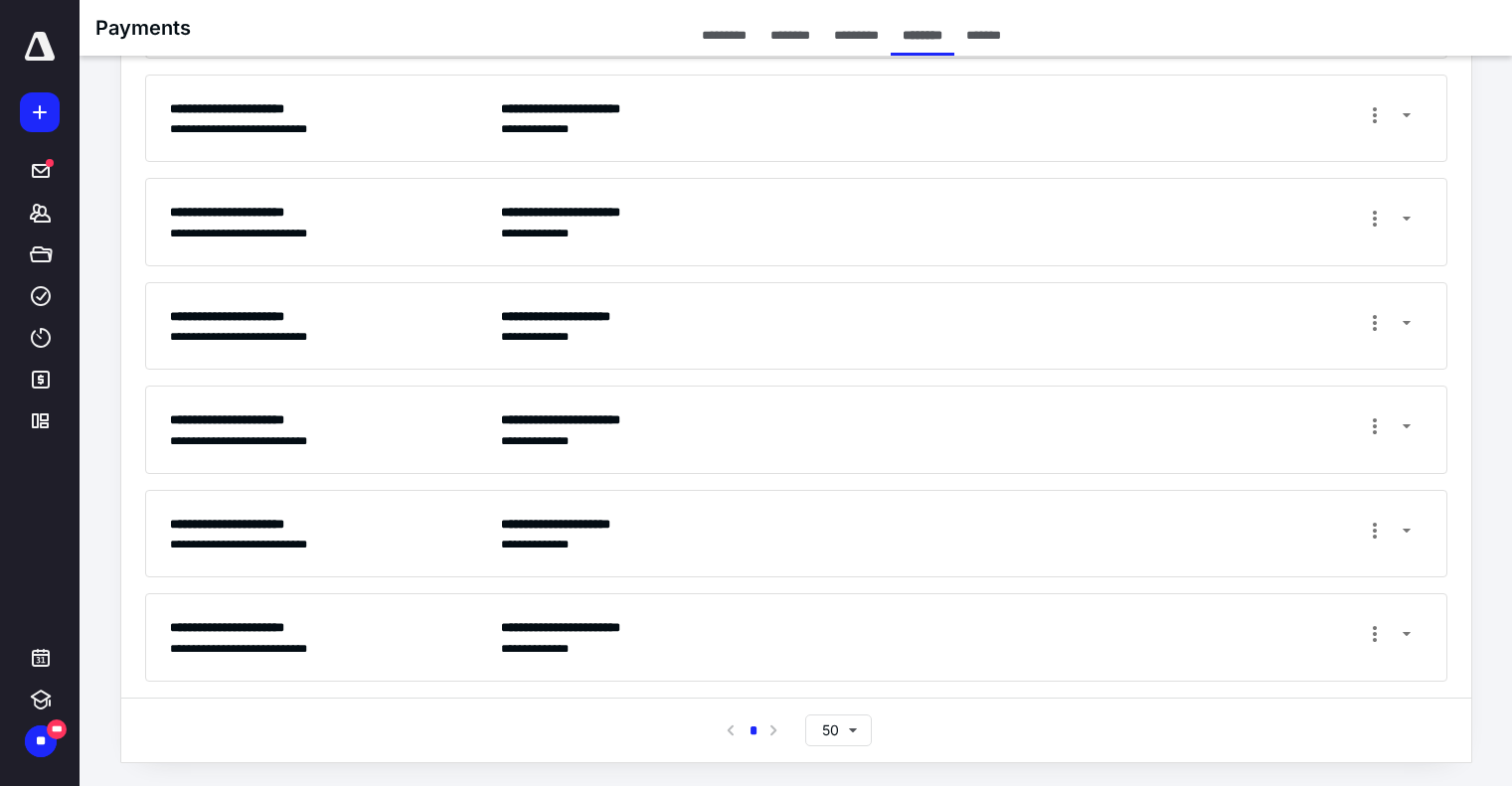 click on "Export batch to CSV" at bounding box center (961, 637) 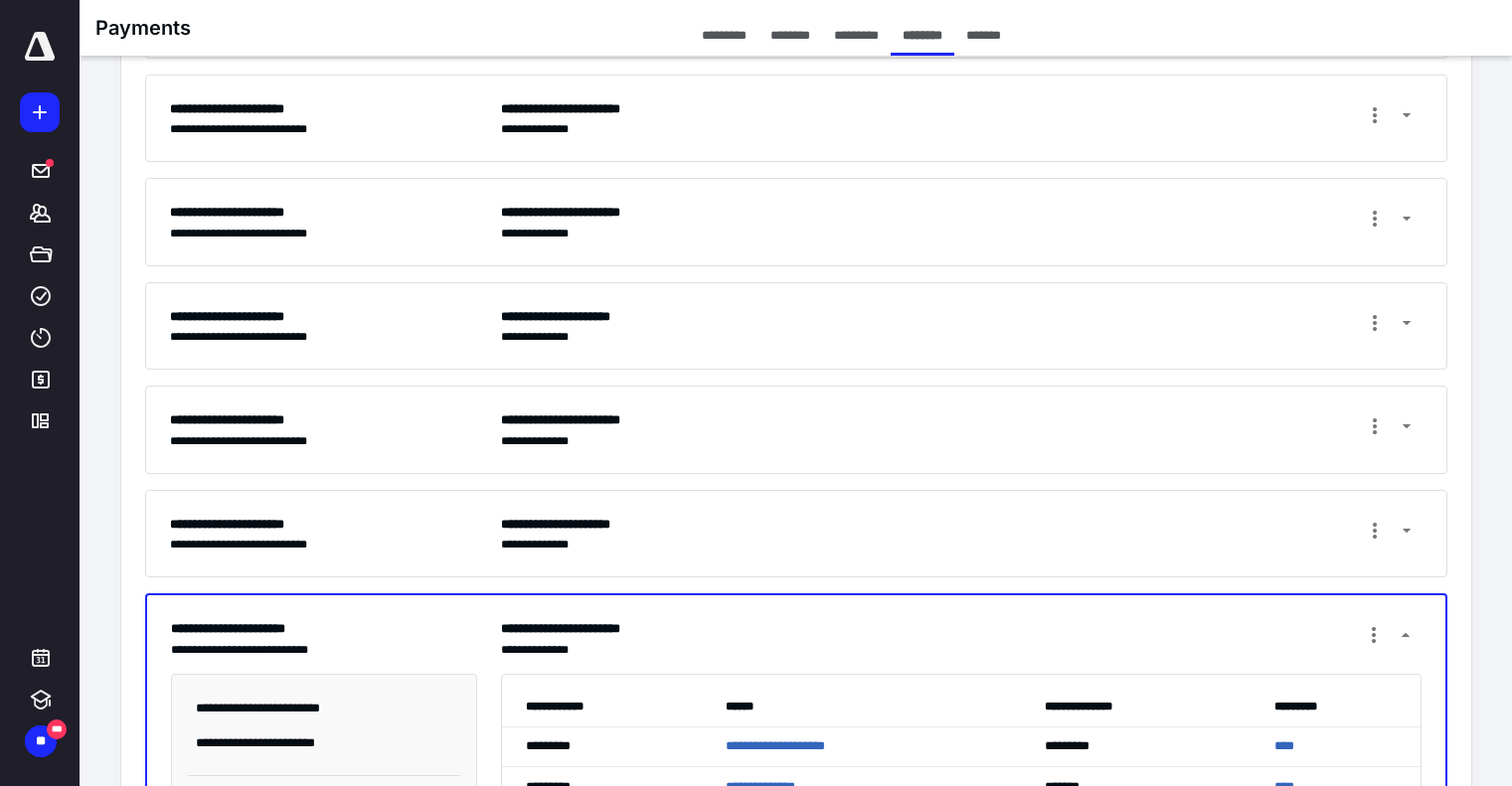 scroll, scrollTop: 1041, scrollLeft: 0, axis: vertical 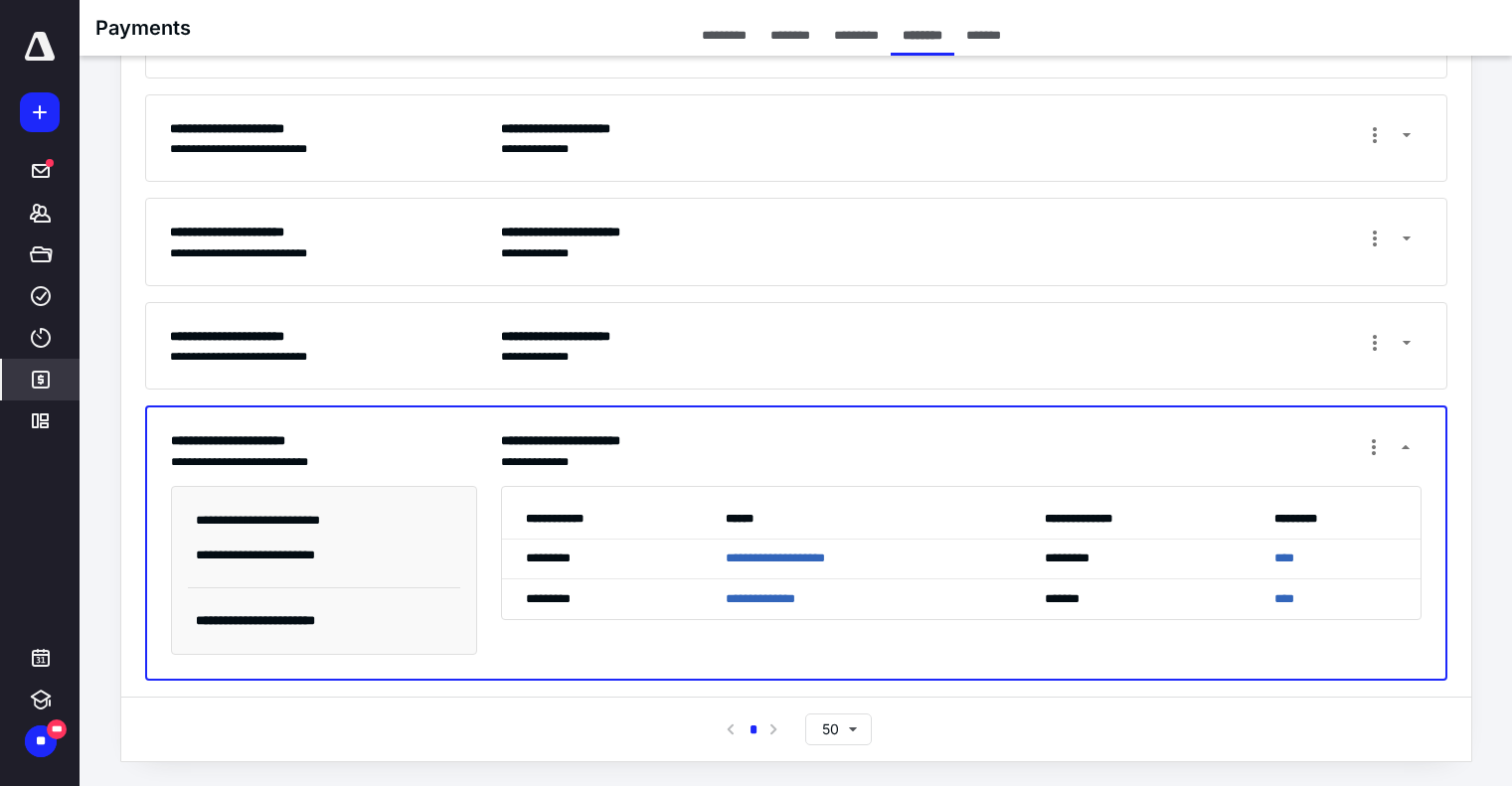 click 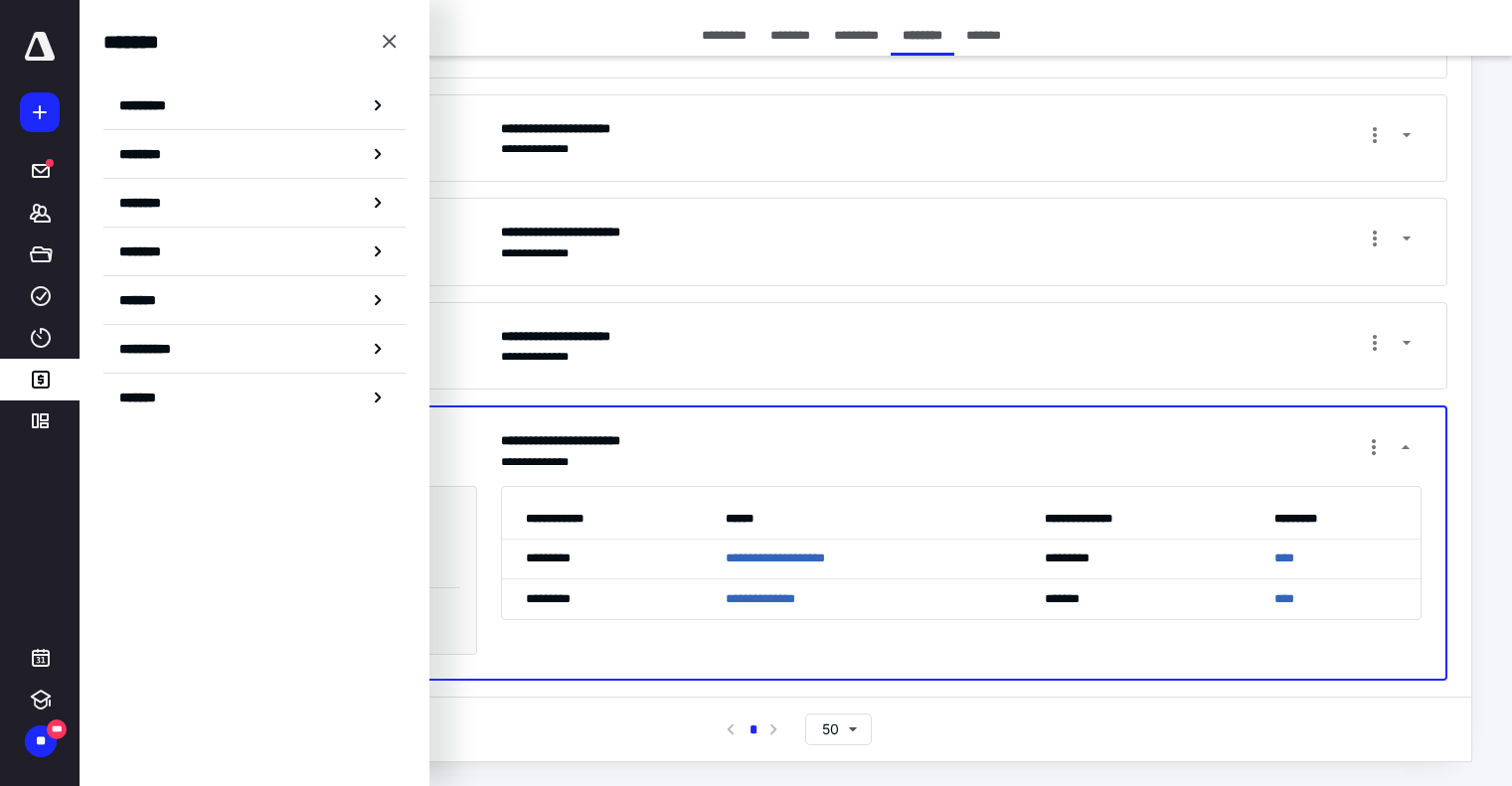 click on "Export batch to CSV" at bounding box center [796, 34] 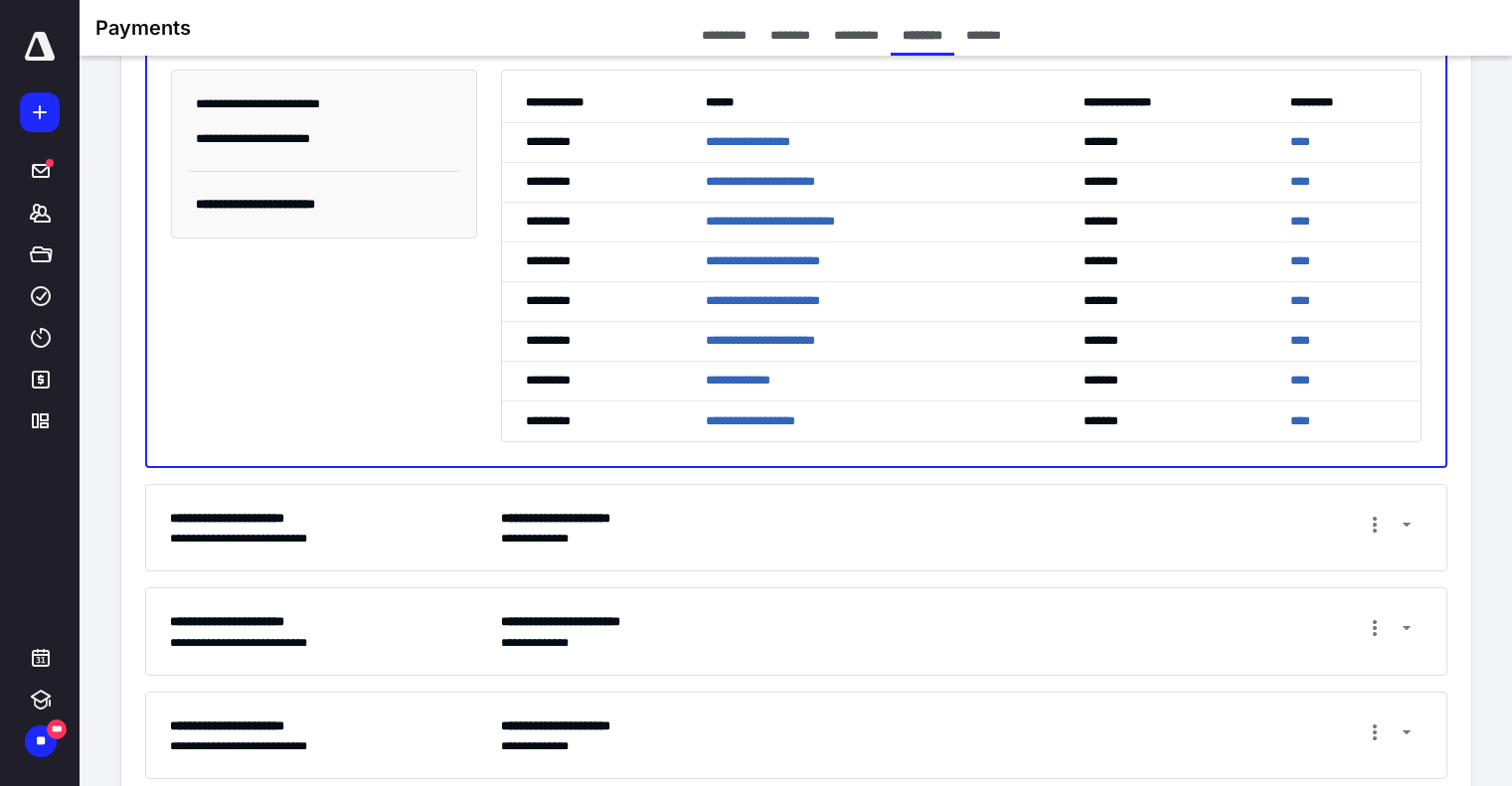 click on "*********" at bounding box center [724, 35] 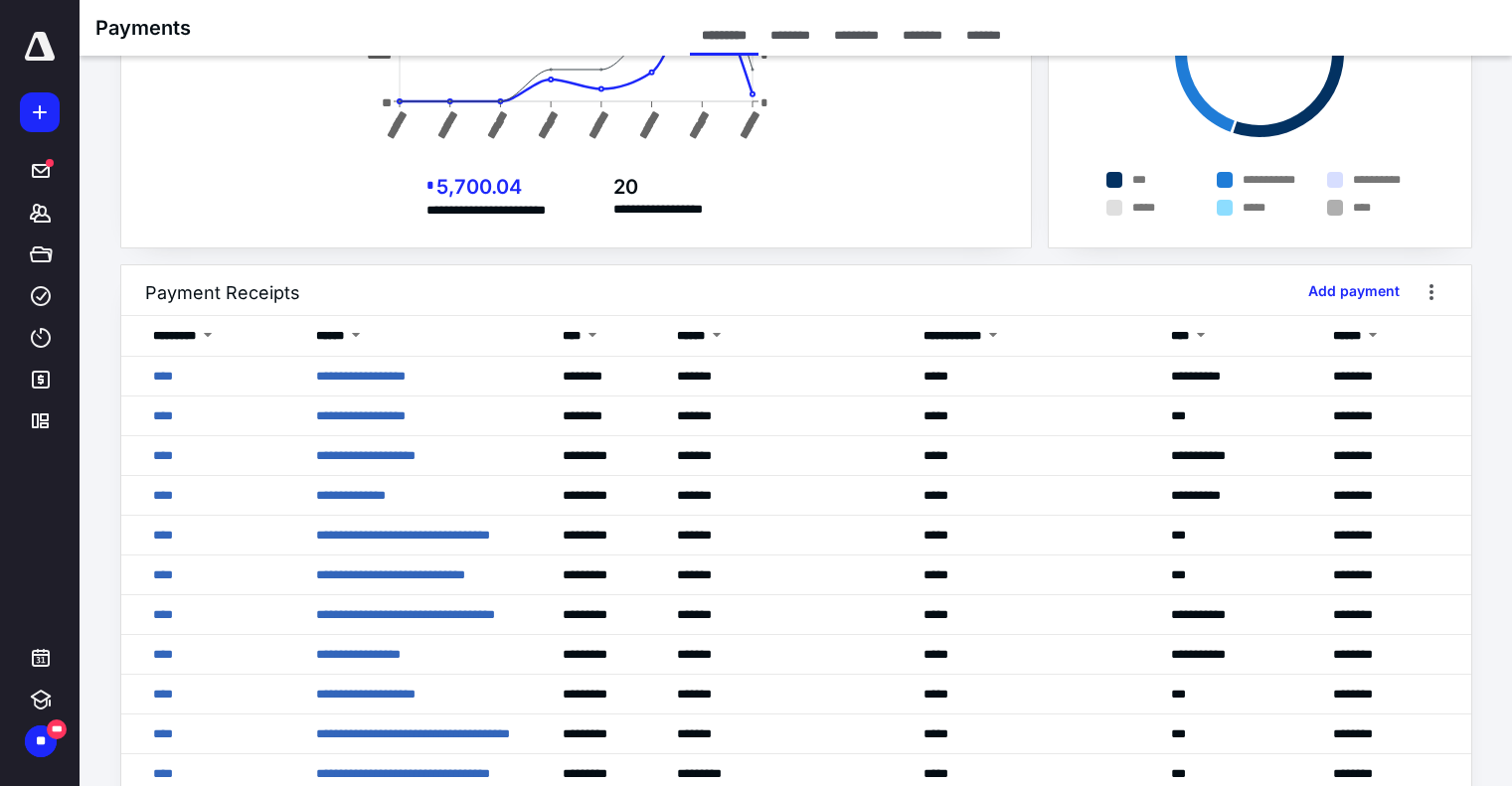 scroll, scrollTop: 0, scrollLeft: 0, axis: both 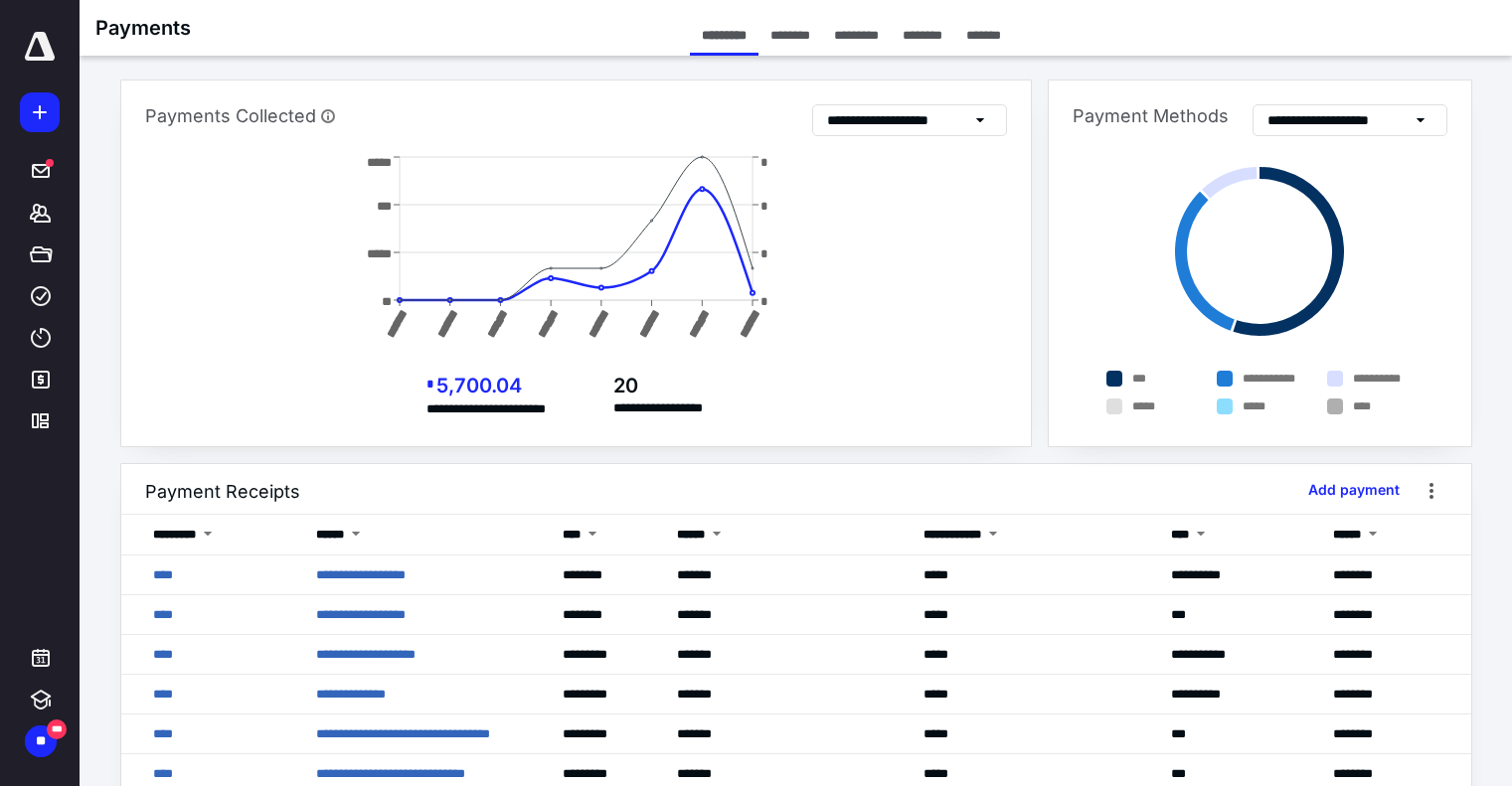 click on "*********" at bounding box center [856, 35] 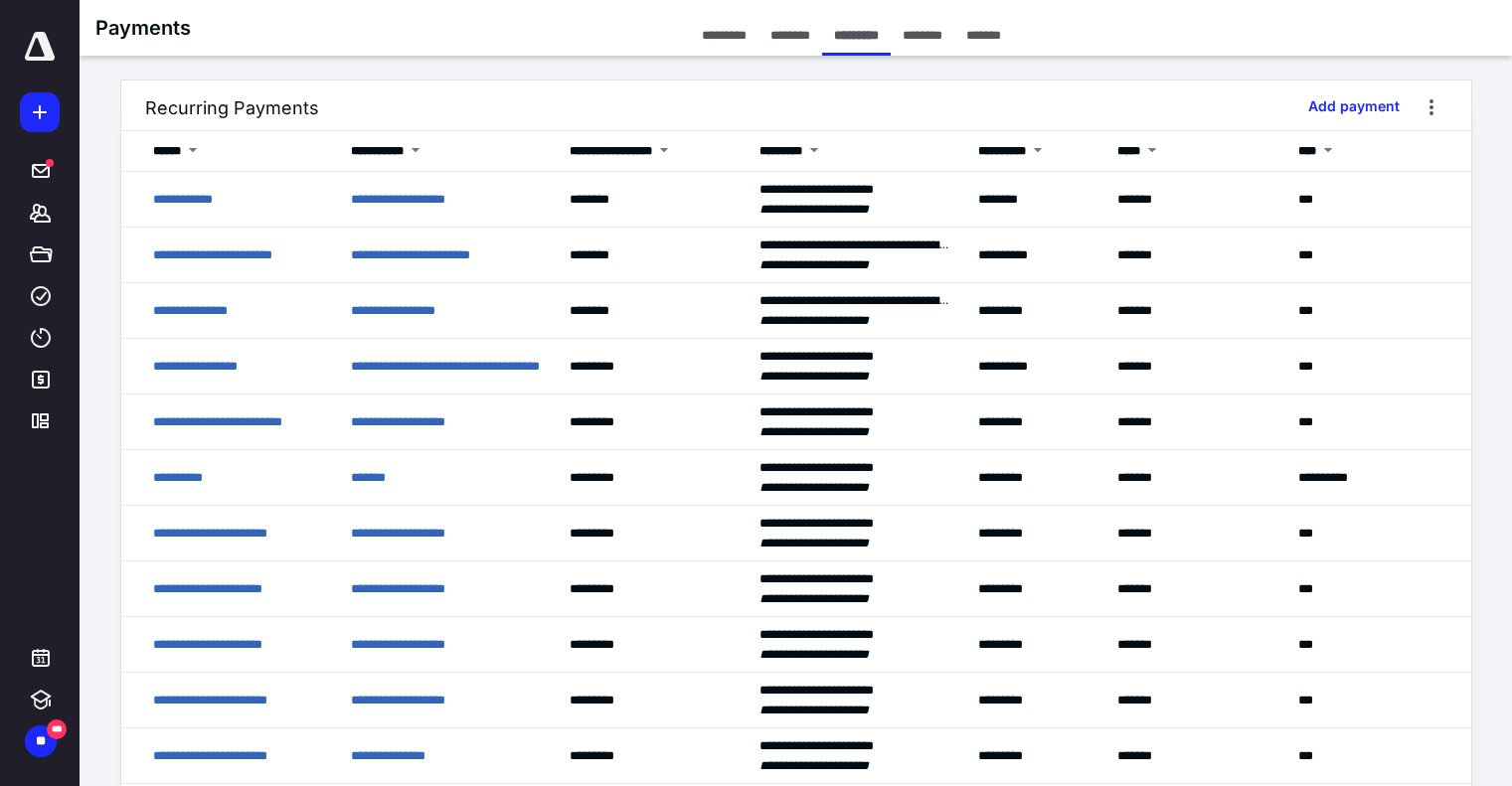 click on "********" at bounding box center (790, 35) 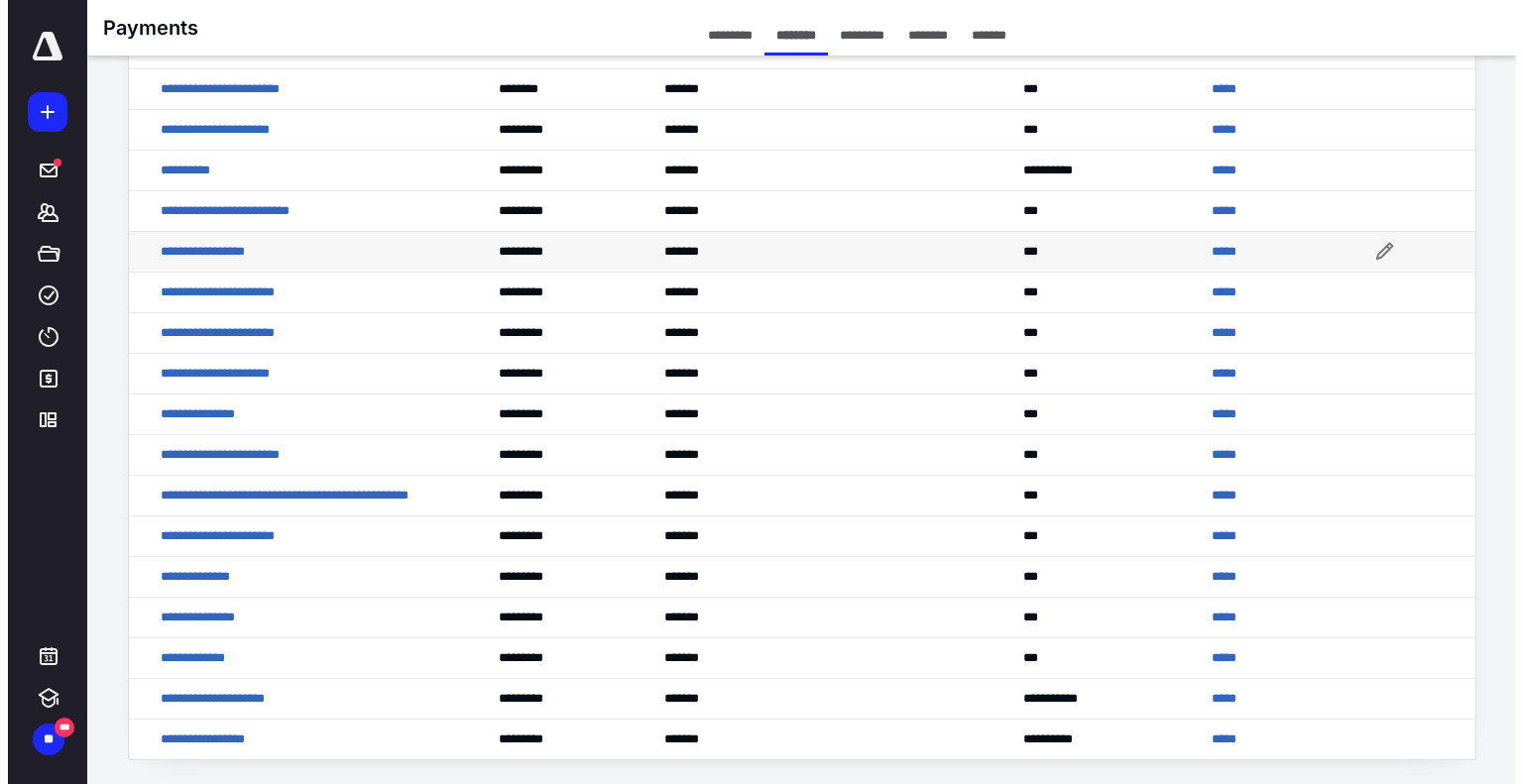 scroll, scrollTop: 0, scrollLeft: 0, axis: both 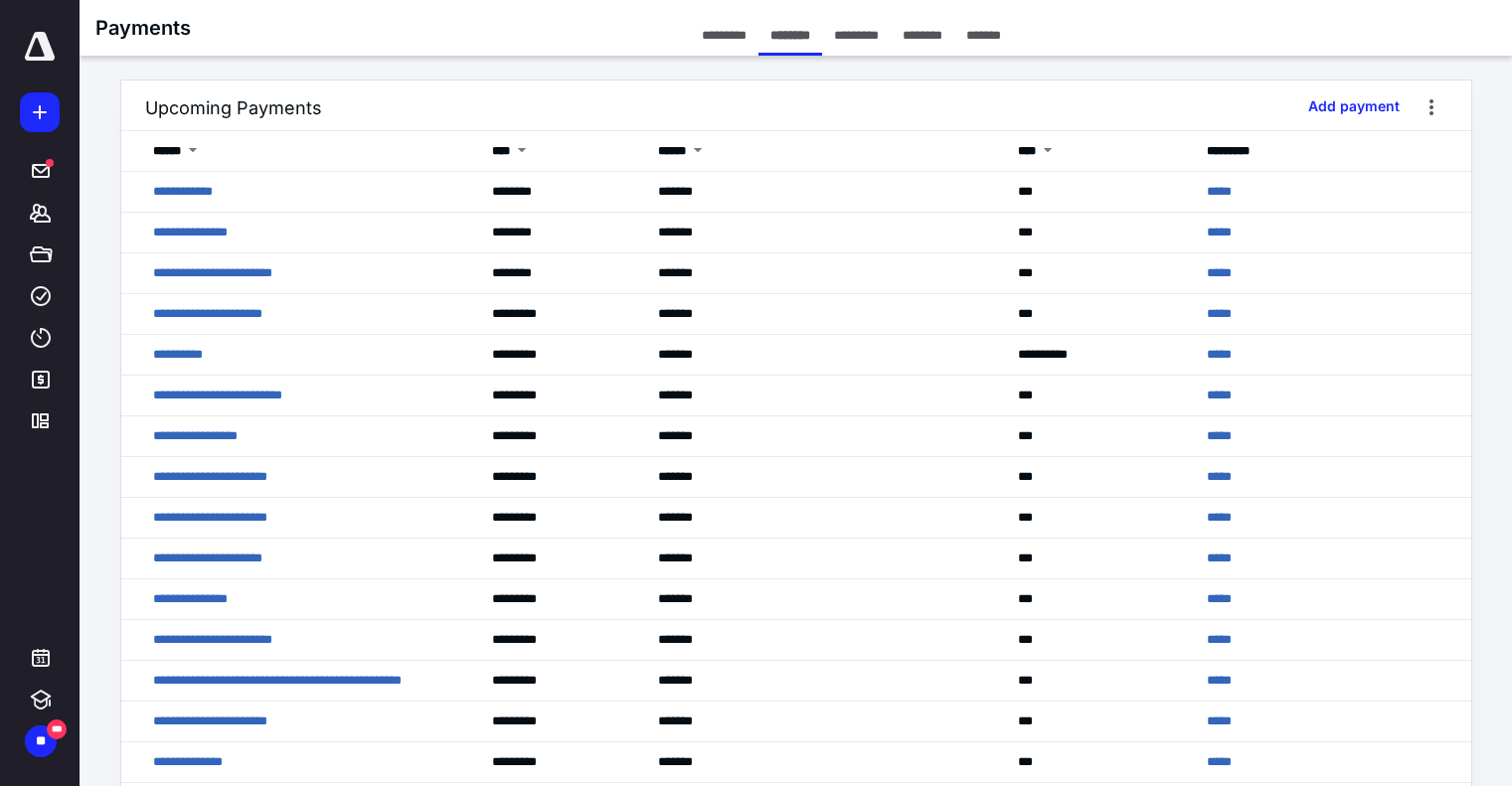 click on "*********" at bounding box center [856, 35] 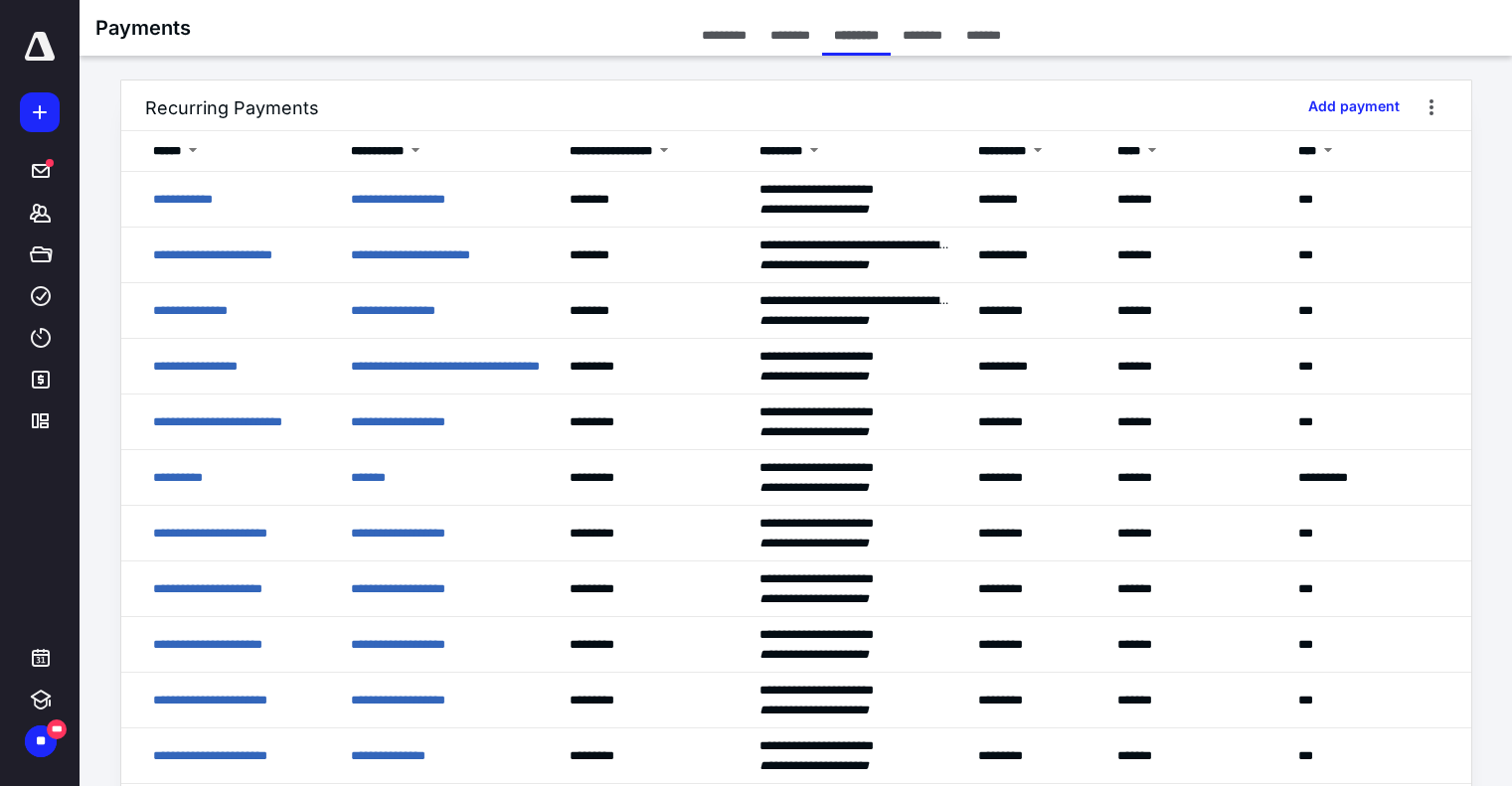 click on "********" at bounding box center (923, 35) 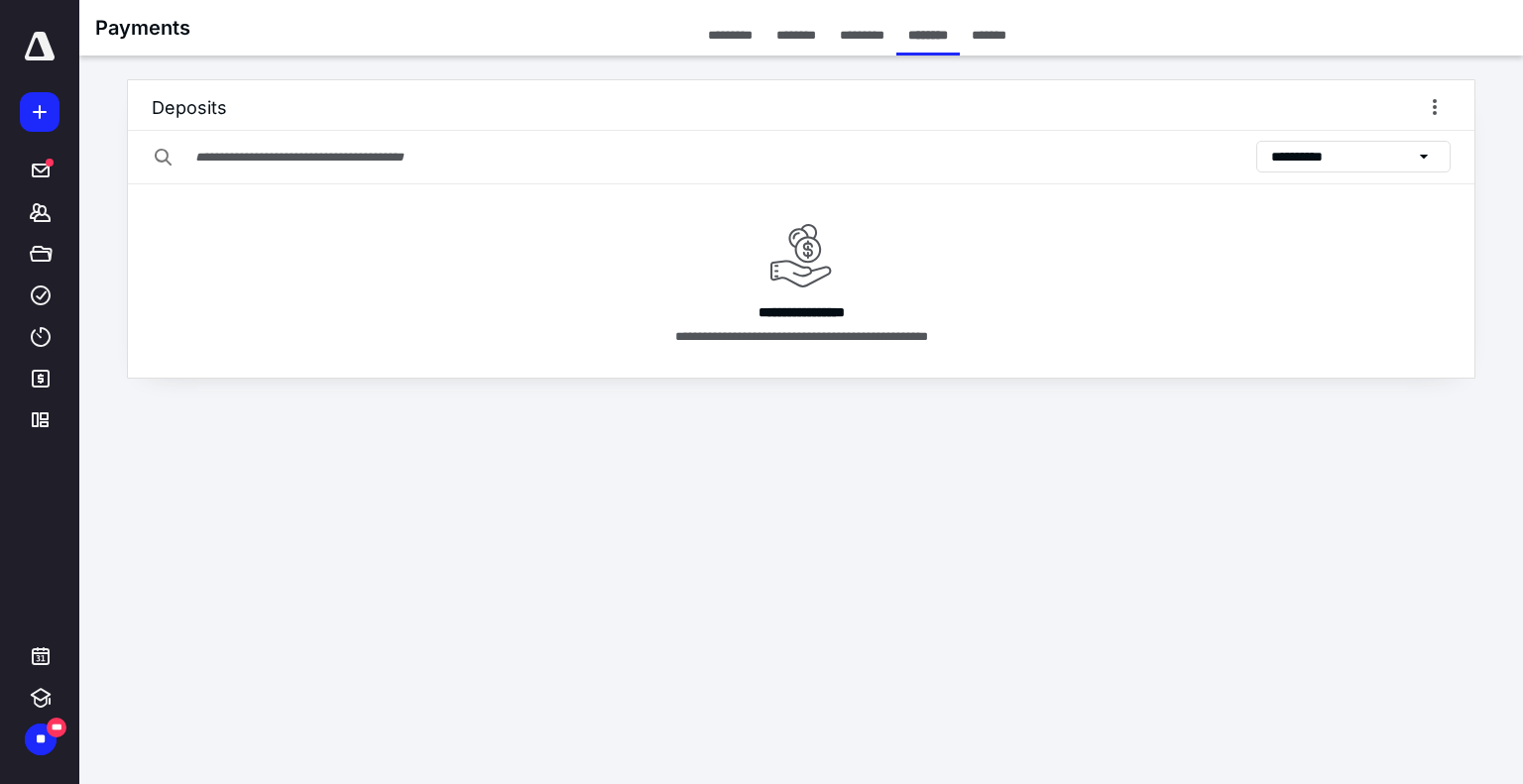 click on "*******" at bounding box center (989, 35) 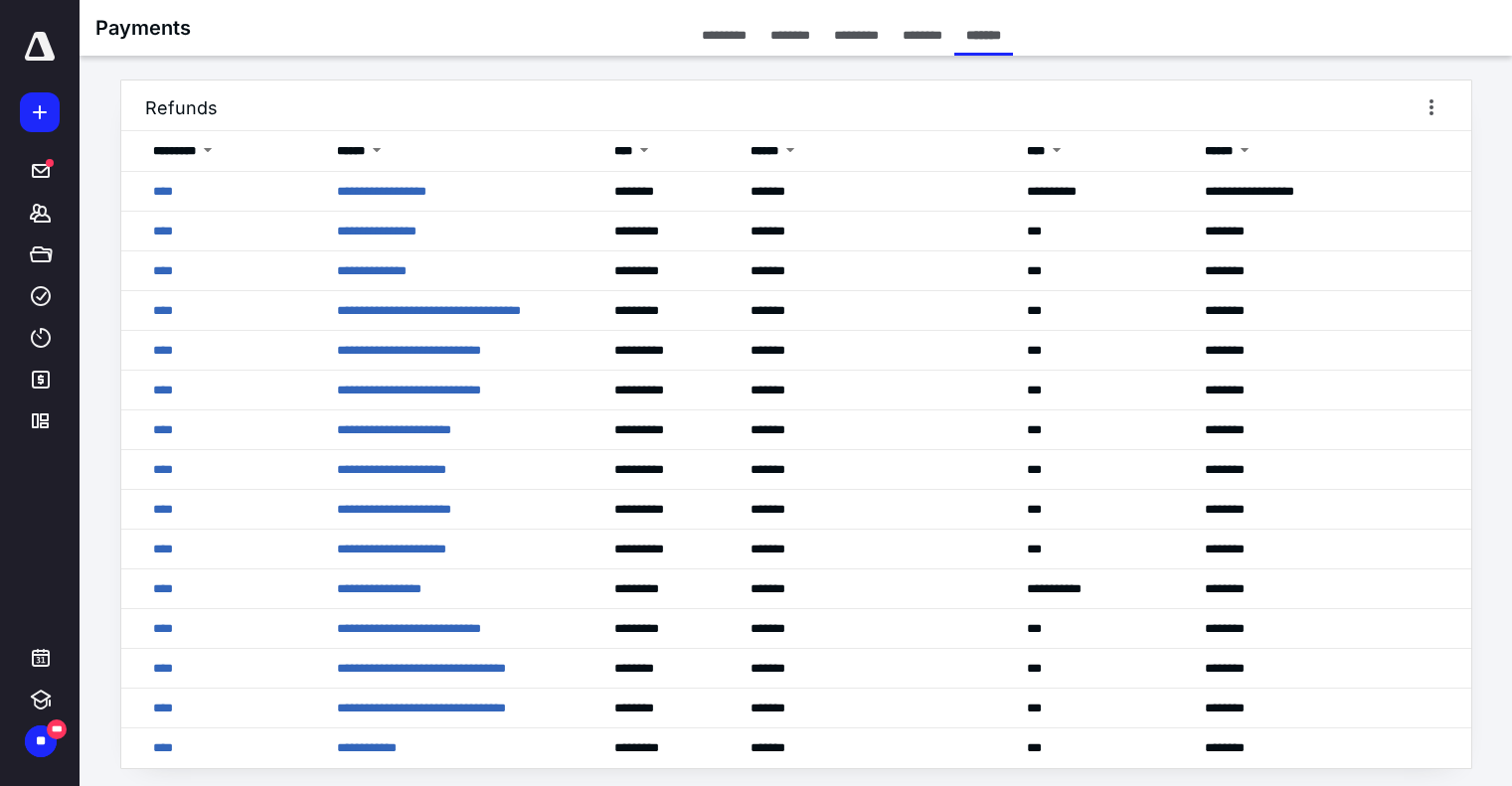 click at bounding box center (40, 47) 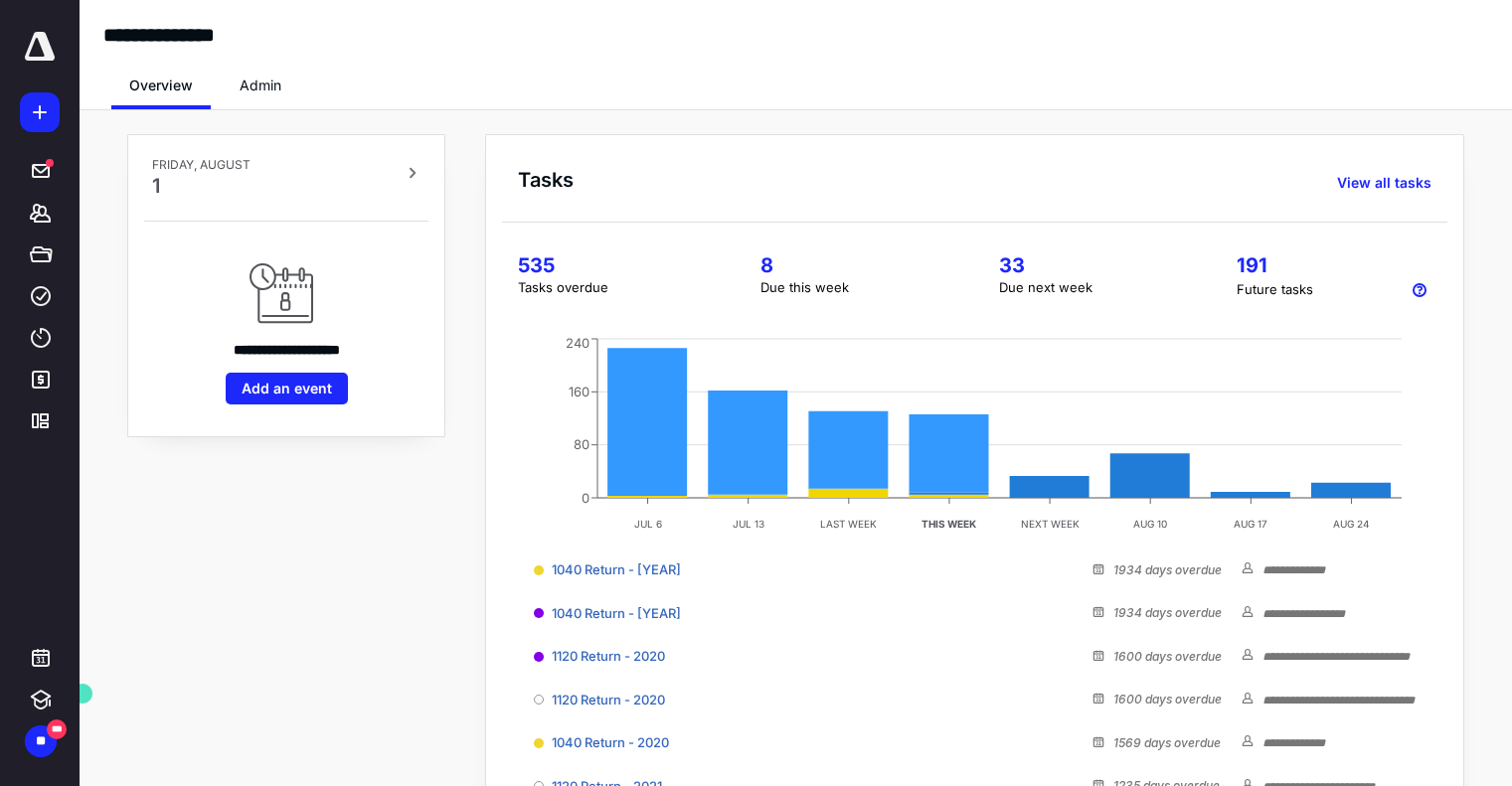 click on "8" at bounding box center [855, 265] 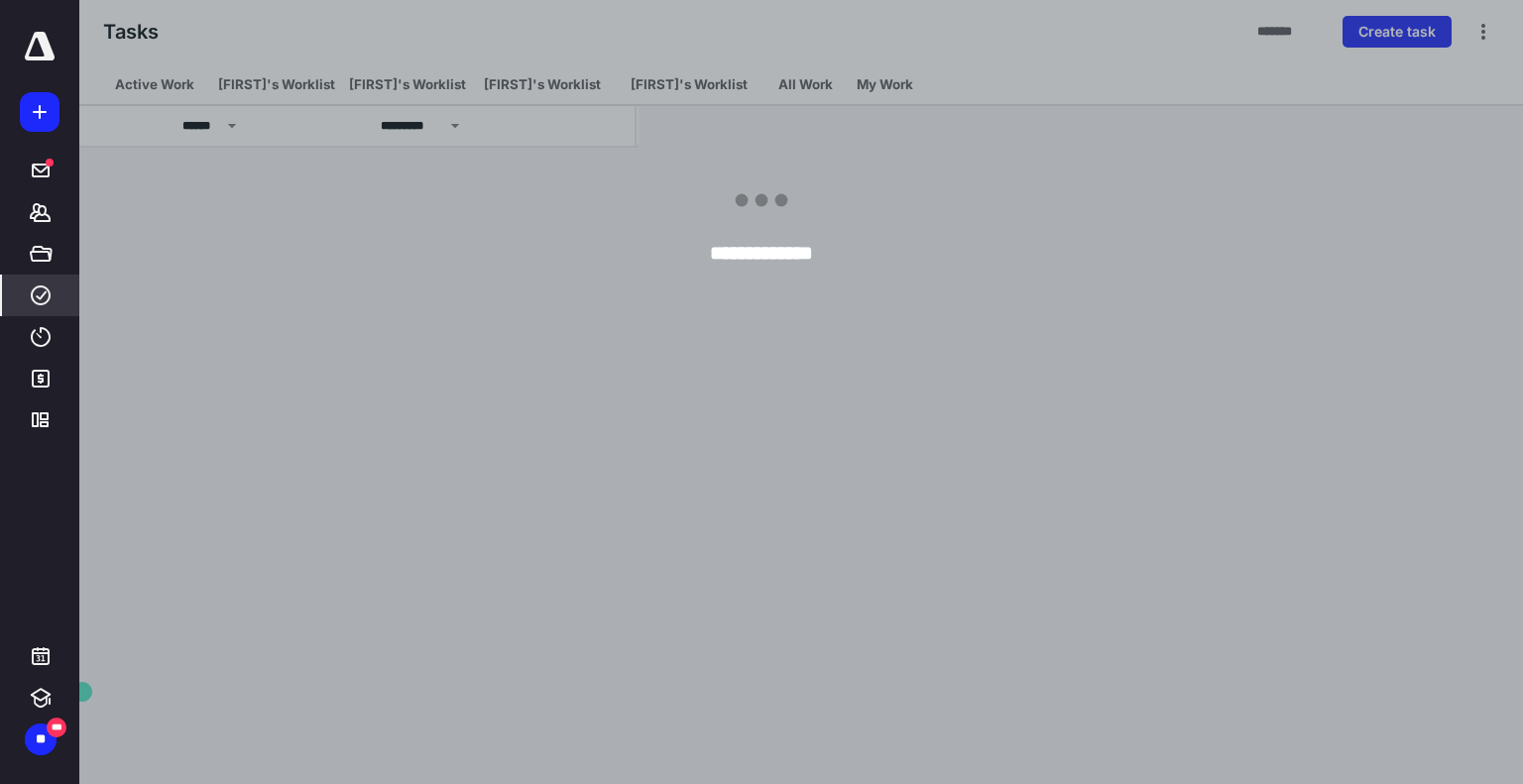 scroll, scrollTop: 0, scrollLeft: 0, axis: both 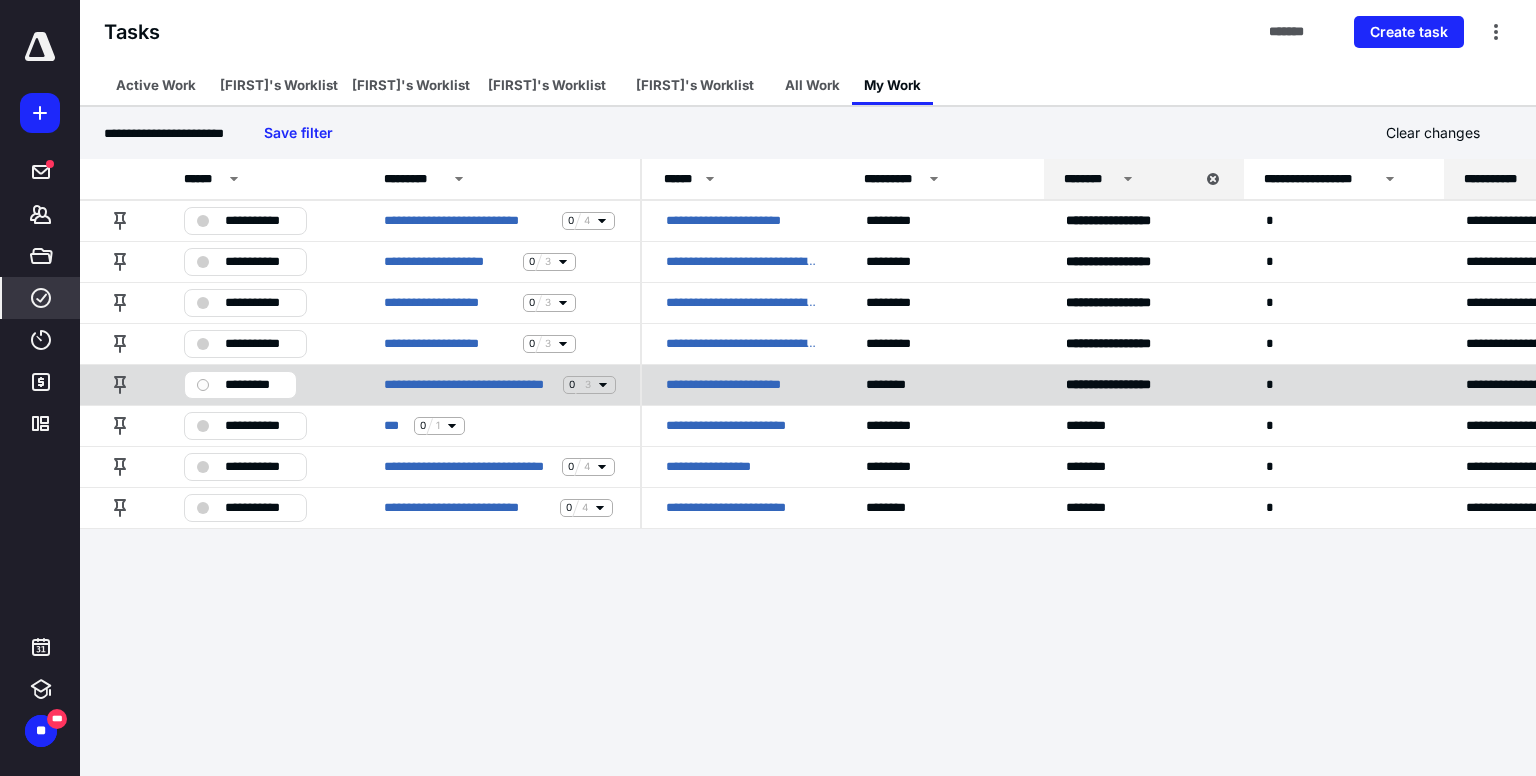 click on "**********" at bounding box center (742, 385) 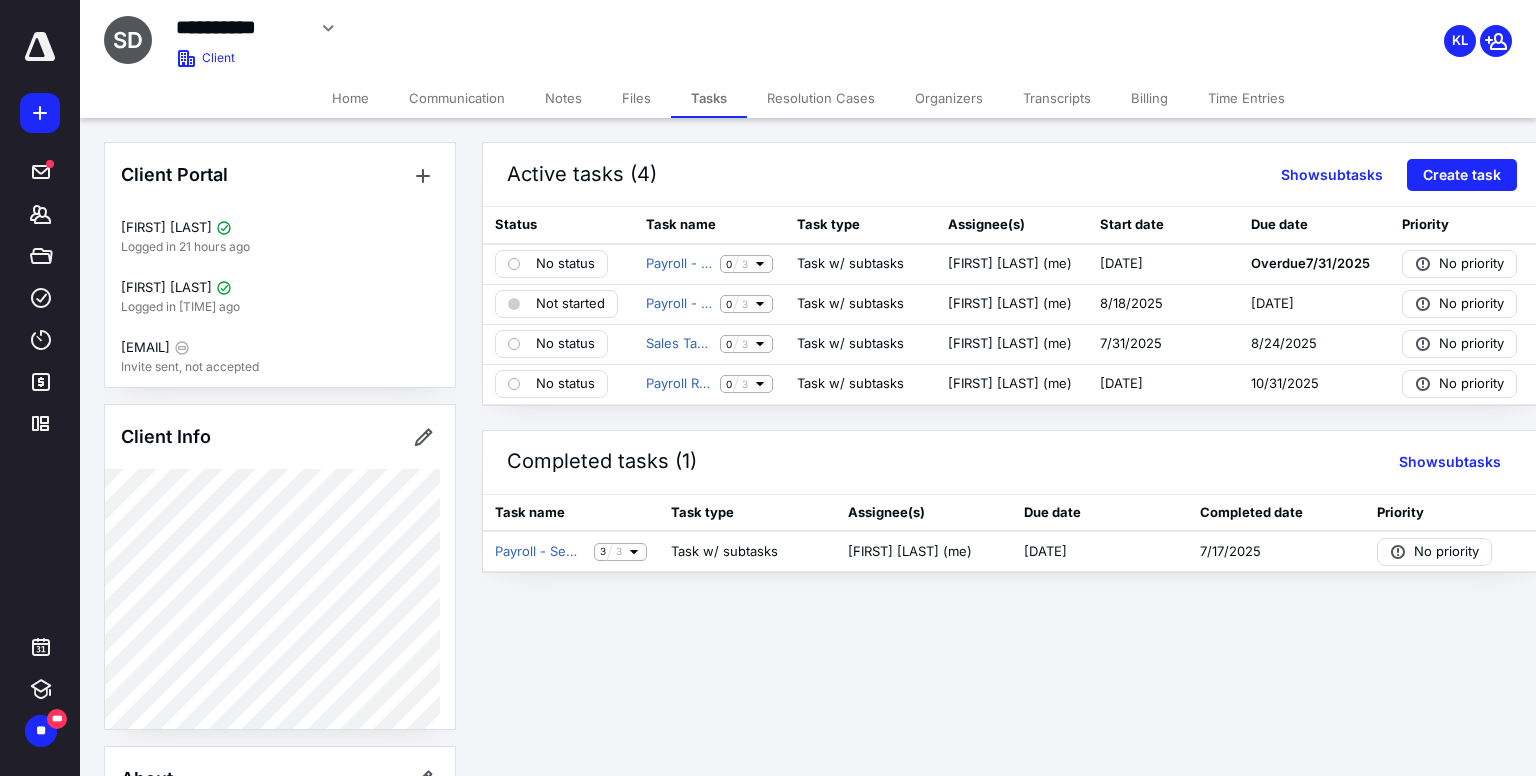 click on "Notes" at bounding box center (563, 98) 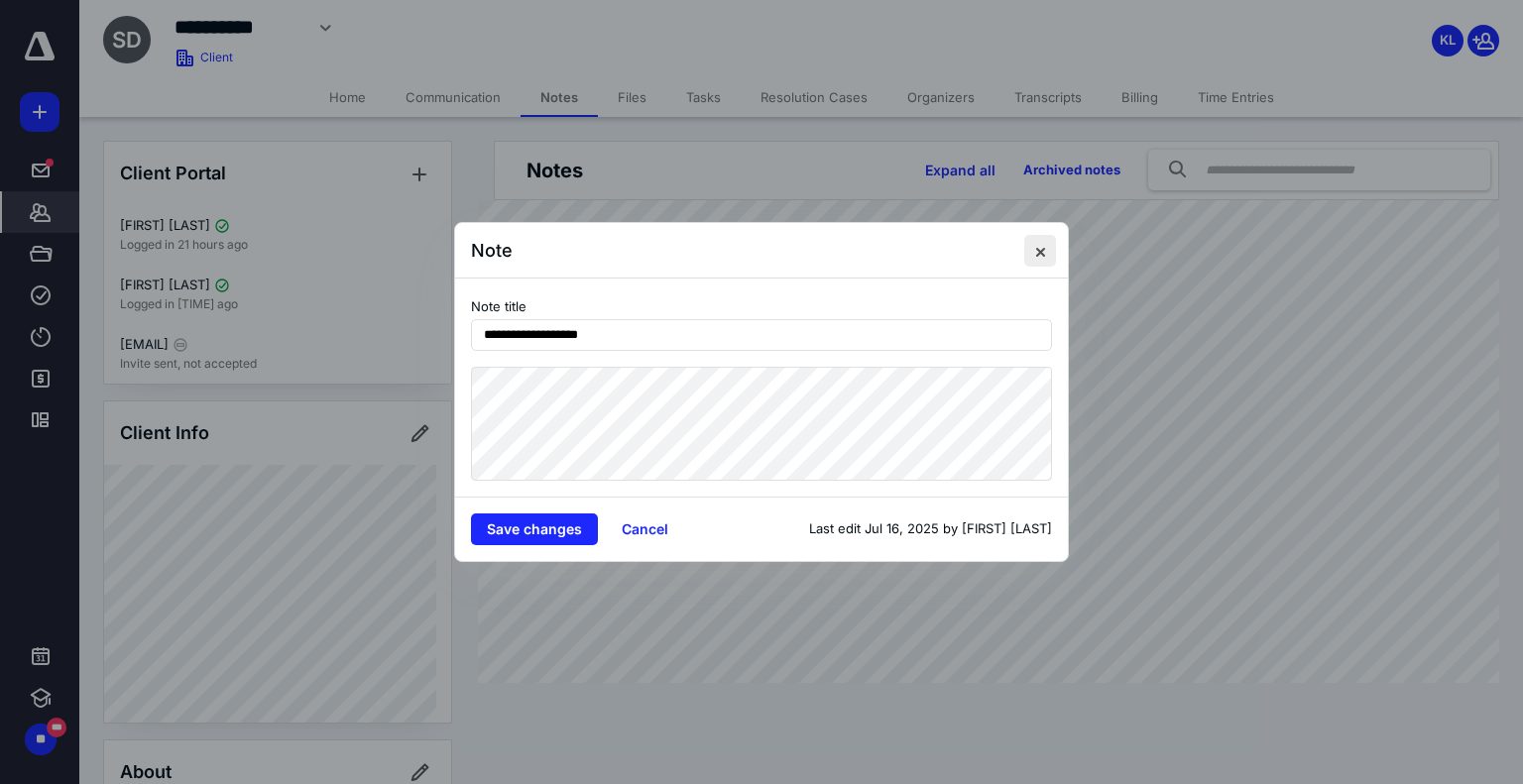 click at bounding box center (1040, 251) 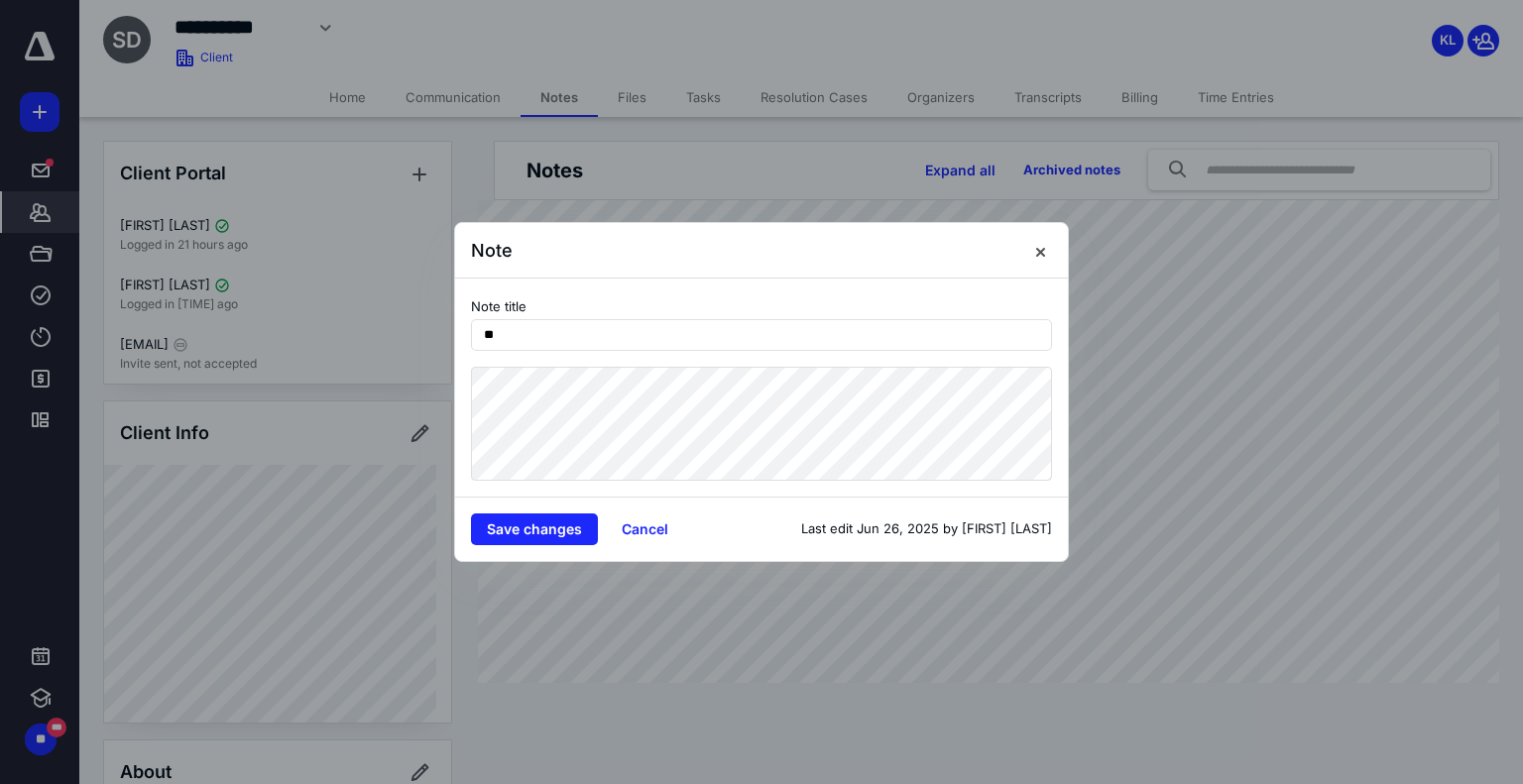 click on "Note Note title ** Save changes Cancel Last edit Jun 26, 2025 by [FIRST] [LAST]" at bounding box center [762, 392] 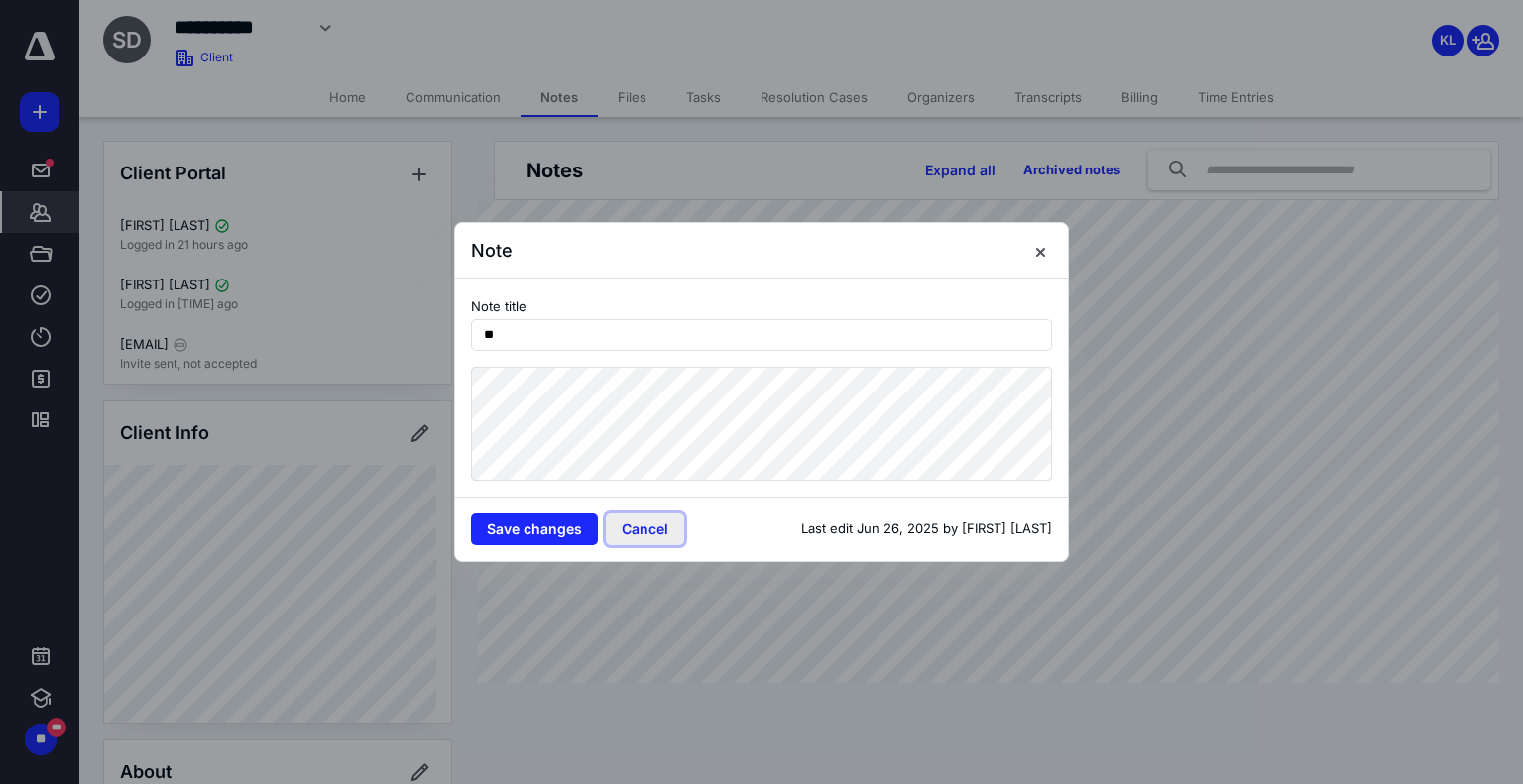 click on "Cancel" at bounding box center [644, 529] 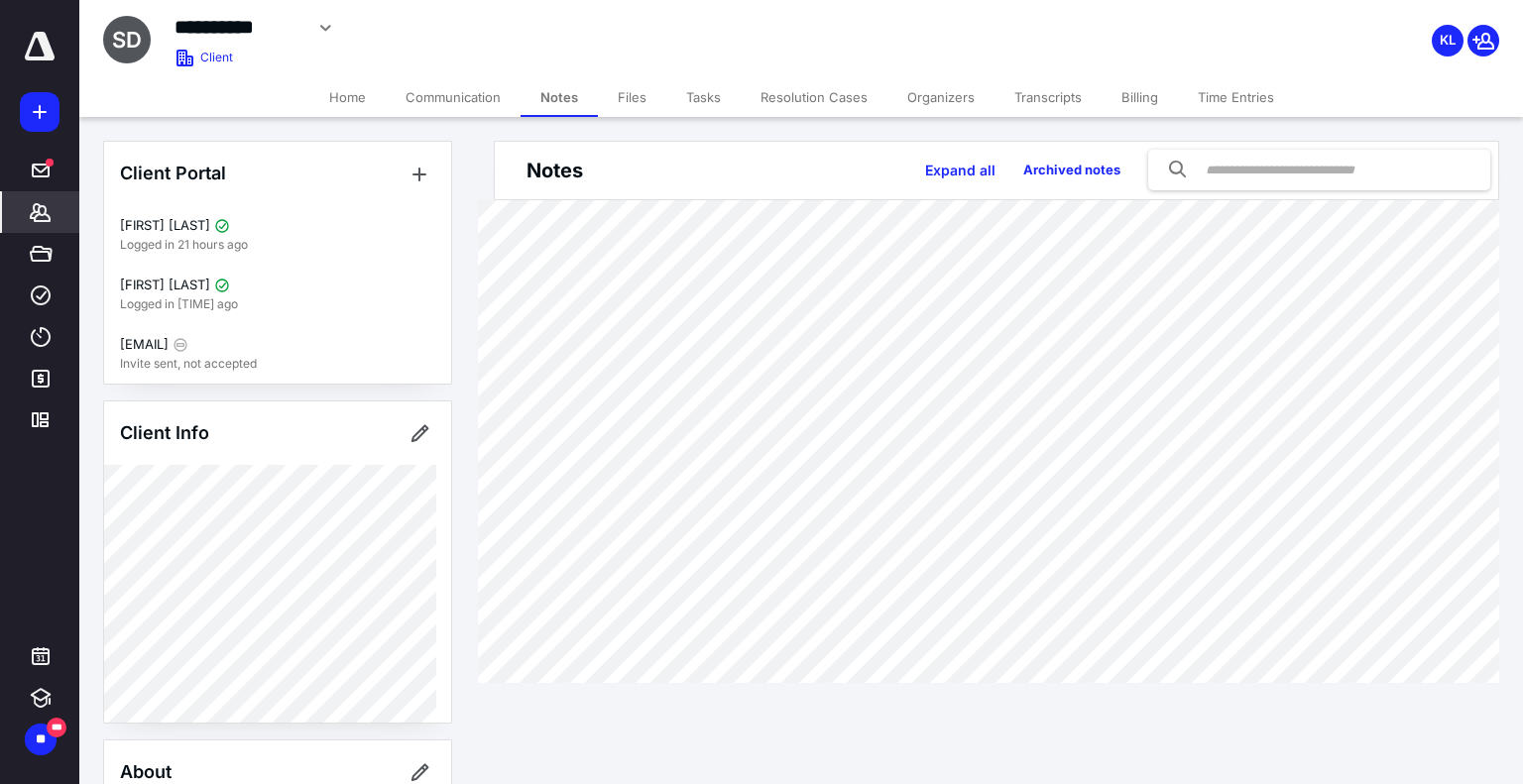 click on "Files" at bounding box center (632, 97) 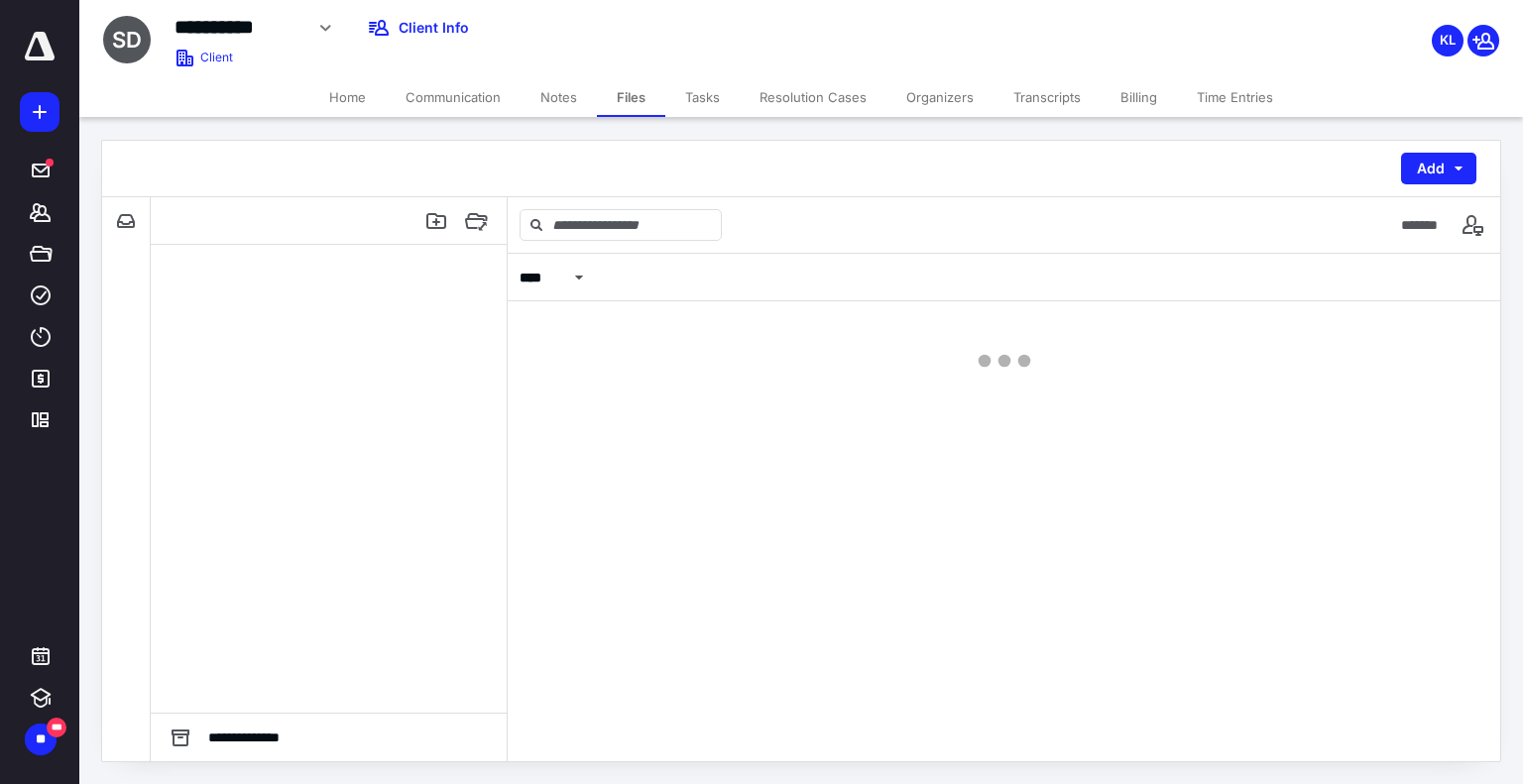 click on "Files" at bounding box center (631, 97) 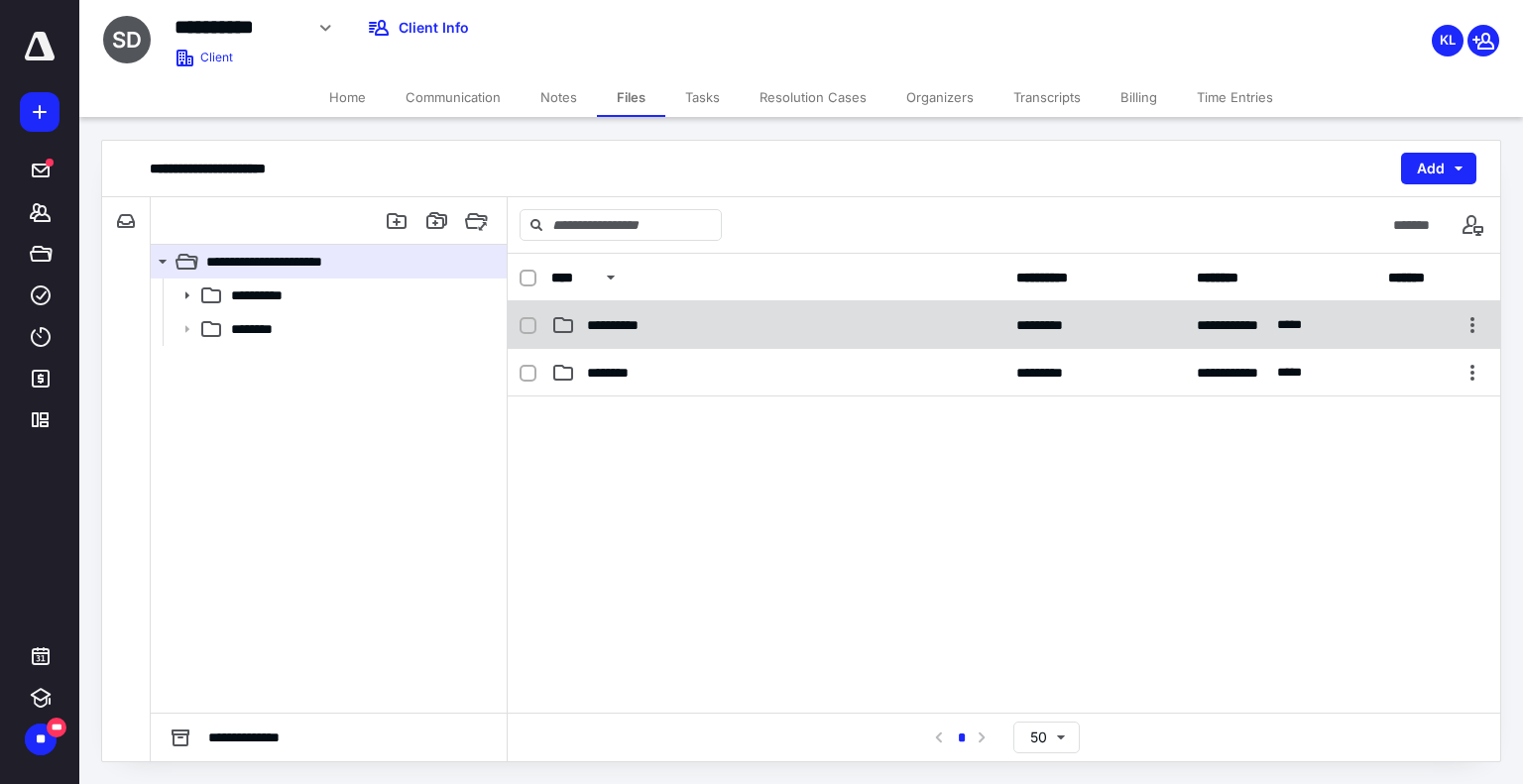 click on "**********" at bounding box center [777, 325] 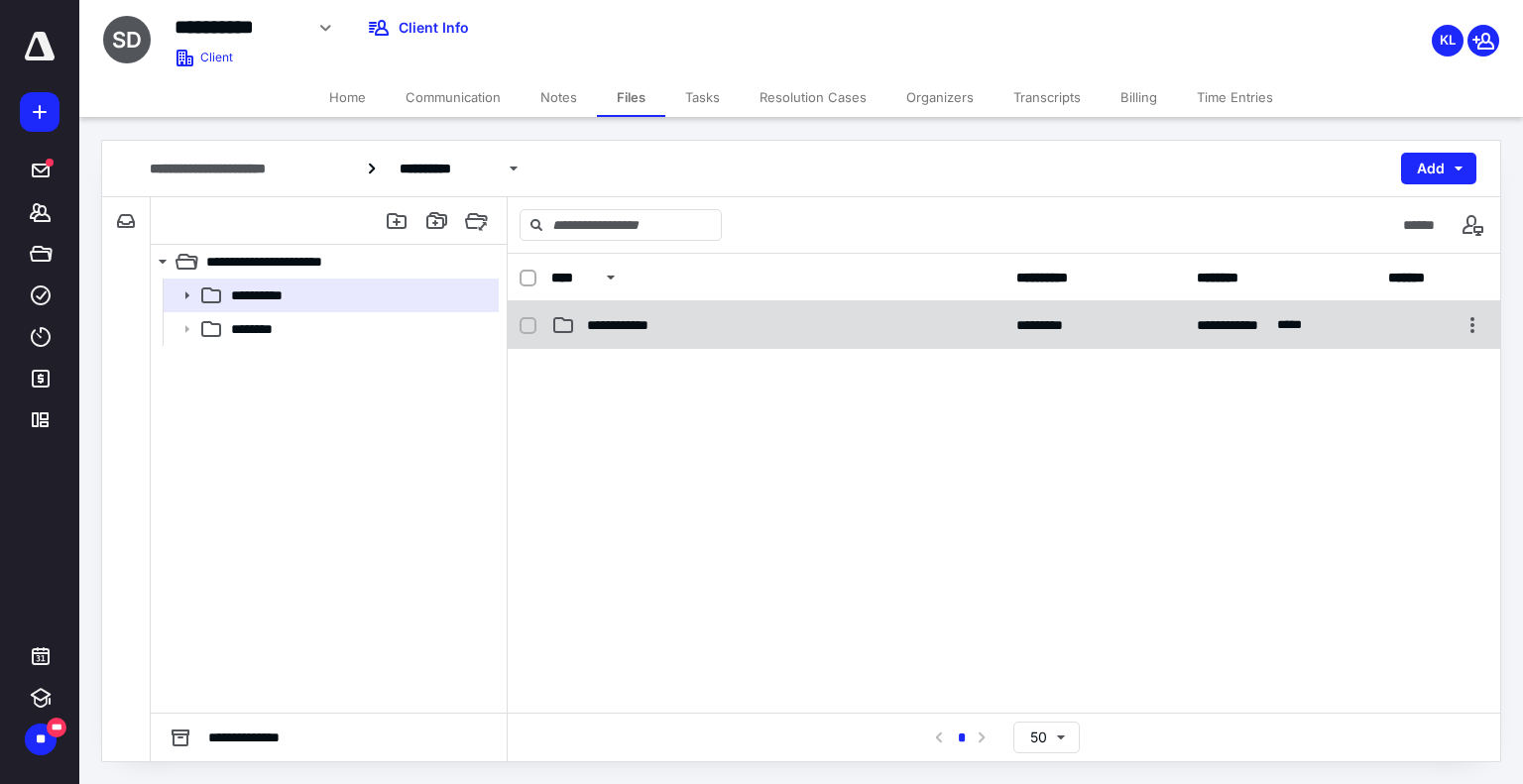 click on "**********" at bounding box center [628, 325] 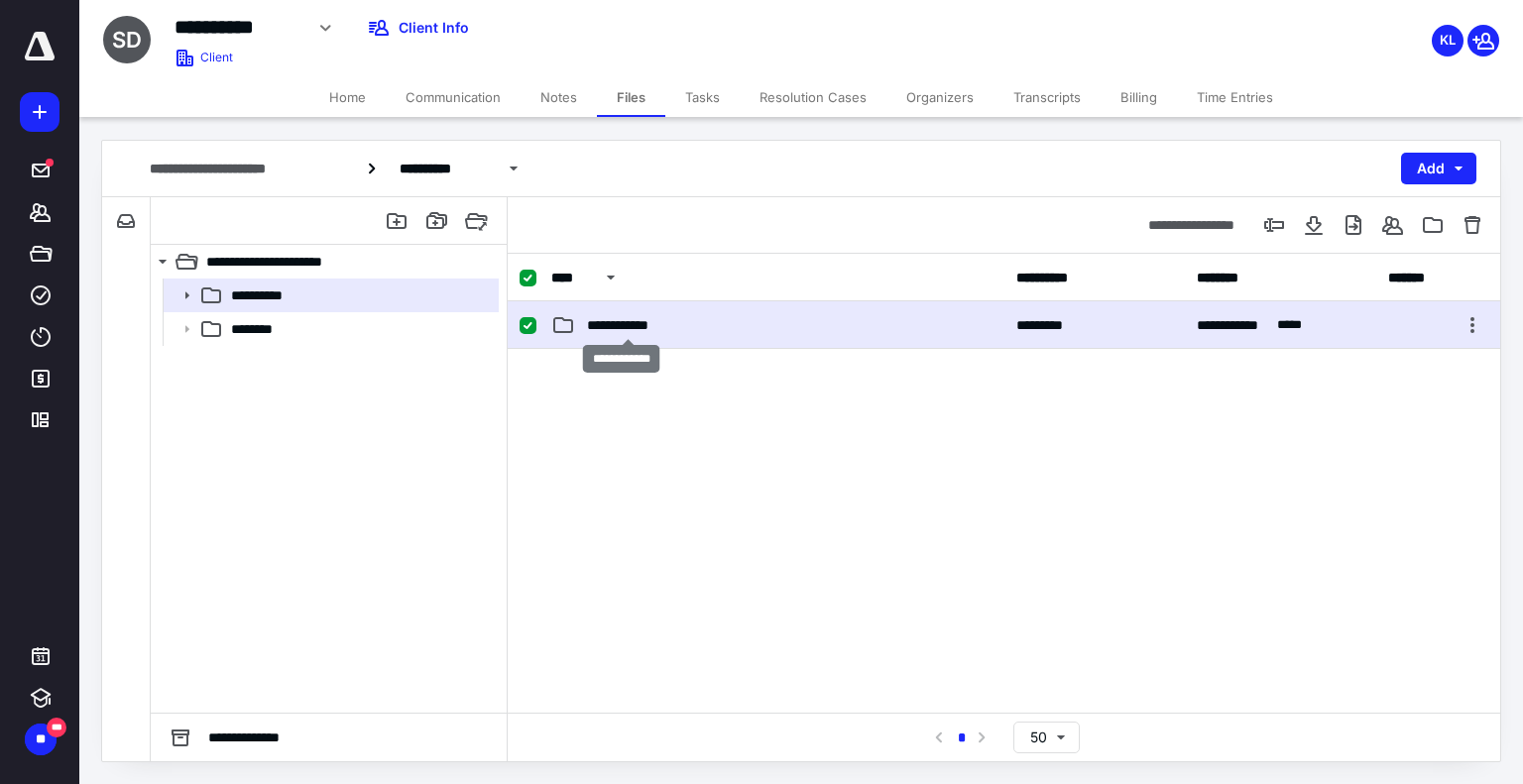 click on "**********" at bounding box center (628, 325) 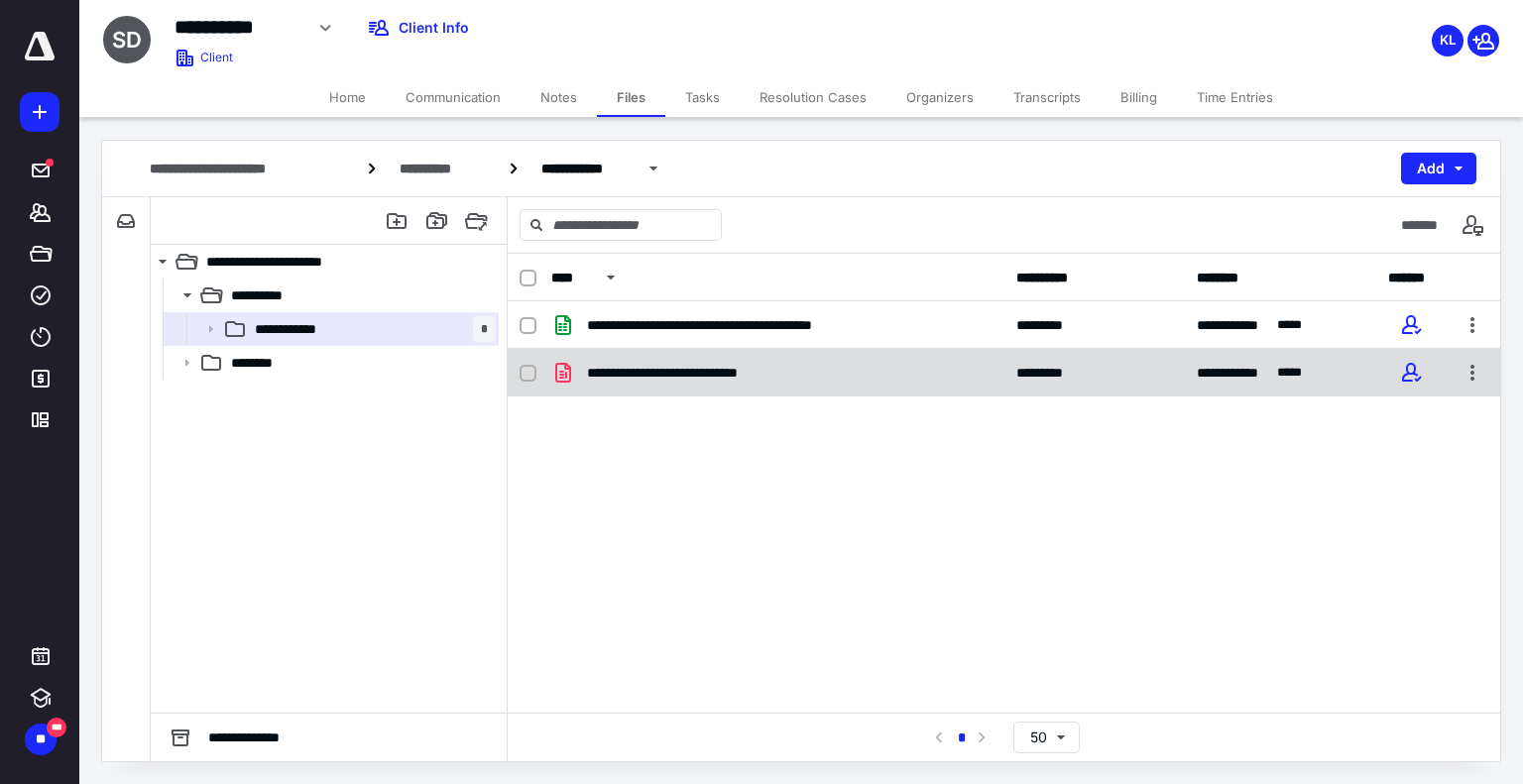 click on "**********" at bounding box center (777, 373) 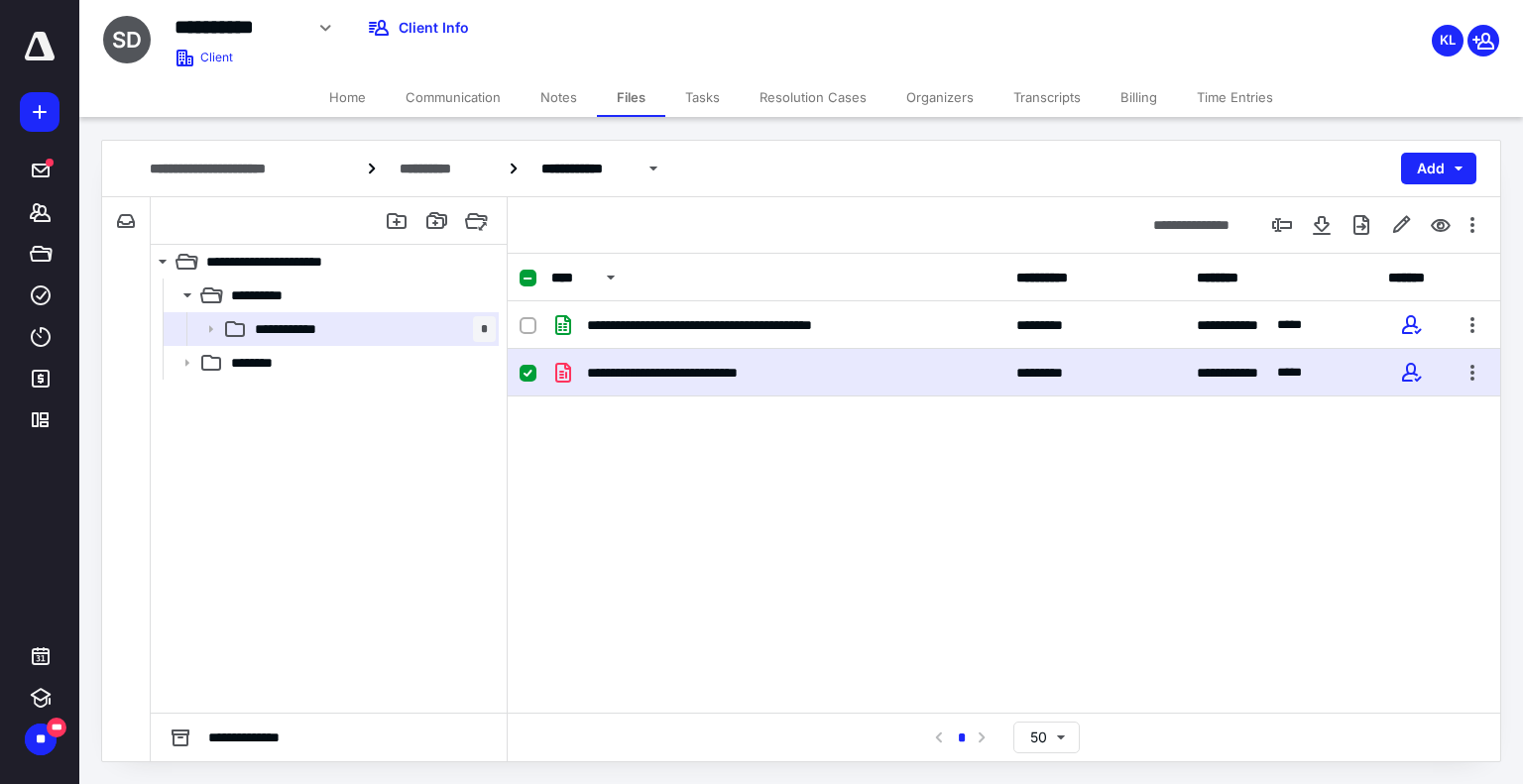 click on "**********" at bounding box center (777, 373) 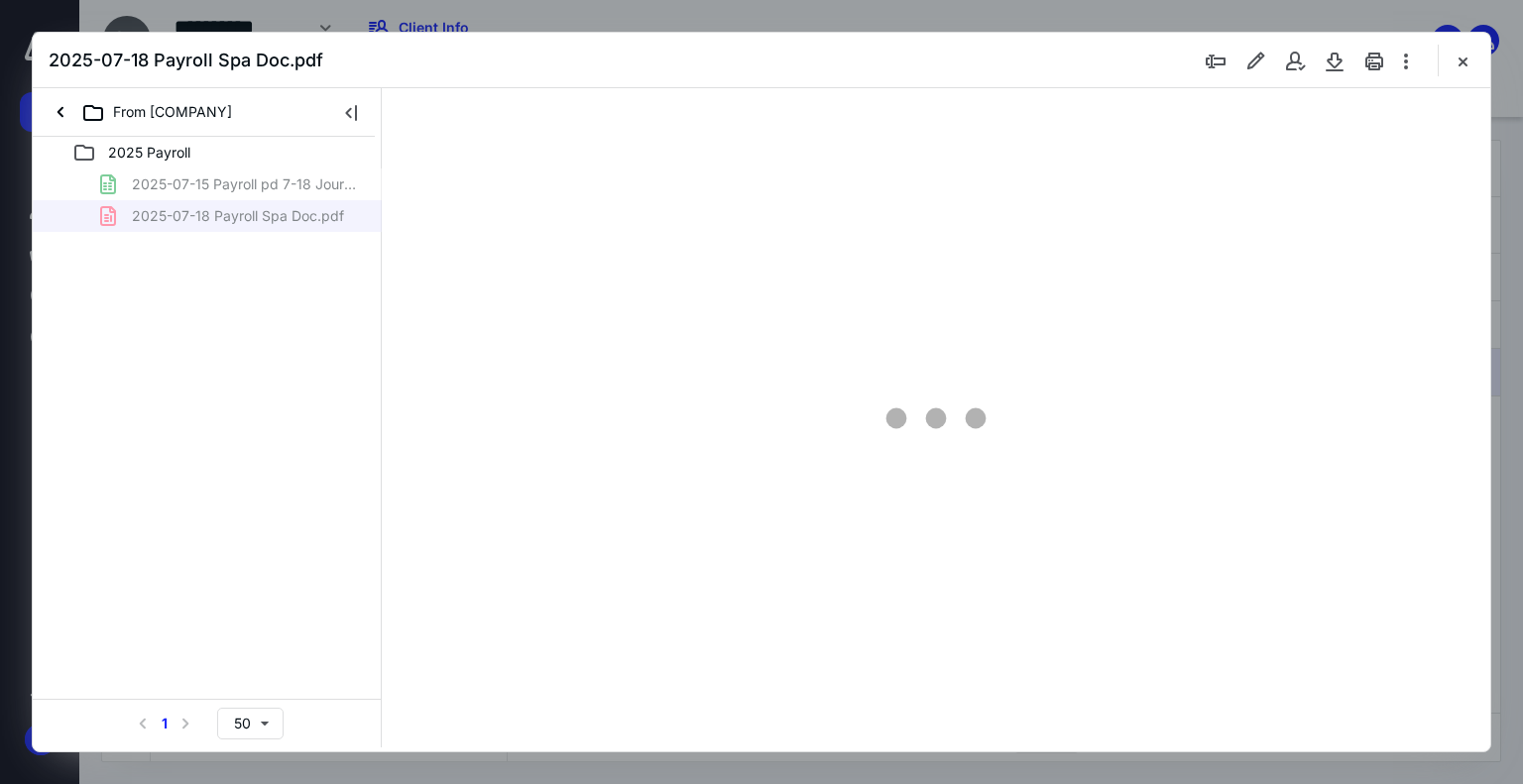 scroll, scrollTop: 0, scrollLeft: 0, axis: both 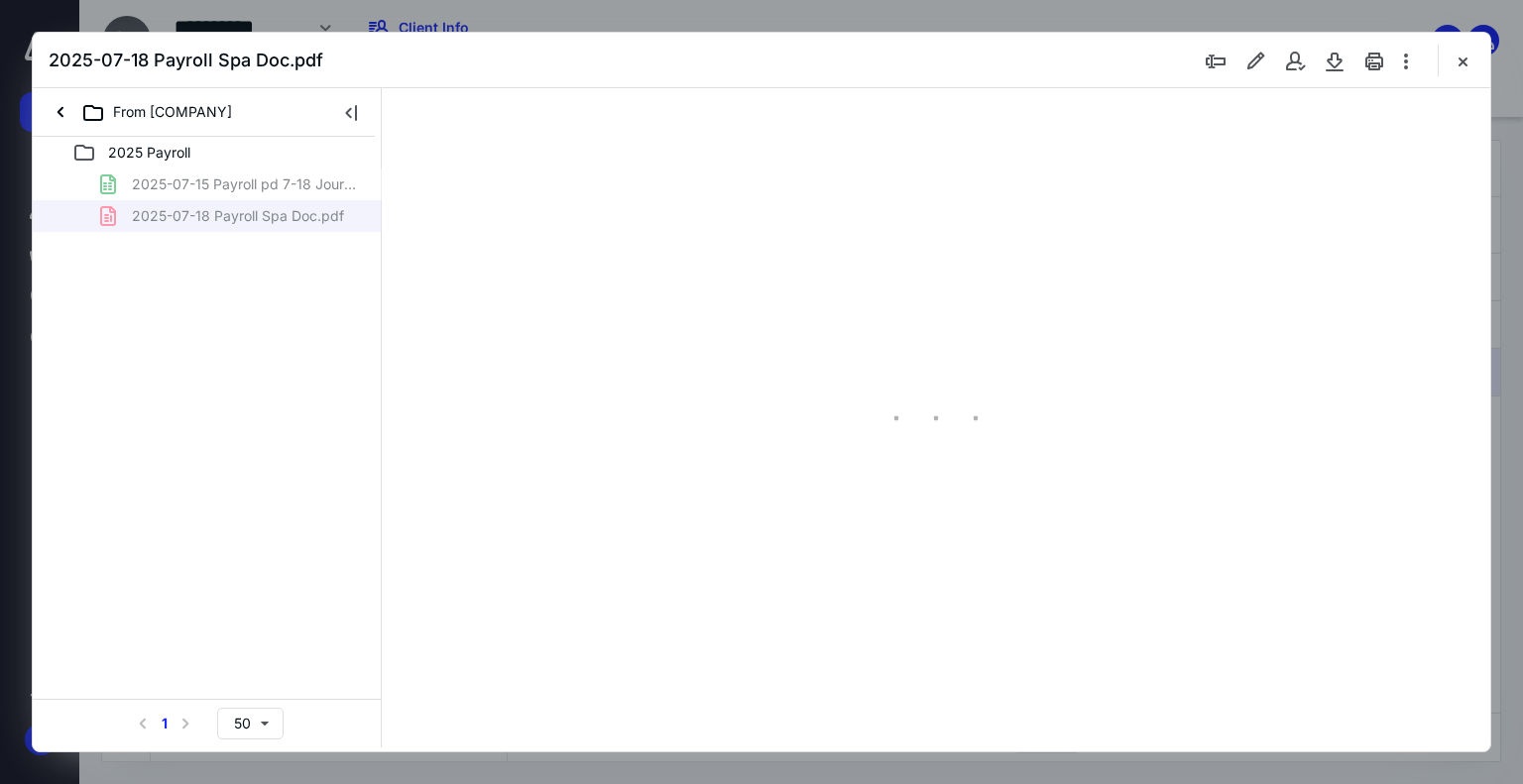 type on "74" 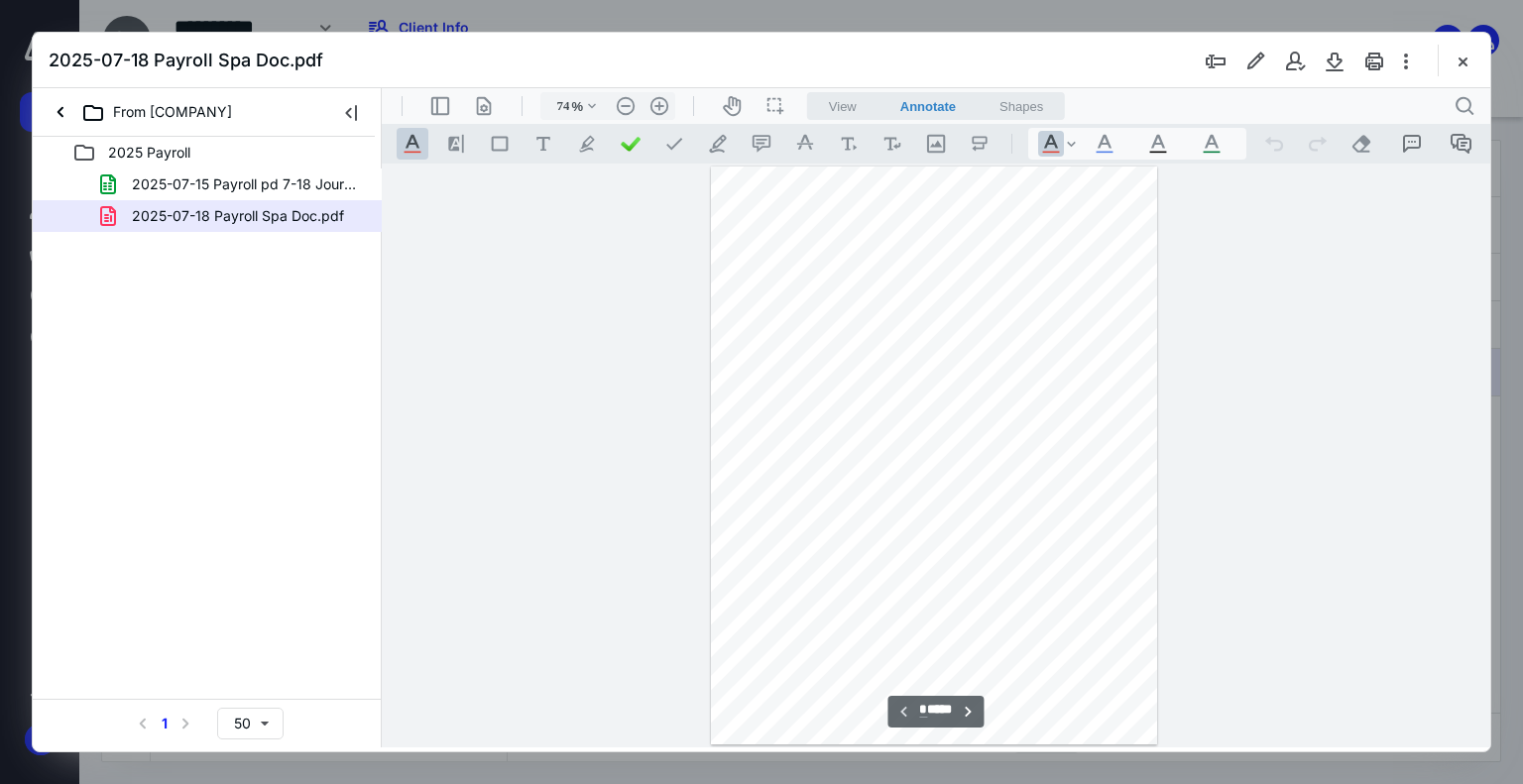 scroll, scrollTop: 78, scrollLeft: 0, axis: vertical 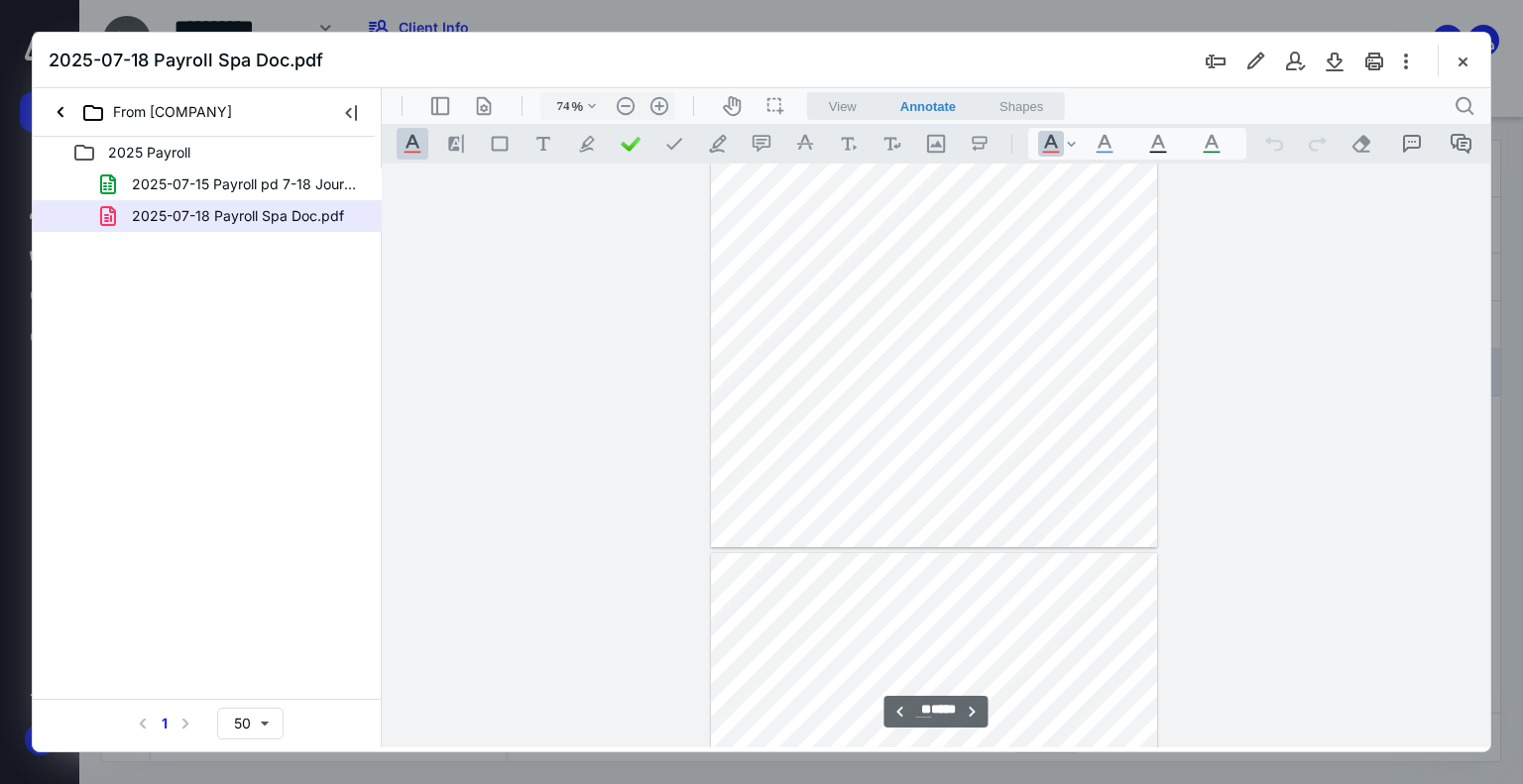 type on "**" 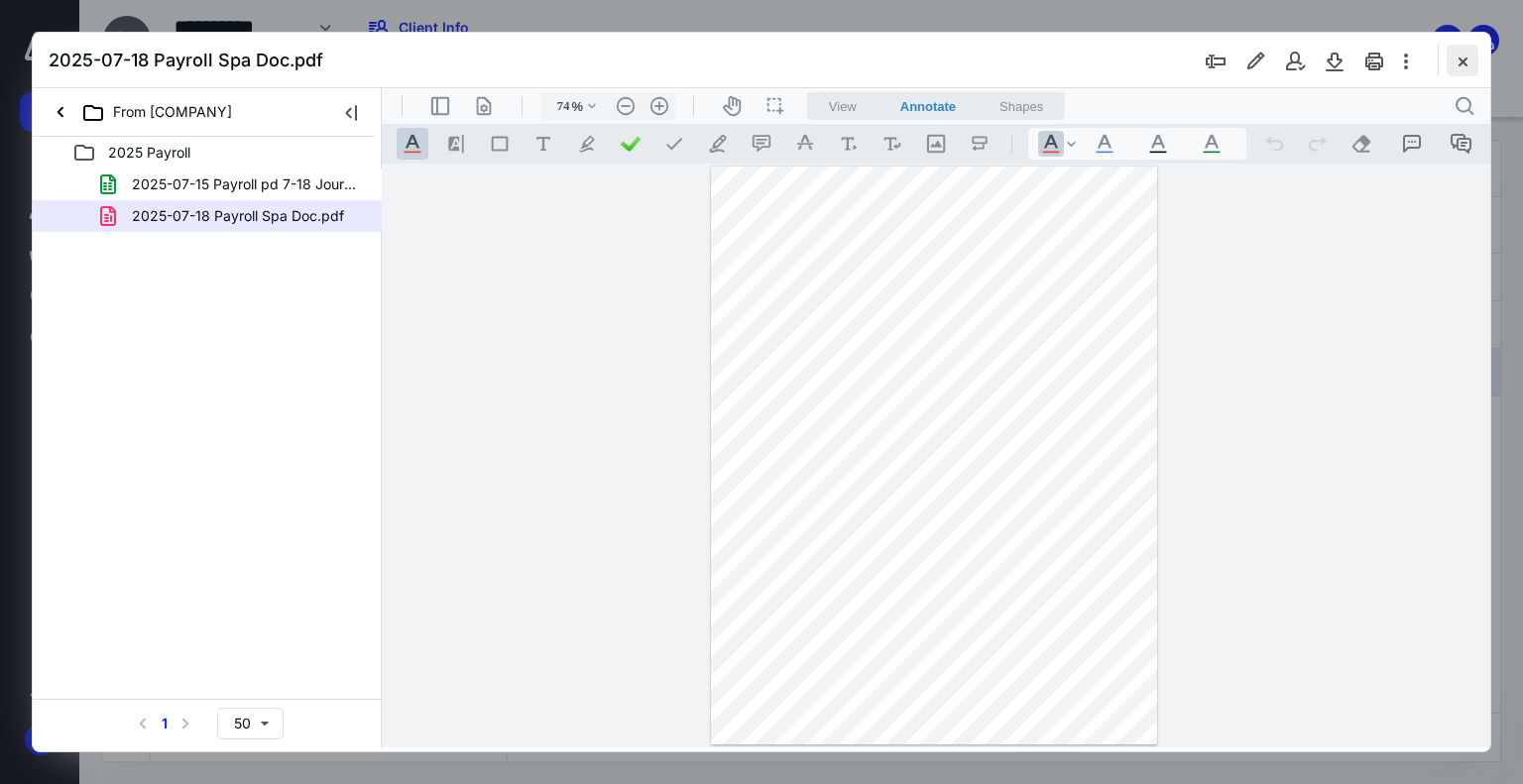 click at bounding box center (1463, 60) 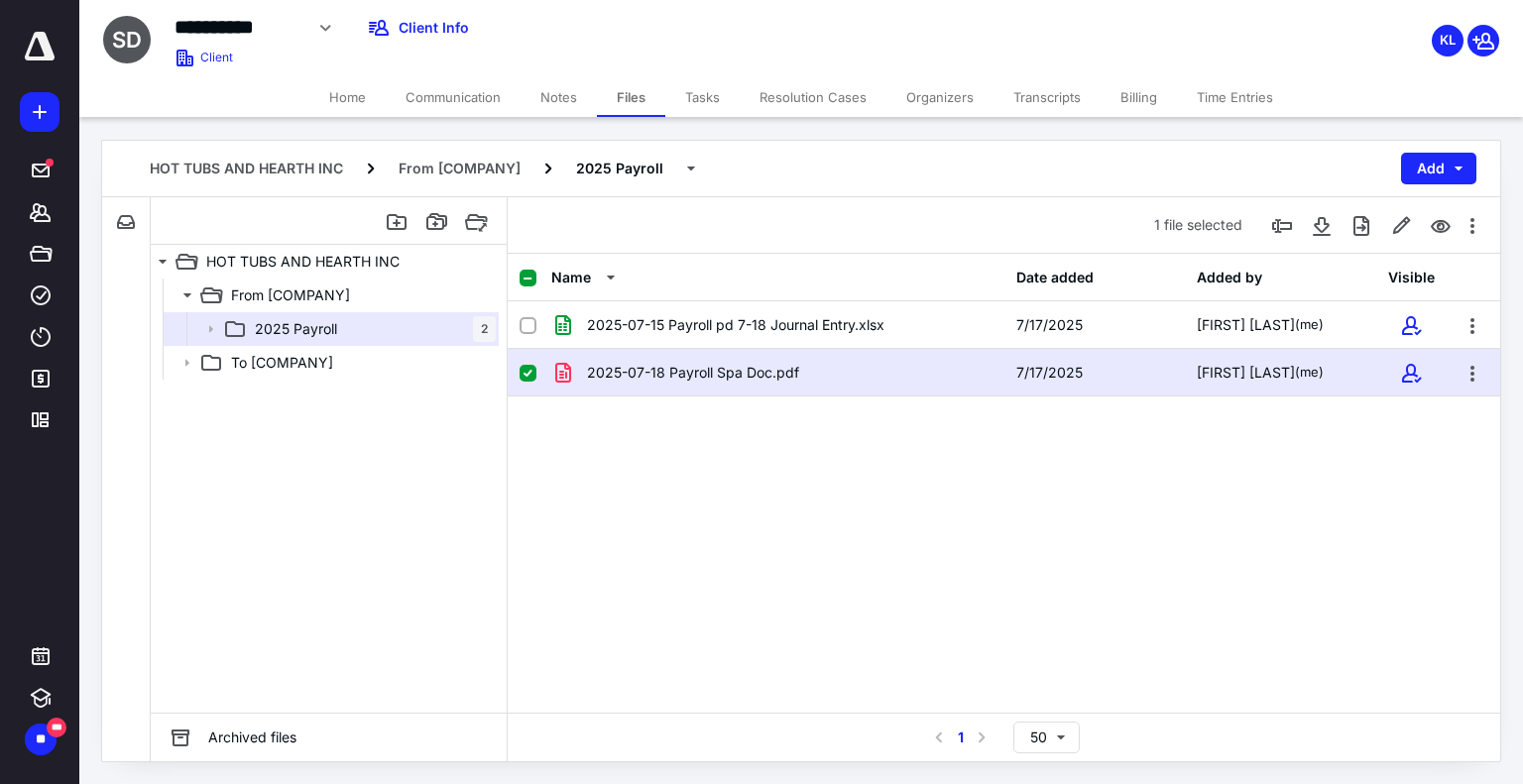 click on "Tasks" at bounding box center [702, 97] 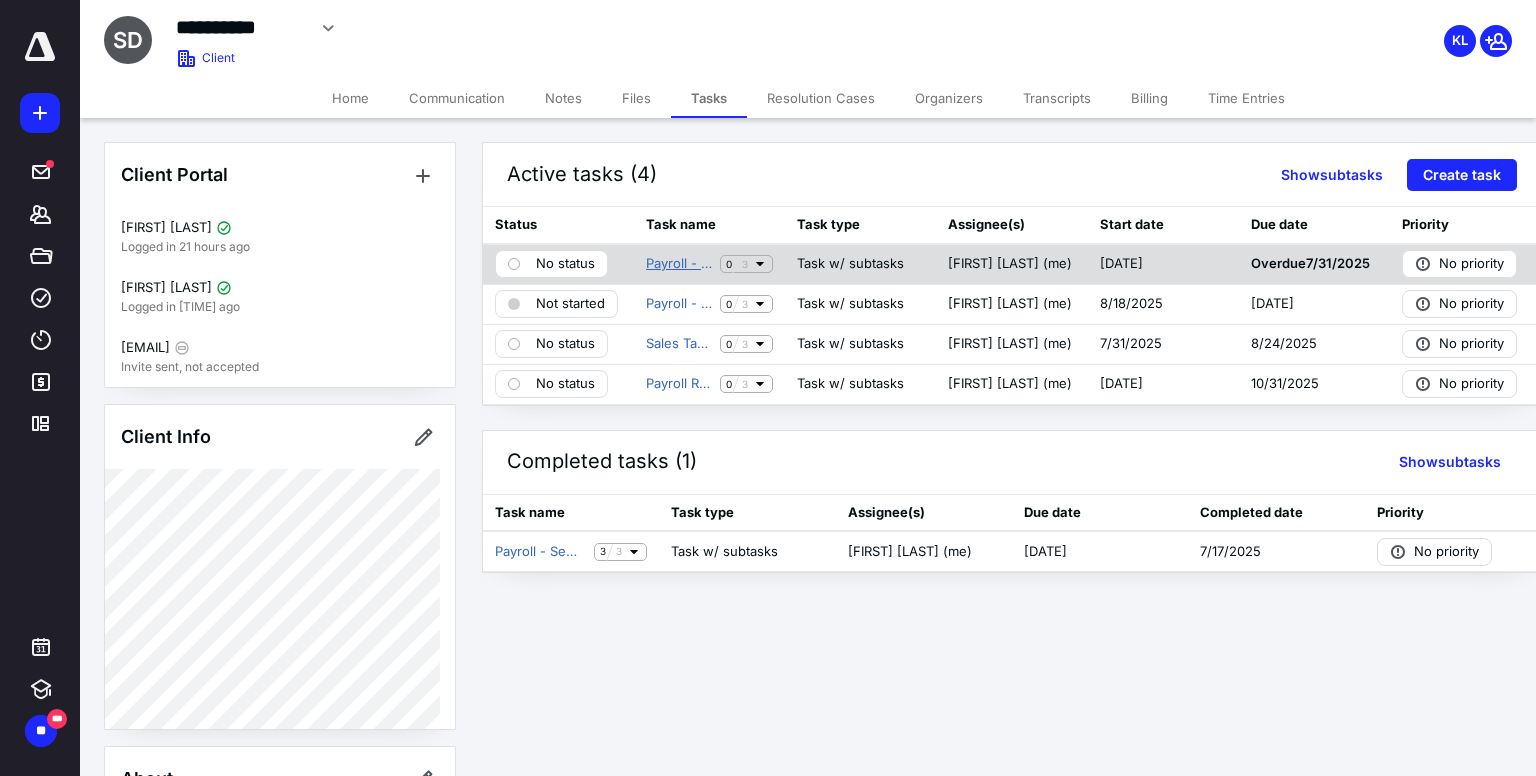 click on "Payroll - Semimonthly - [DATE]" at bounding box center [679, 264] 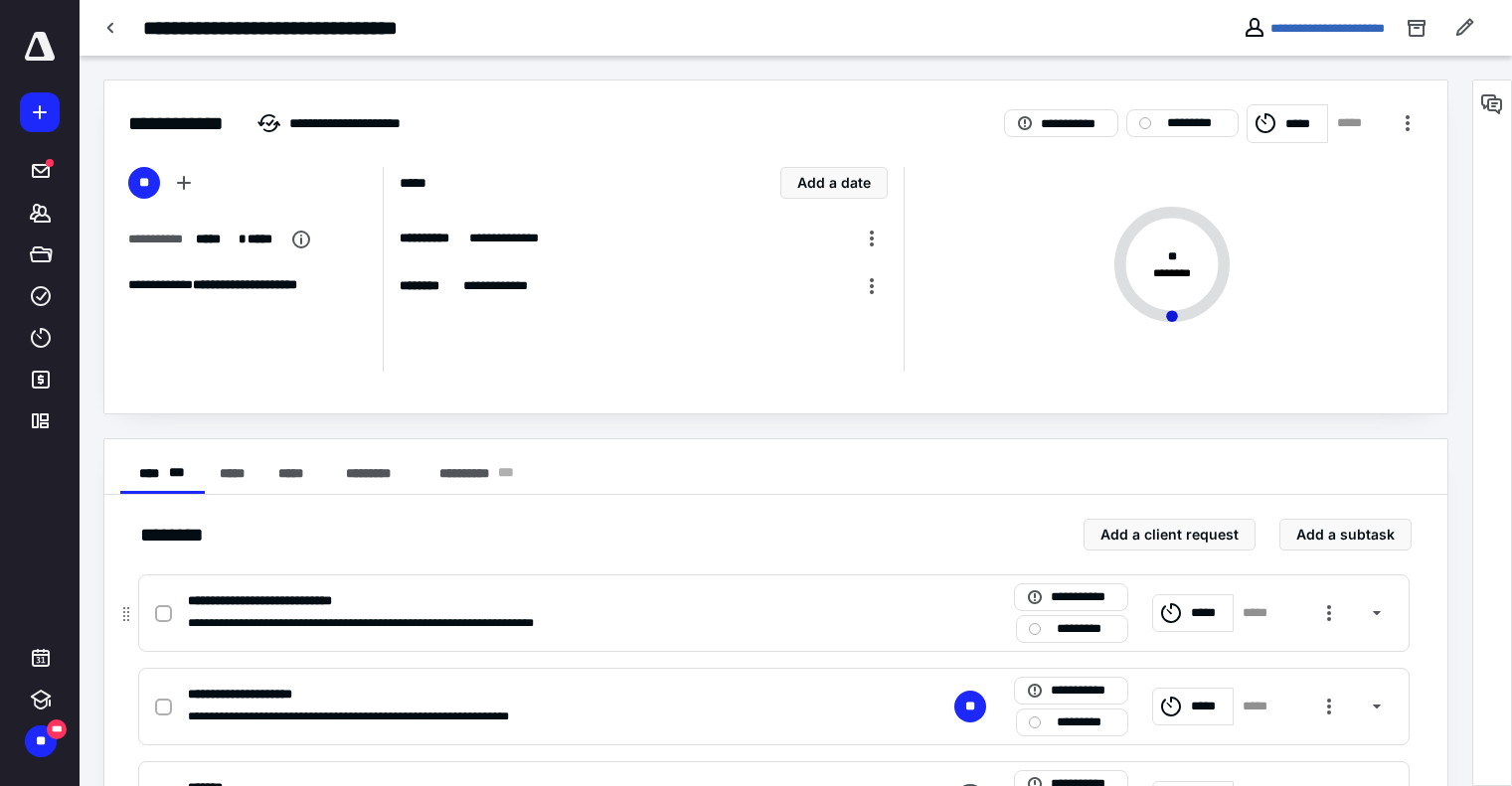 click at bounding box center [163, 614] 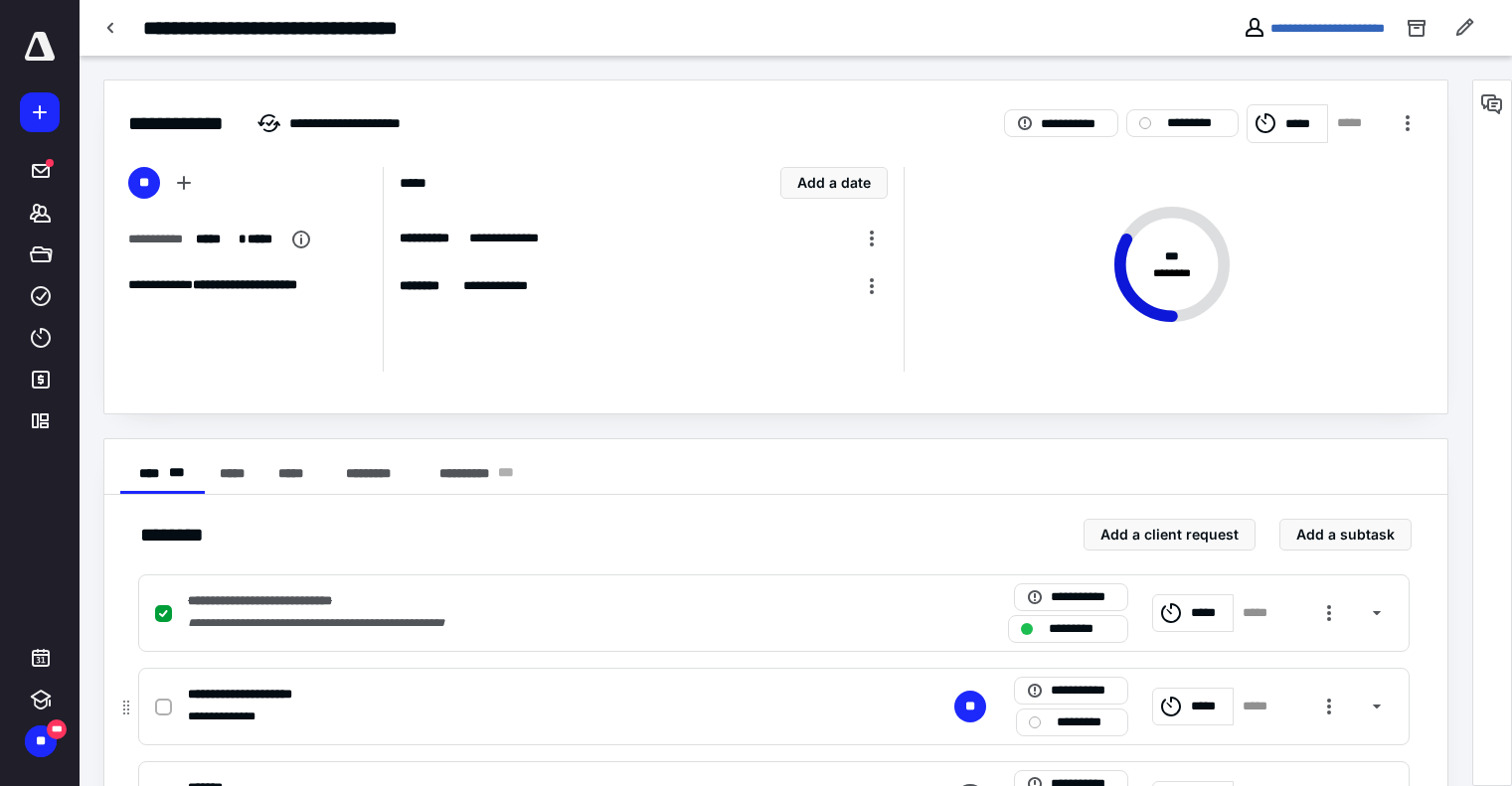 click on "*****" at bounding box center [1193, 707] 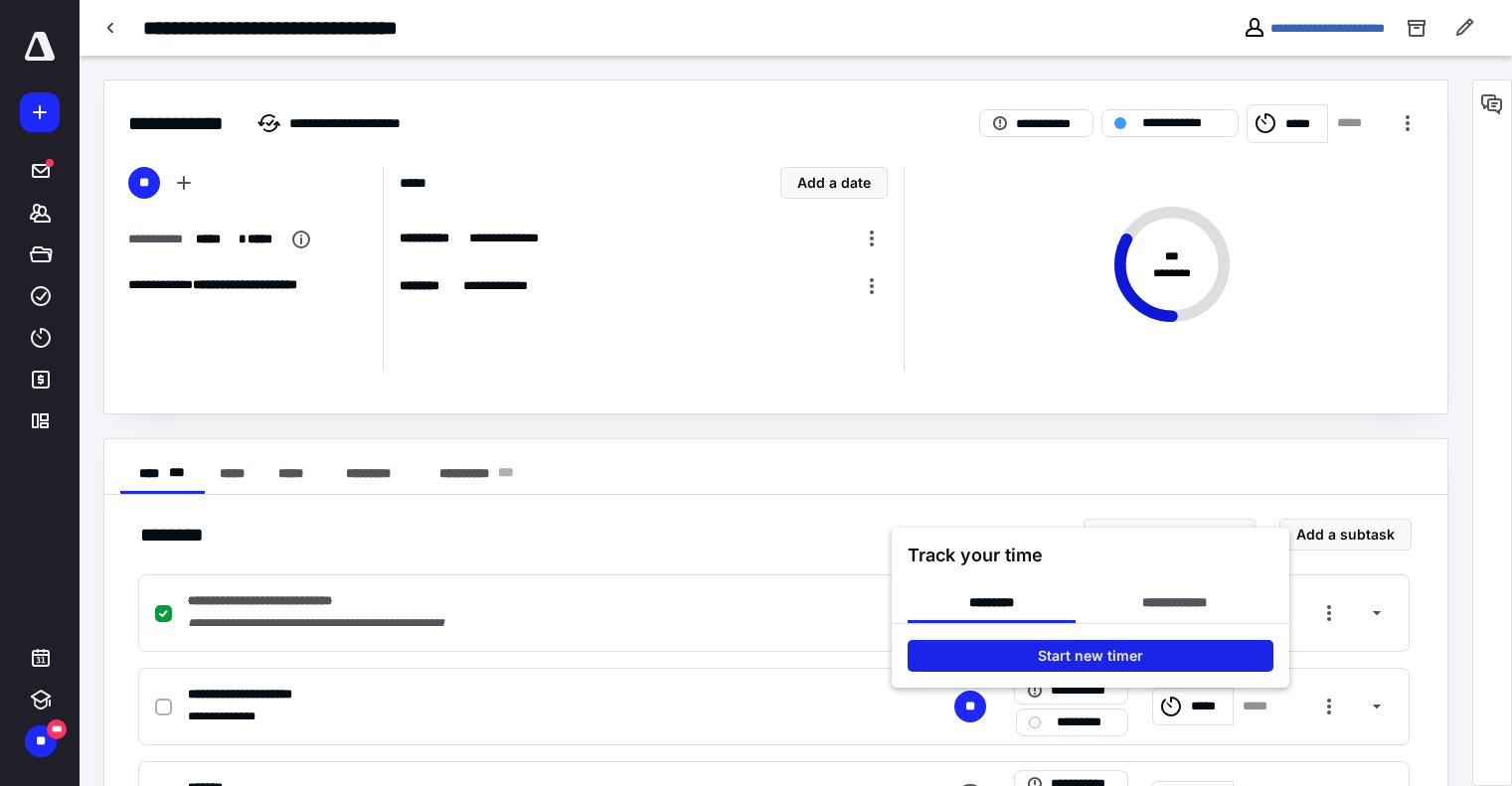 click on "Start new timer" at bounding box center [1091, 656] 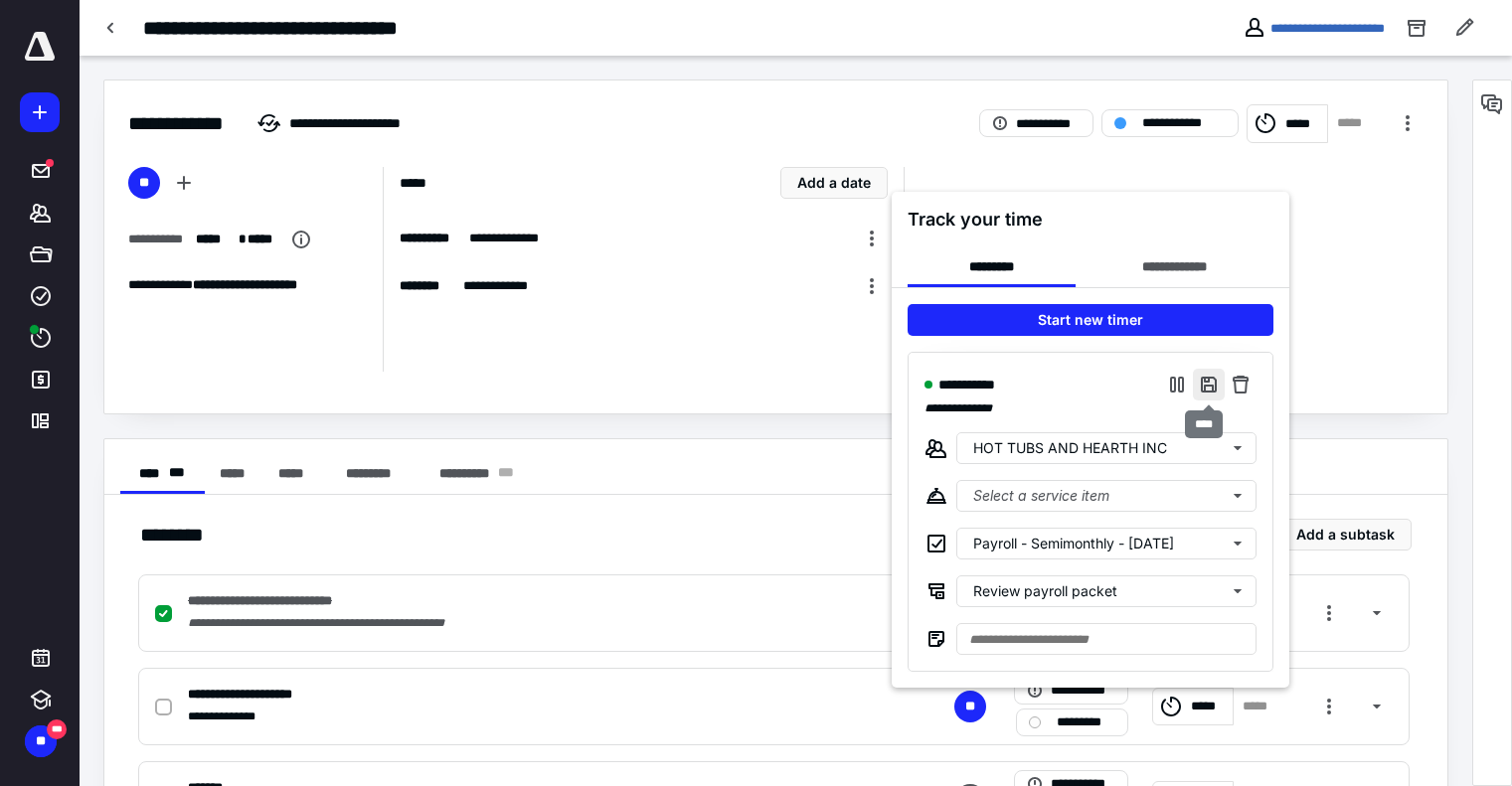 click at bounding box center [1209, 385] 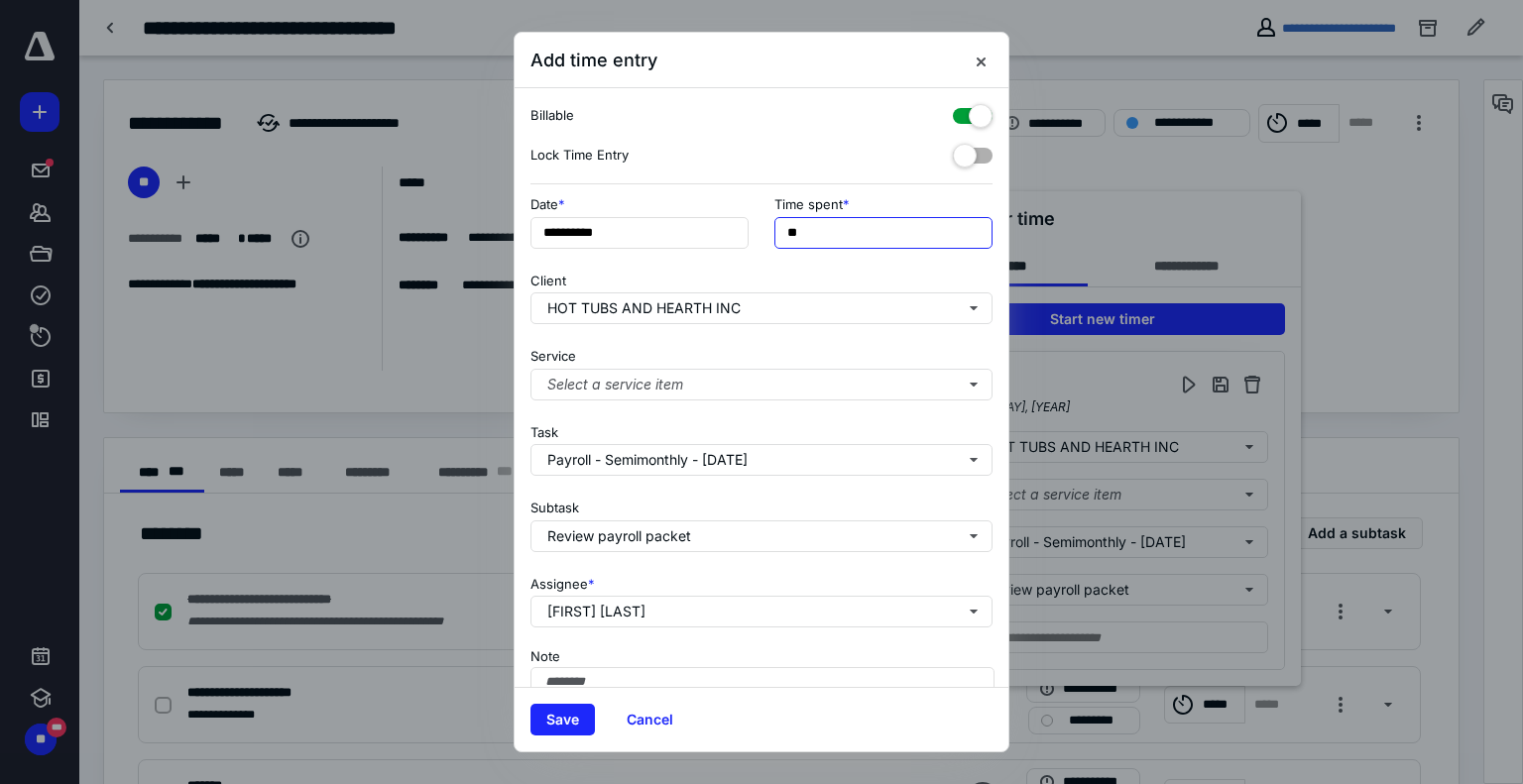 drag, startPoint x: 881, startPoint y: 231, endPoint x: 400, endPoint y: 252, distance: 481.4582 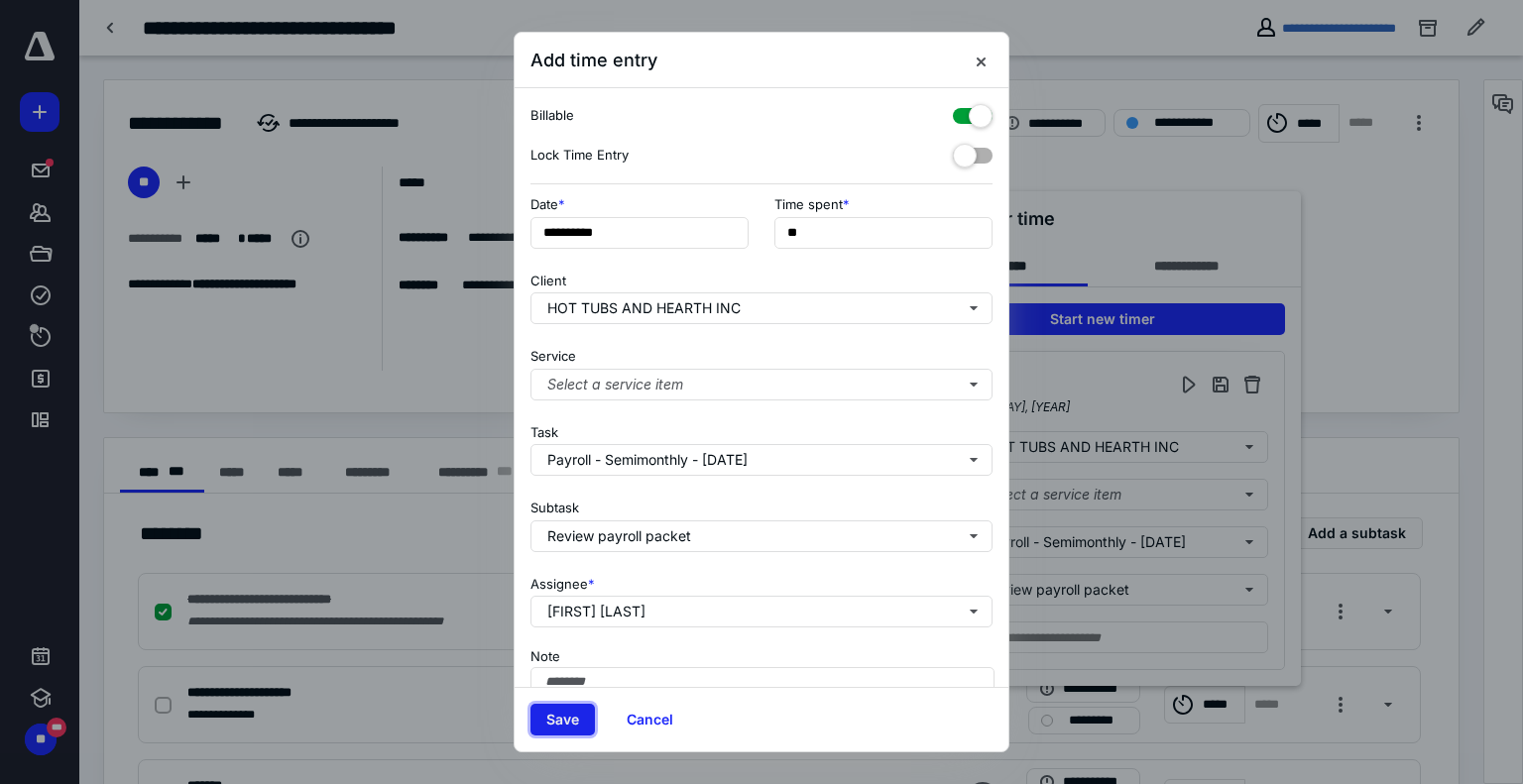 type on "***" 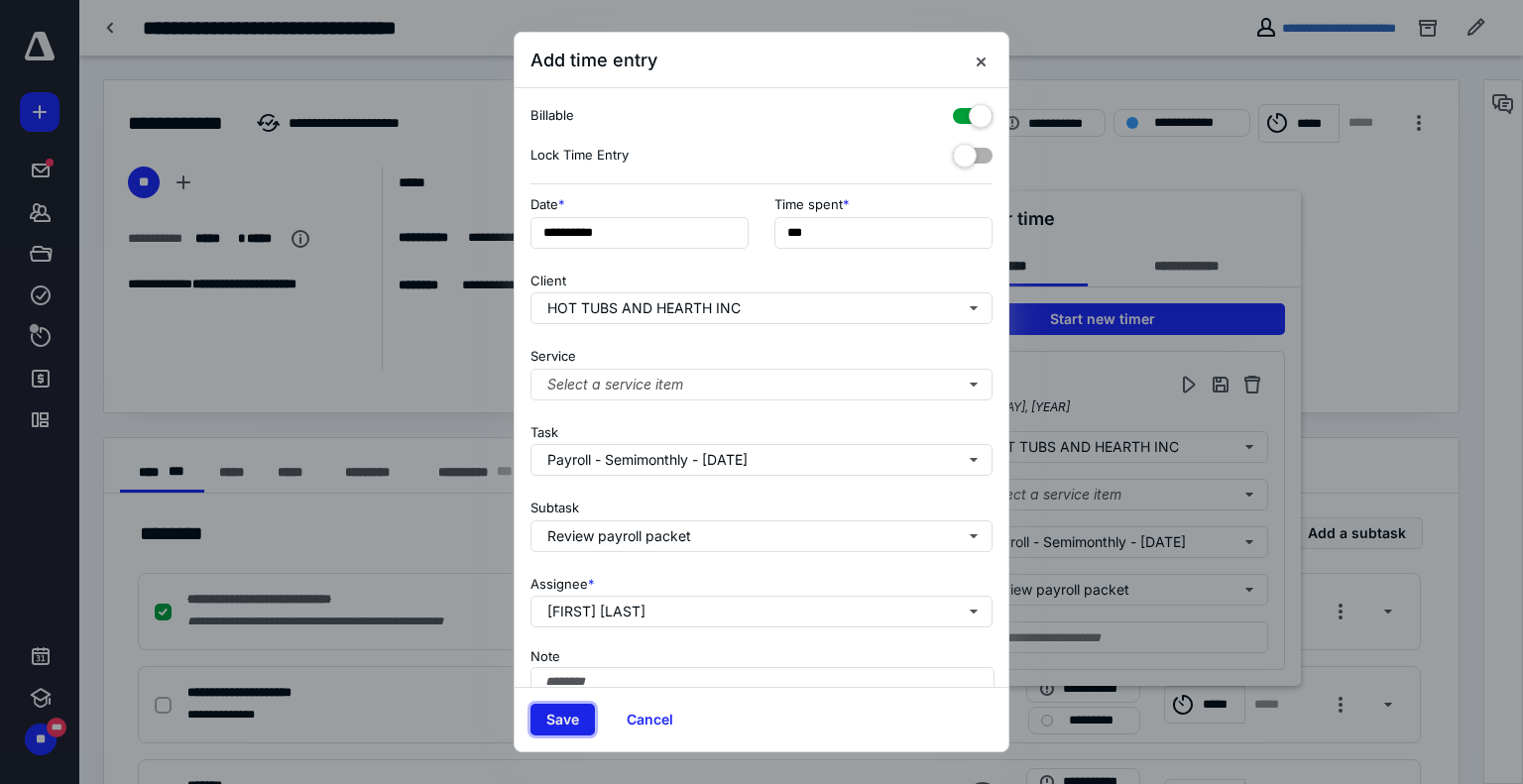 click on "Save" at bounding box center (562, 720) 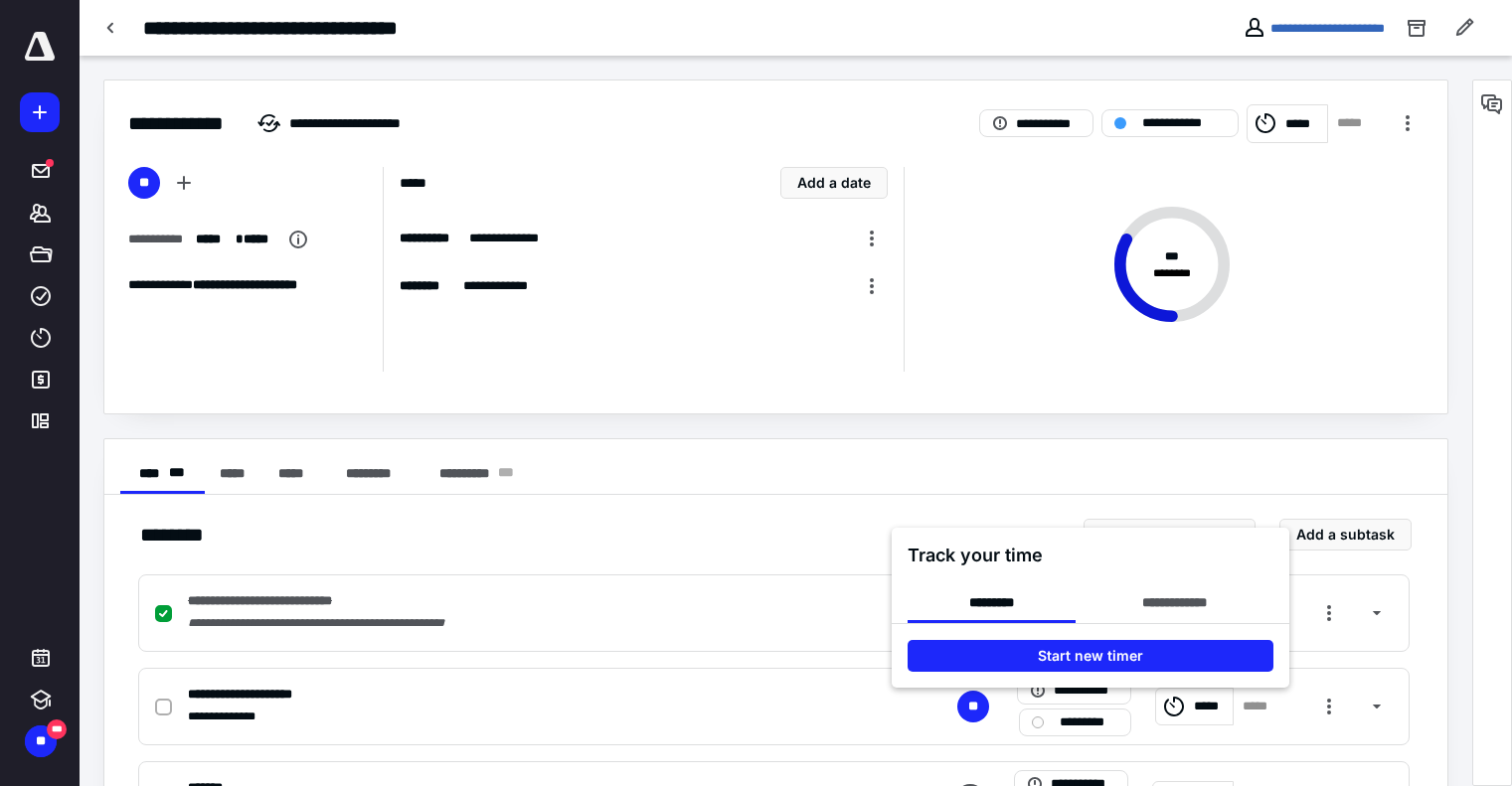 click at bounding box center [756, 393] 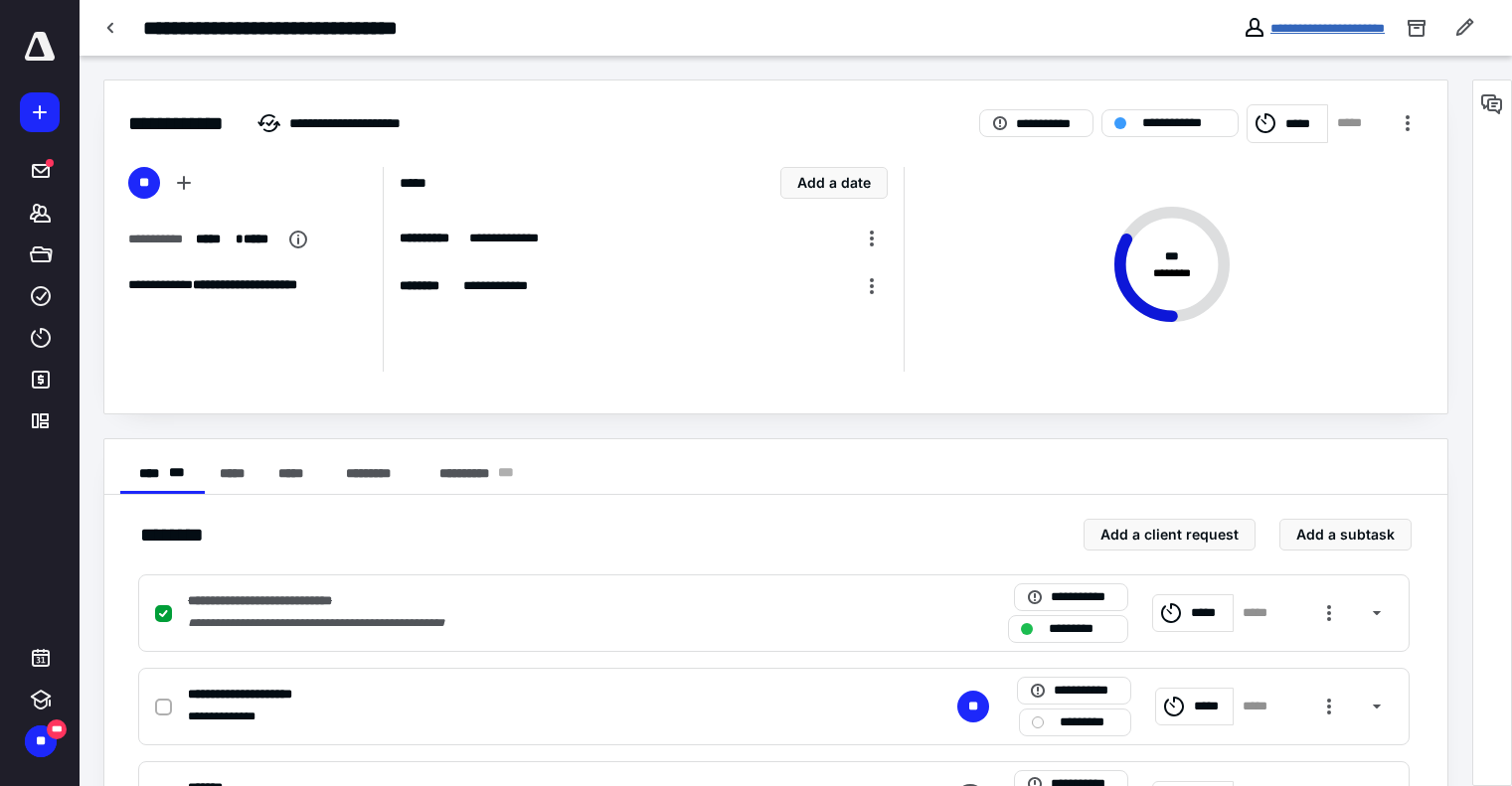 click on "**********" at bounding box center [1327, 28] 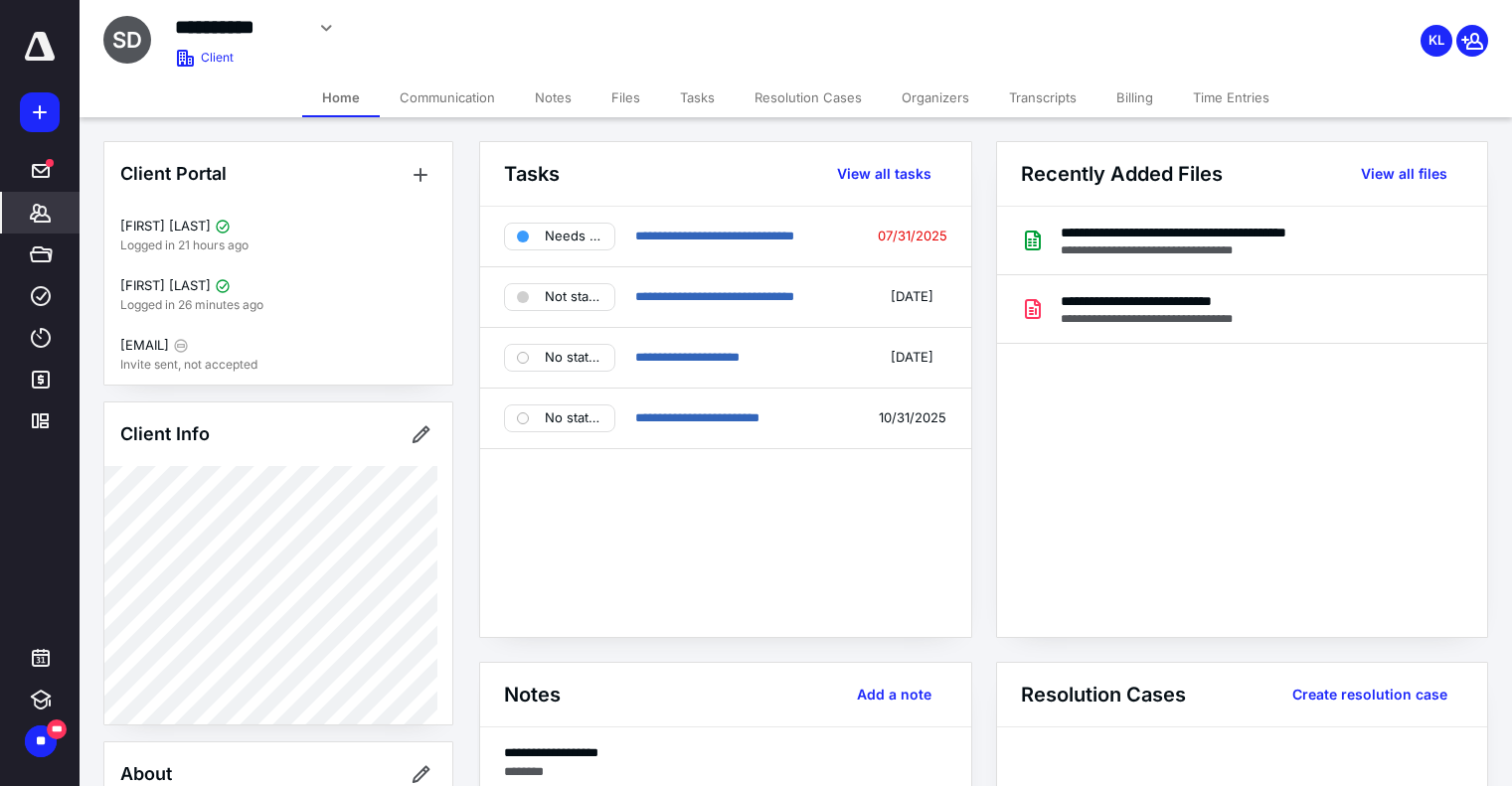 click on "Files" at bounding box center (625, 97) 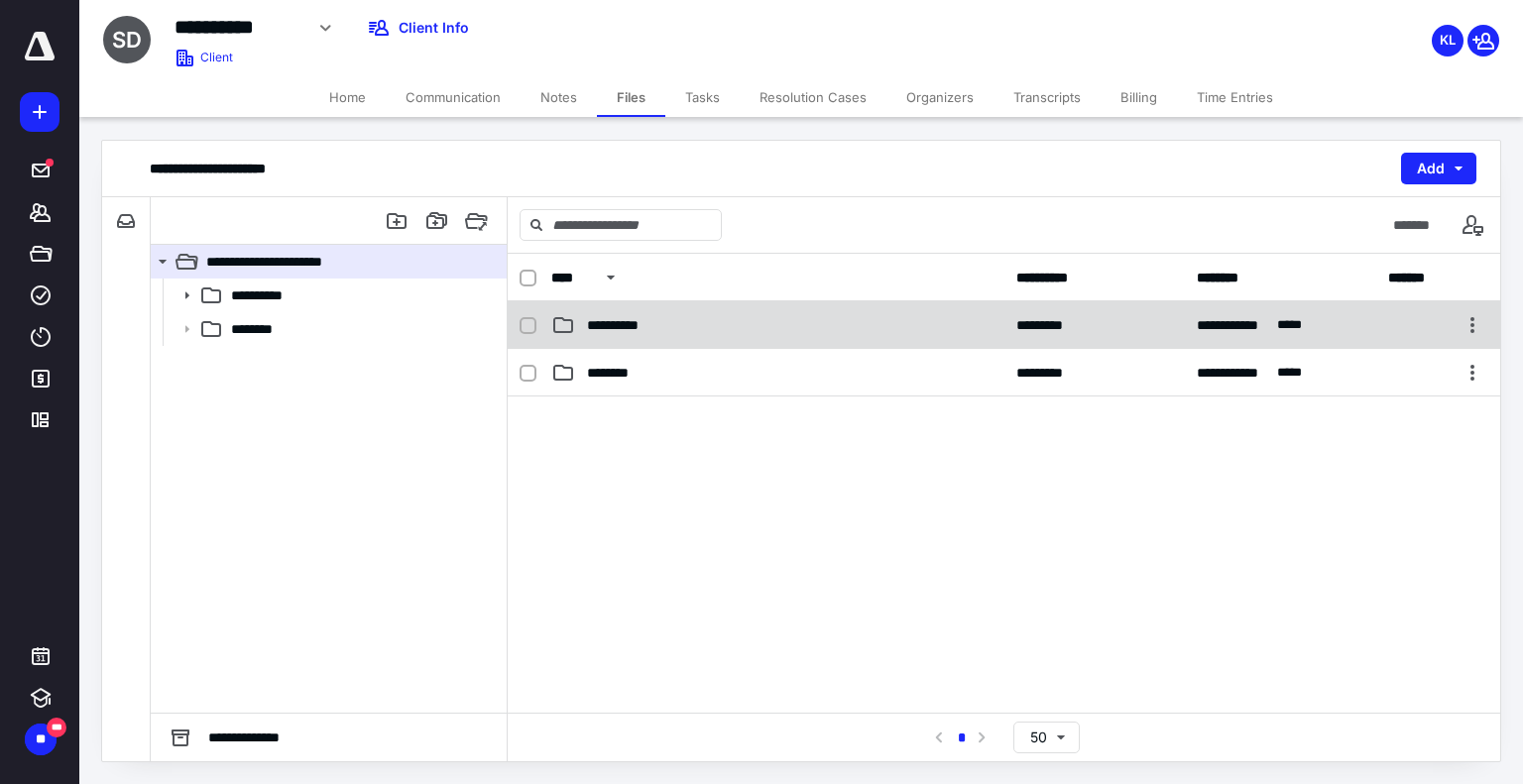 click on "**********" at bounding box center (630, 325) 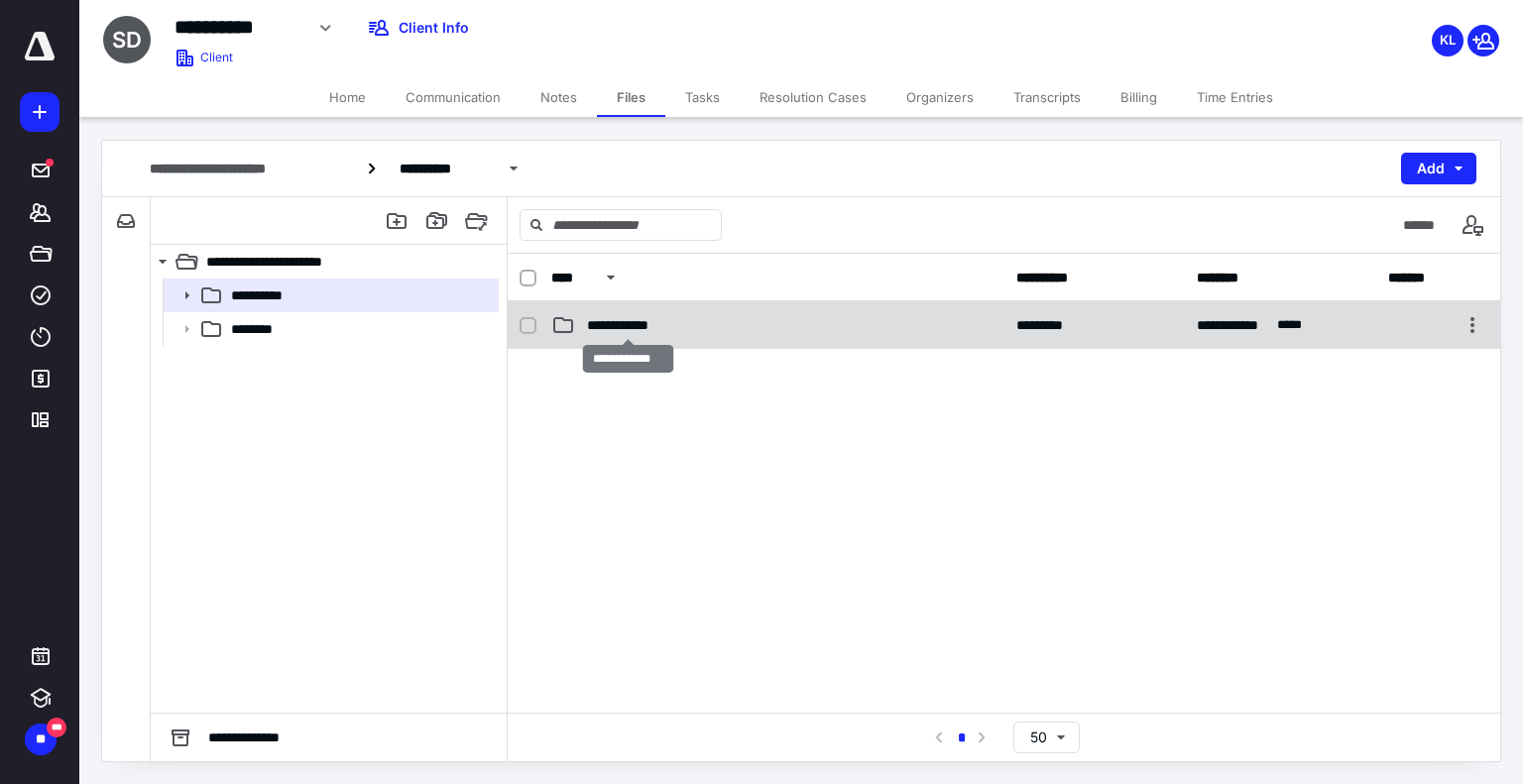 click on "**********" at bounding box center (628, 325) 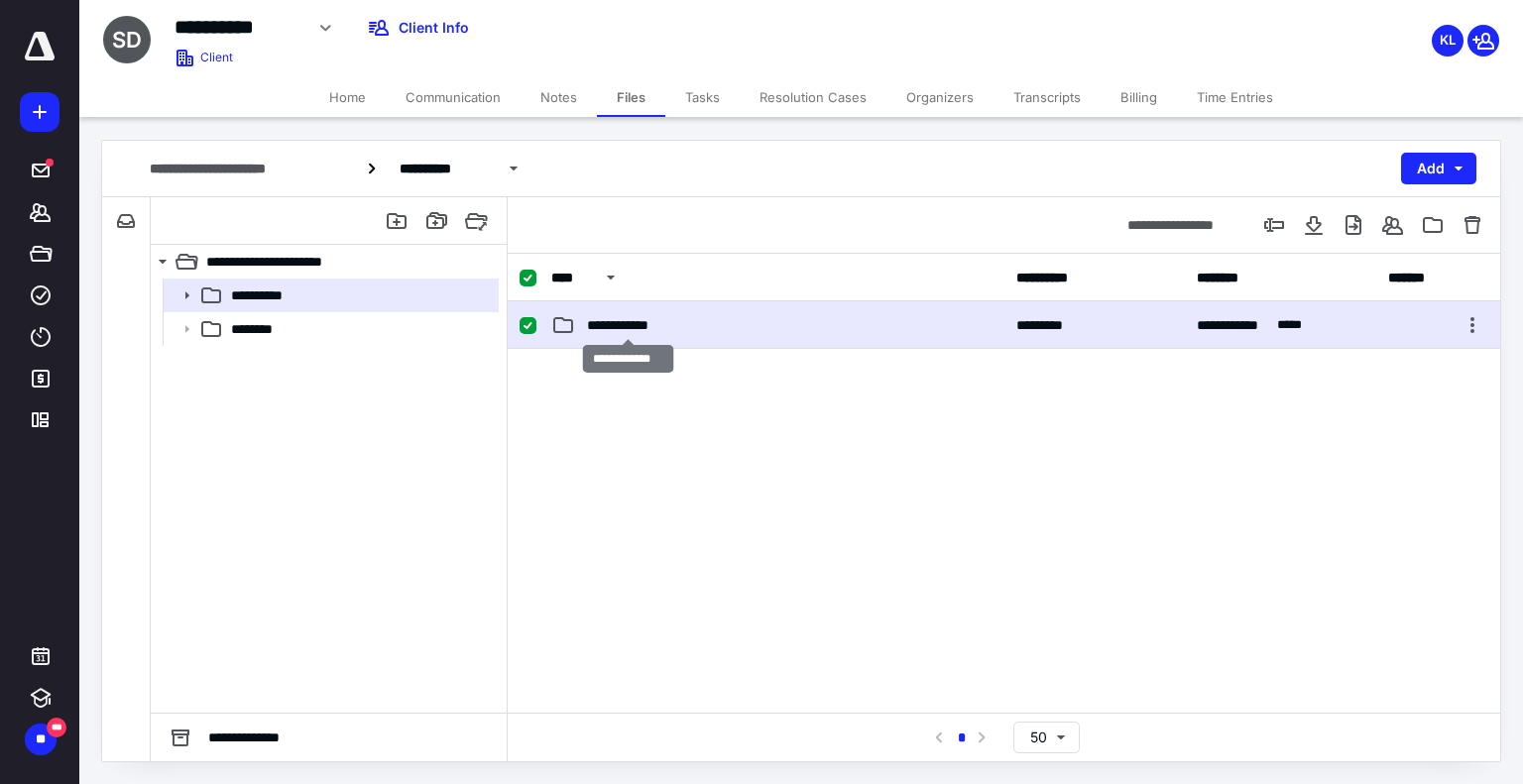 click on "**********" at bounding box center [628, 325] 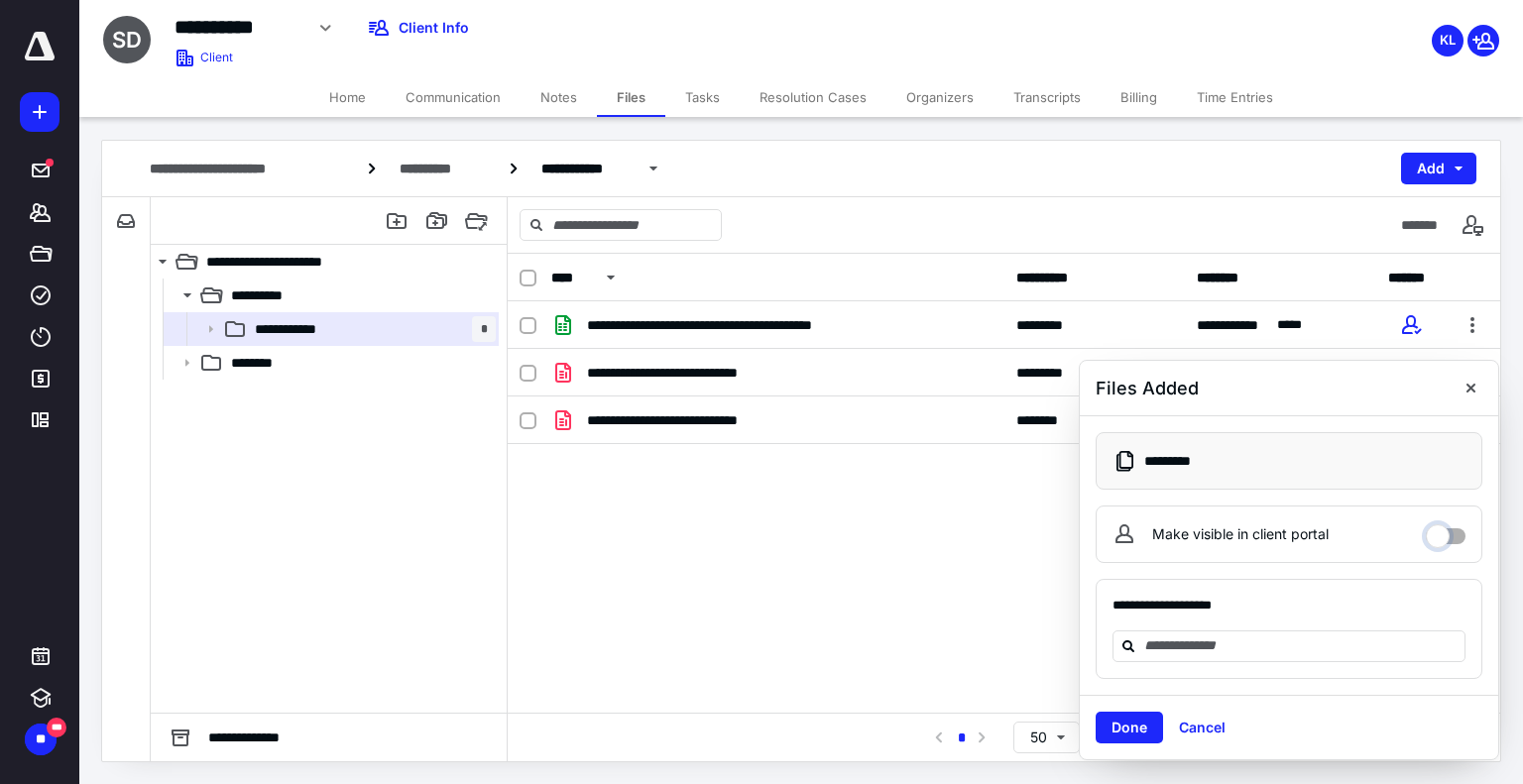 click on "Make visible in client portal" at bounding box center [1446, 531] 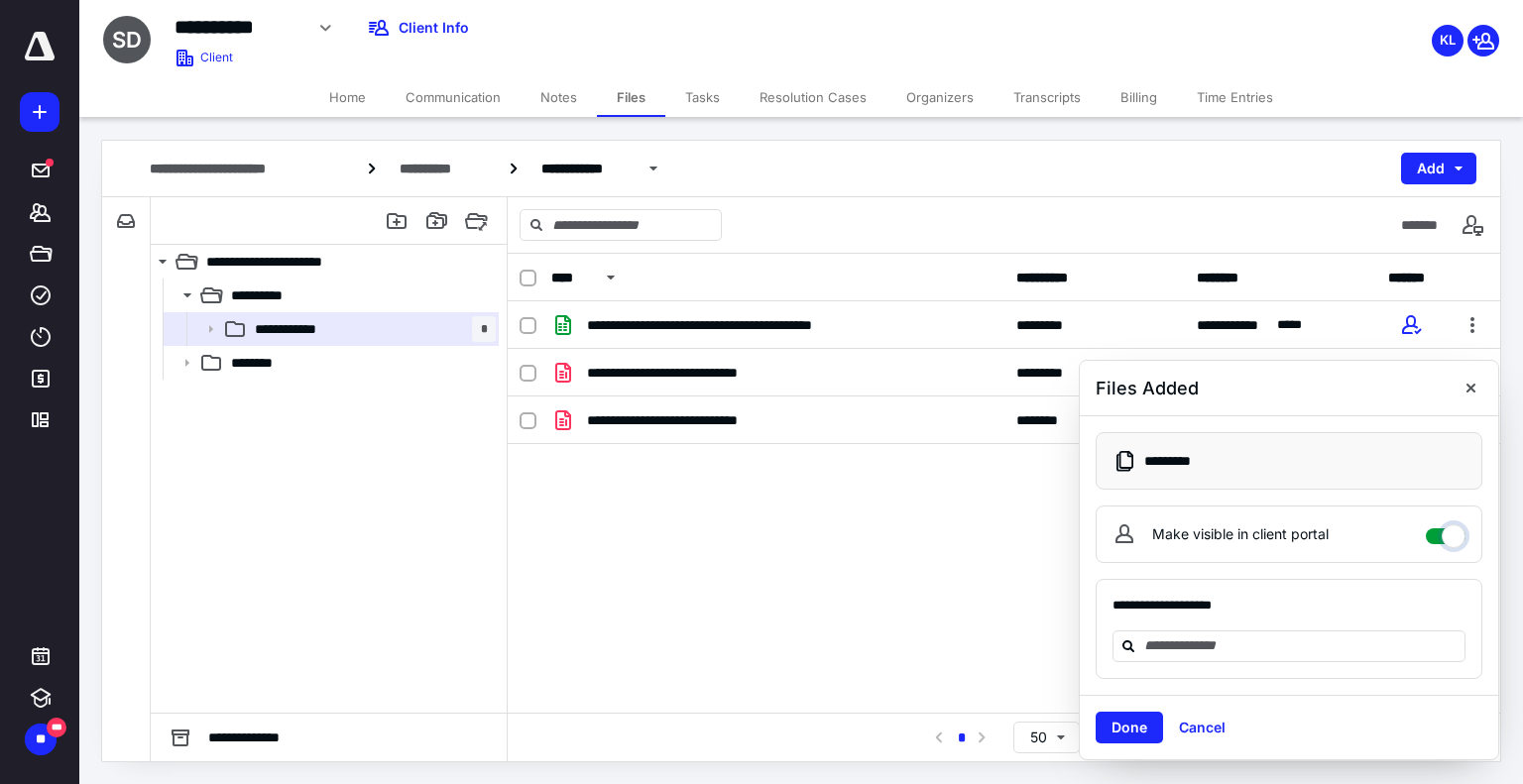 checkbox on "****" 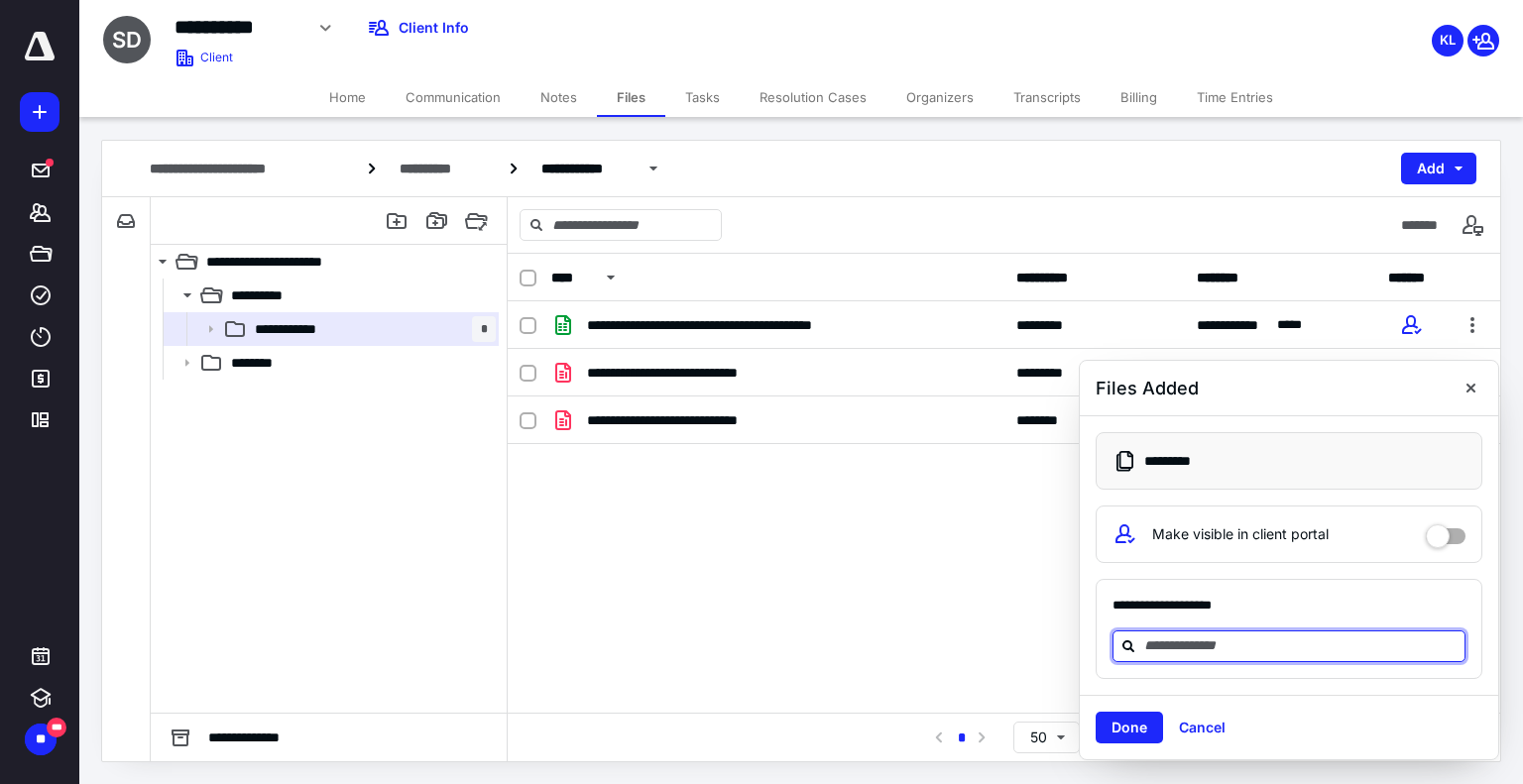 click at bounding box center [1301, 645] 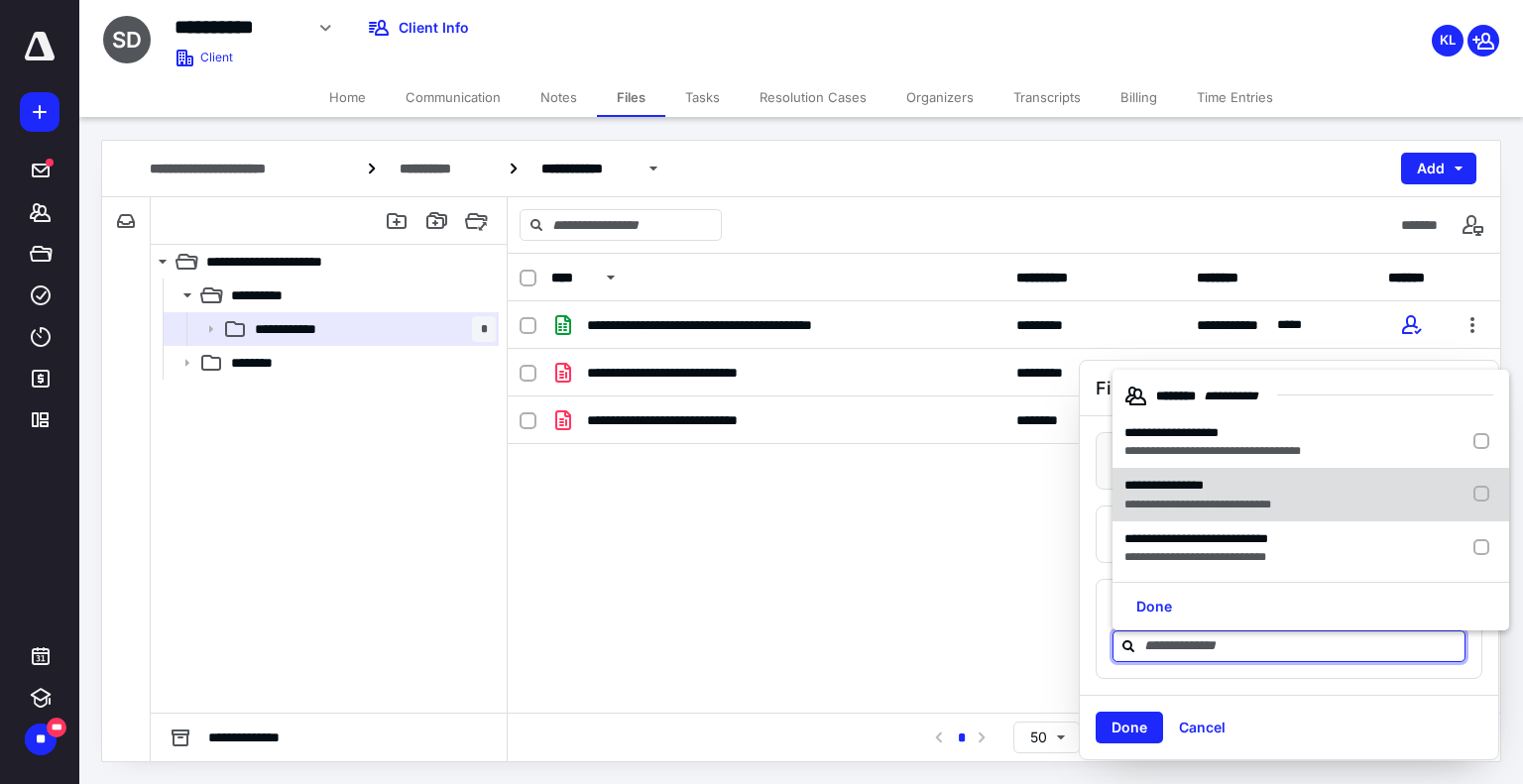 click on "**********" at bounding box center (1198, 486) 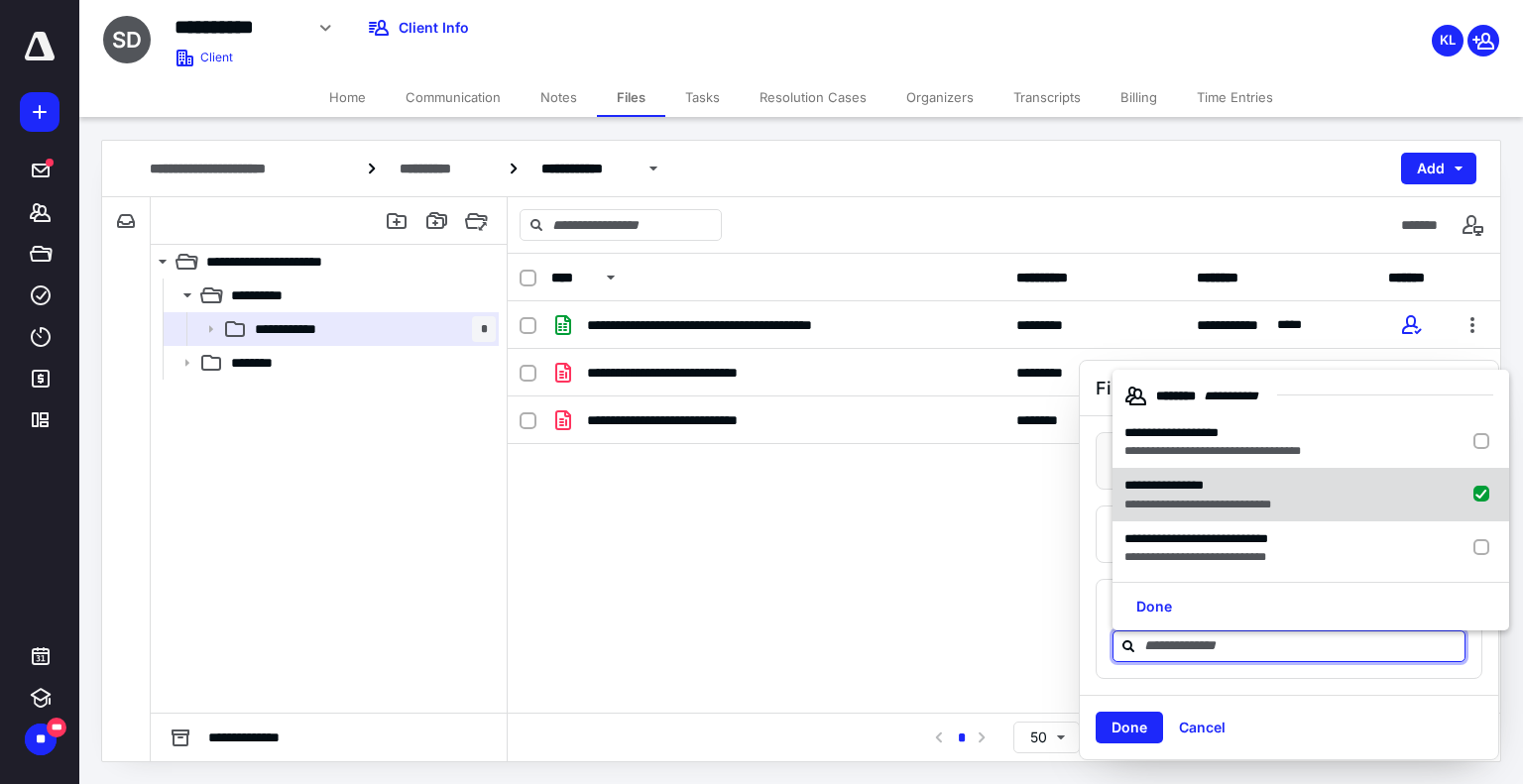 checkbox on "true" 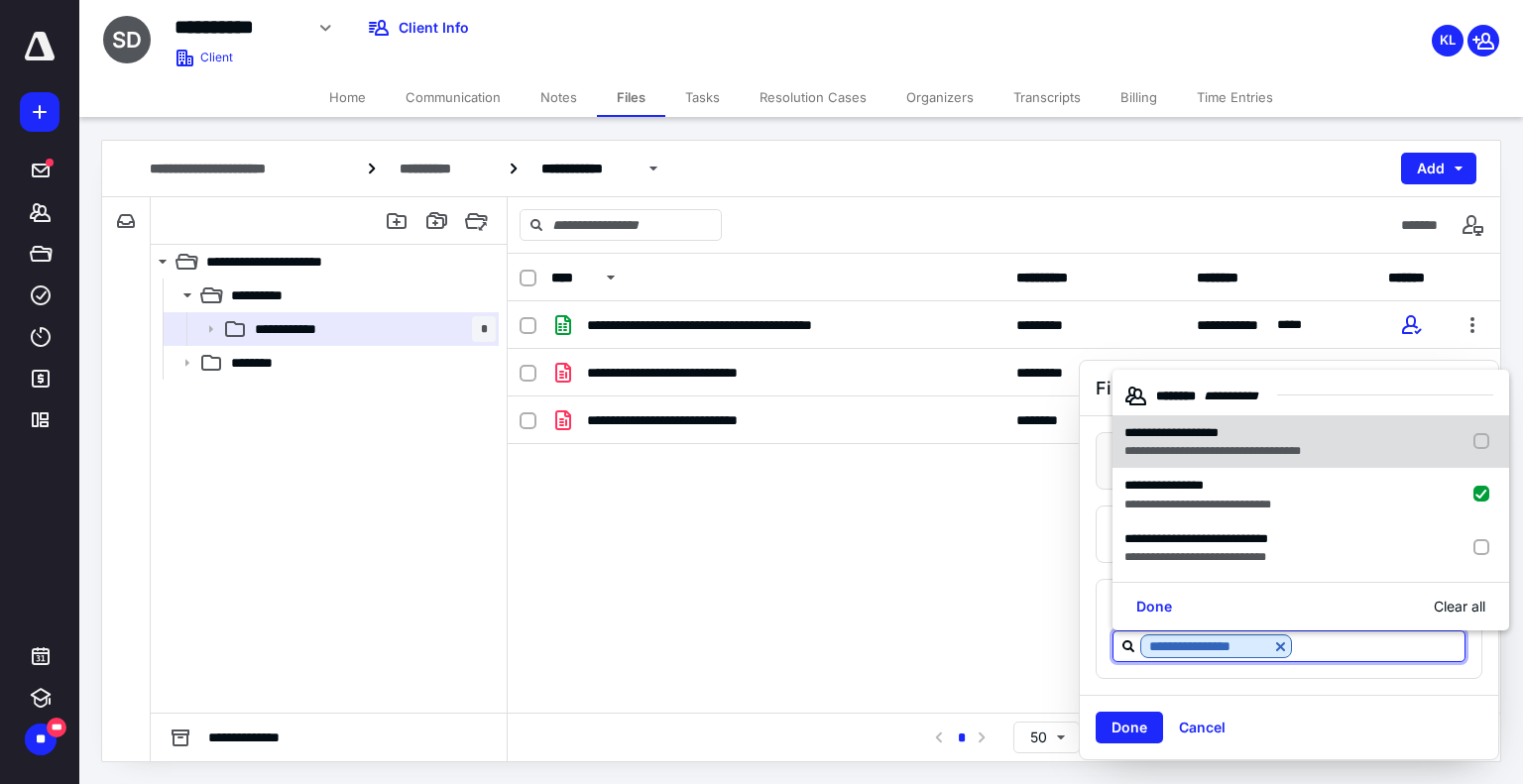 click on "**********" at bounding box center (1171, 432) 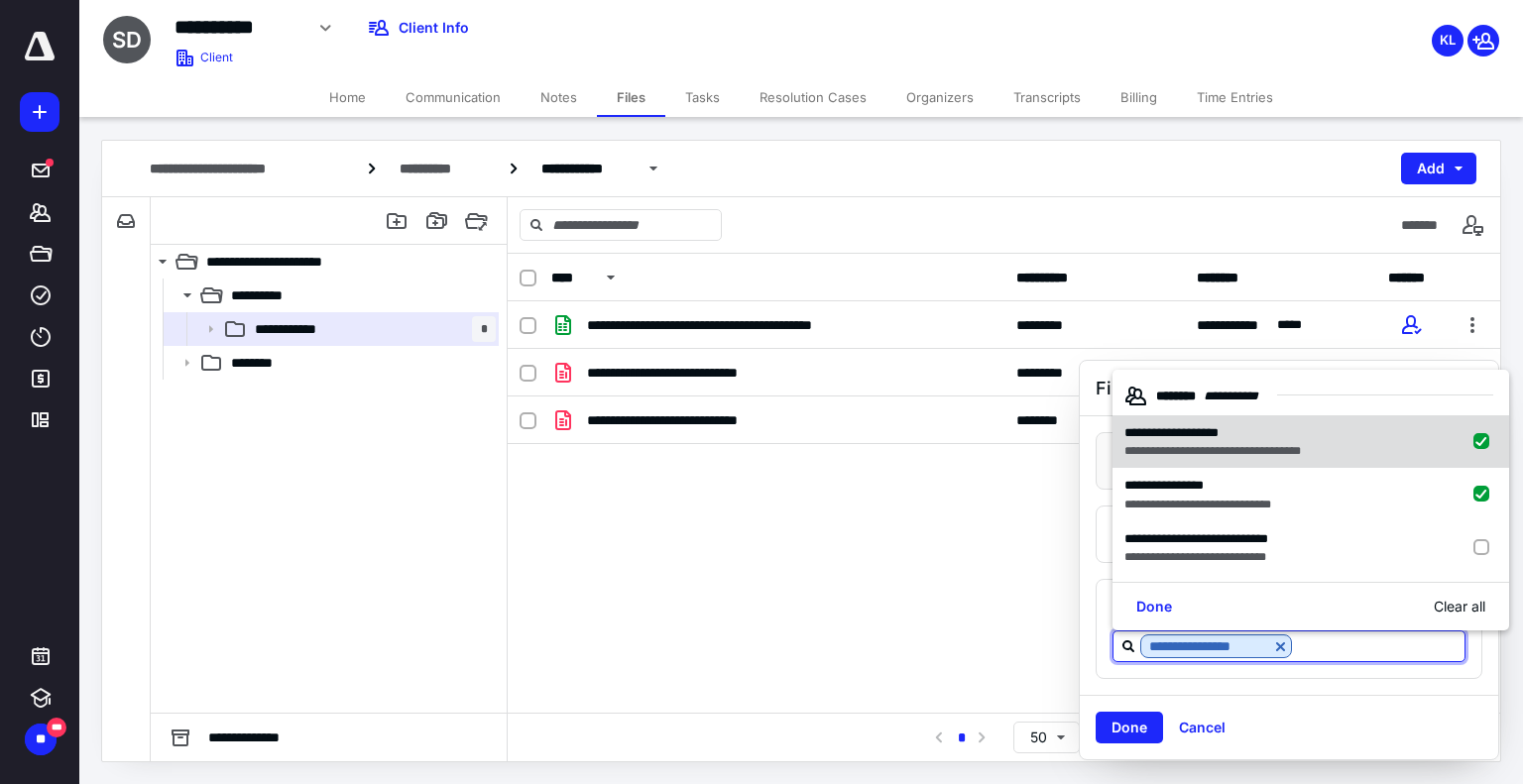 checkbox on "true" 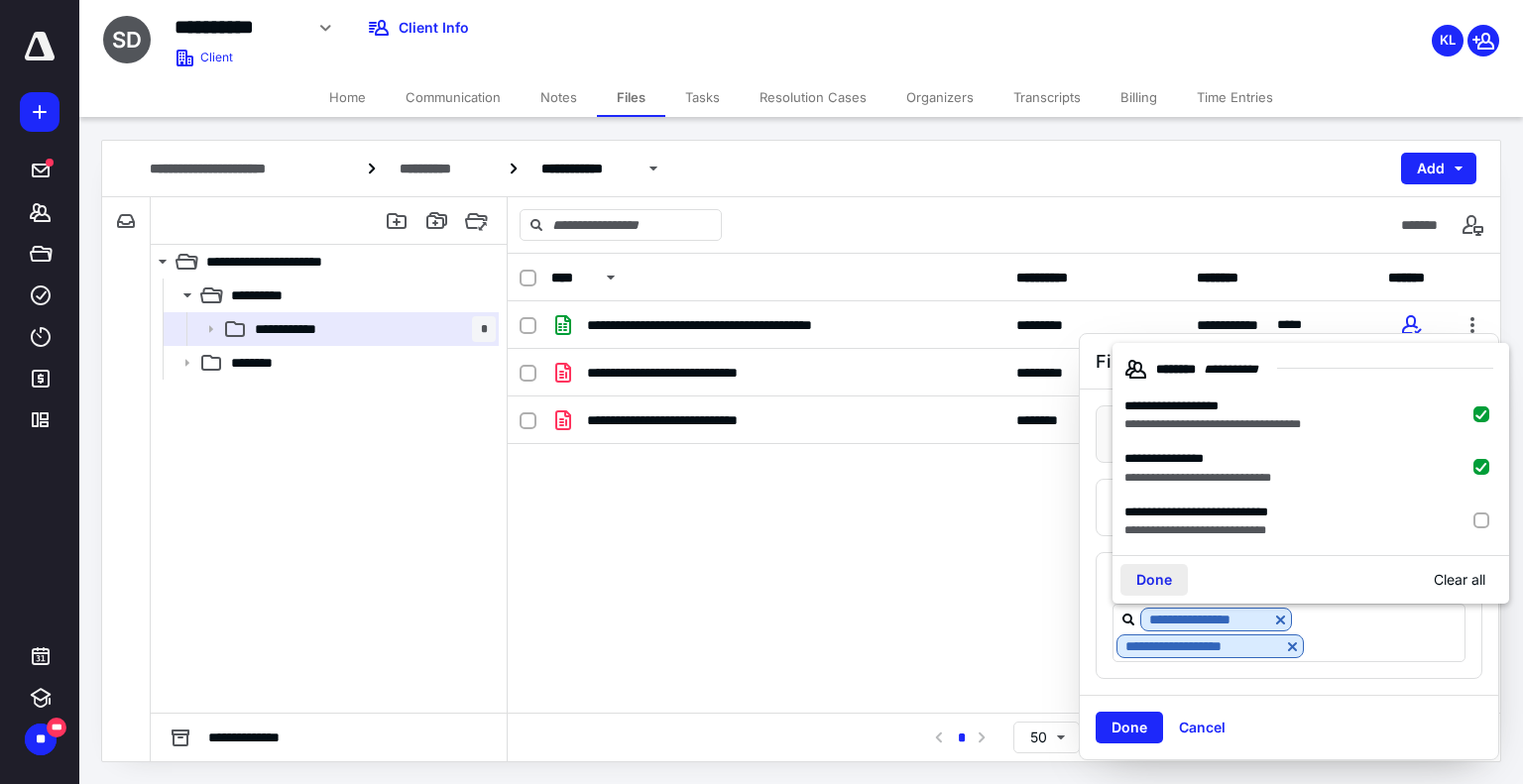 click on "Done" at bounding box center [1154, 580] 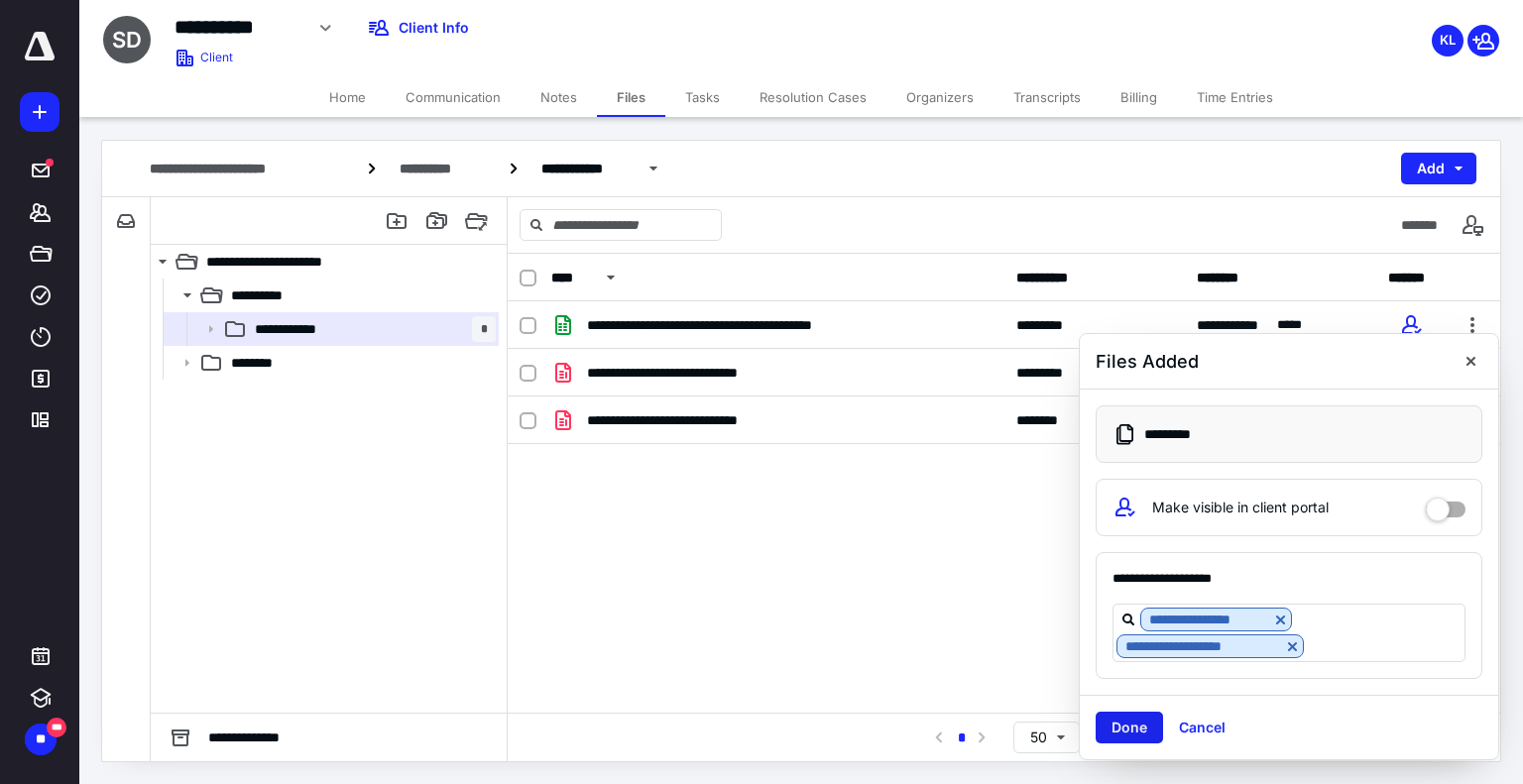 click on "Done" at bounding box center (1129, 728) 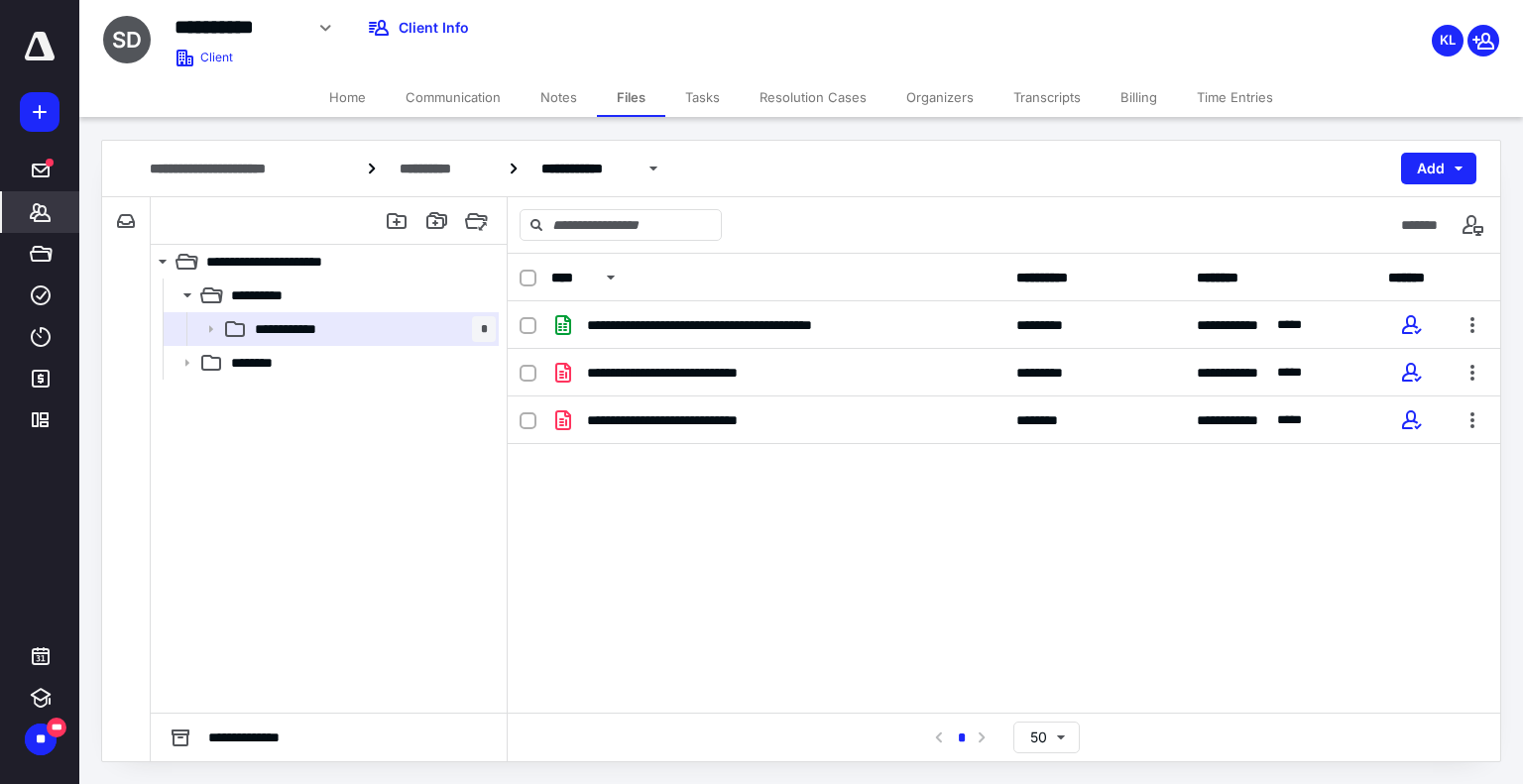 click 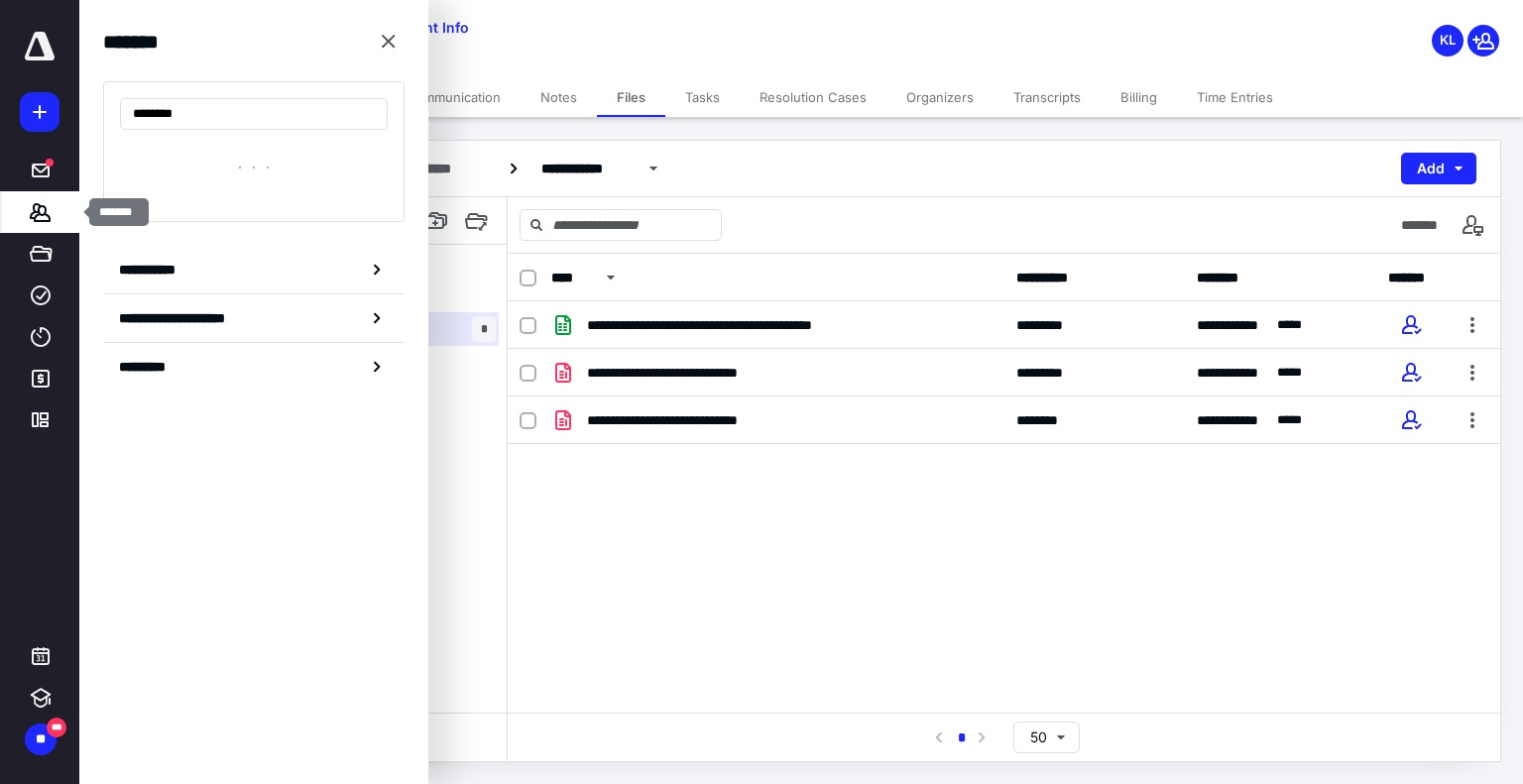 type on "*********" 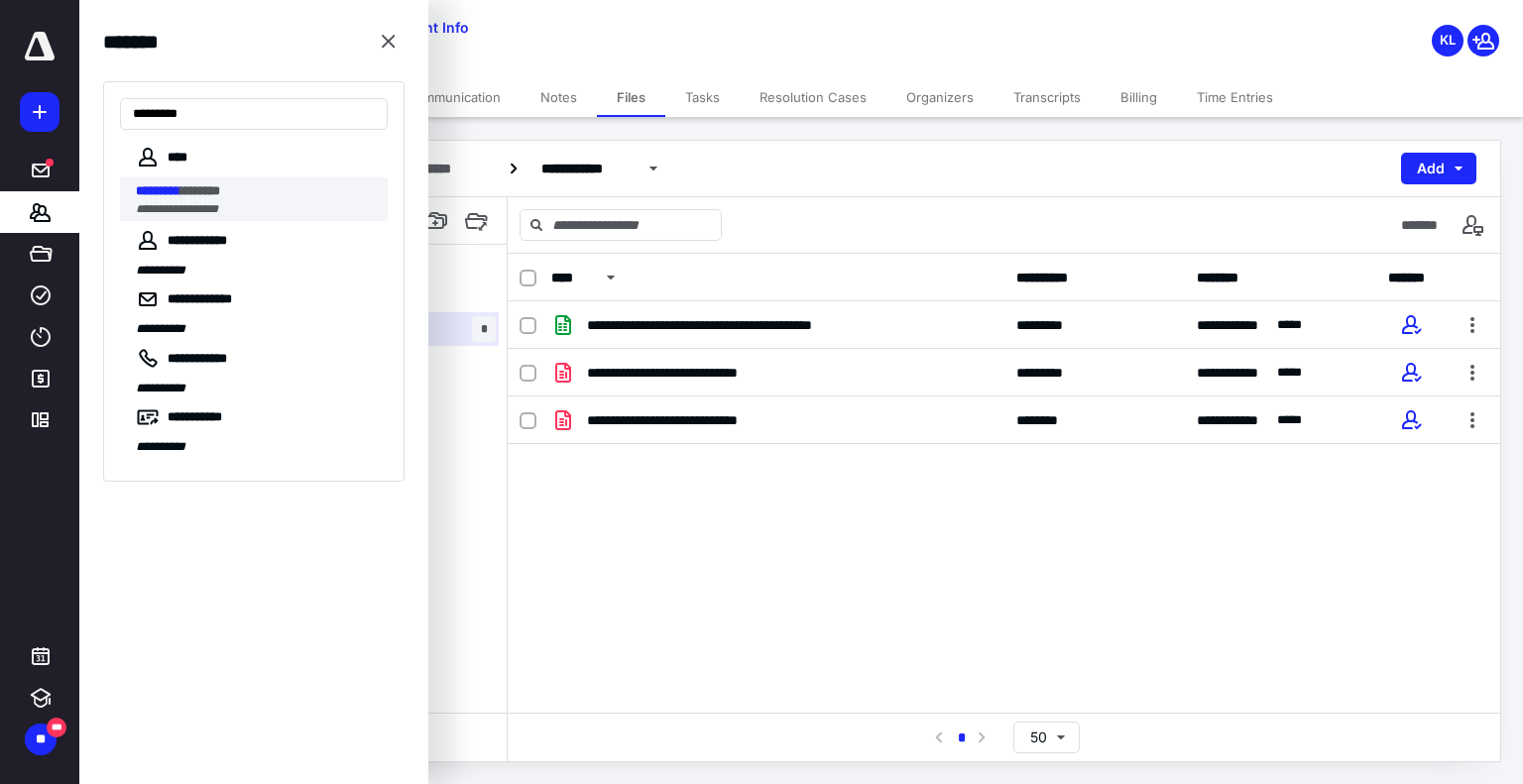 click on "********" at bounding box center [200, 190] 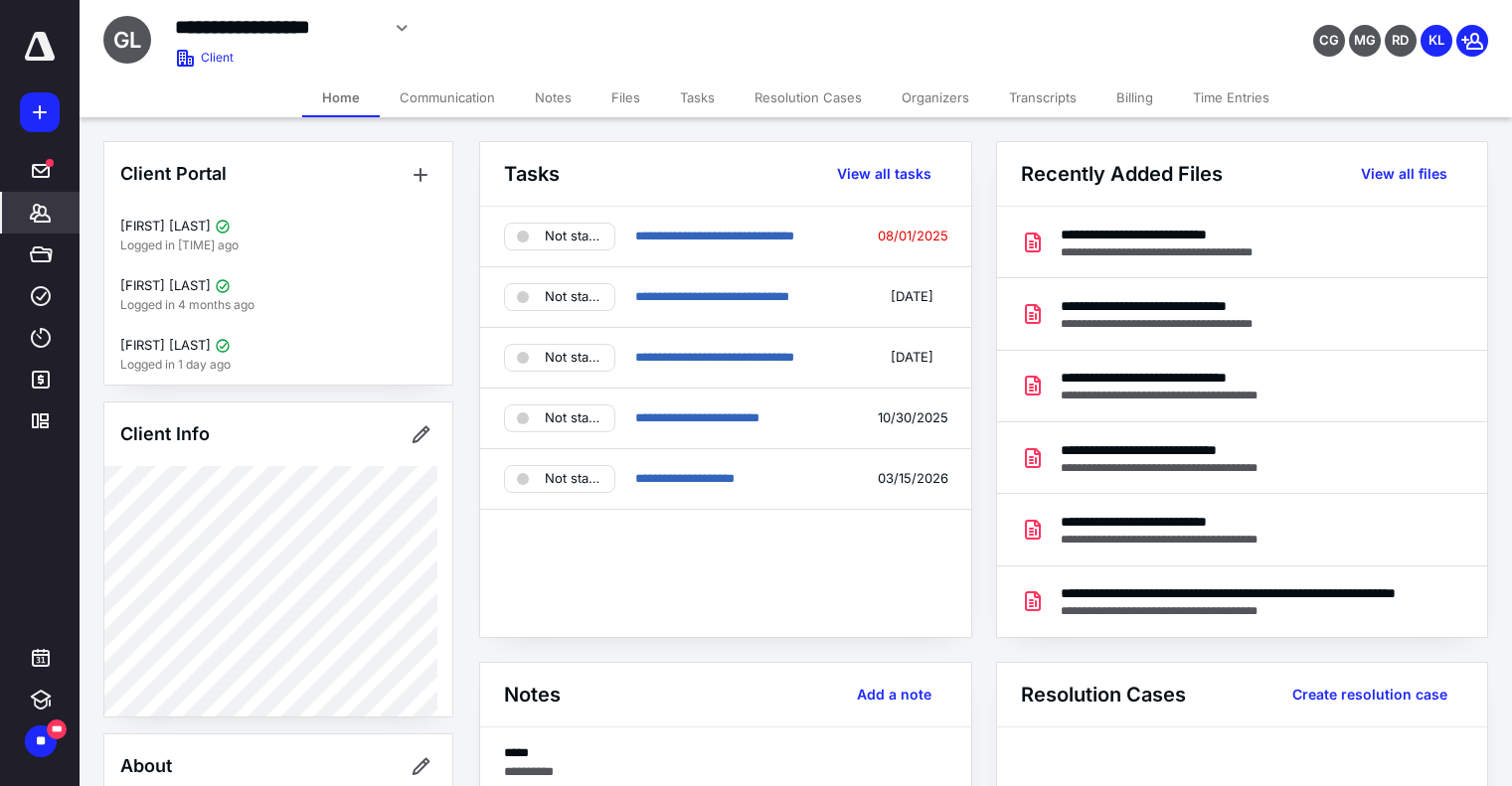 click on "Notes" at bounding box center (553, 97) 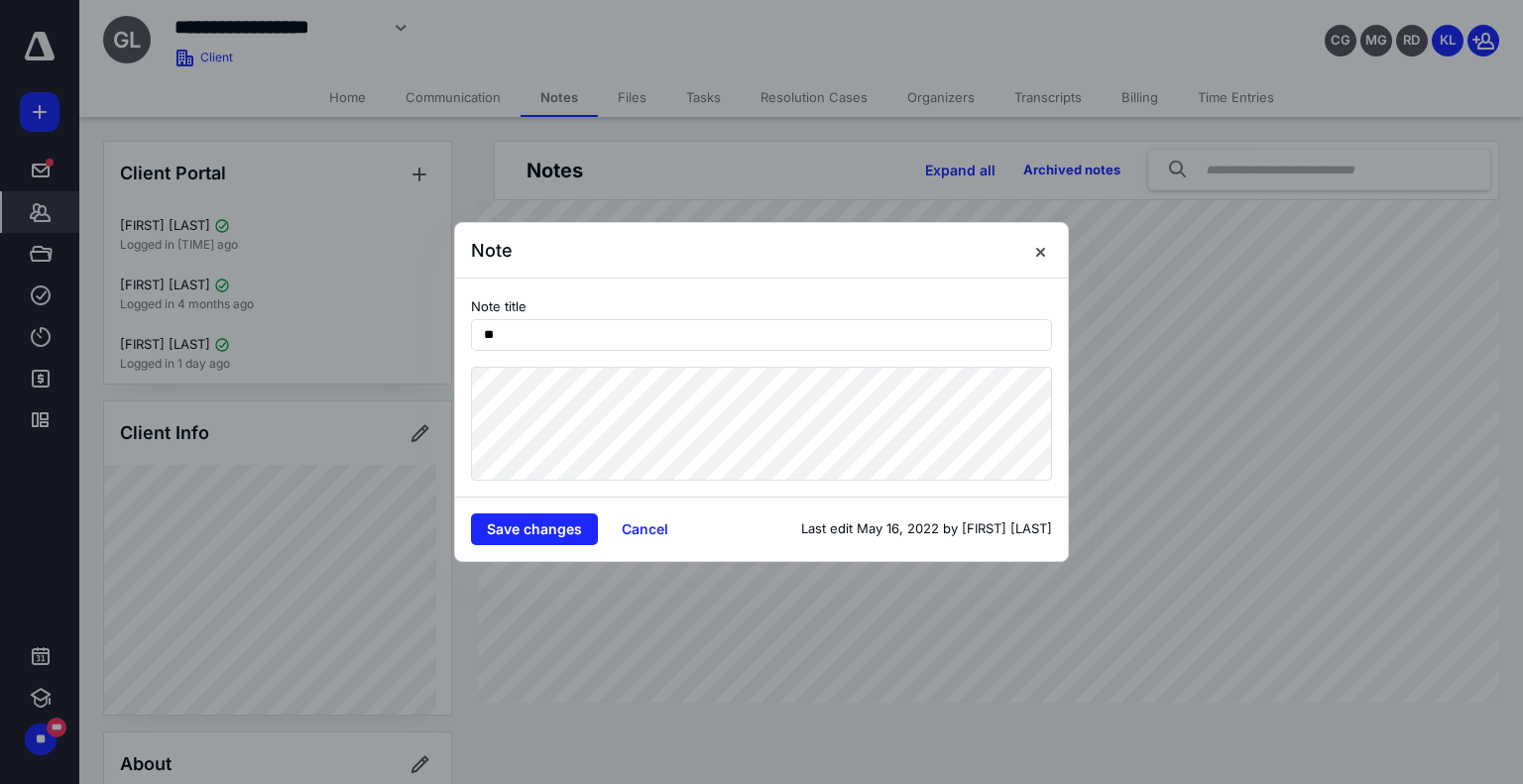 click on "Note Note title ** Save changes Cancel Last edit May 16, 2022 by [FIRST] [LAST]" at bounding box center [762, 392] 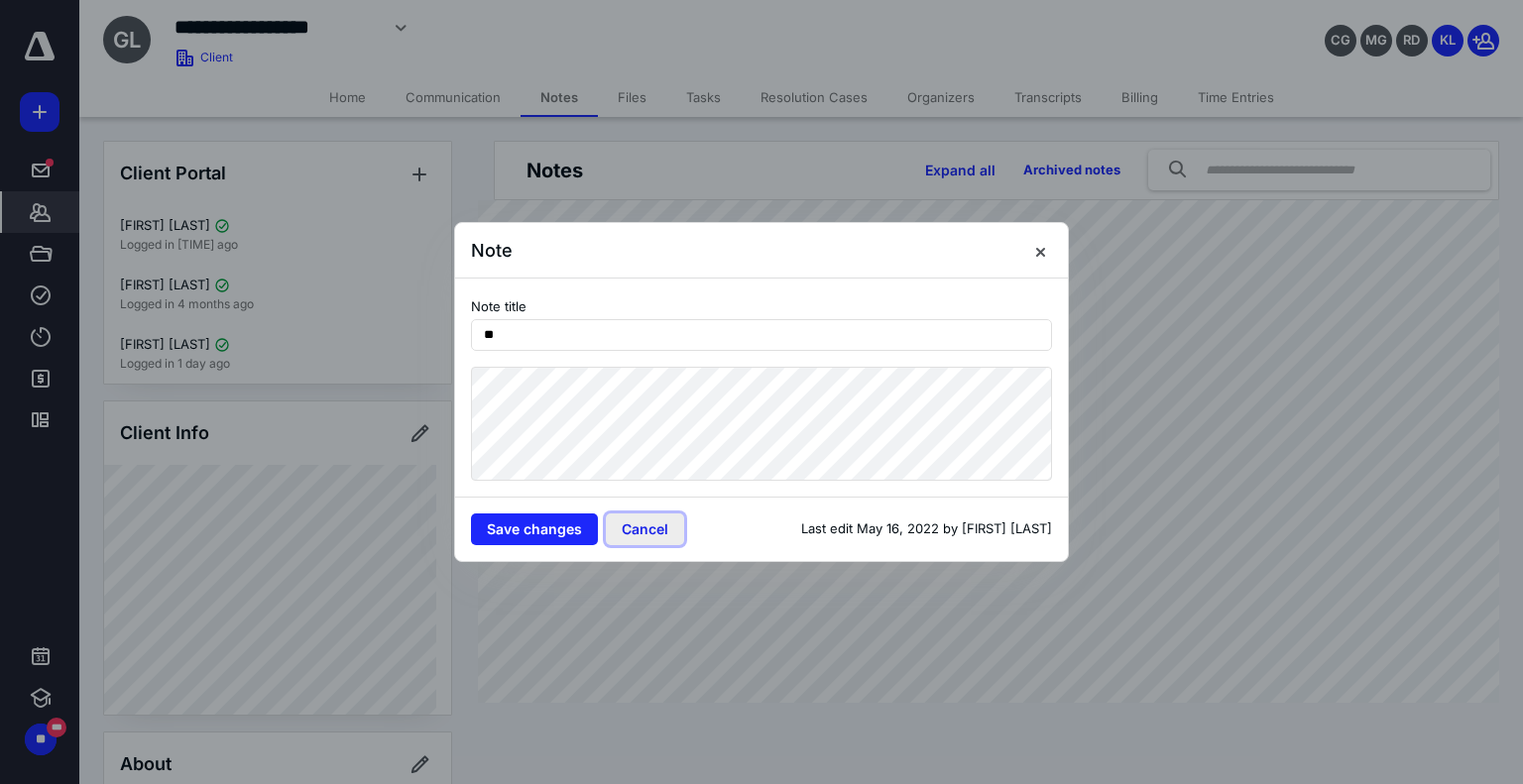 click on "Cancel" at bounding box center [644, 529] 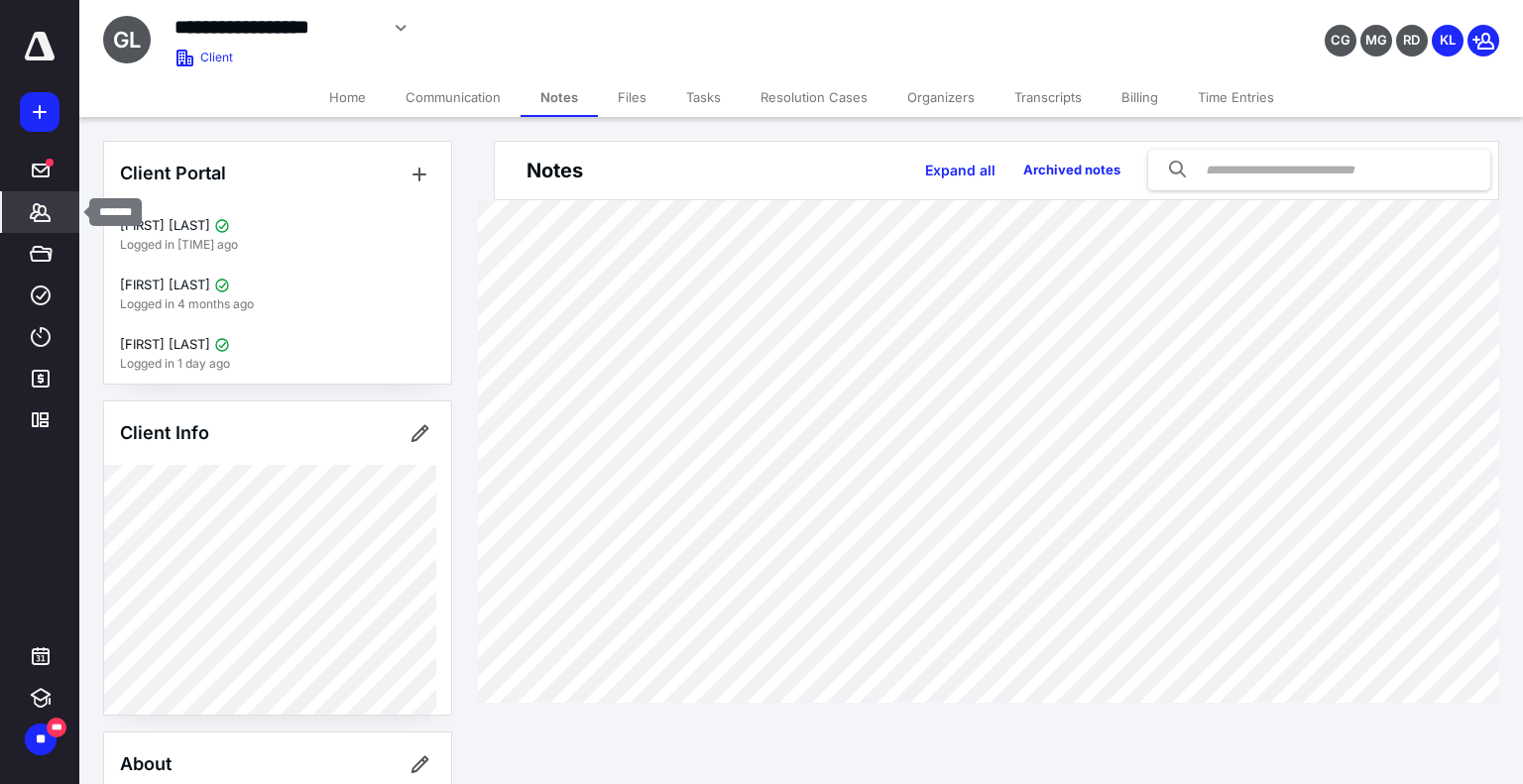 click on "*******" at bounding box center [41, 212] 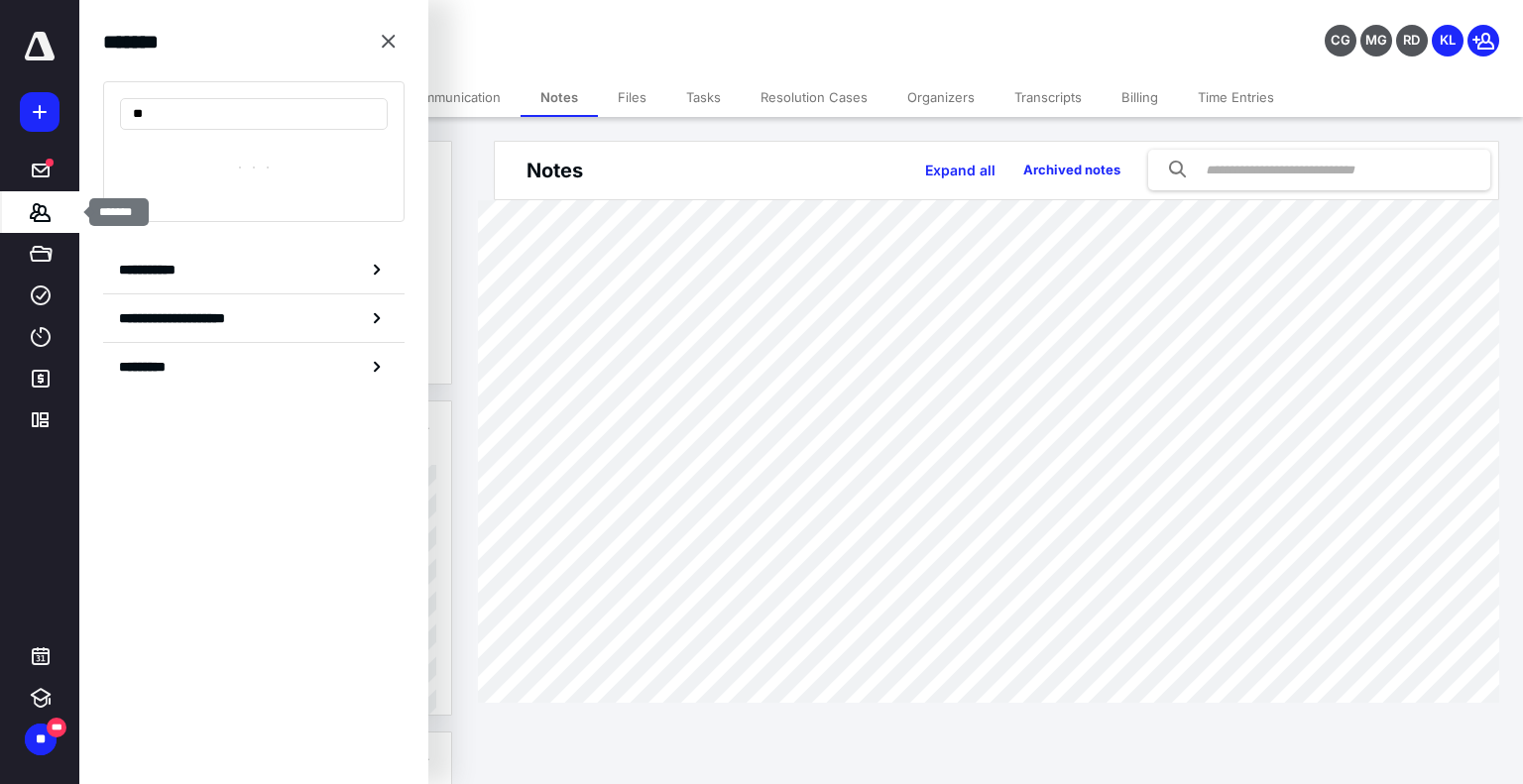 type on "*" 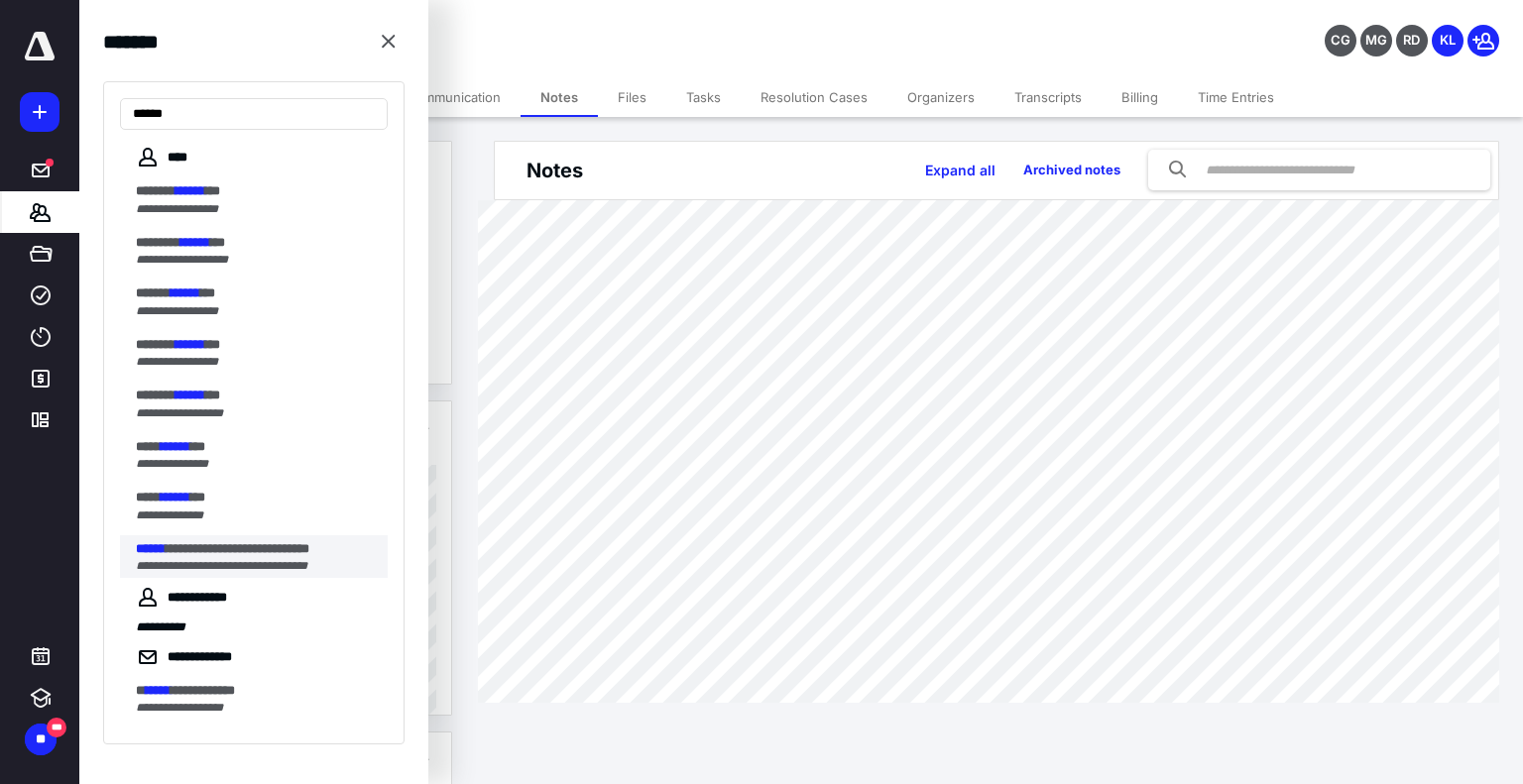 type on "******" 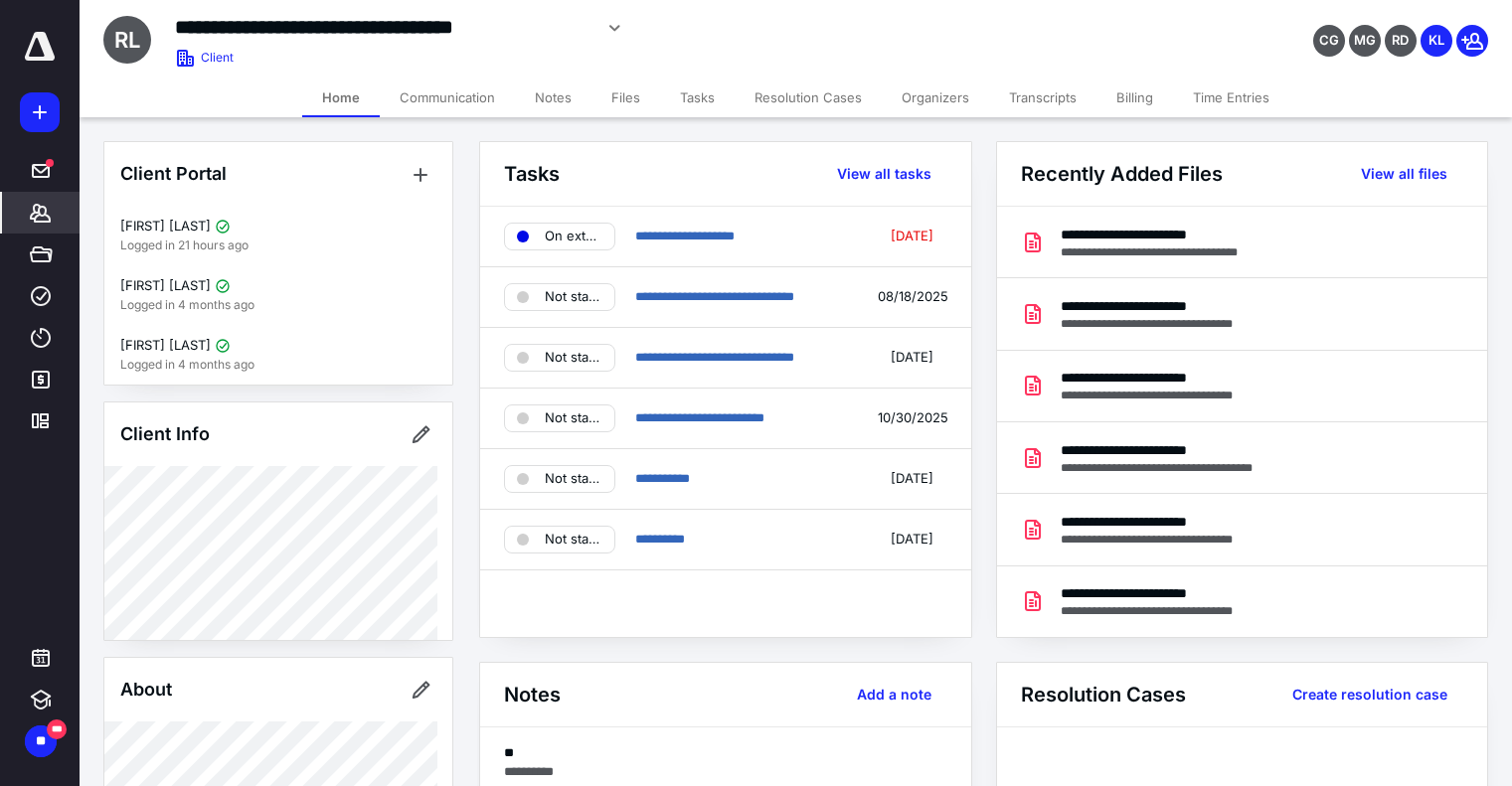 click on "Files" at bounding box center [625, 97] 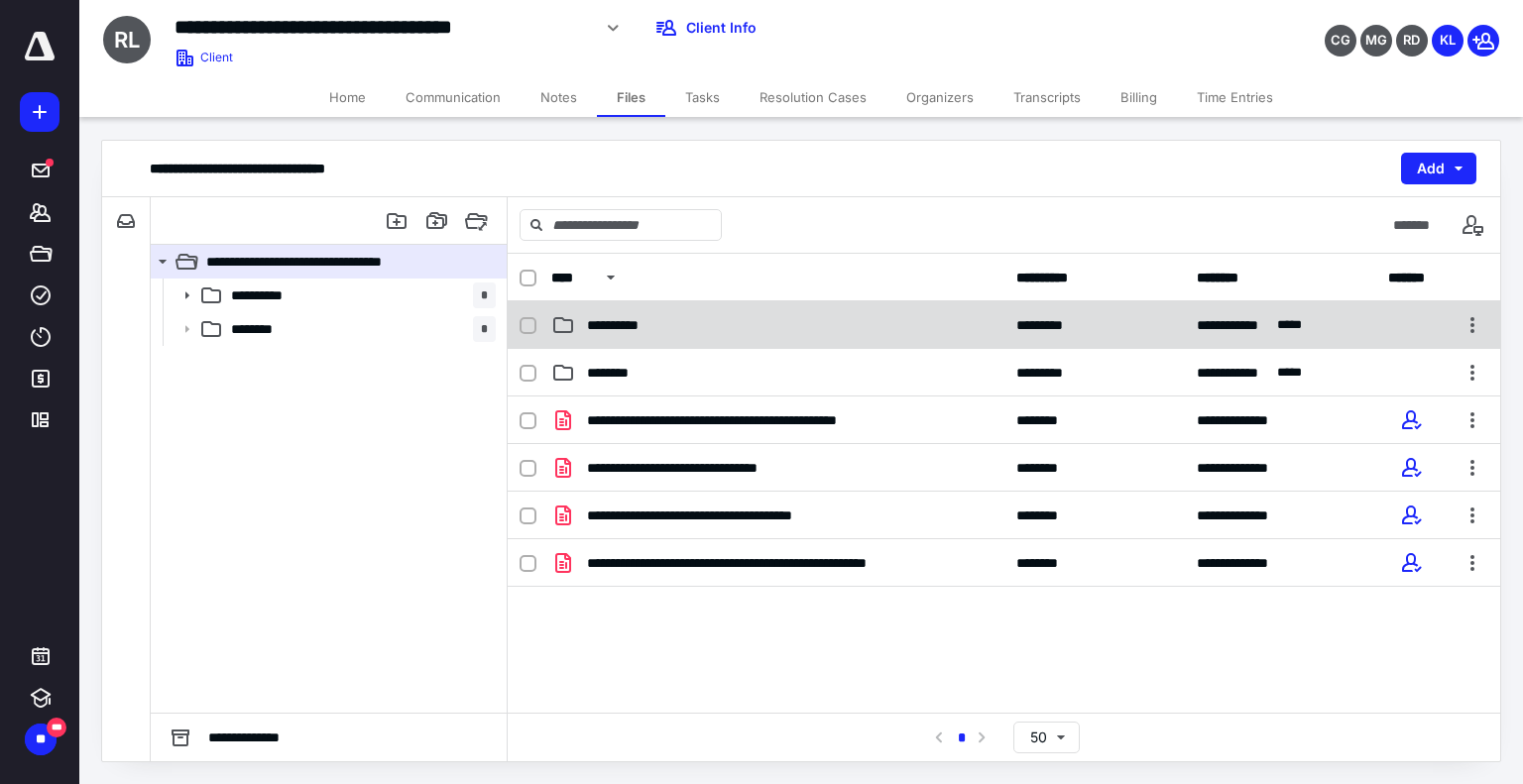 click on "**********" at bounding box center (630, 325) 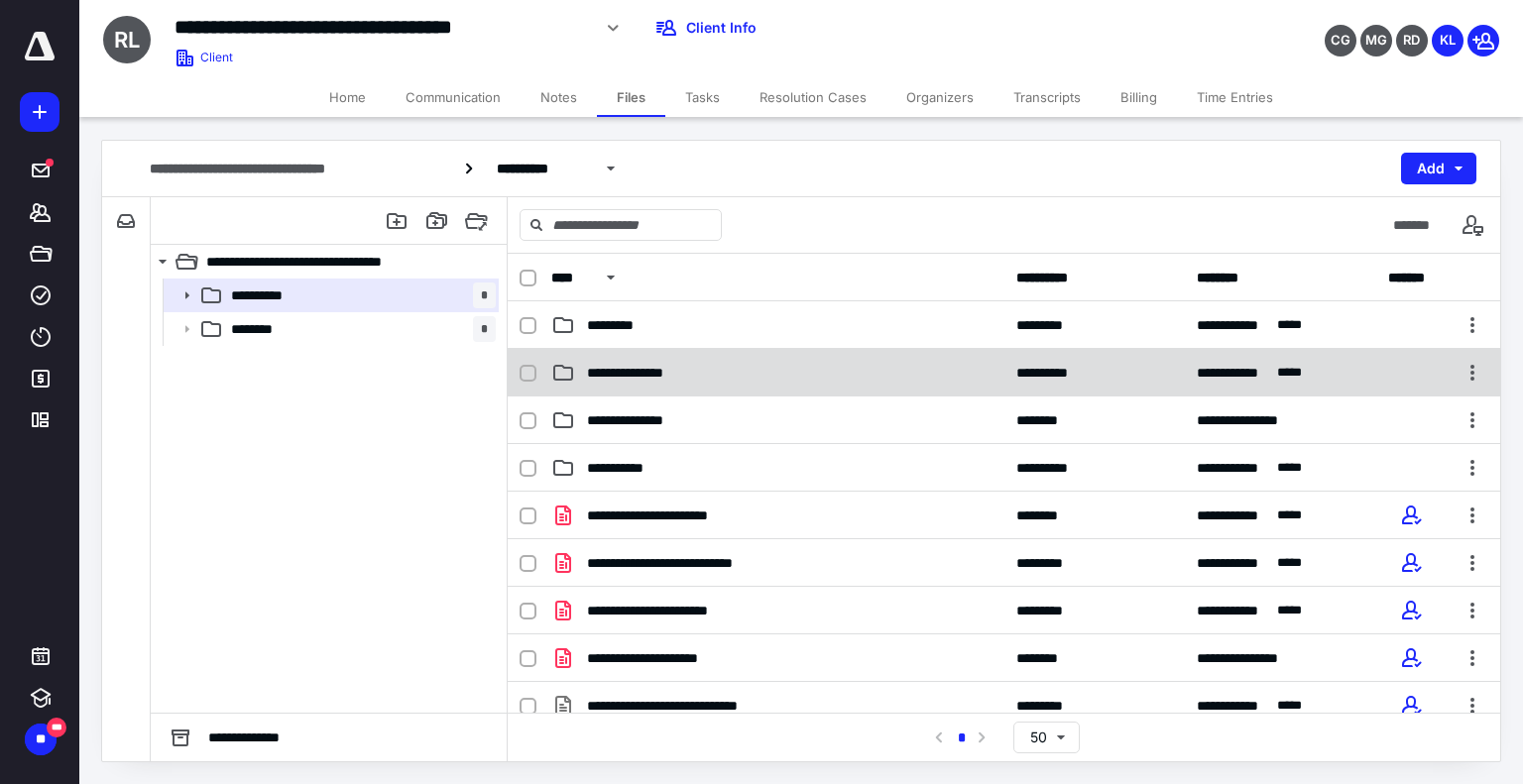 click on "**********" at bounding box center [637, 373] 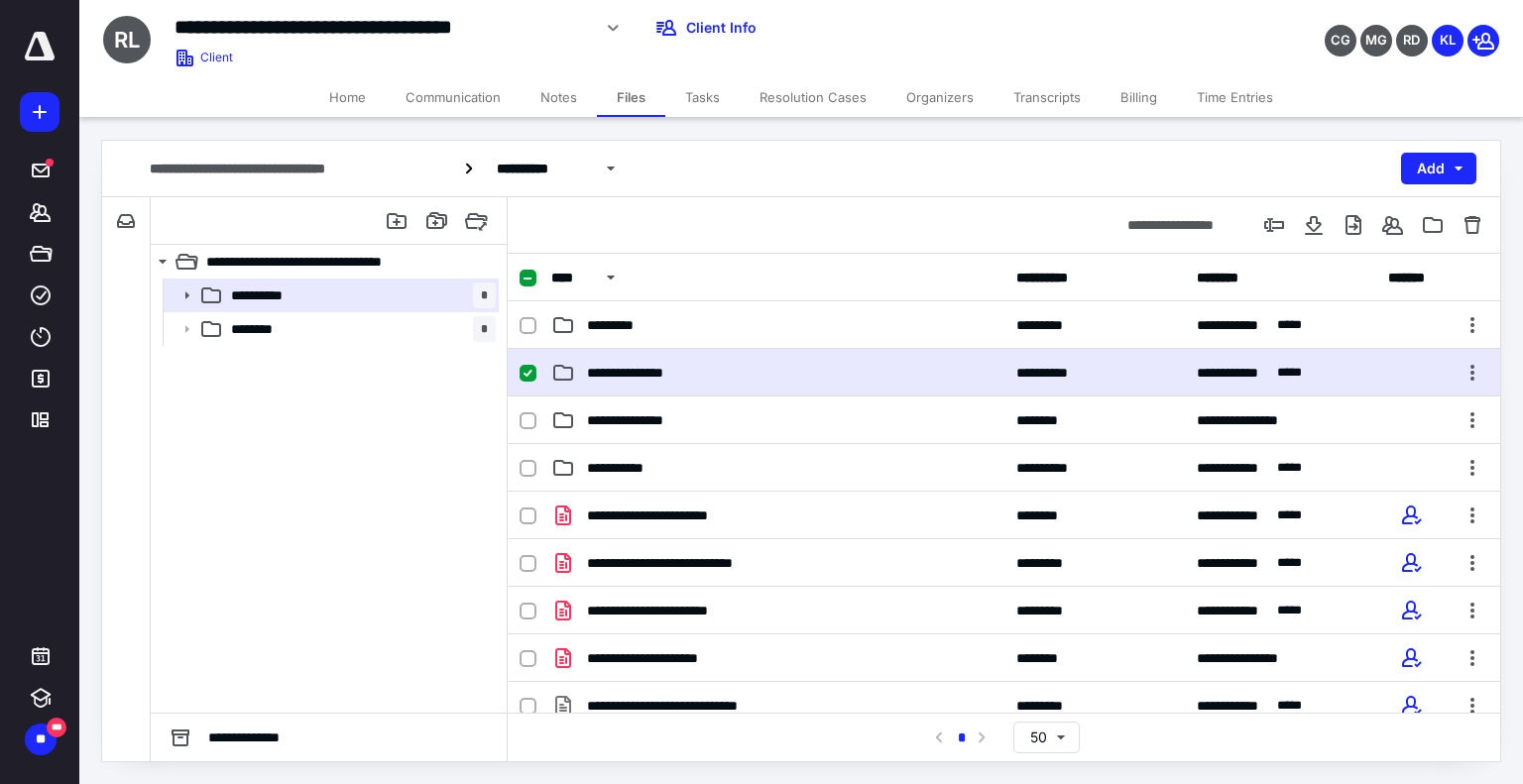click on "**********" at bounding box center (637, 373) 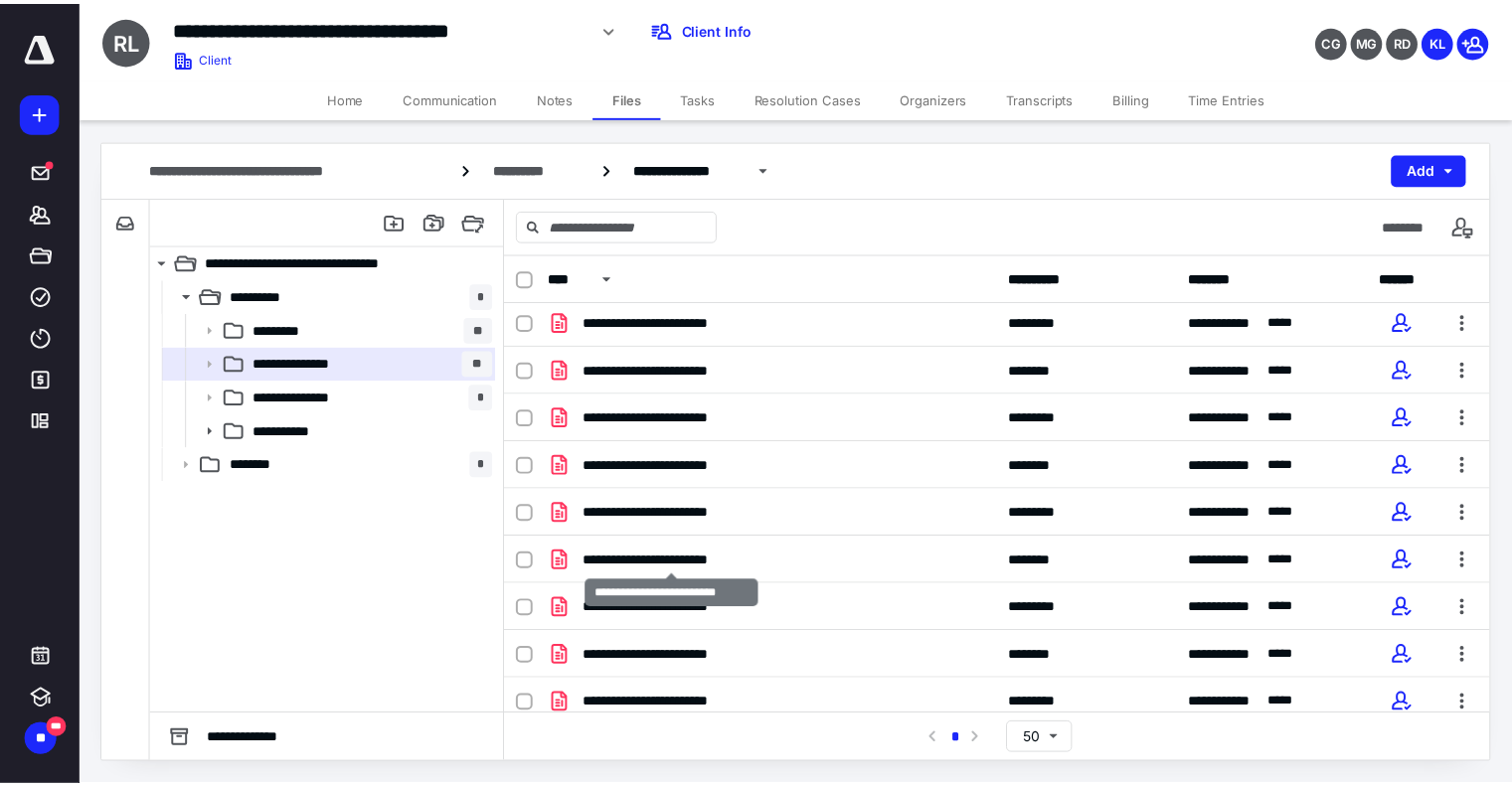 scroll, scrollTop: 1591, scrollLeft: 0, axis: vertical 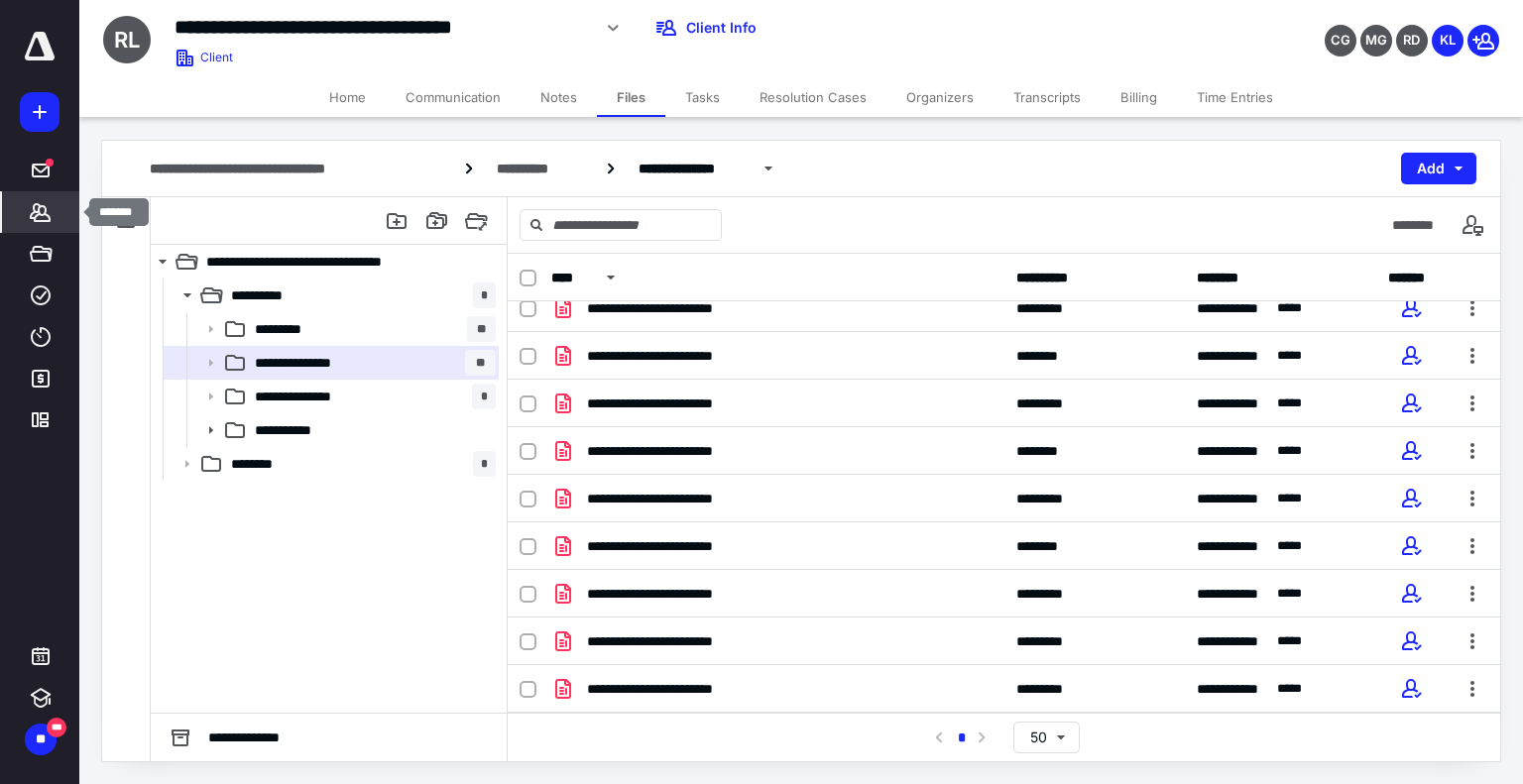 click 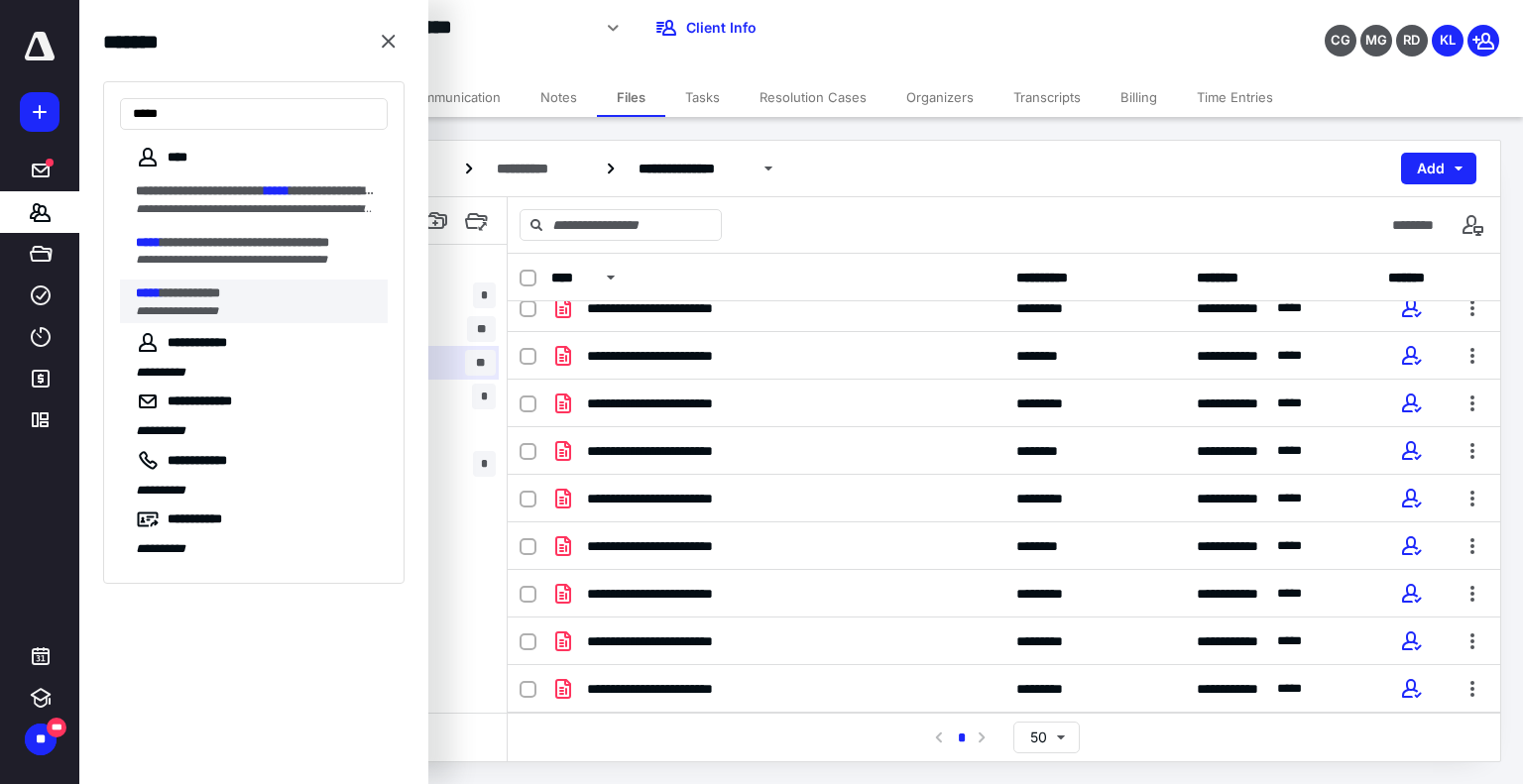 type on "*****" 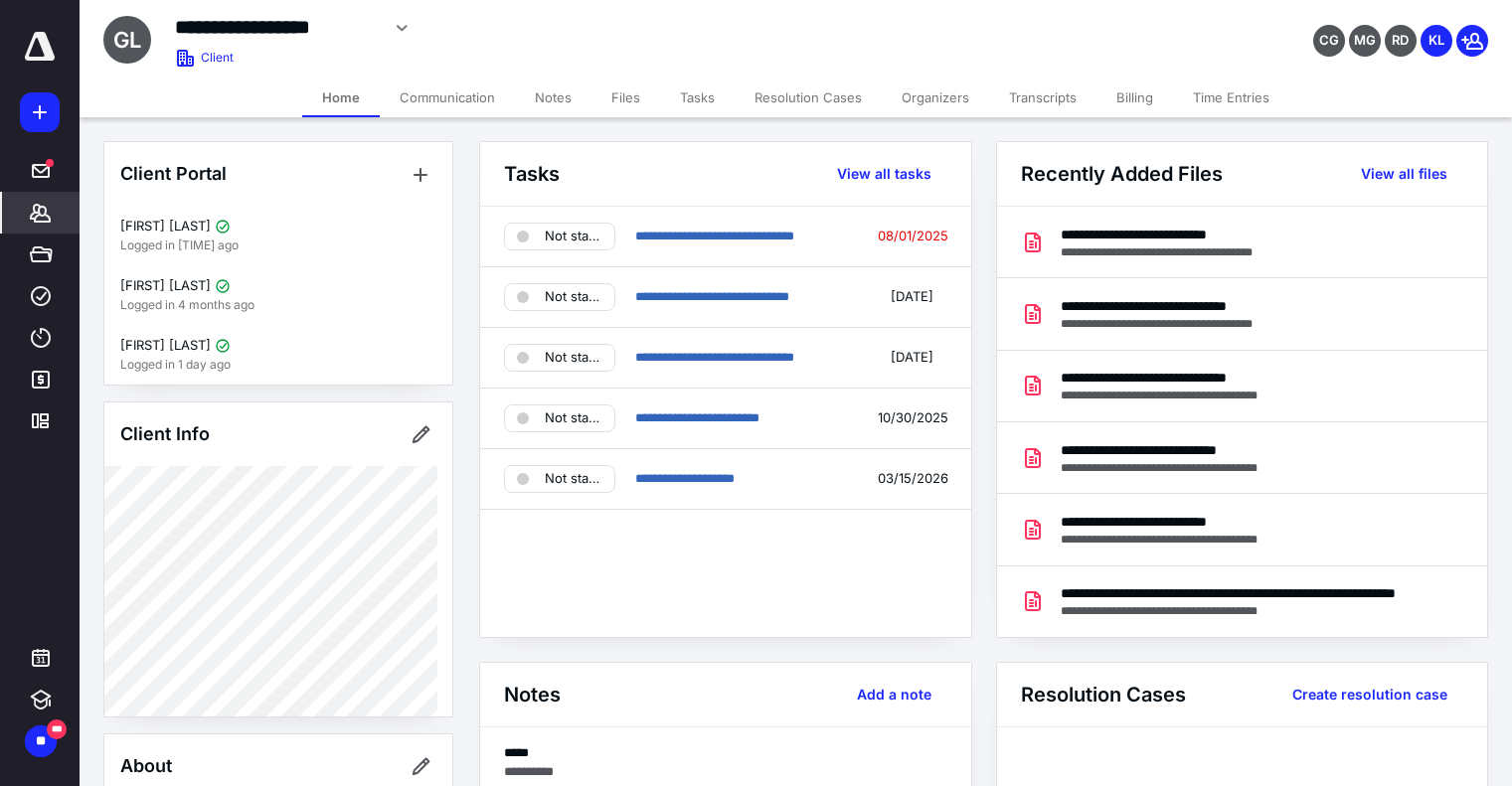 click on "Tasks" at bounding box center [697, 97] 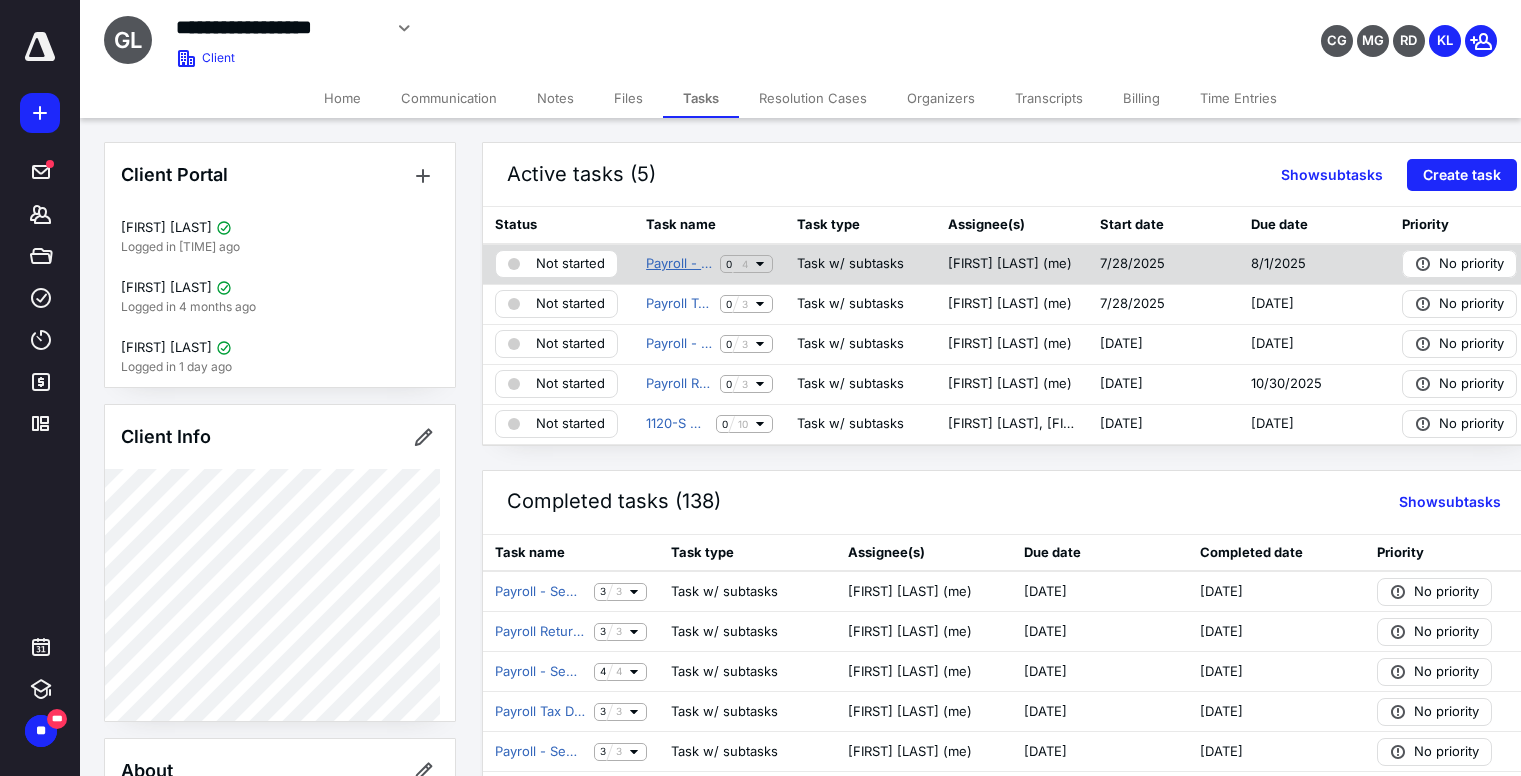 click on "Payroll - Semimonthly - [DATE]" at bounding box center [679, 264] 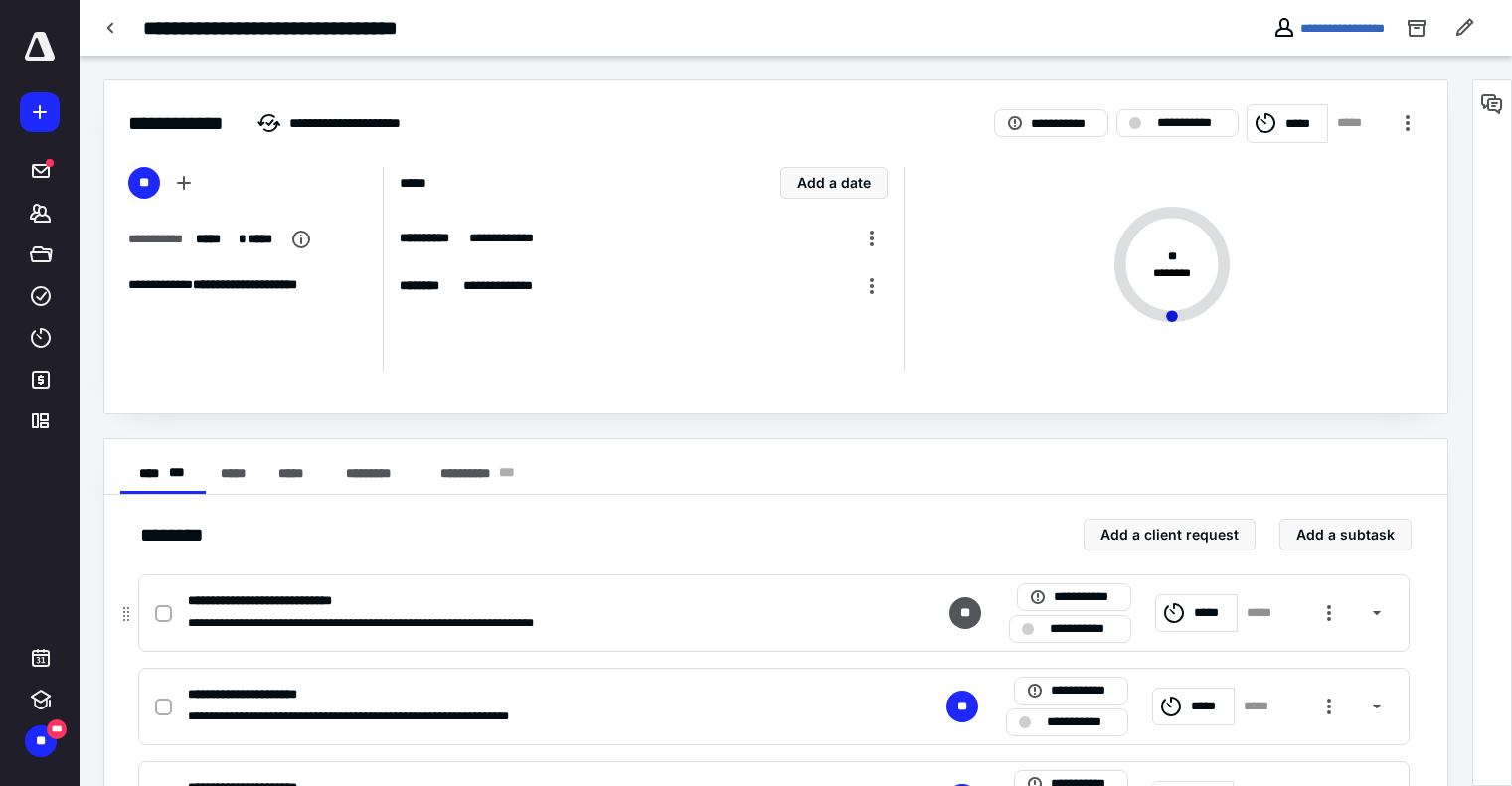 click 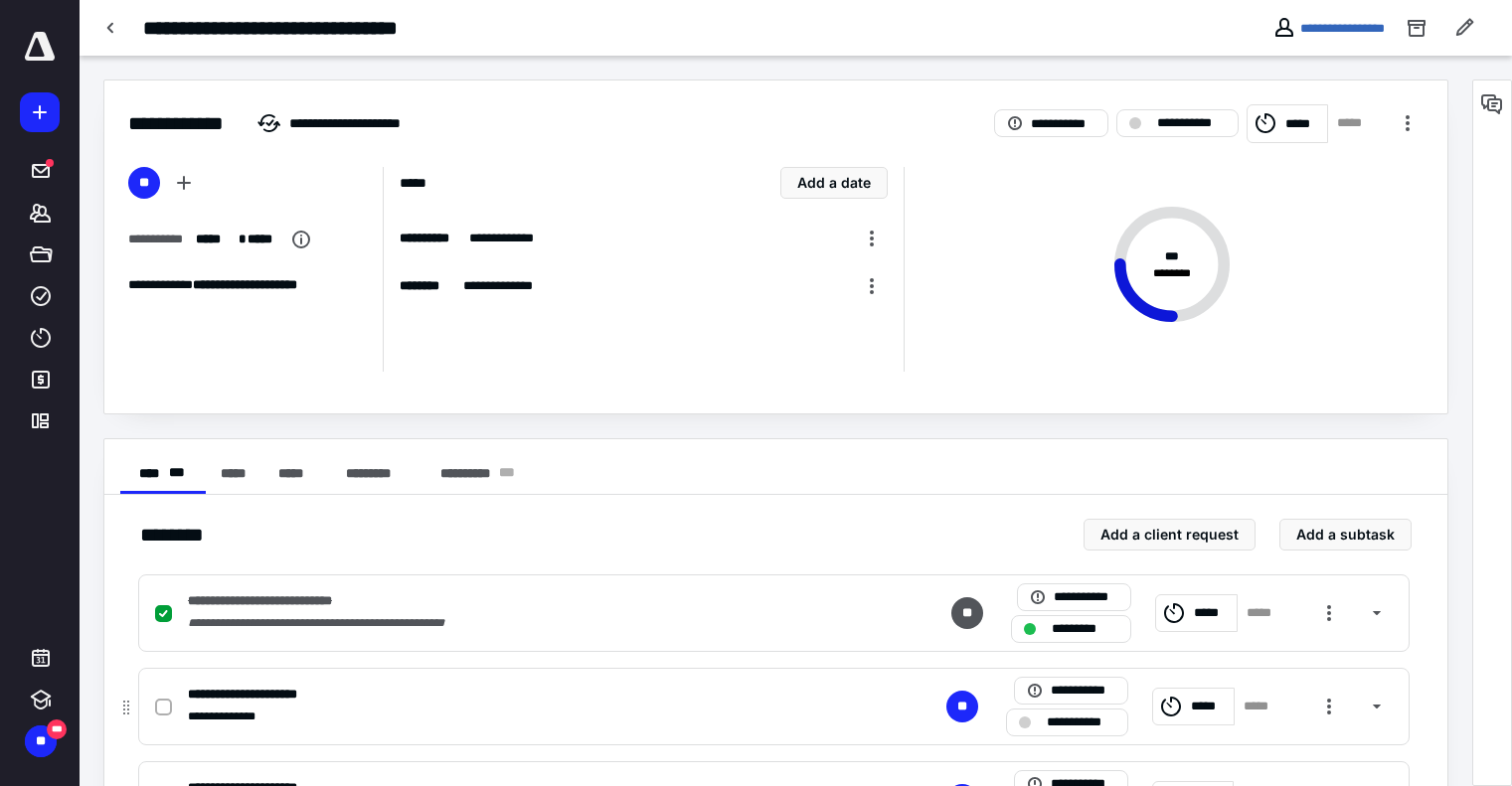 click 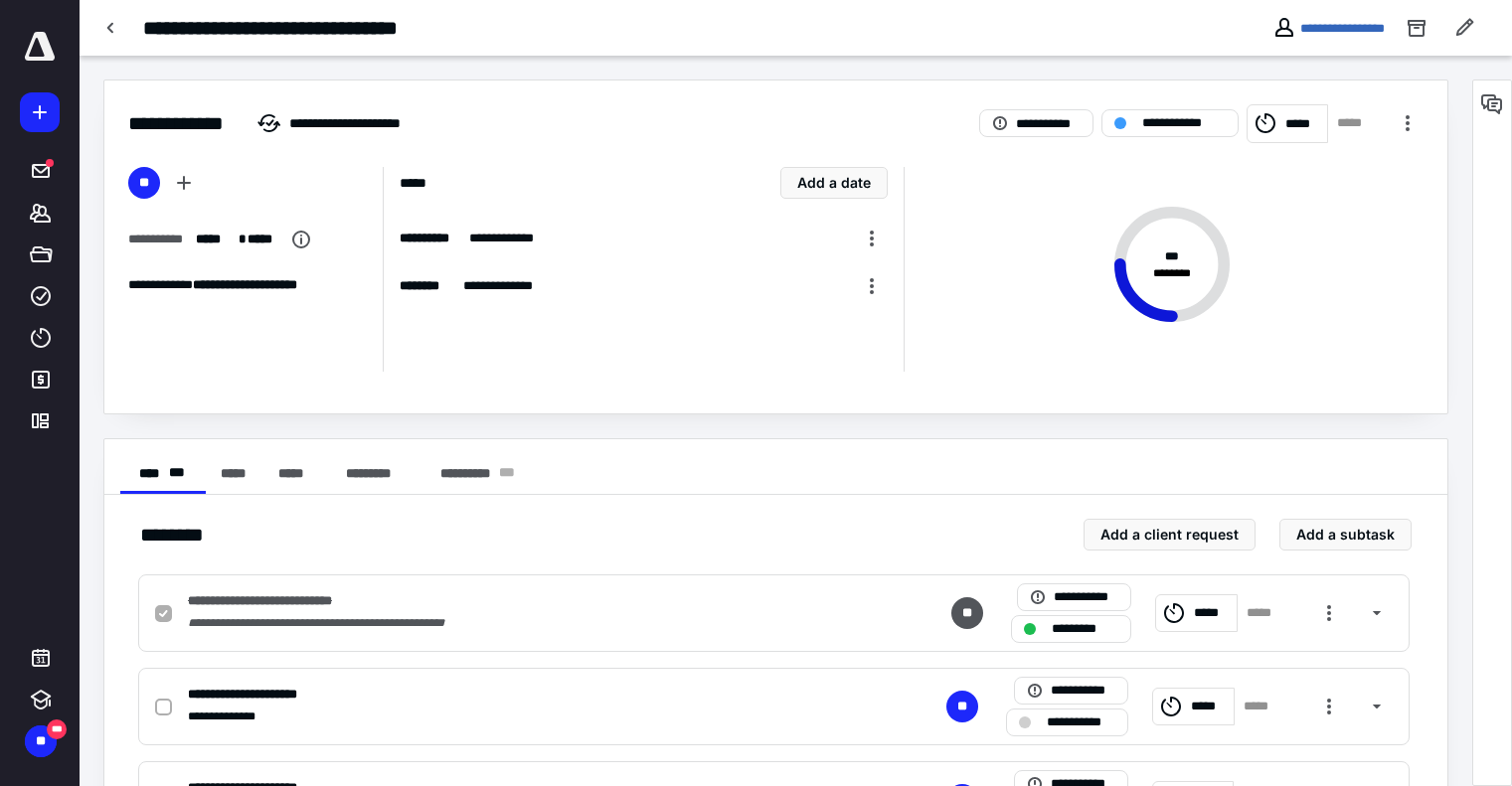 checkbox on "true" 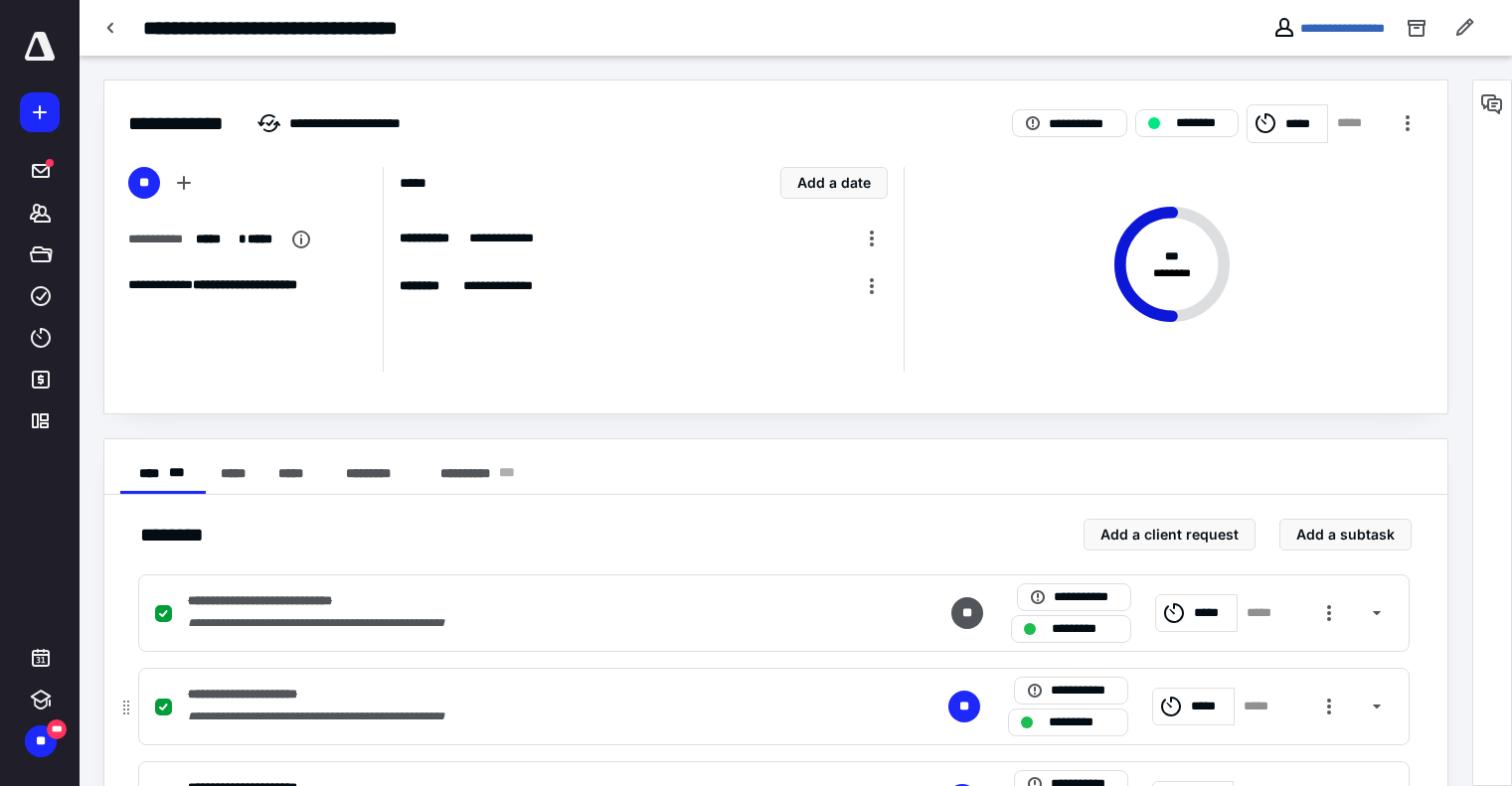 click on "*****" at bounding box center [1209, 707] 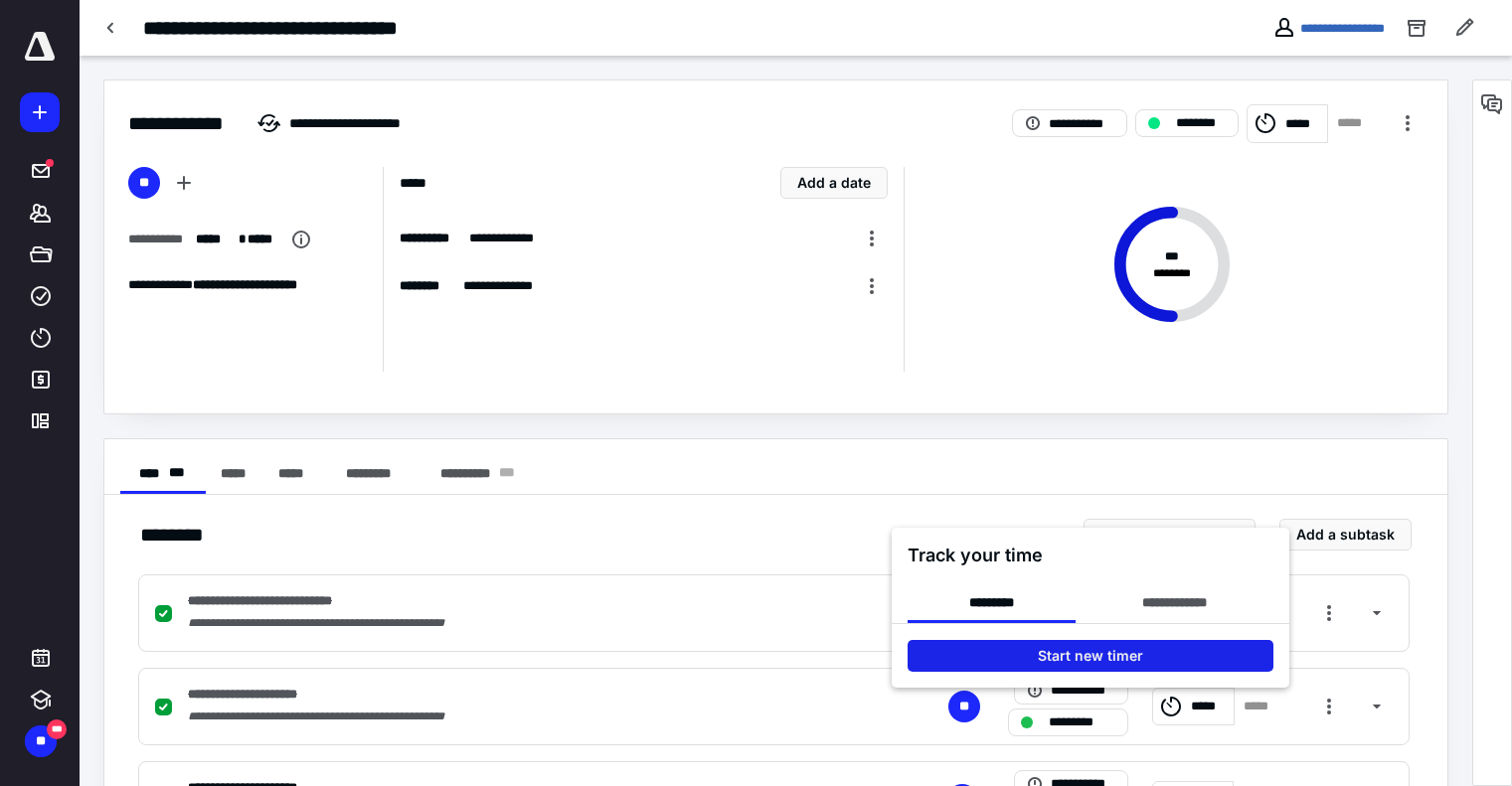 click on "Start new timer" at bounding box center (1091, 656) 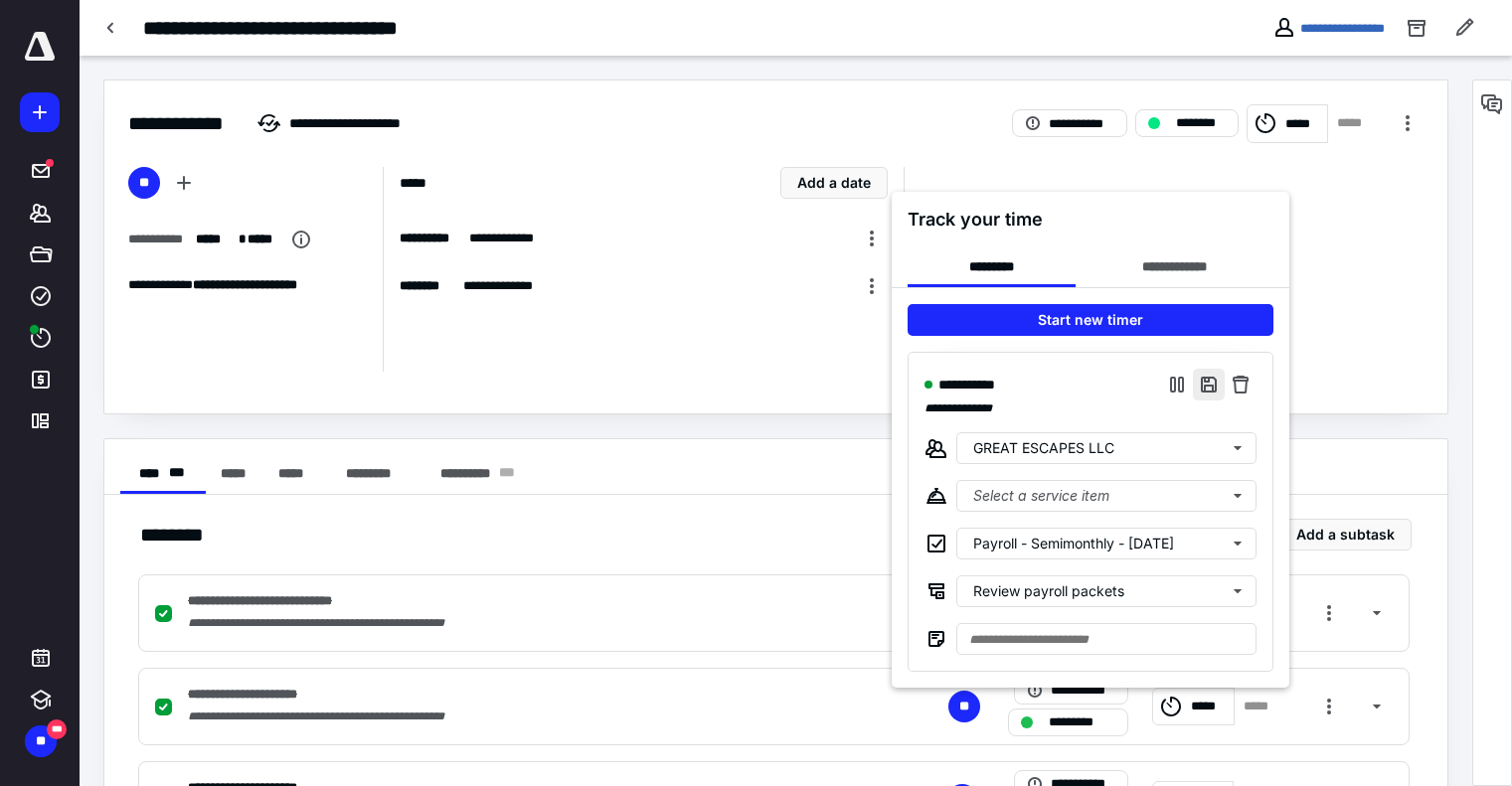 click at bounding box center (1209, 385) 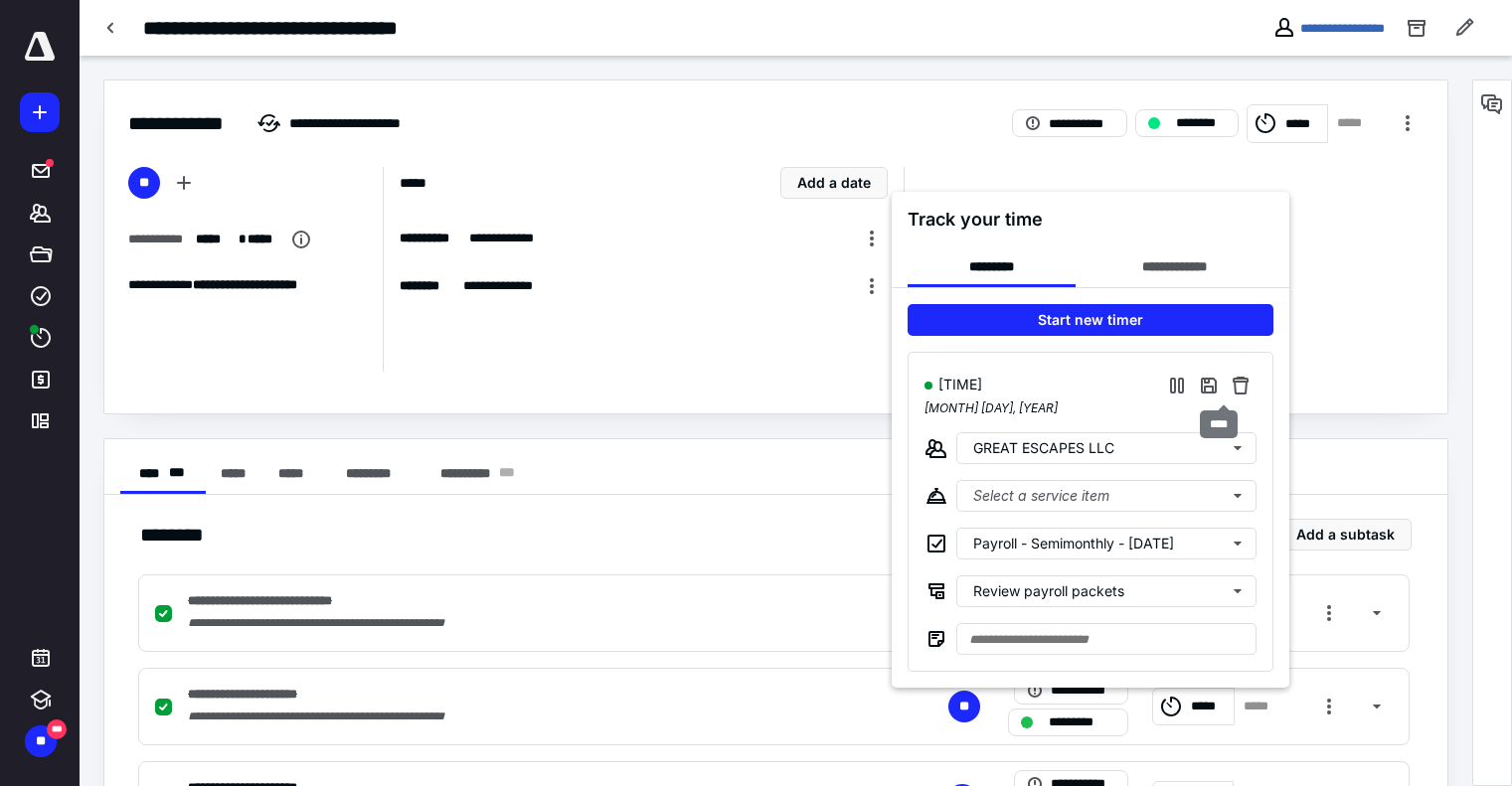 type on "**" 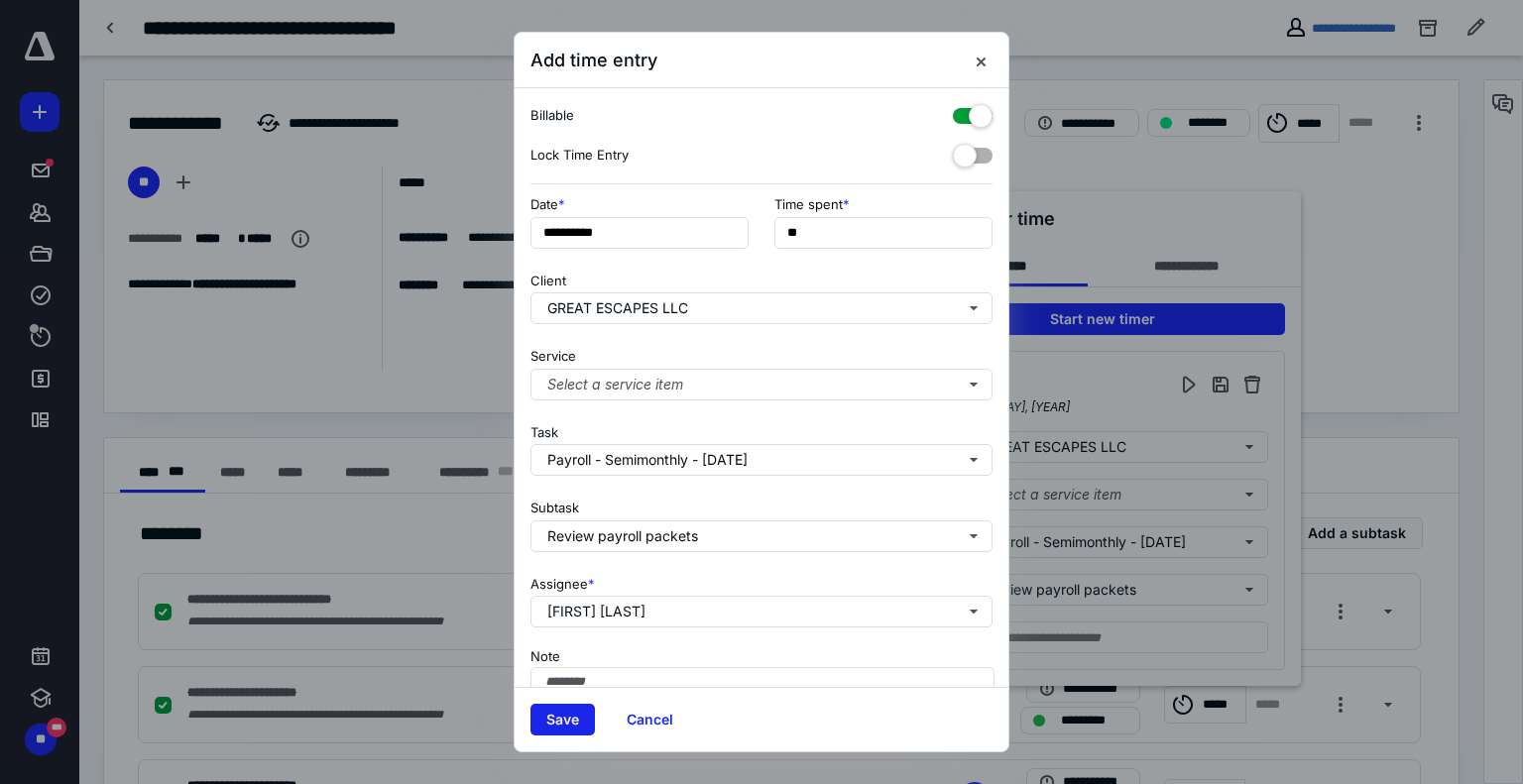 click on "Save" at bounding box center (562, 720) 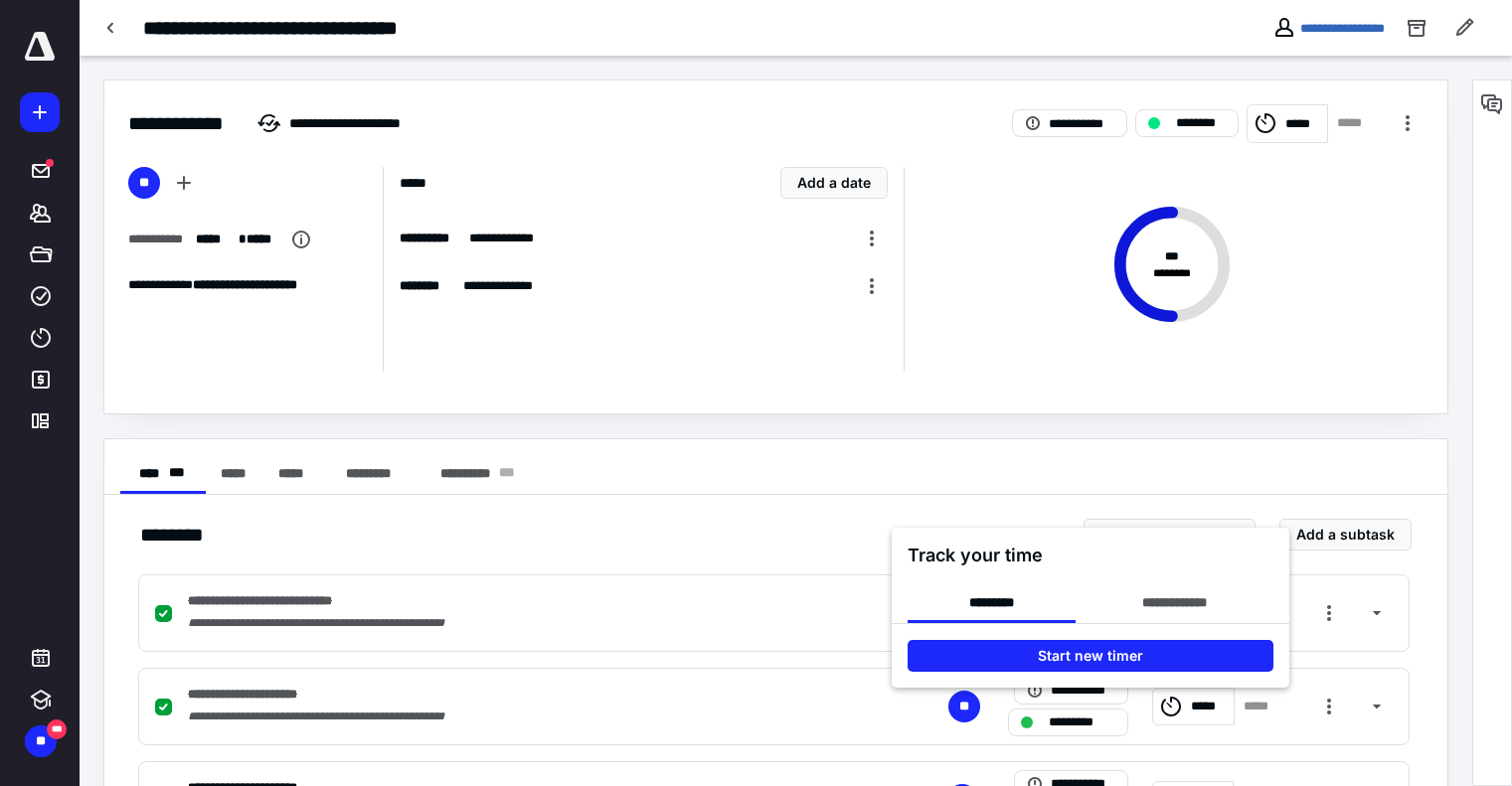 click at bounding box center [756, 393] 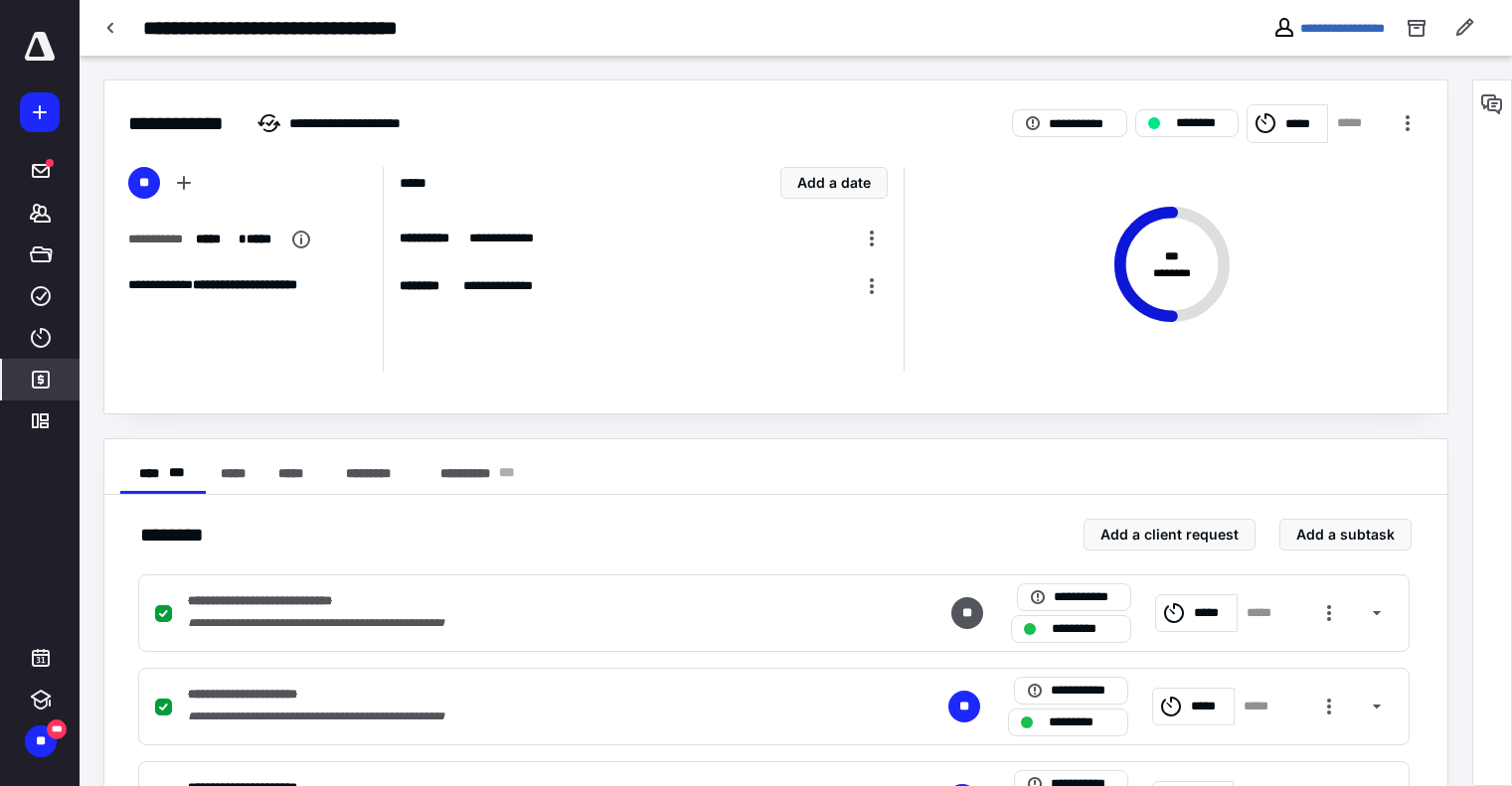 click 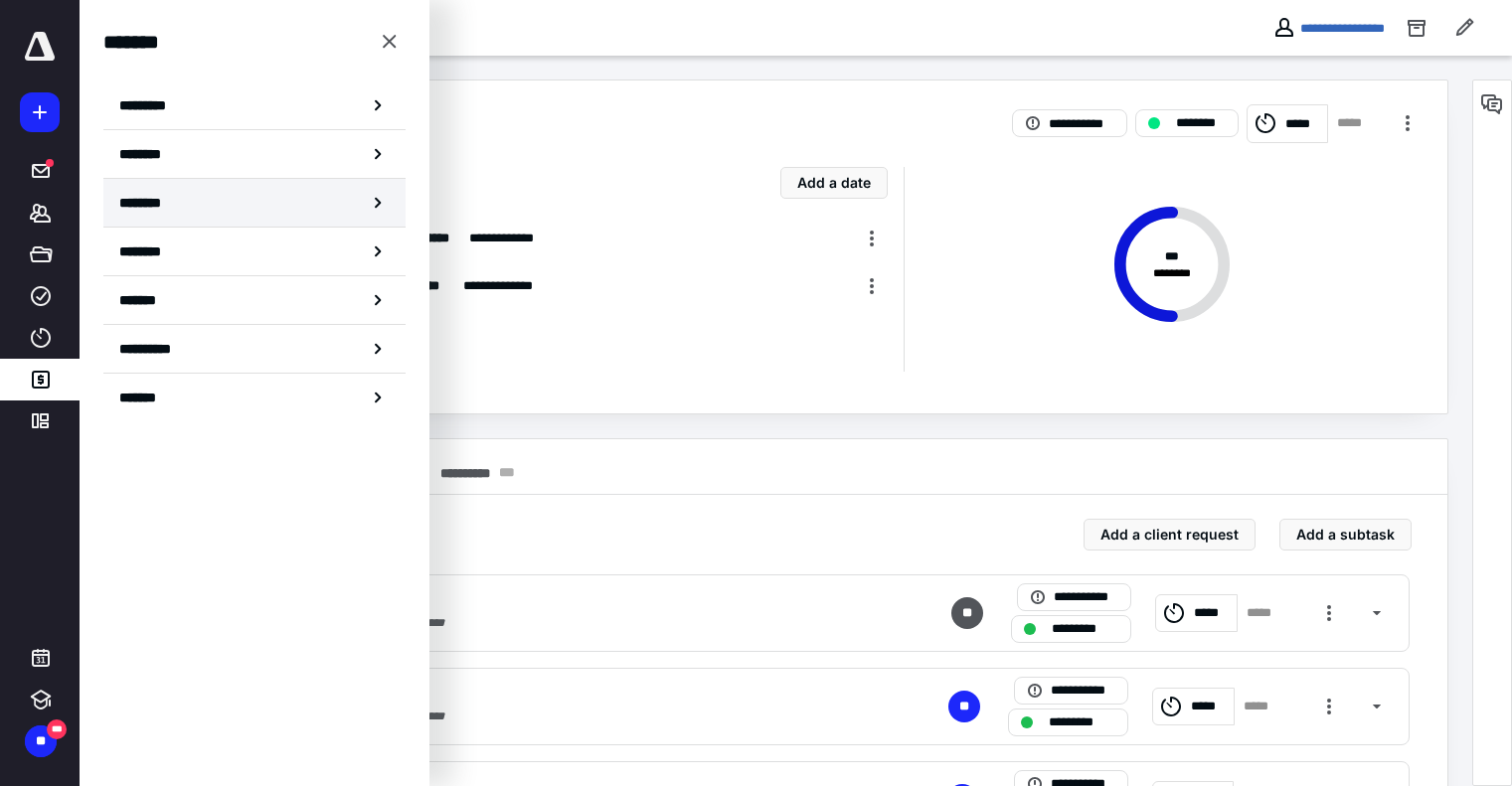 click on "********" at bounding box center (254, 203) 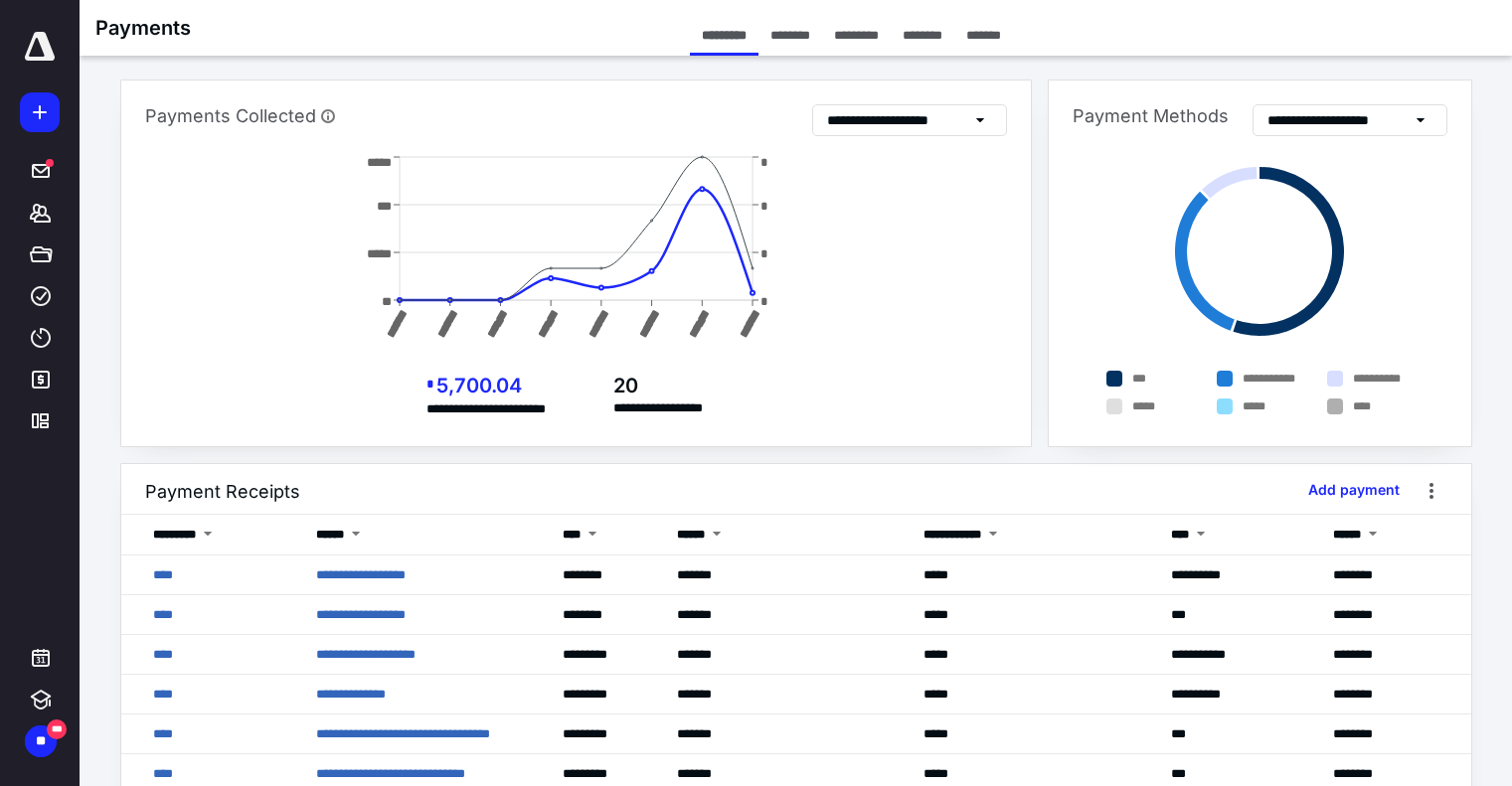 click on "********" at bounding box center [923, 35] 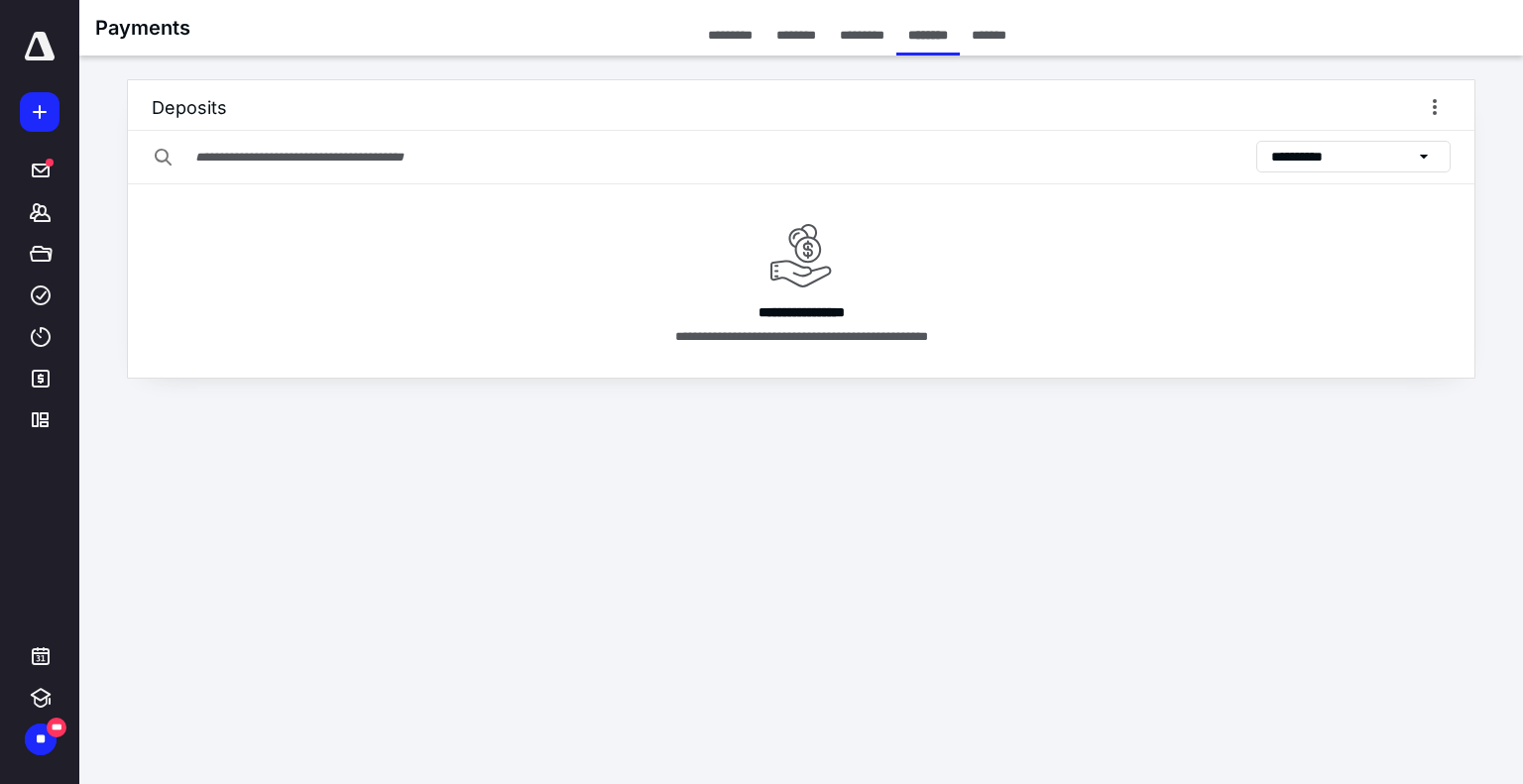 click 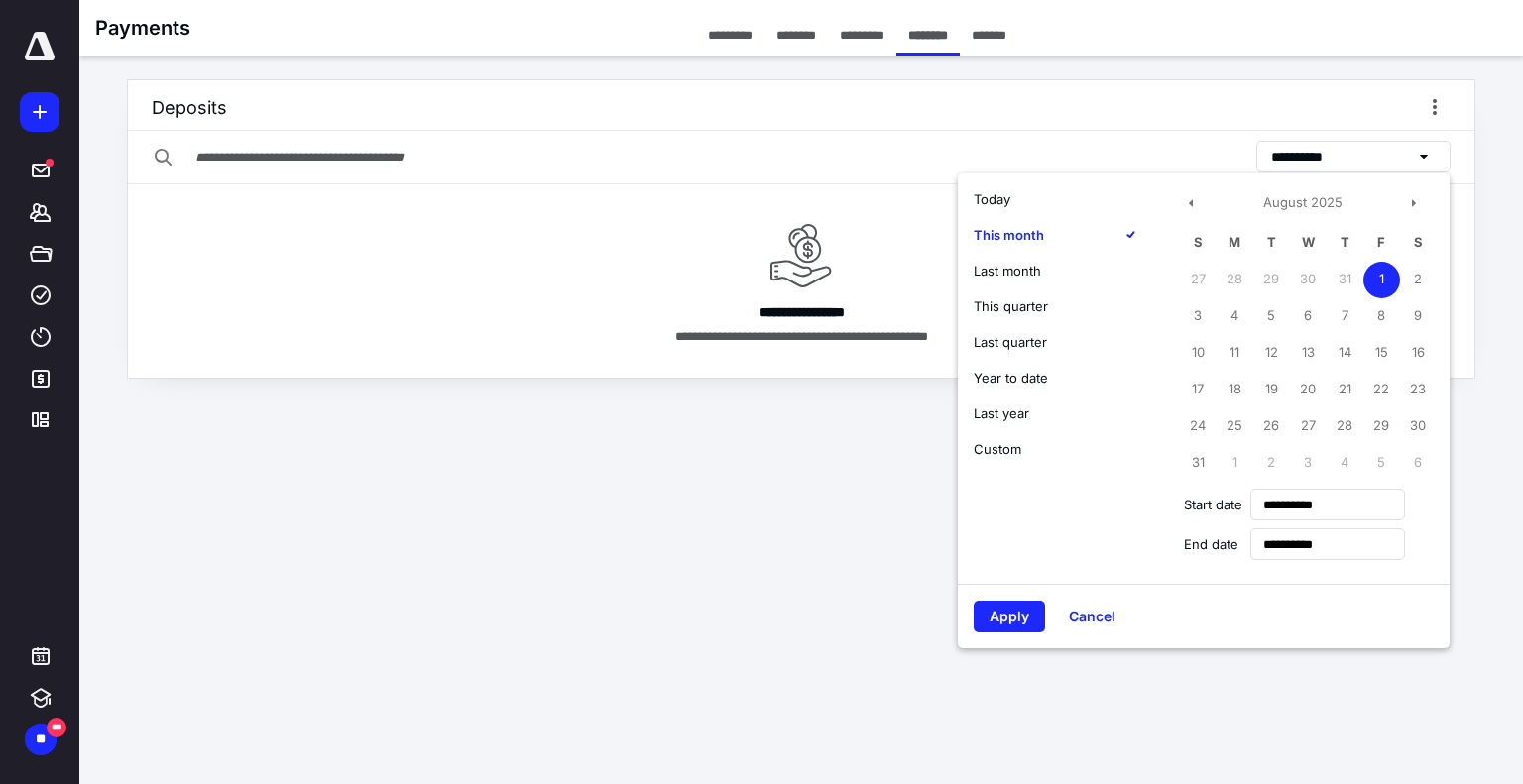 click on "Last month" at bounding box center [1007, 271] 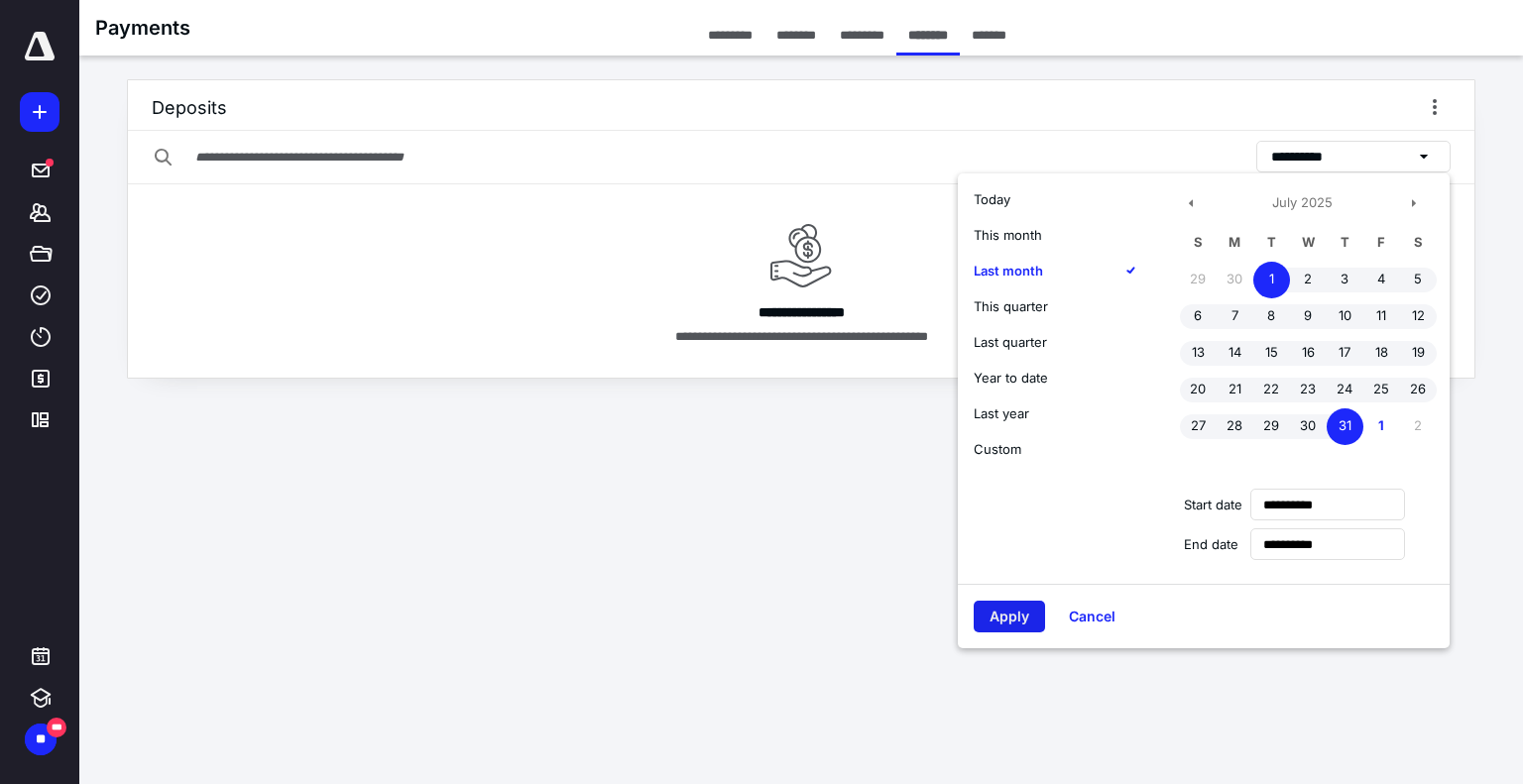click on "Apply" at bounding box center [1009, 616] 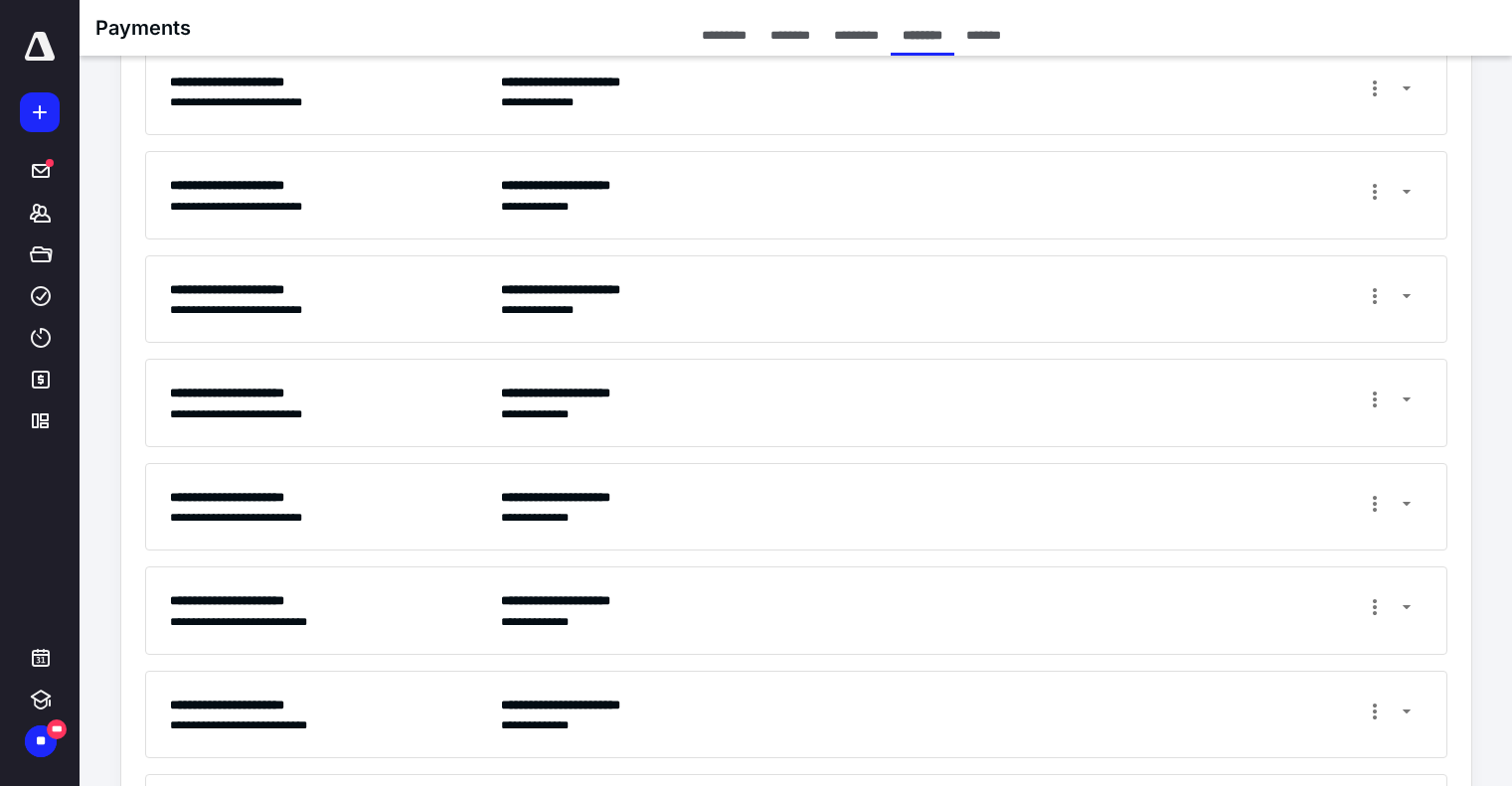 scroll, scrollTop: 0, scrollLeft: 0, axis: both 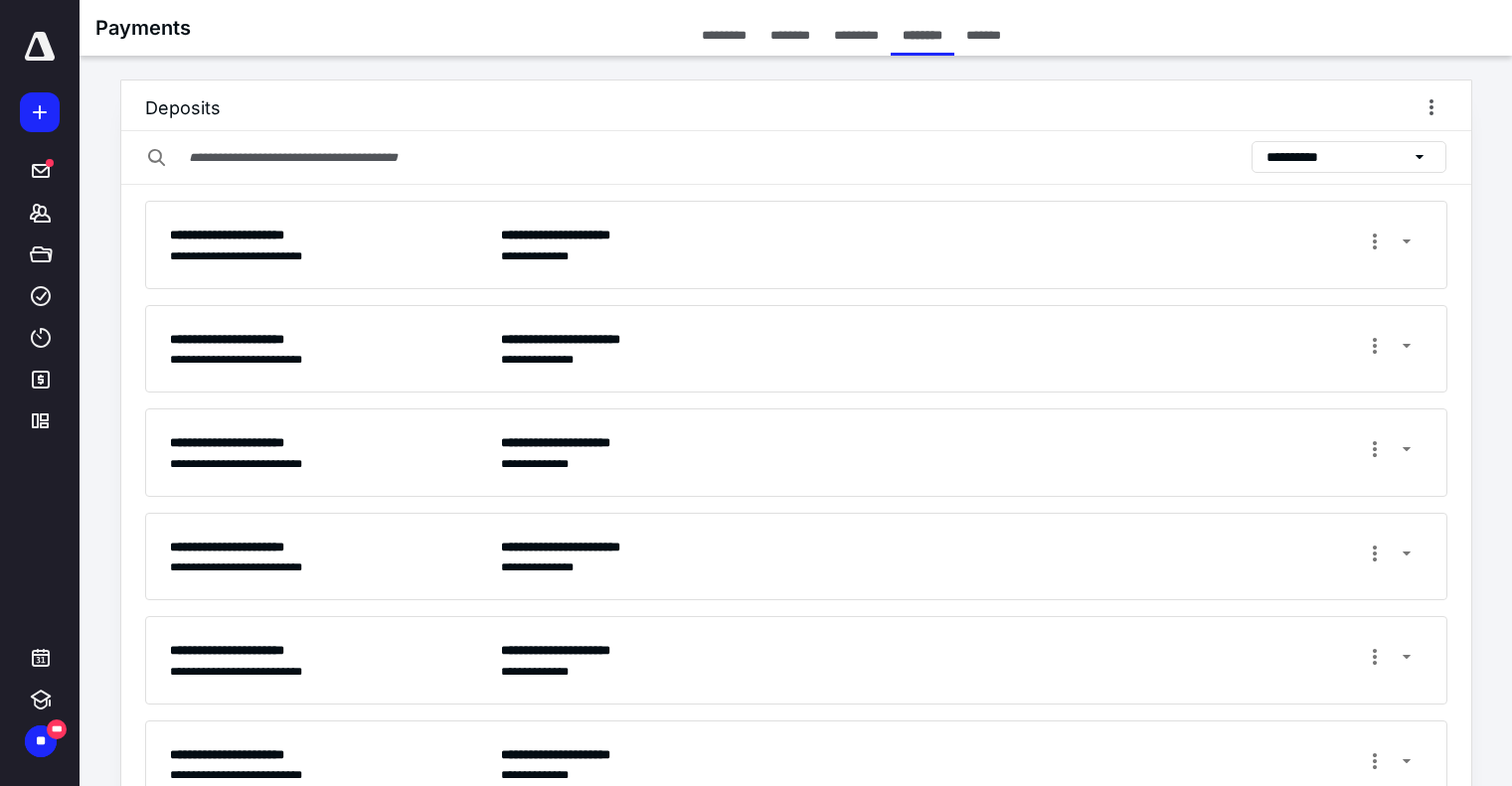 click on "**********" at bounding box center (1349, 157) 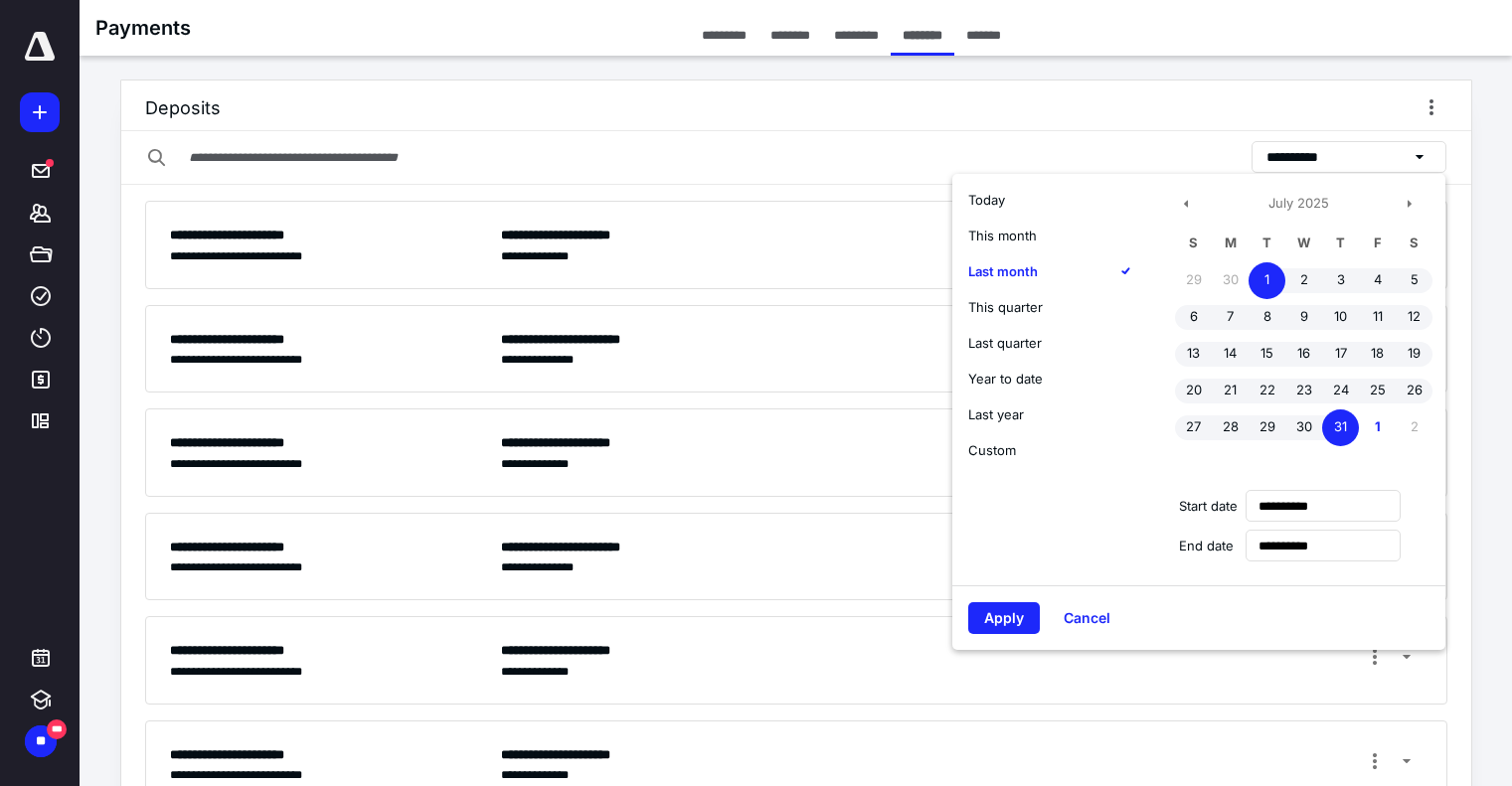 click on "Year to date" at bounding box center (1005, 379) 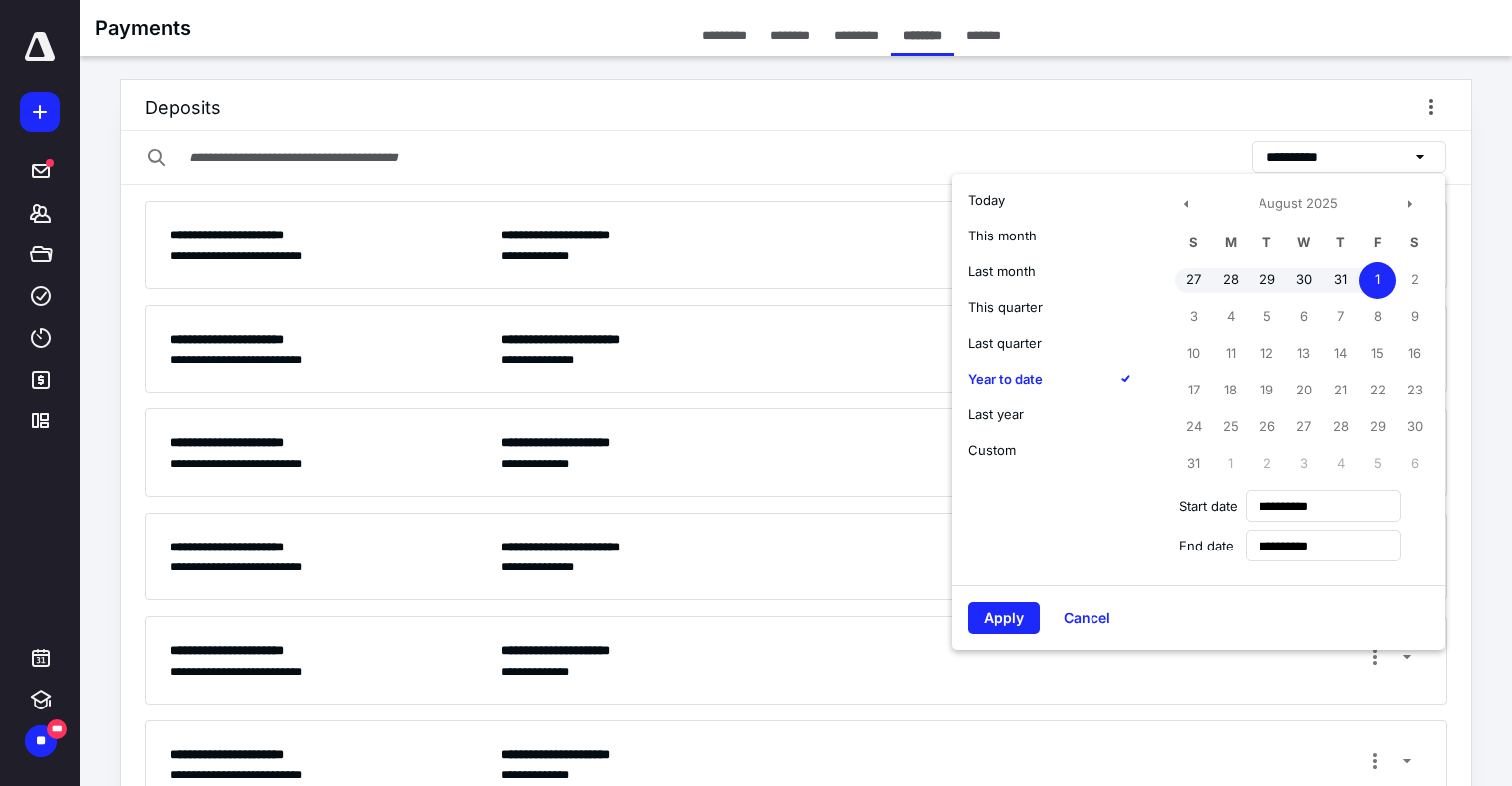 type on "**********" 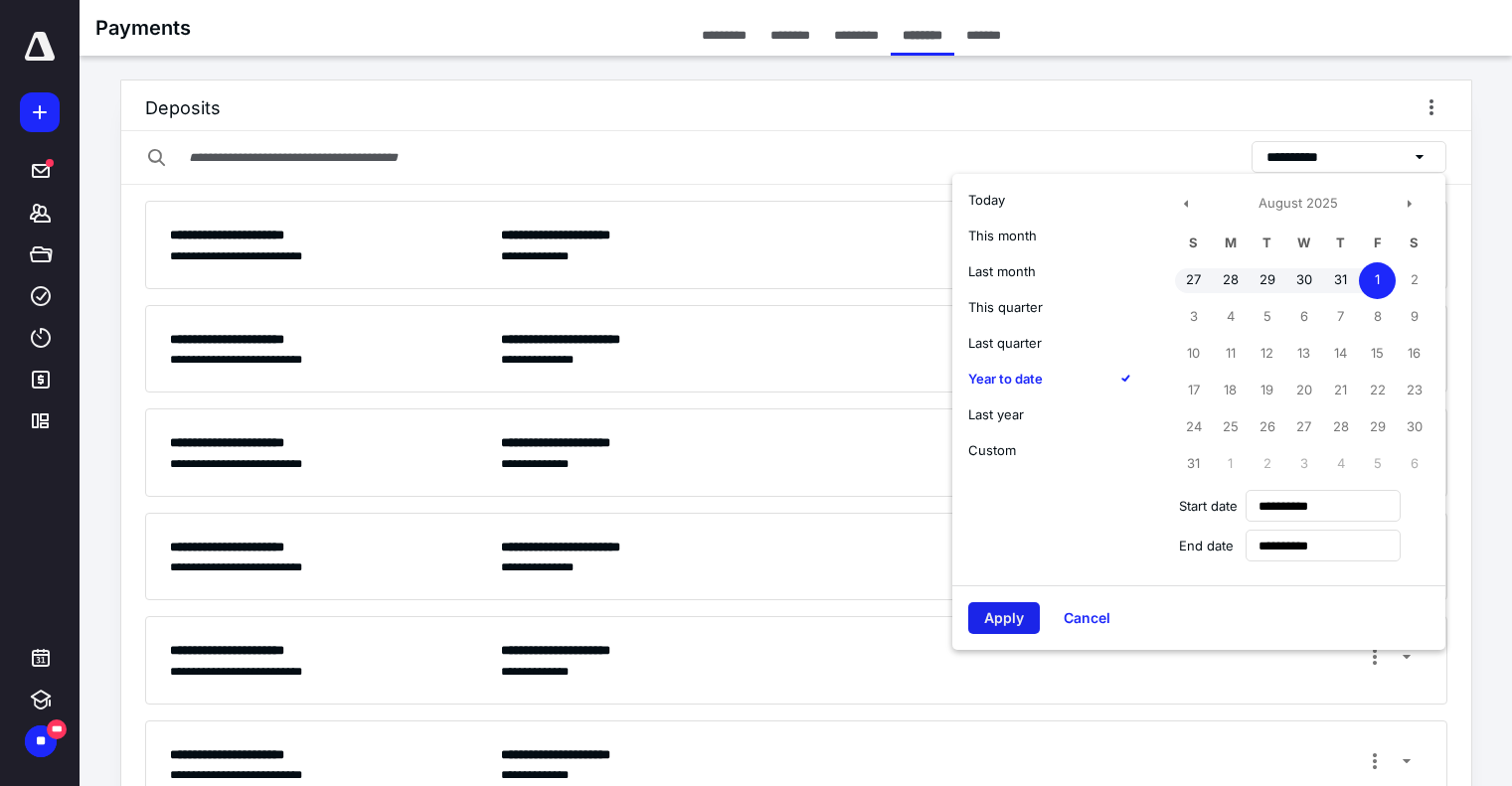 click on "Apply" at bounding box center (1004, 618) 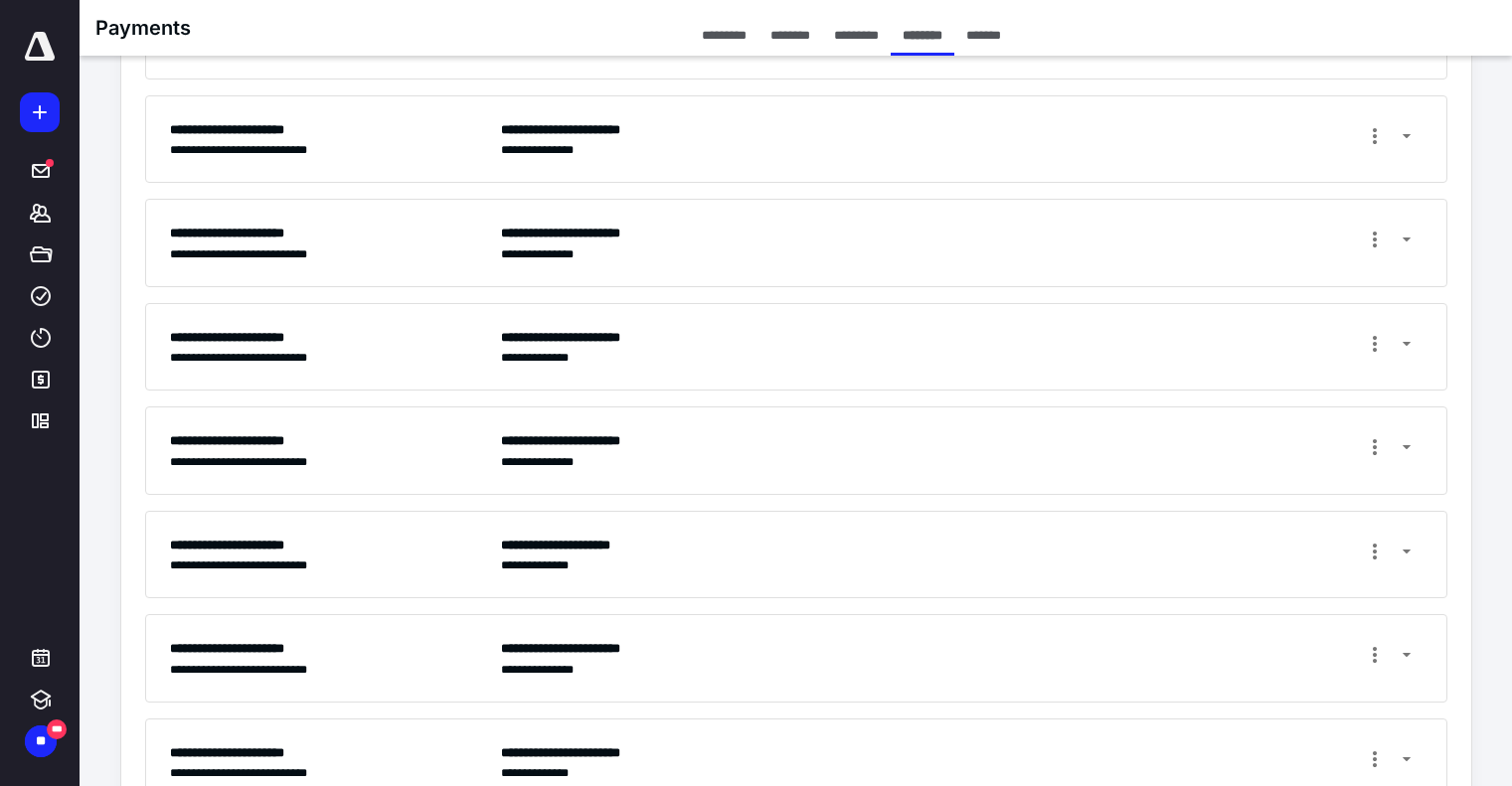 scroll, scrollTop: 4696, scrollLeft: 0, axis: vertical 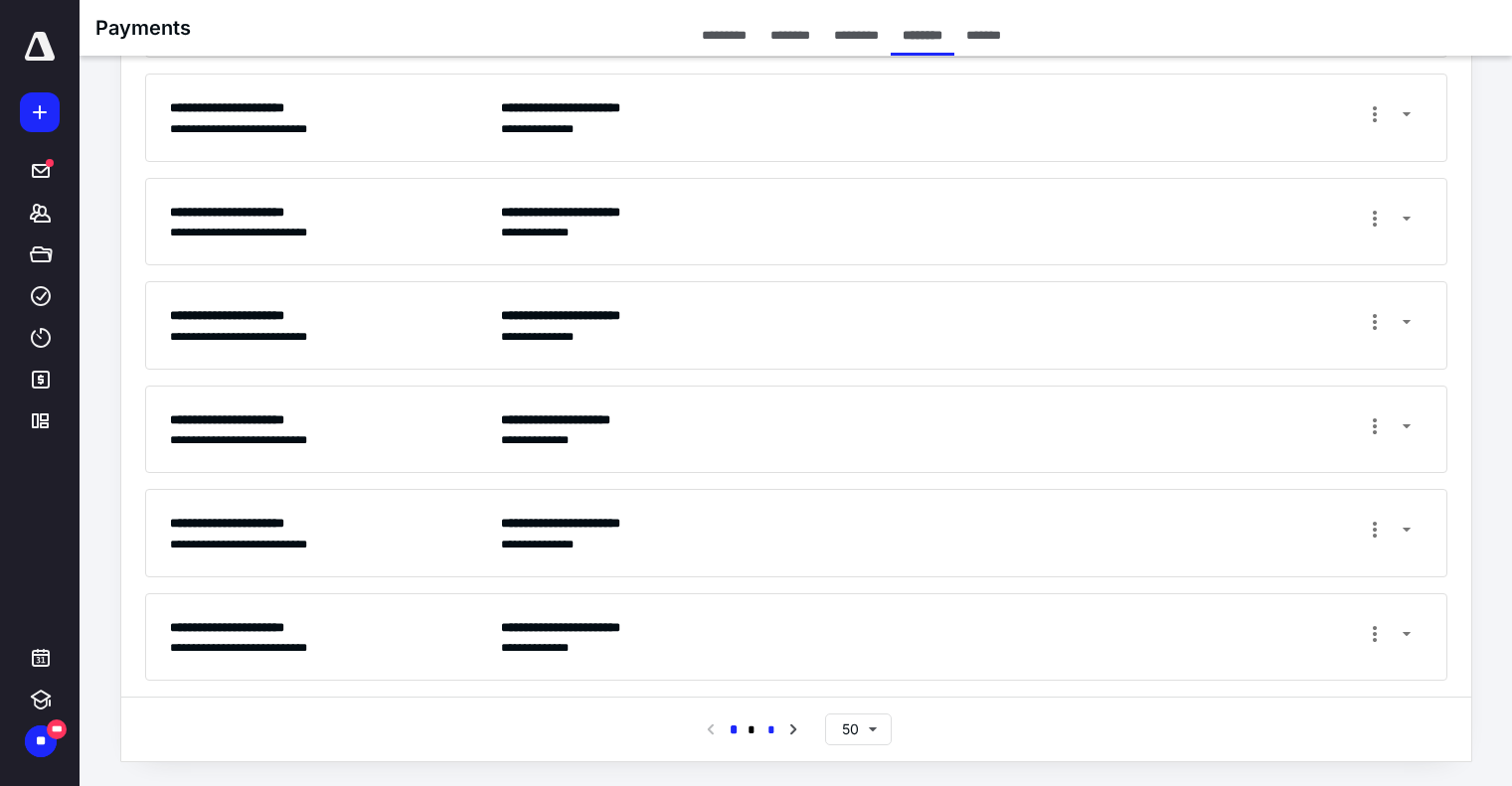 click on "*" at bounding box center [771, 730] 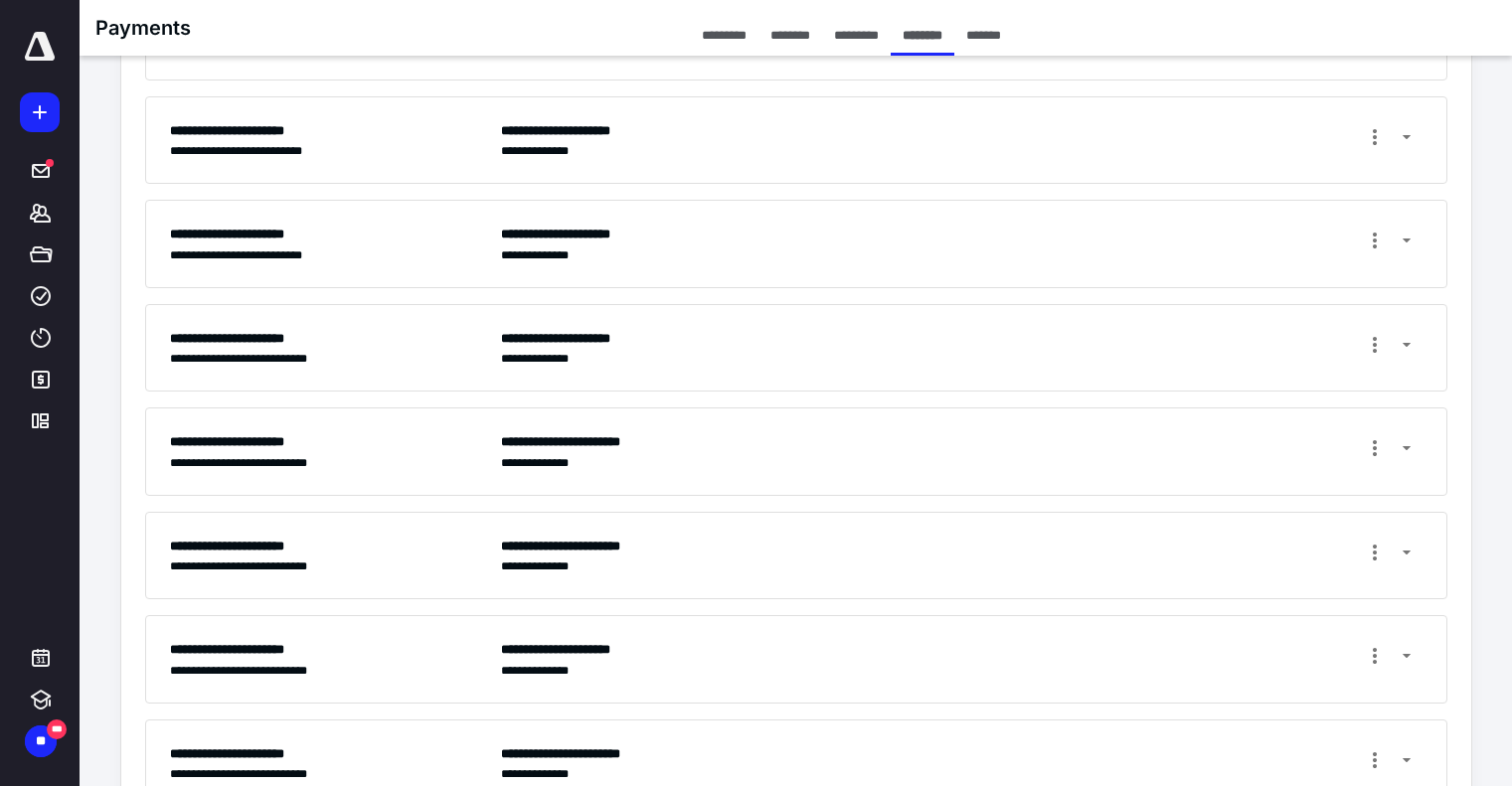 scroll, scrollTop: 2619, scrollLeft: 0, axis: vertical 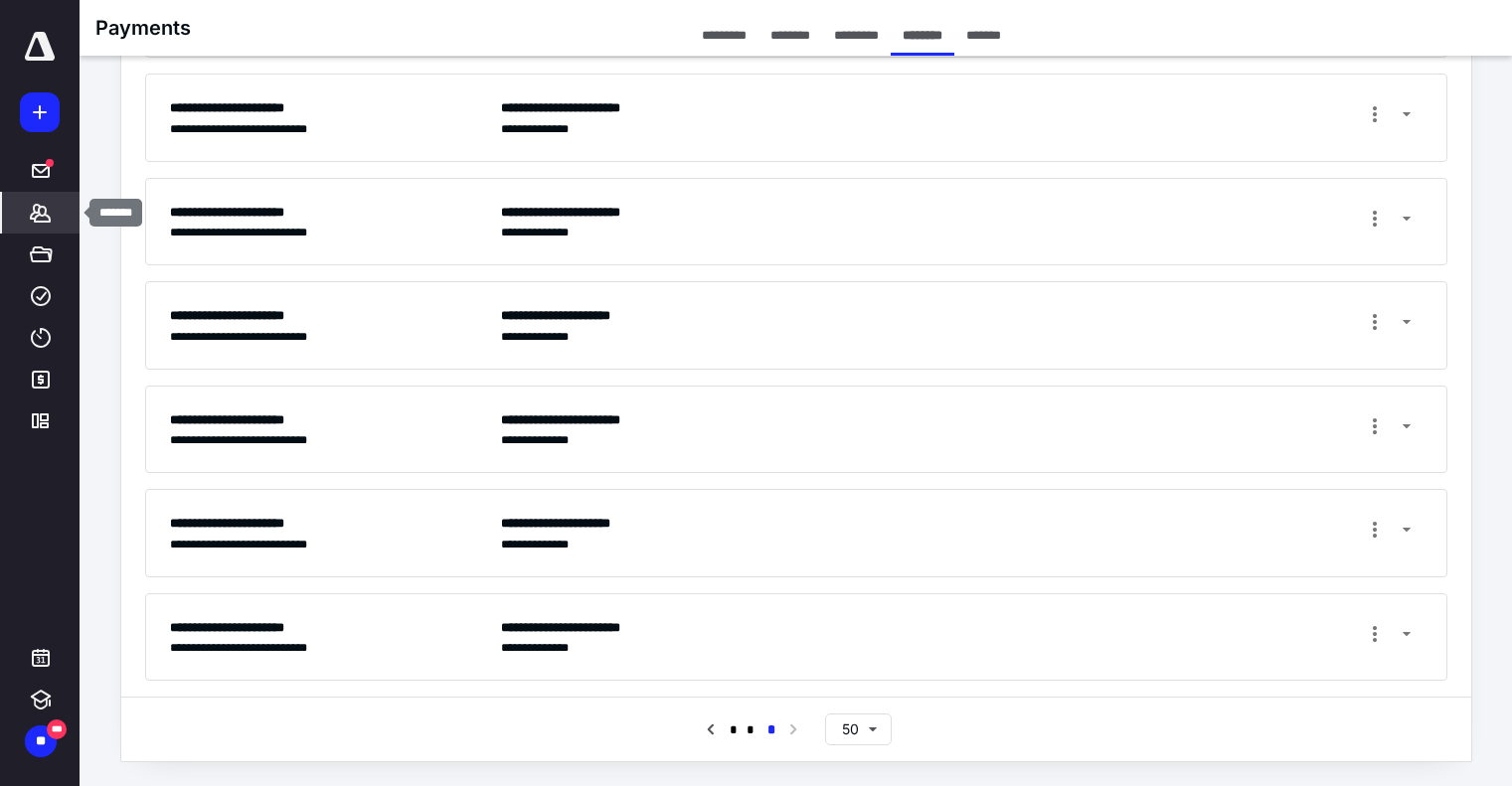 click 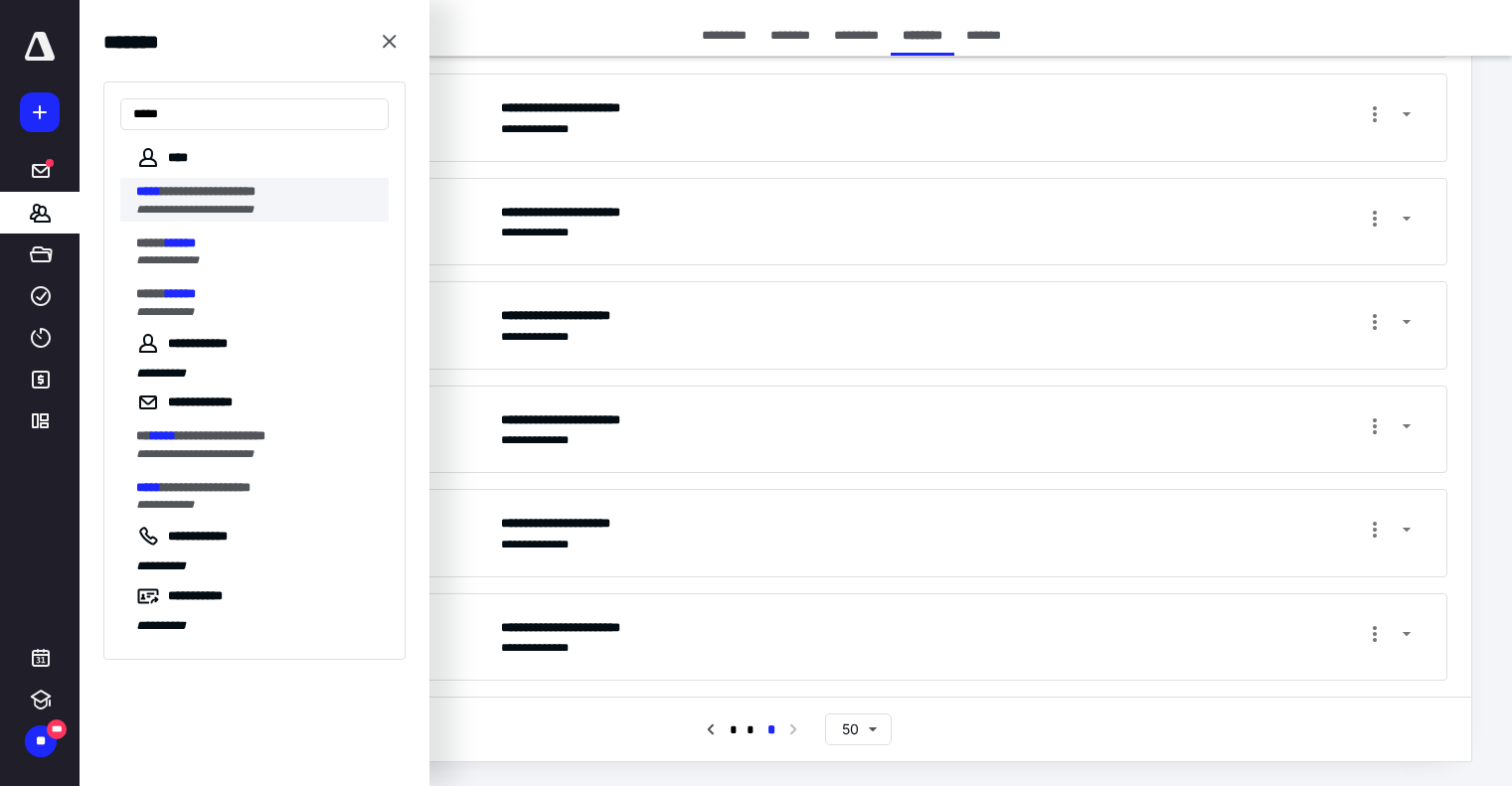 type on "*****" 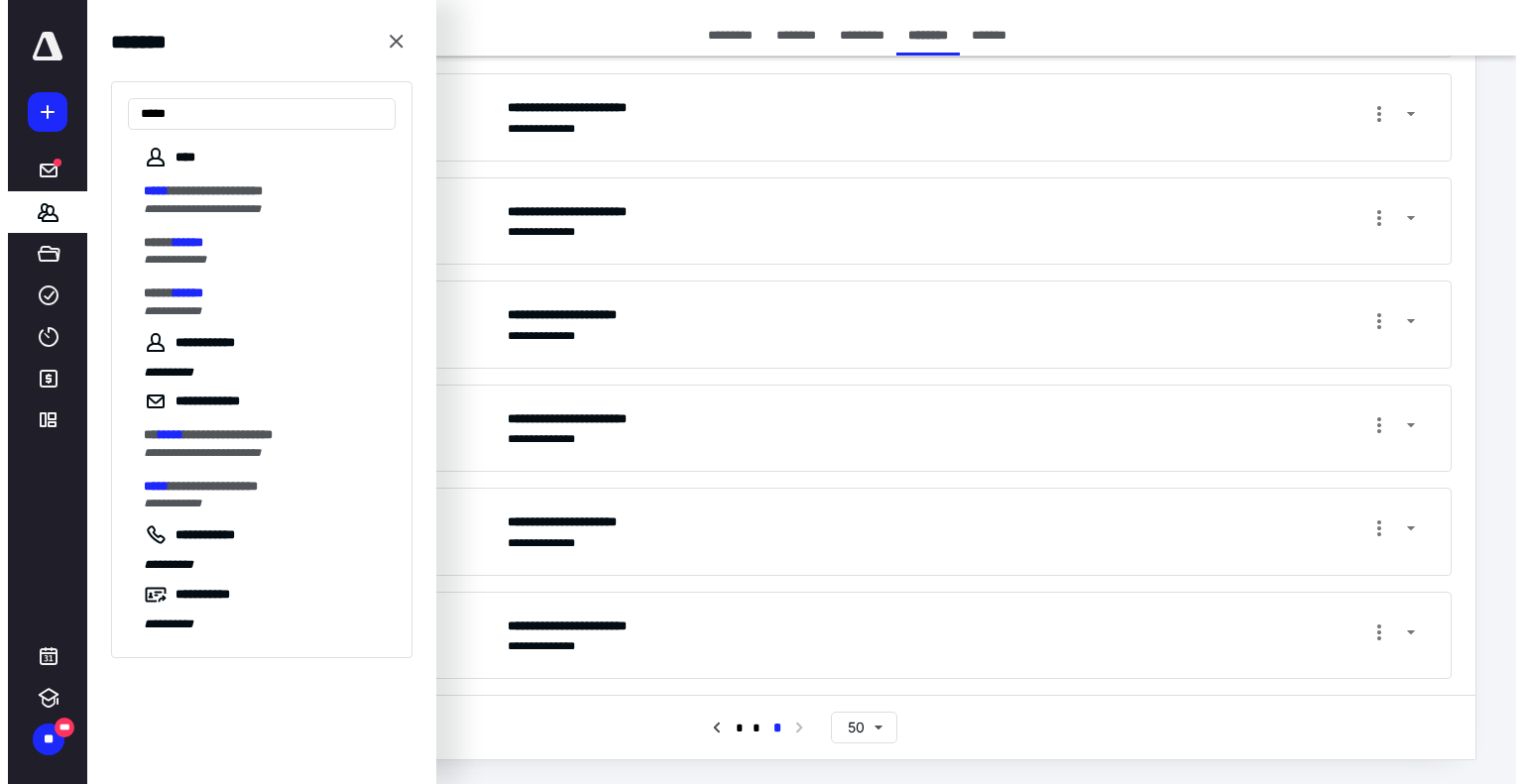 scroll, scrollTop: 0, scrollLeft: 0, axis: both 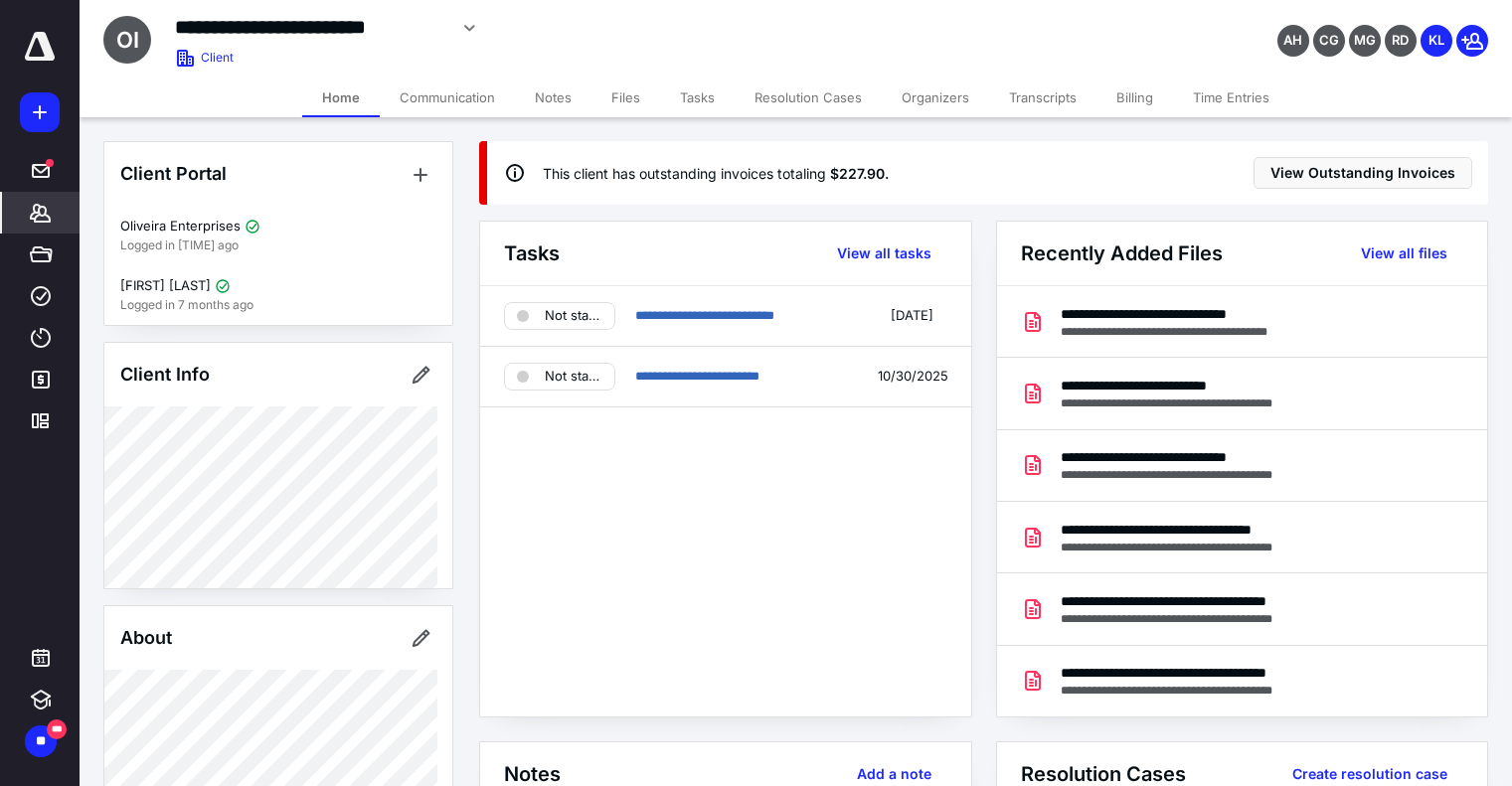 click on "Notes" at bounding box center [553, 97] 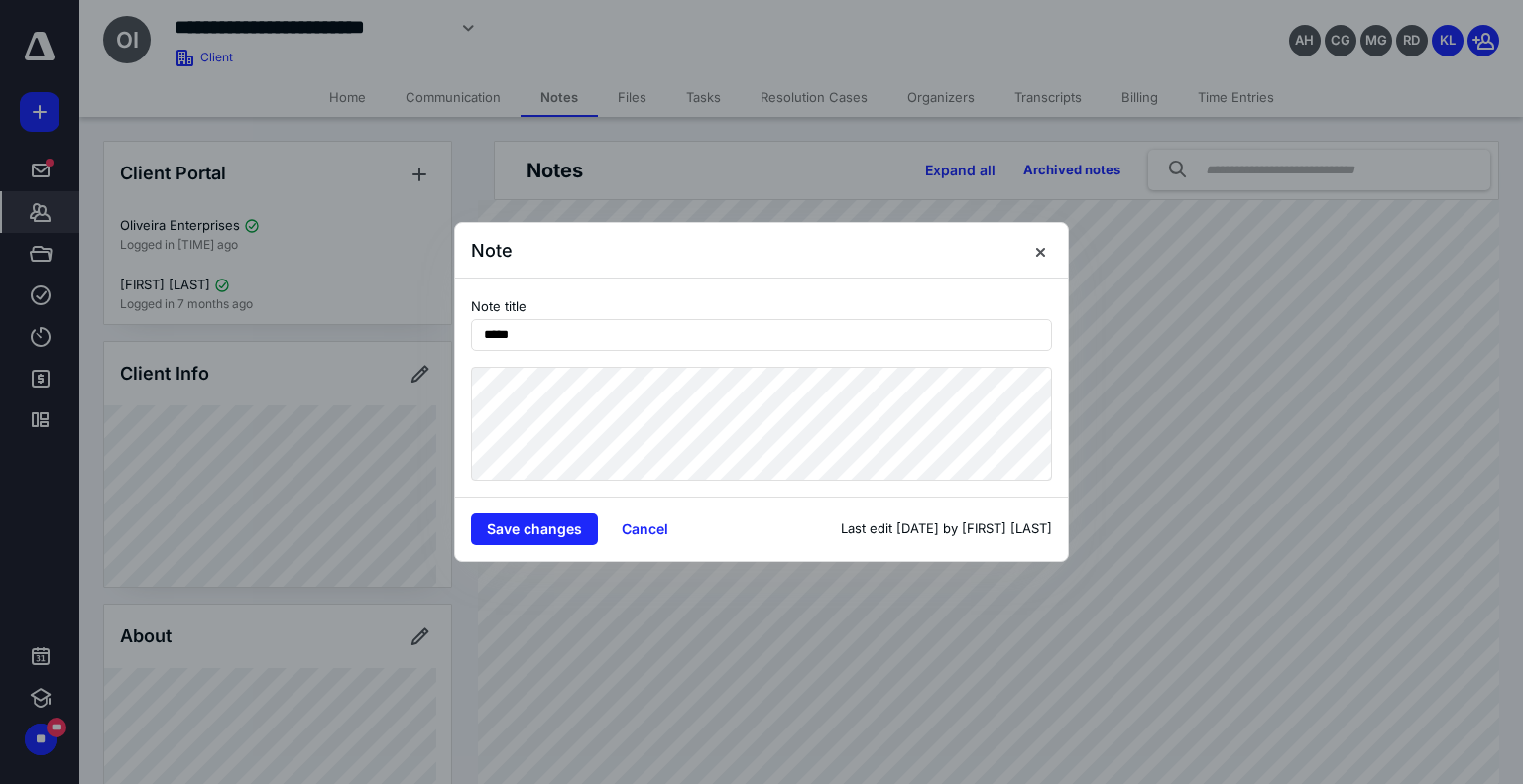 click on "Note Note title ***** Save changes Cancel Last edit Sep 22, 2022 by [FIRST] [LAST]" at bounding box center (762, 392) 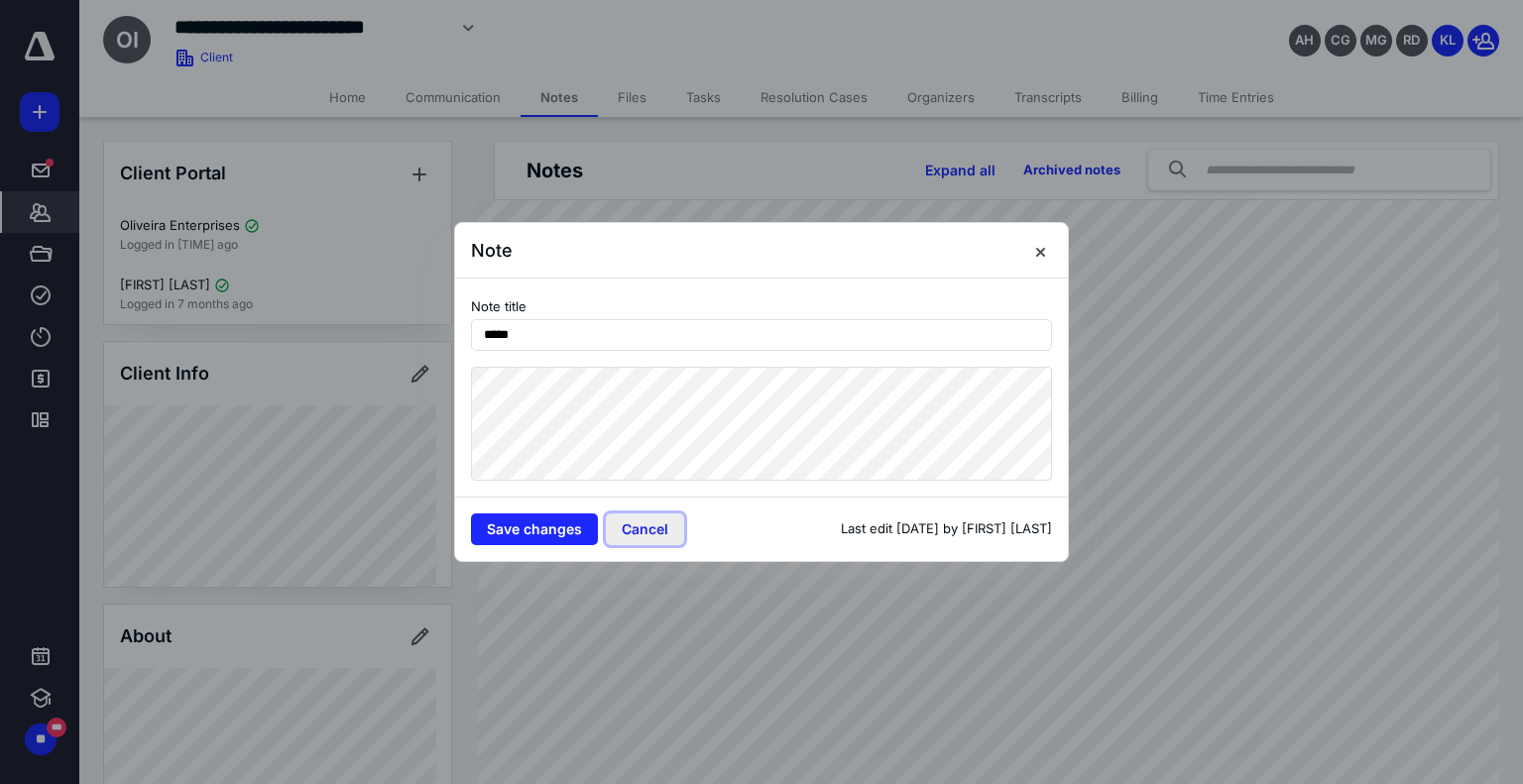 drag, startPoint x: 622, startPoint y: 529, endPoint x: 834, endPoint y: 316, distance: 300.52121 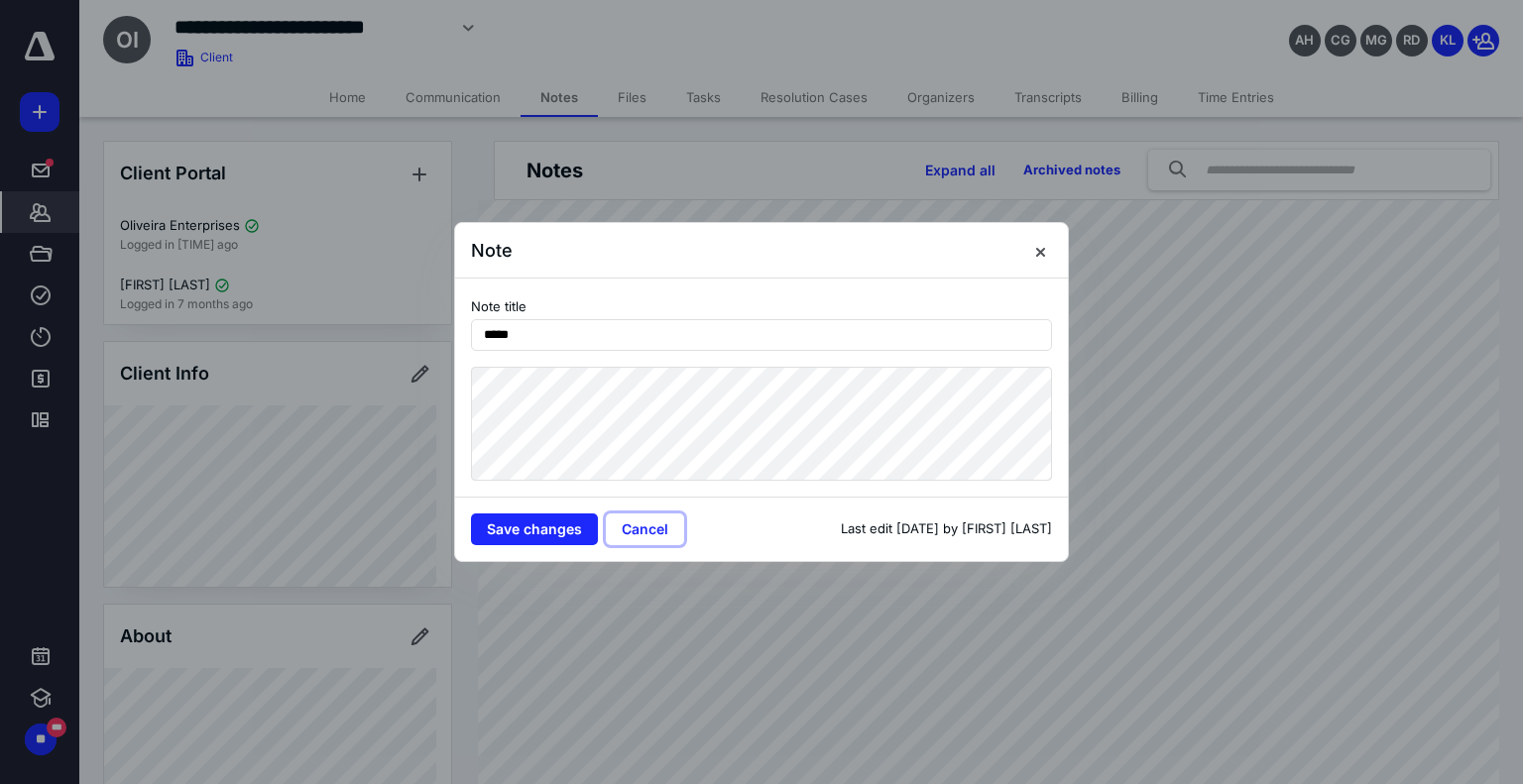 click on "Cancel" at bounding box center [644, 529] 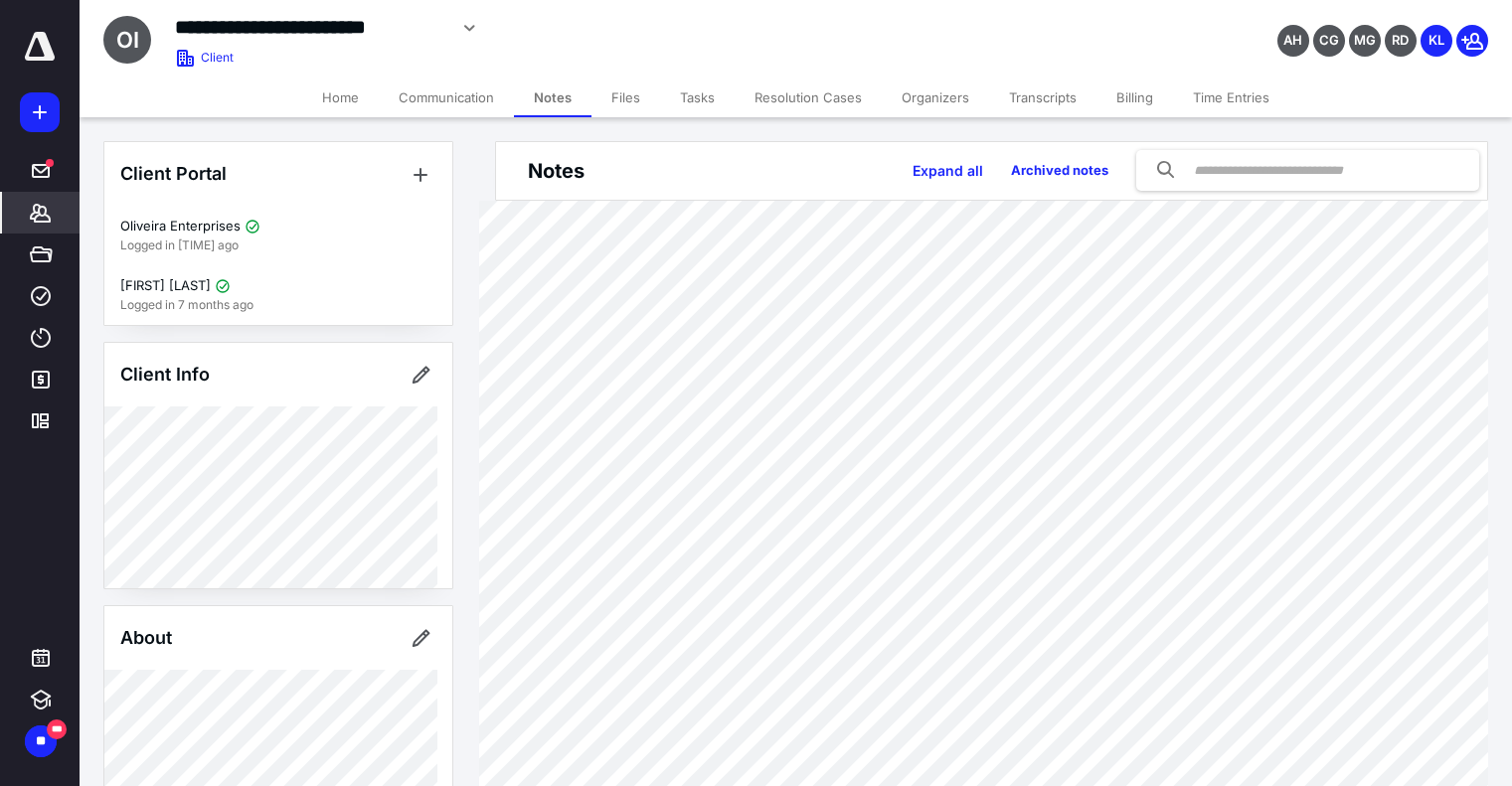 click on "Billing" at bounding box center (1134, 97) 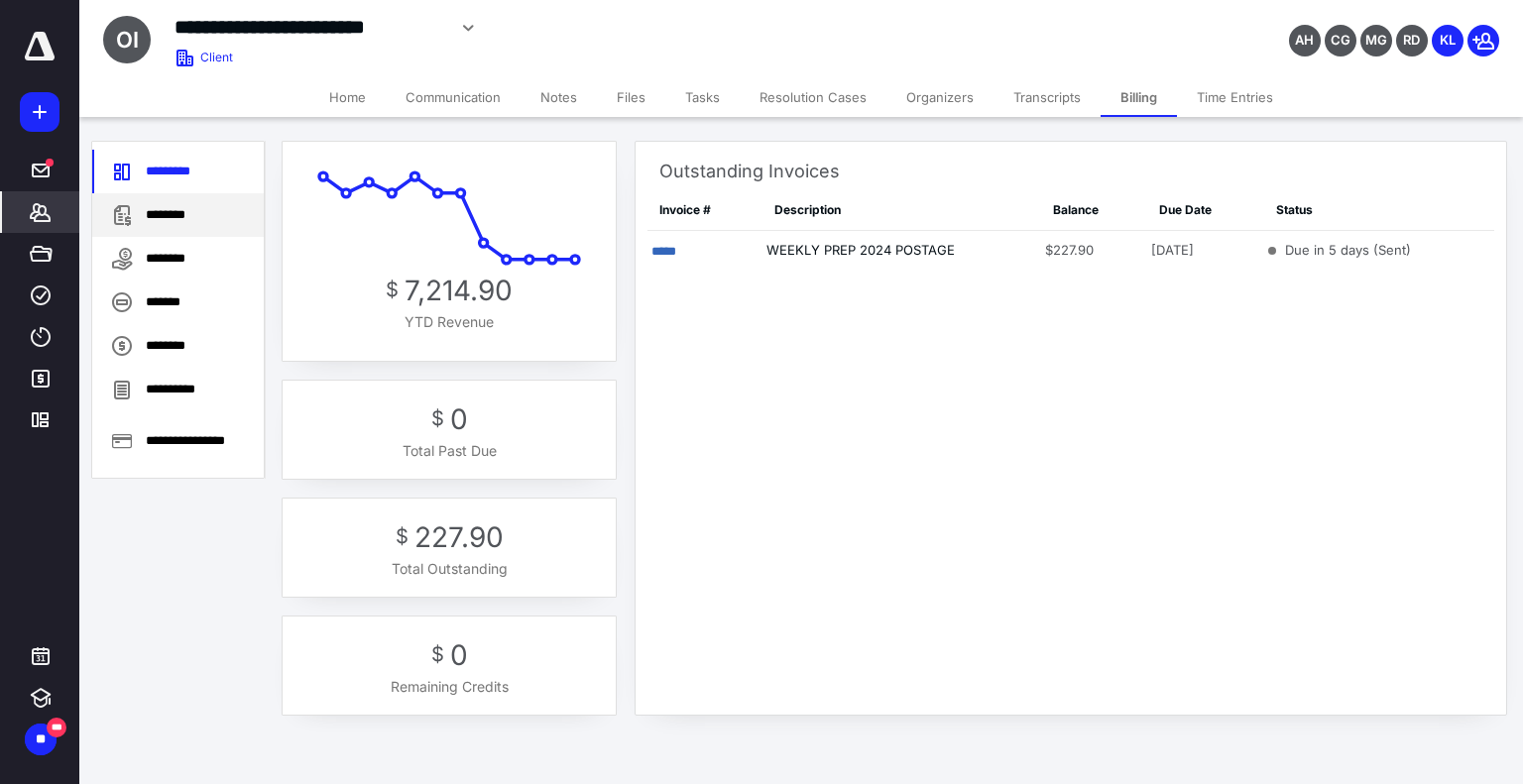 click on "********" at bounding box center [177, 215] 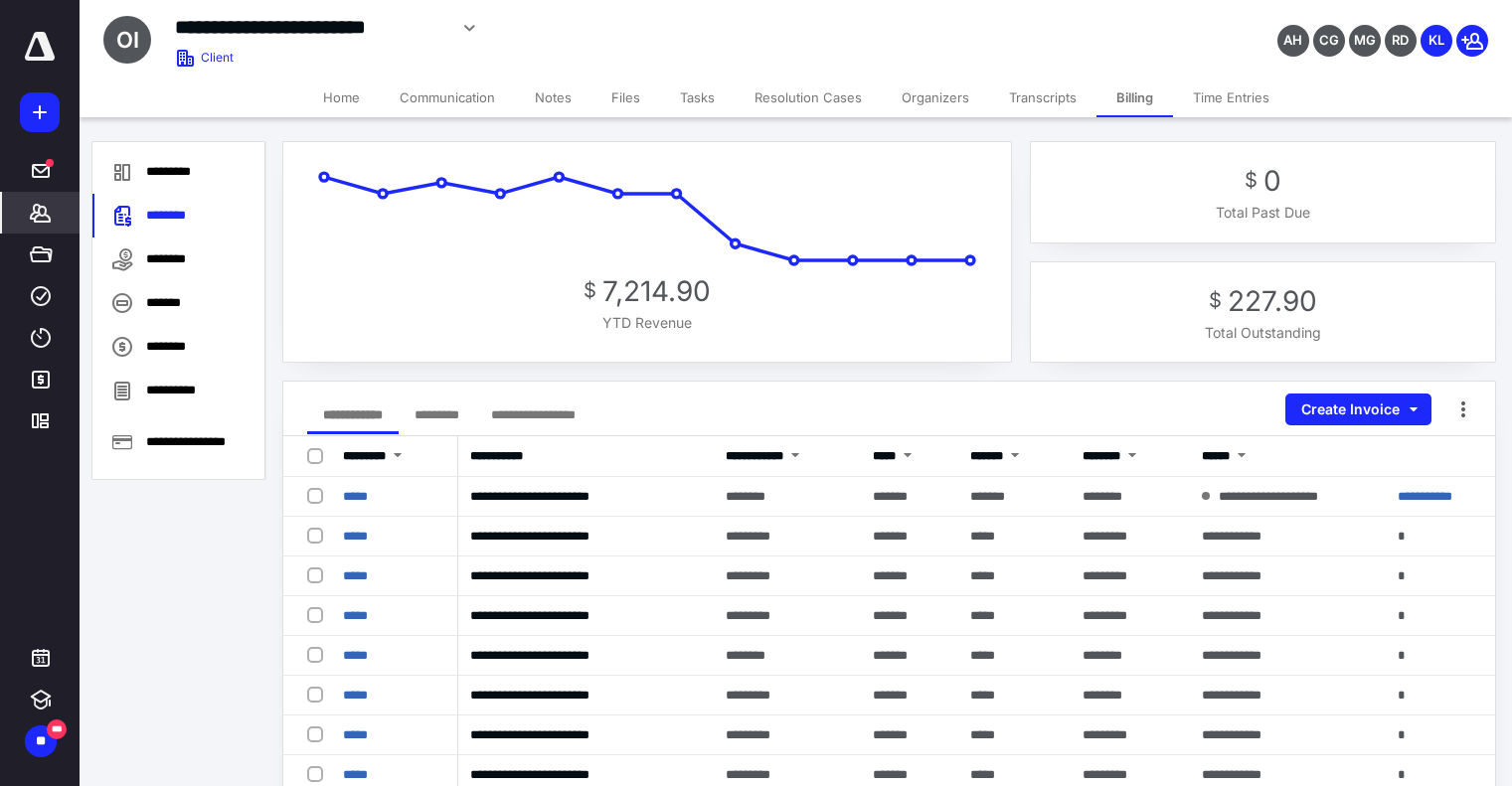 click at bounding box center [40, 47] 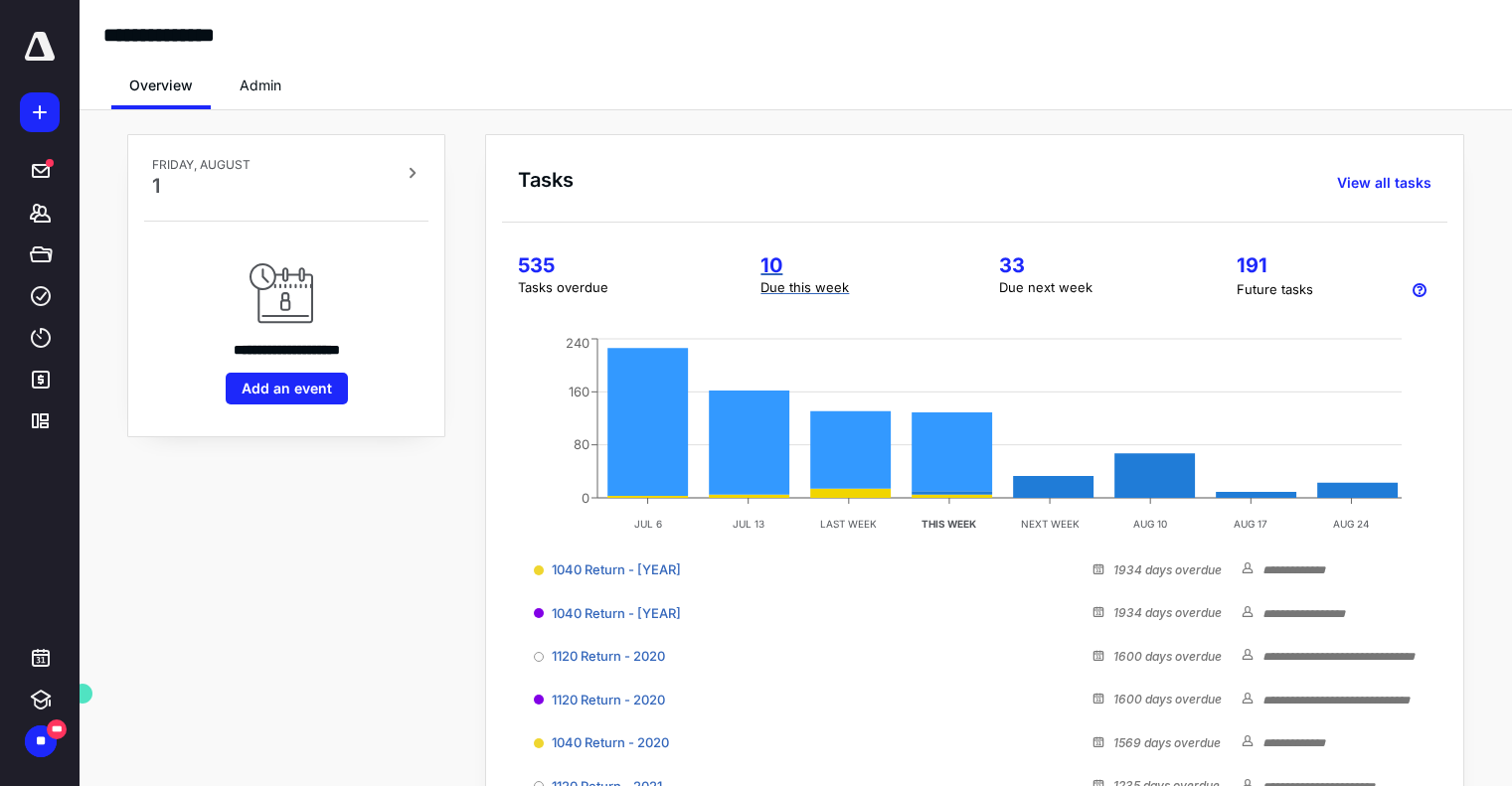click on "10" at bounding box center (855, 265) 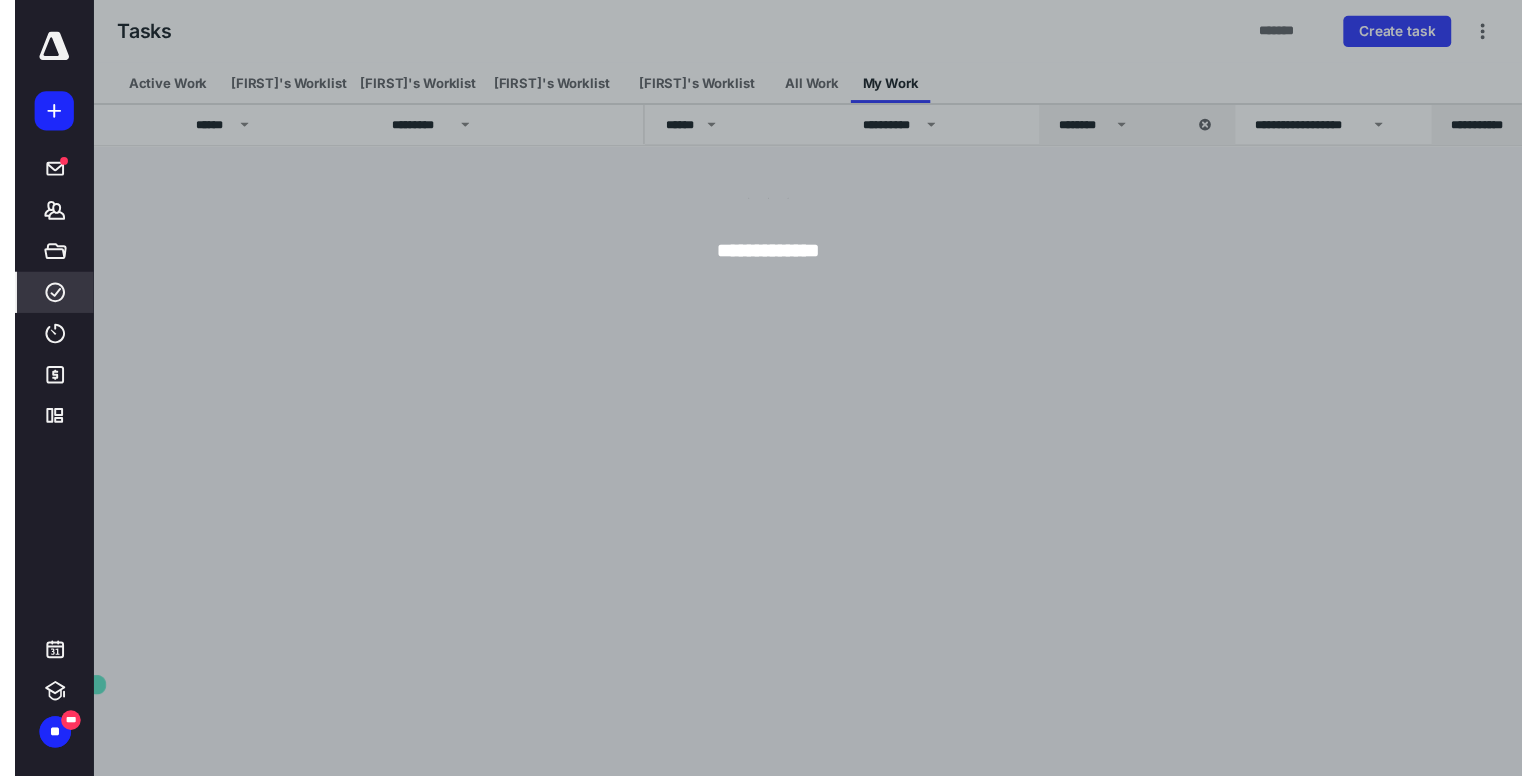 scroll, scrollTop: 0, scrollLeft: 0, axis: both 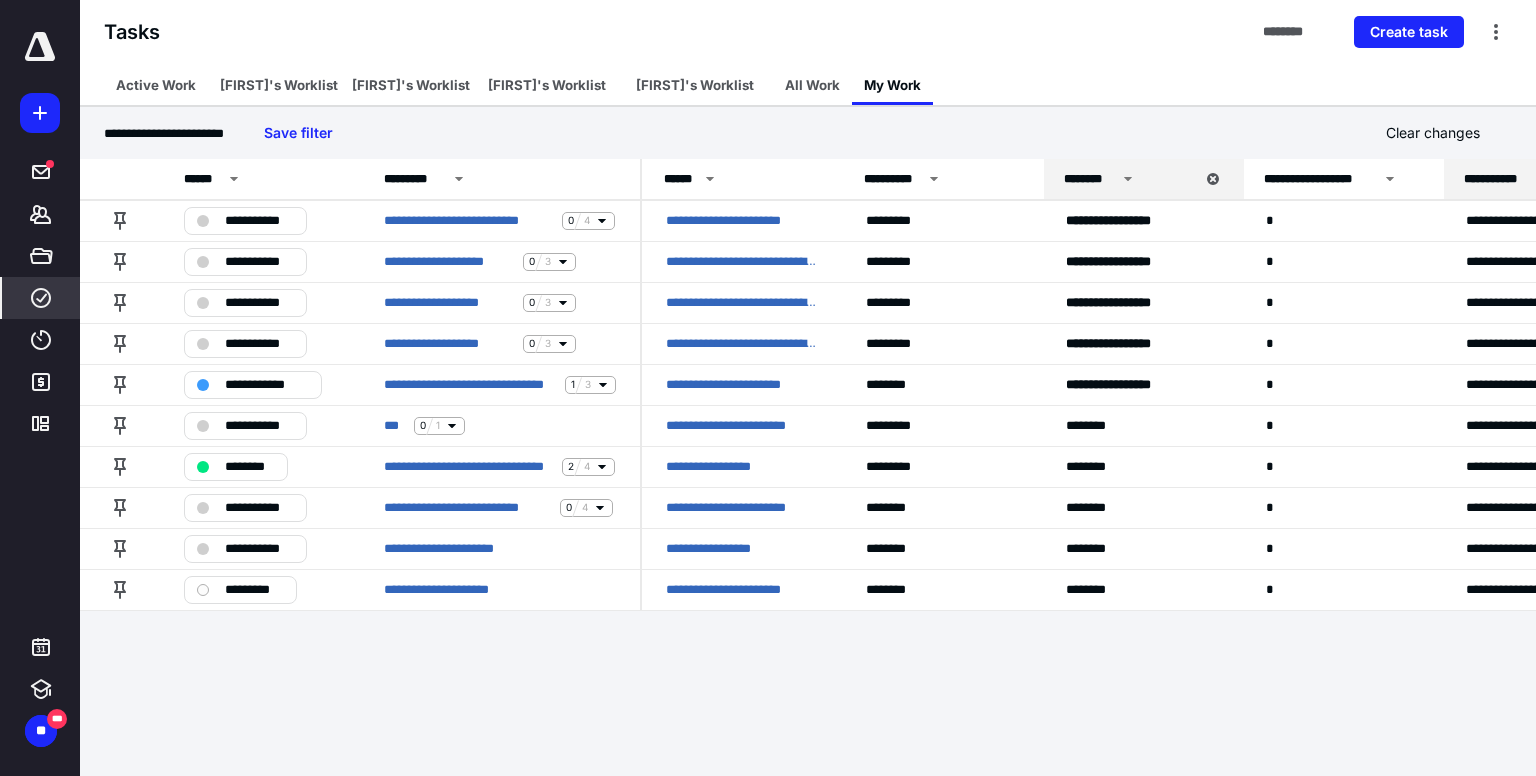 click at bounding box center [40, 47] 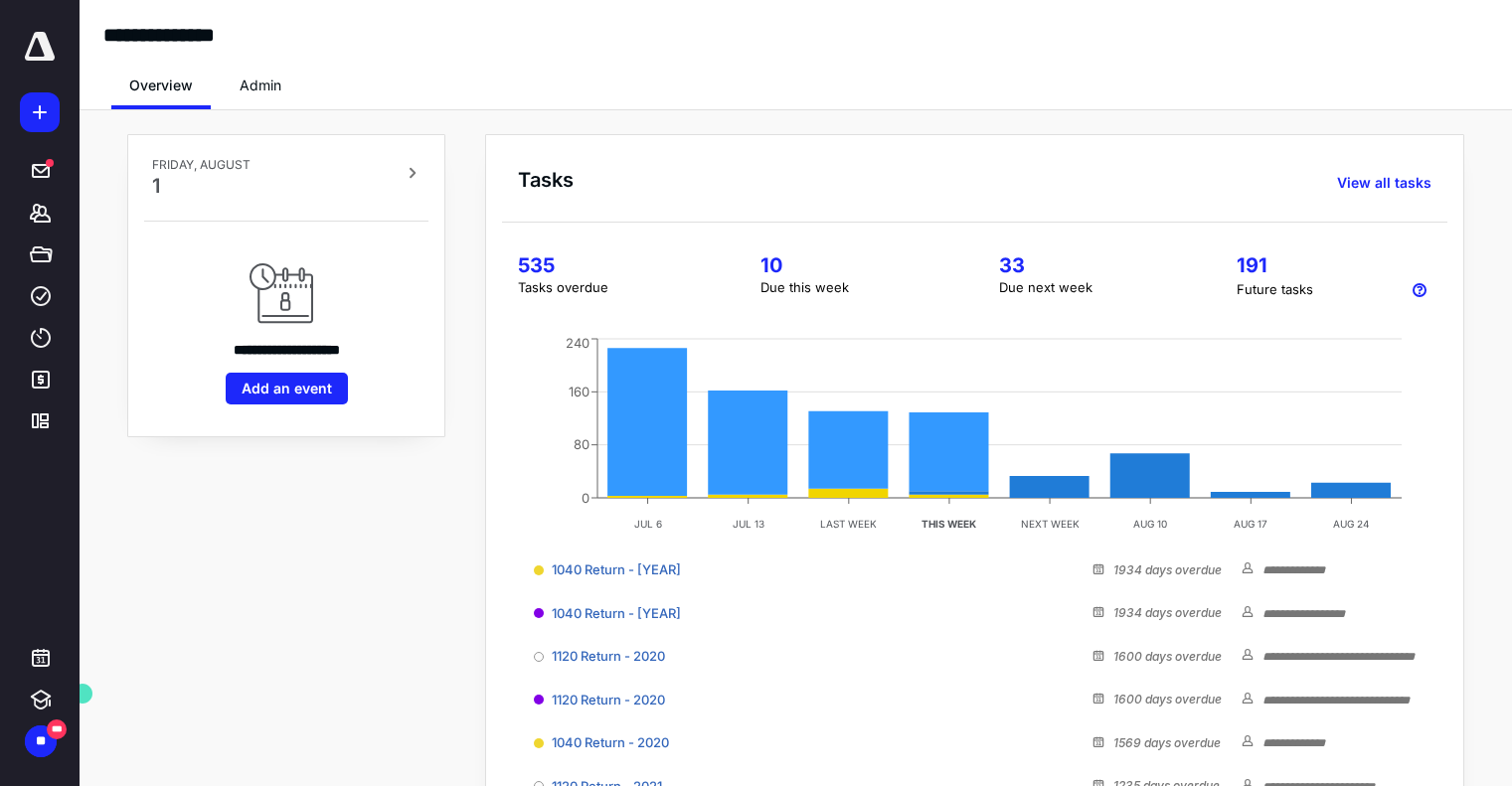click on "33" at bounding box center [1093, 265] 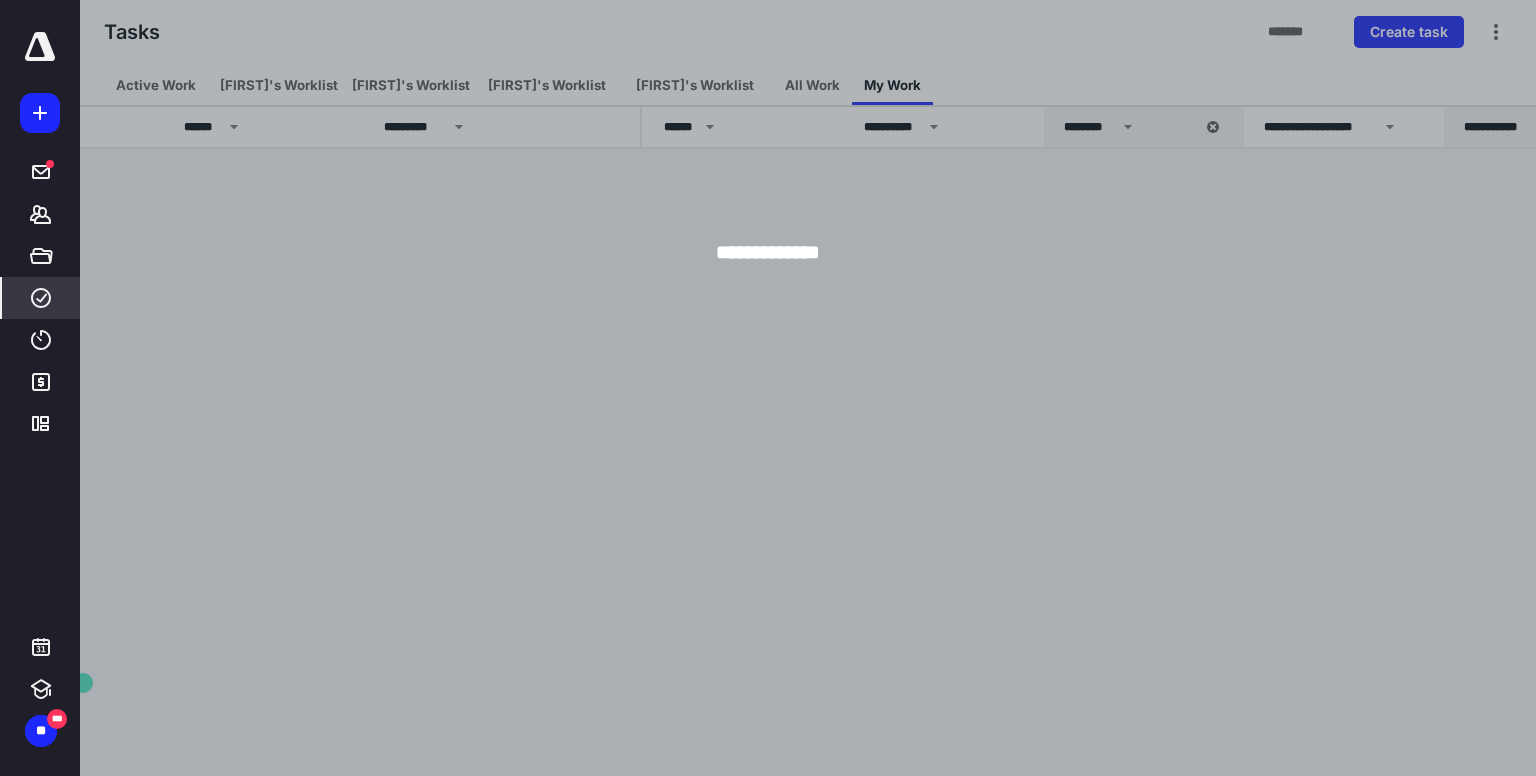scroll, scrollTop: 0, scrollLeft: 0, axis: both 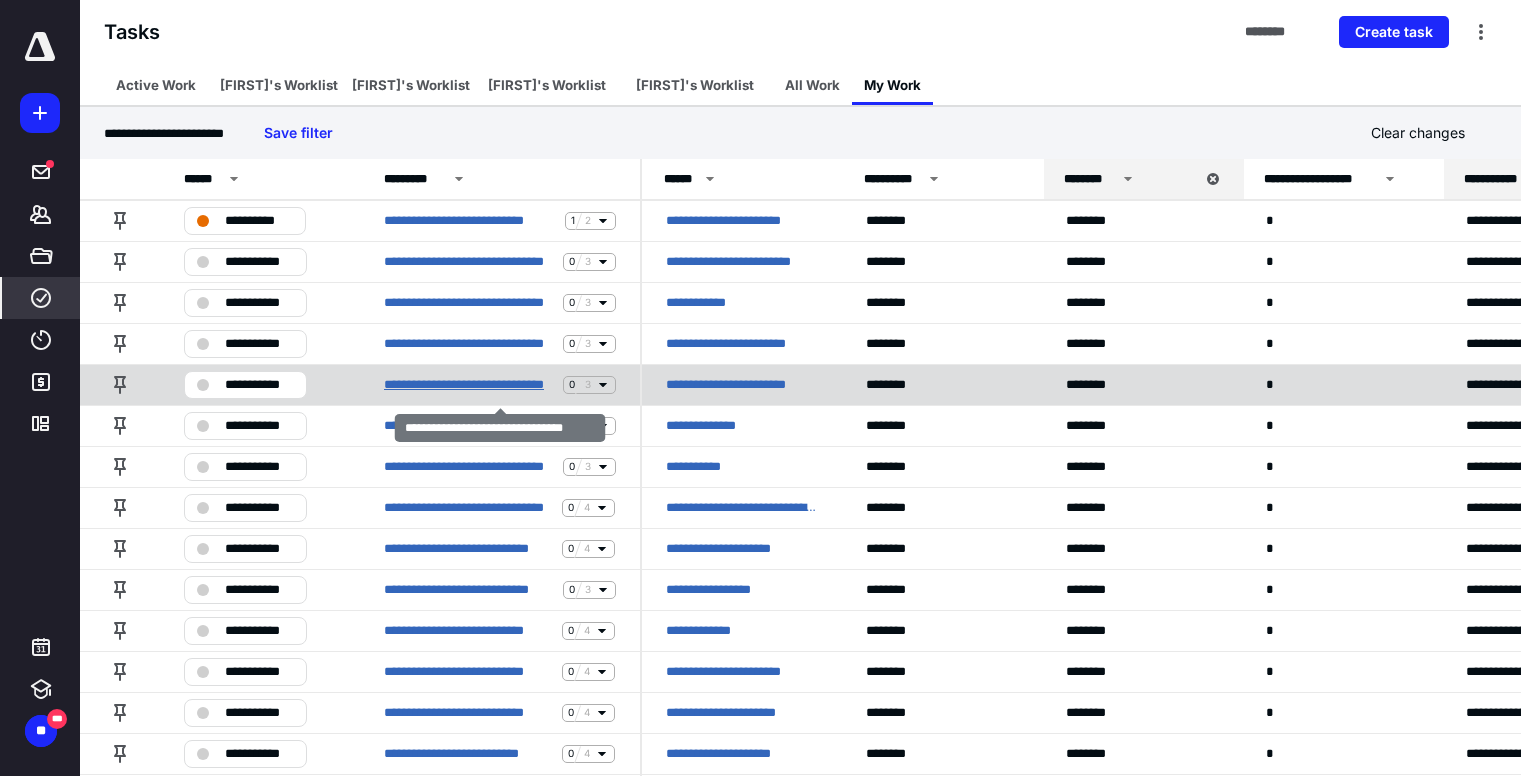 click on "**********" at bounding box center (469, 385) 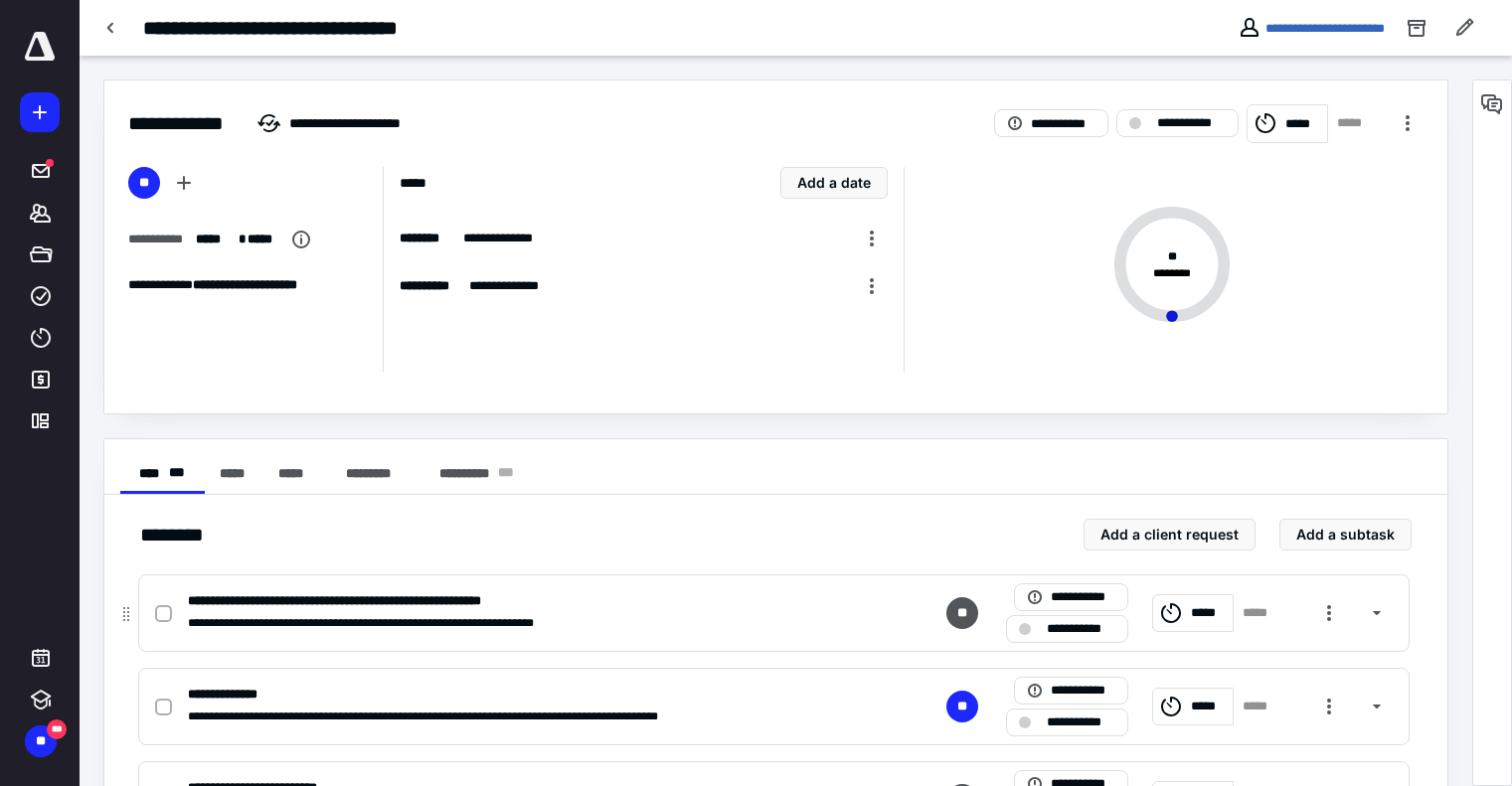 click 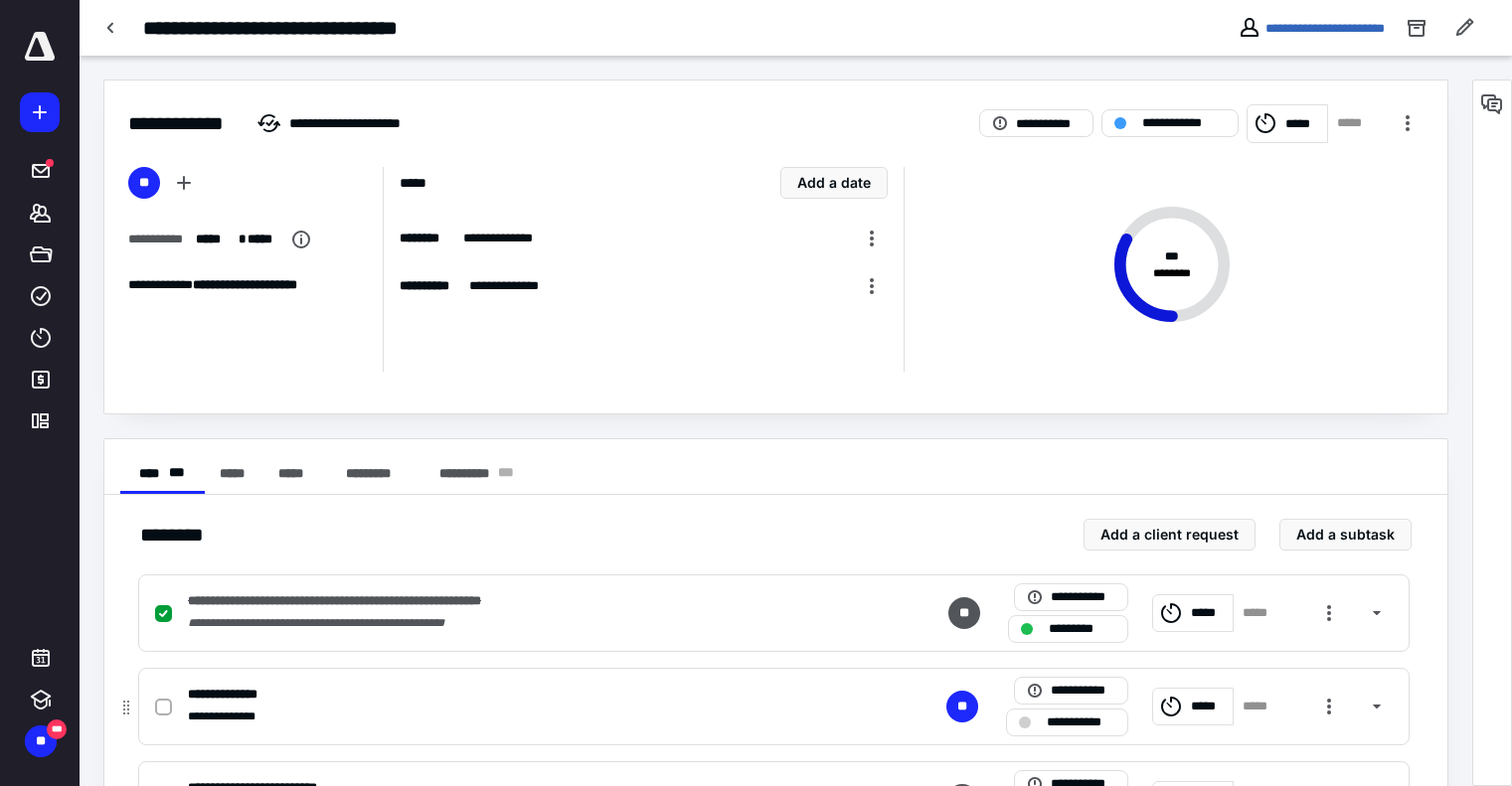 click on "*****" at bounding box center [1209, 707] 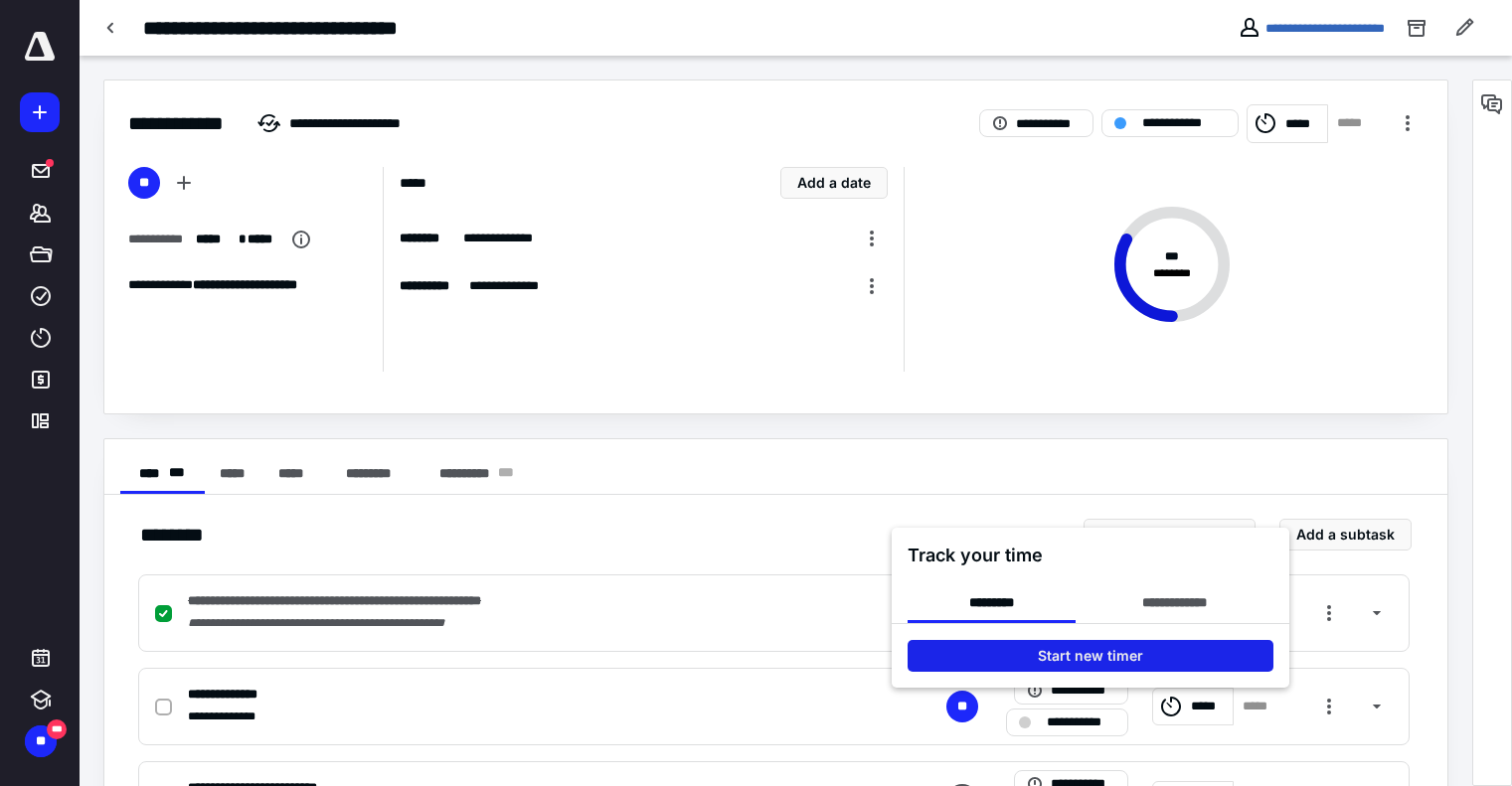 click on "Start new timer" at bounding box center (1091, 656) 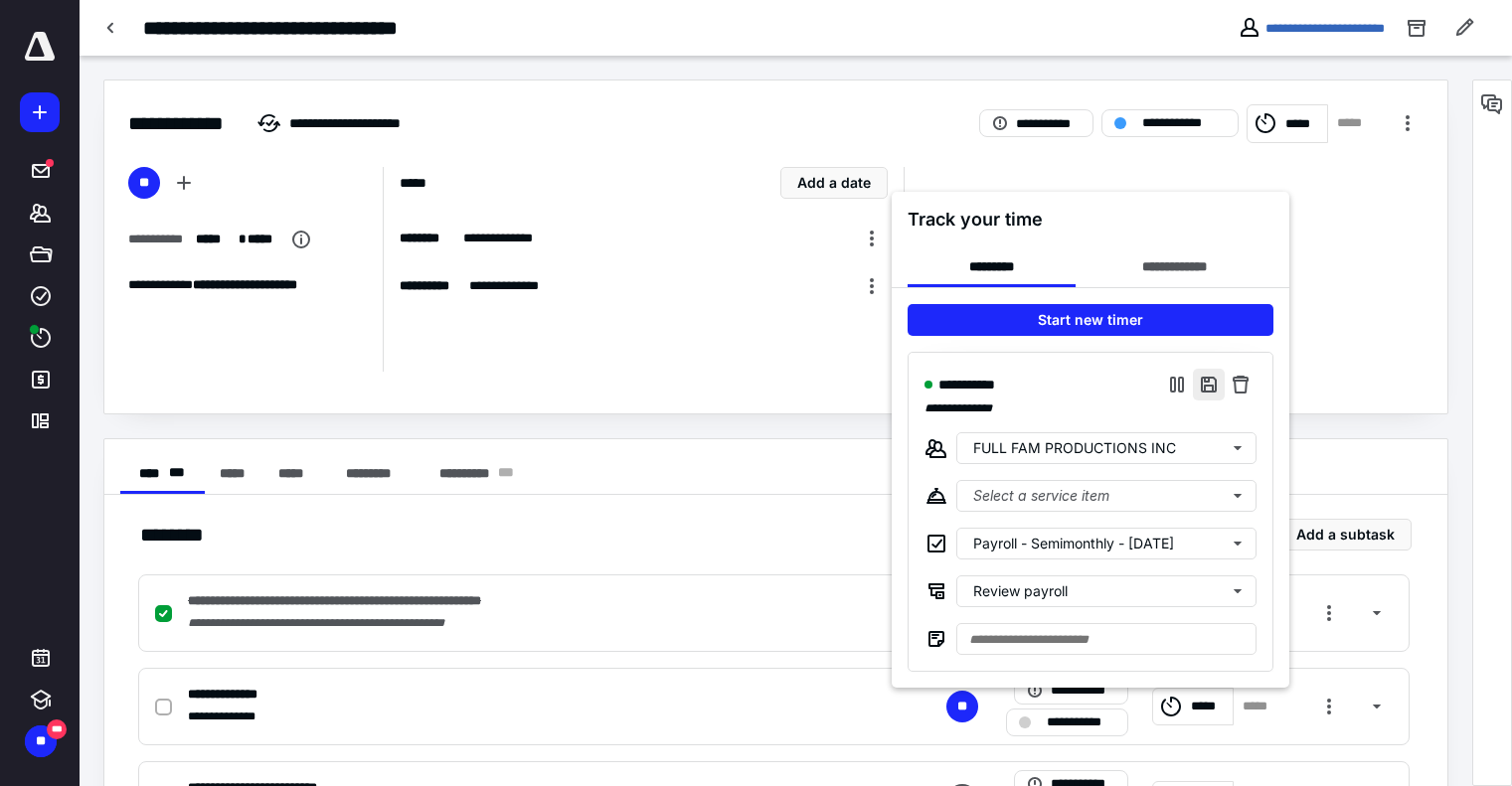 click at bounding box center [1209, 385] 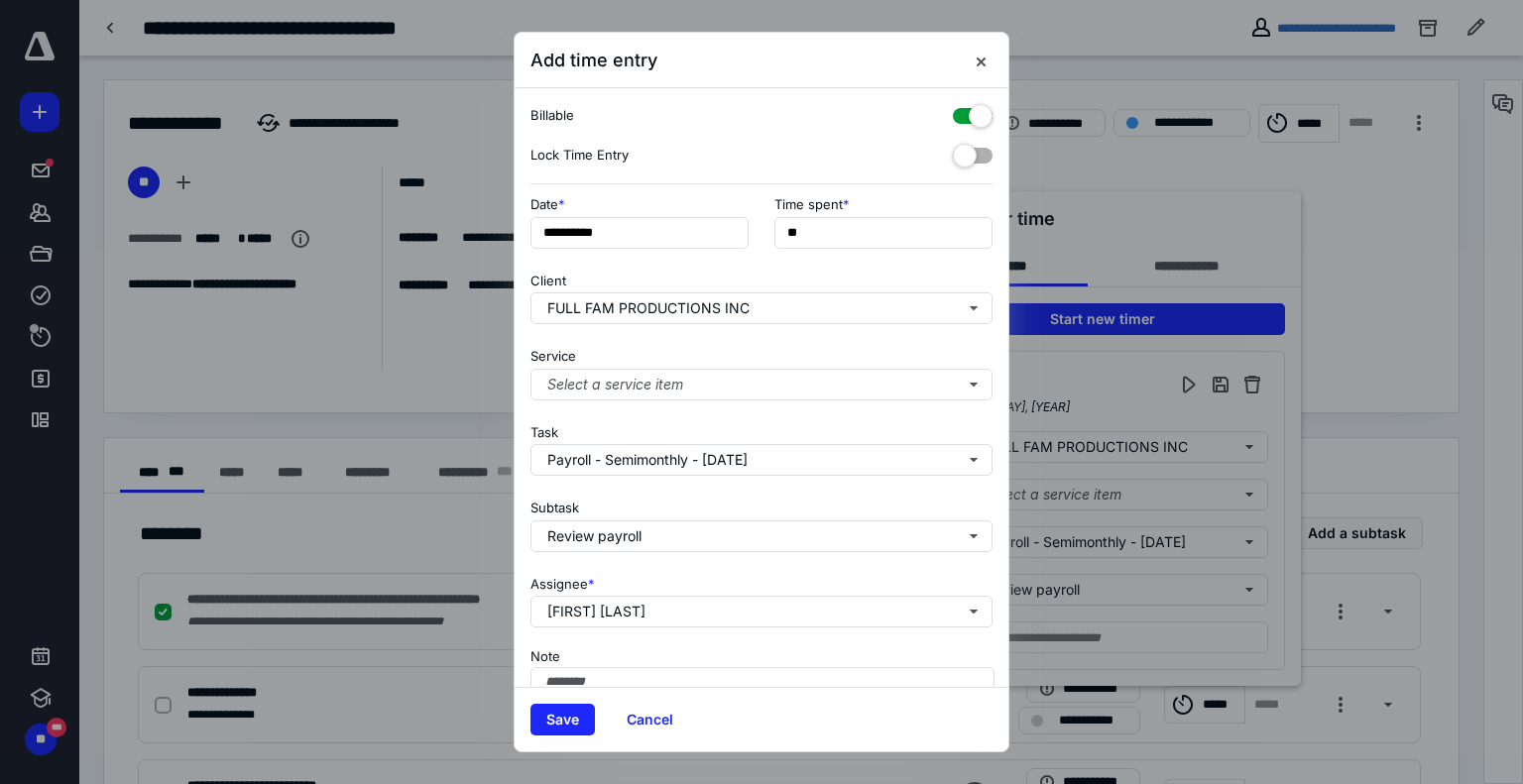 click on "Save Cancel" at bounding box center [762, 719] 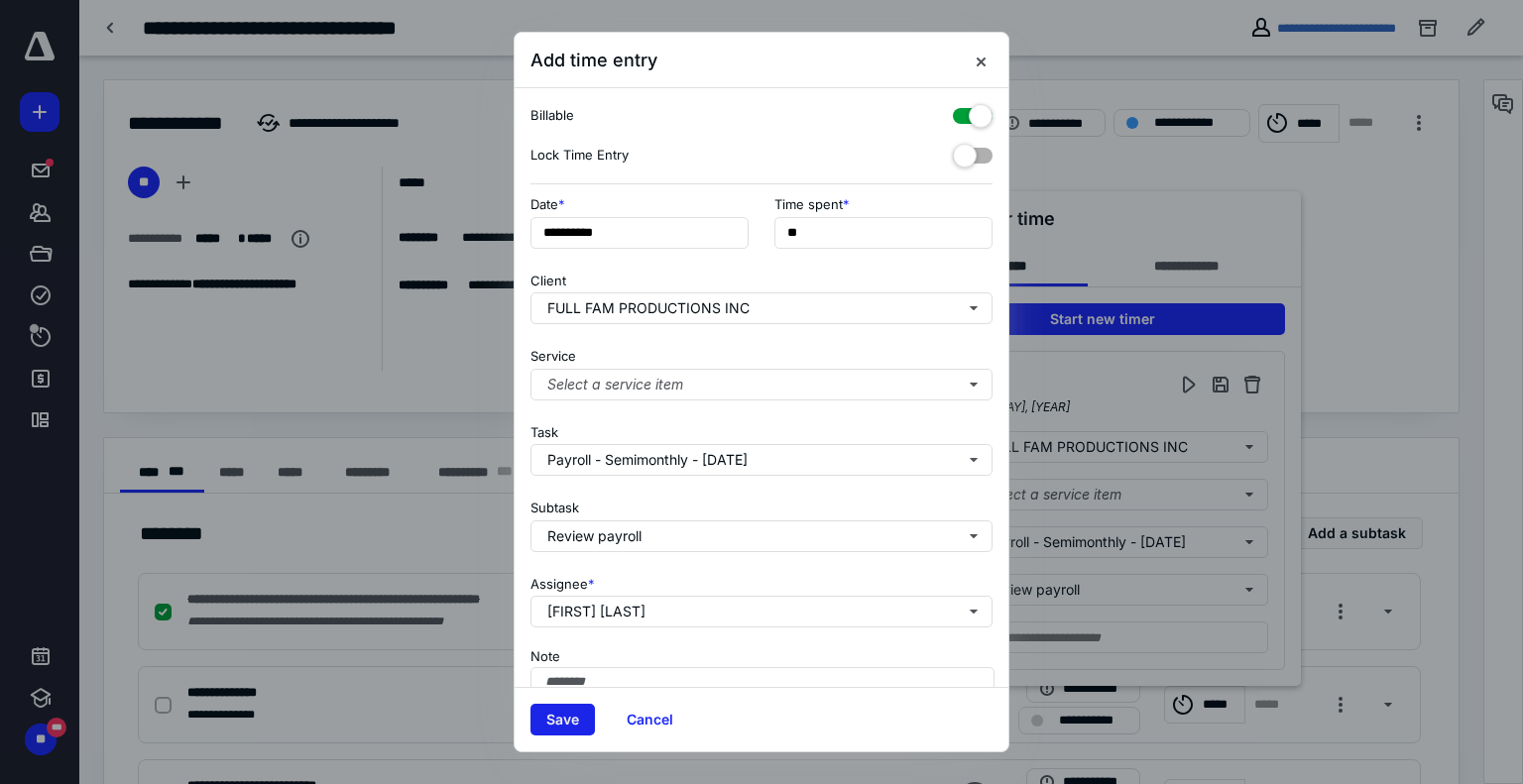 click on "Save" at bounding box center [562, 720] 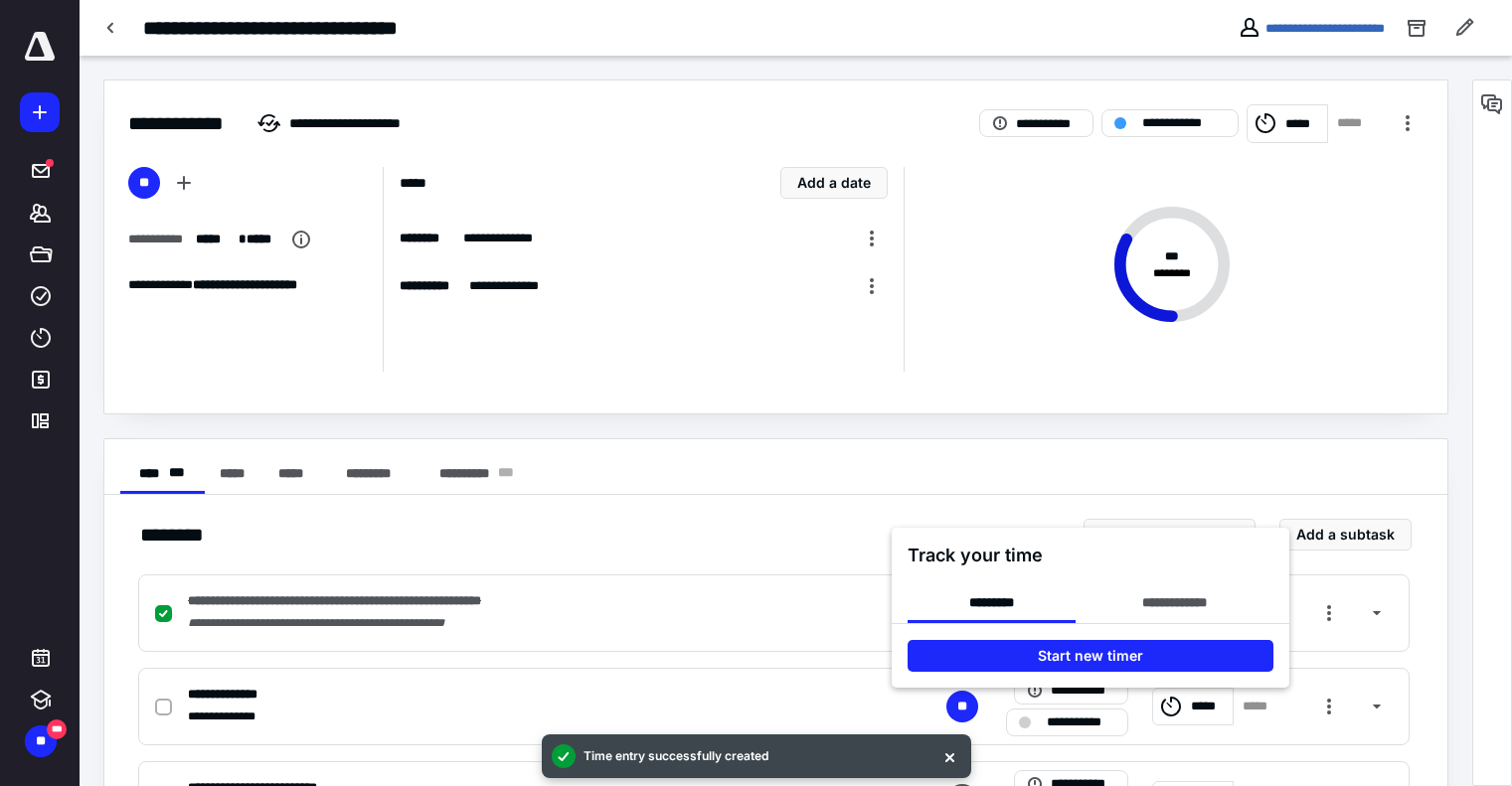 click at bounding box center (756, 393) 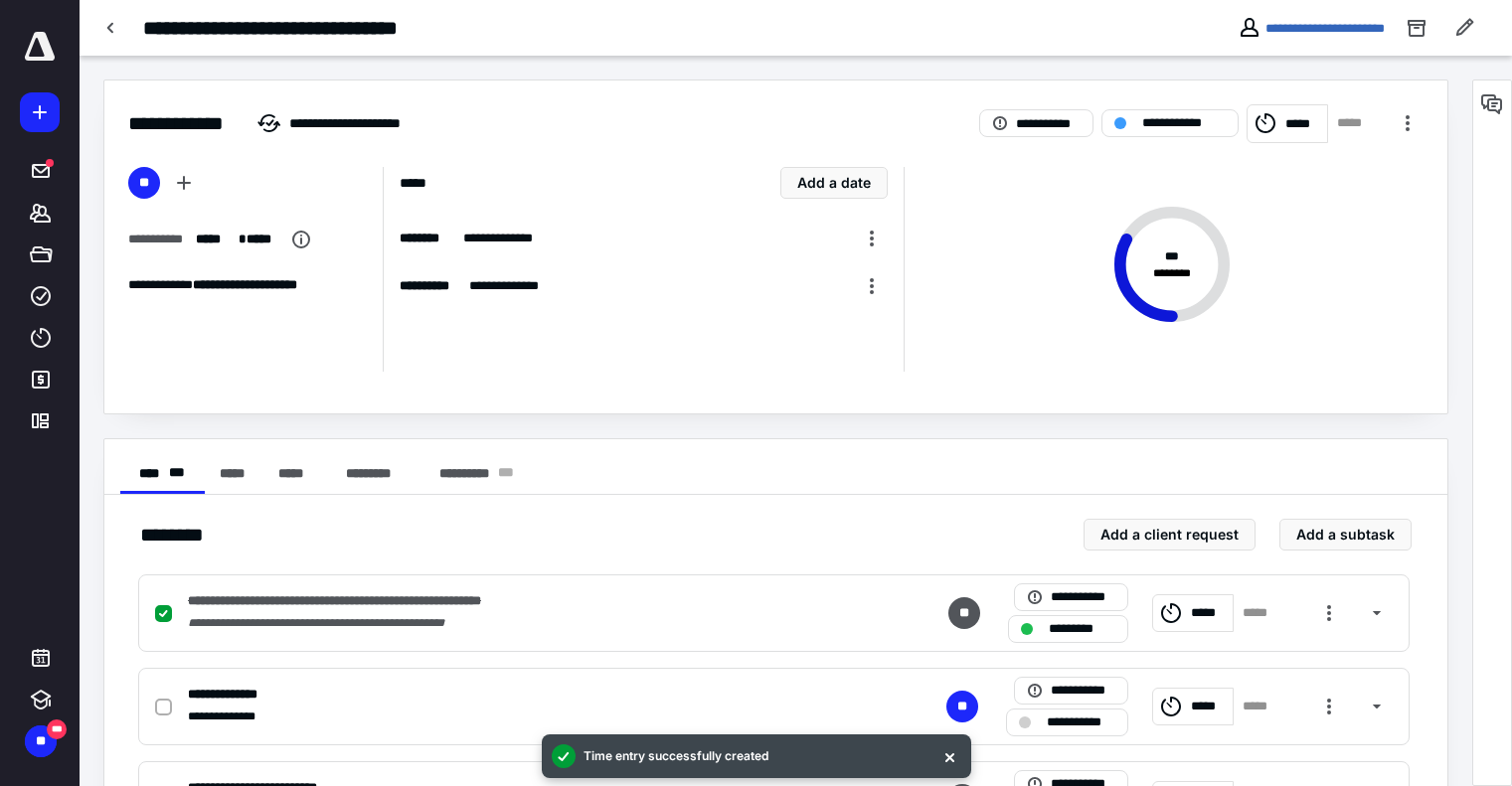click at bounding box center (40, 47) 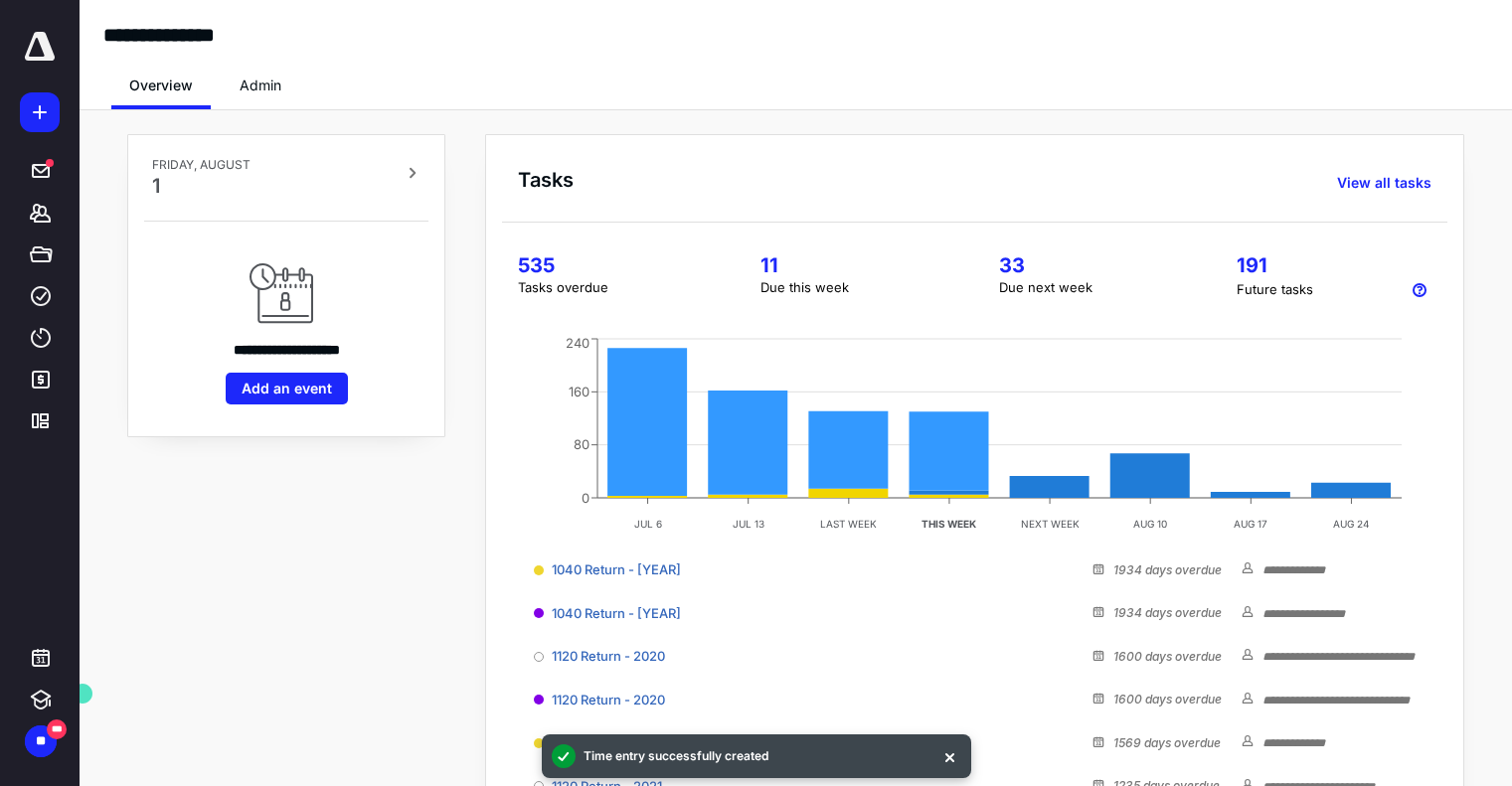 click on "33" at bounding box center (1093, 265) 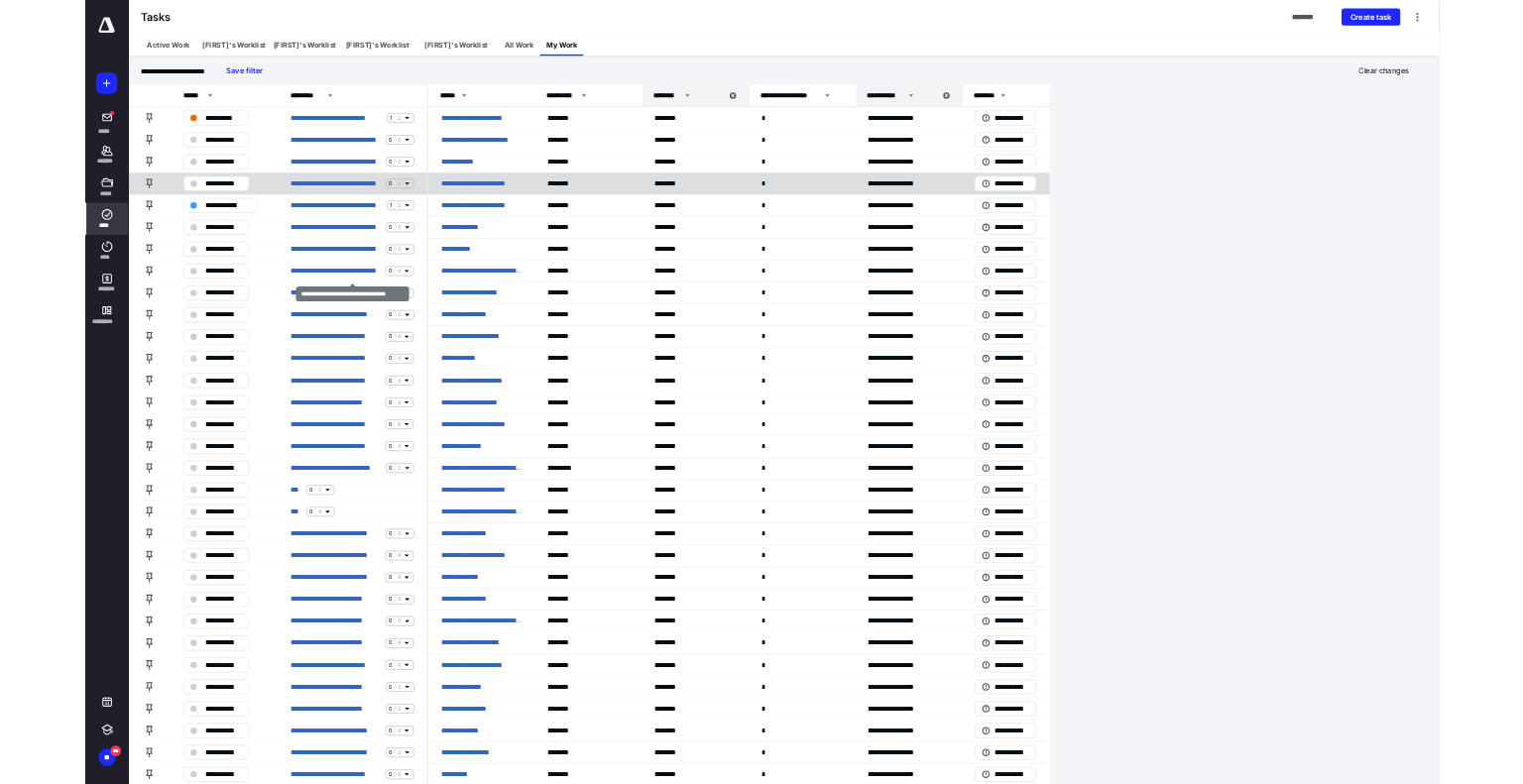 scroll, scrollTop: 0, scrollLeft: 0, axis: both 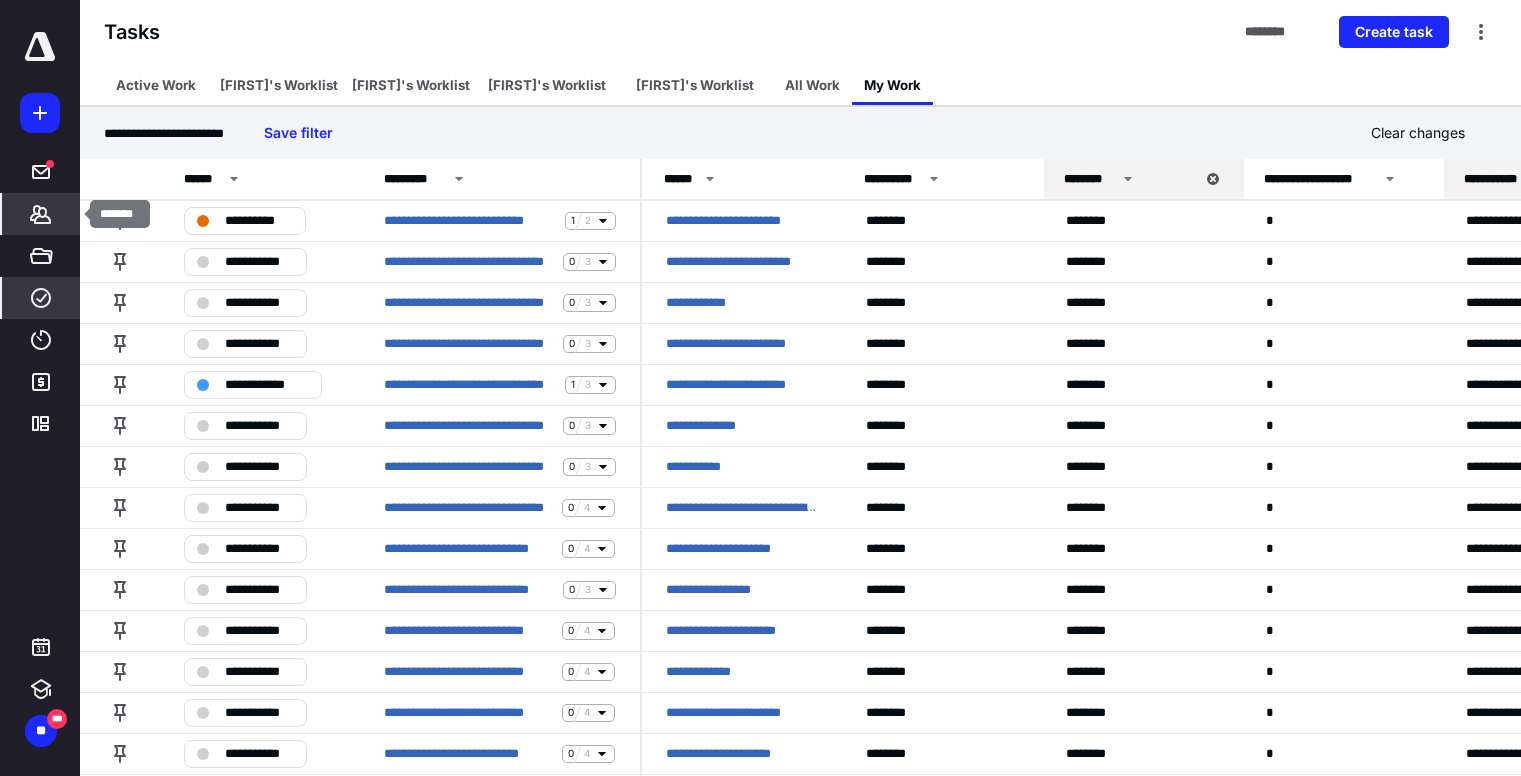 click 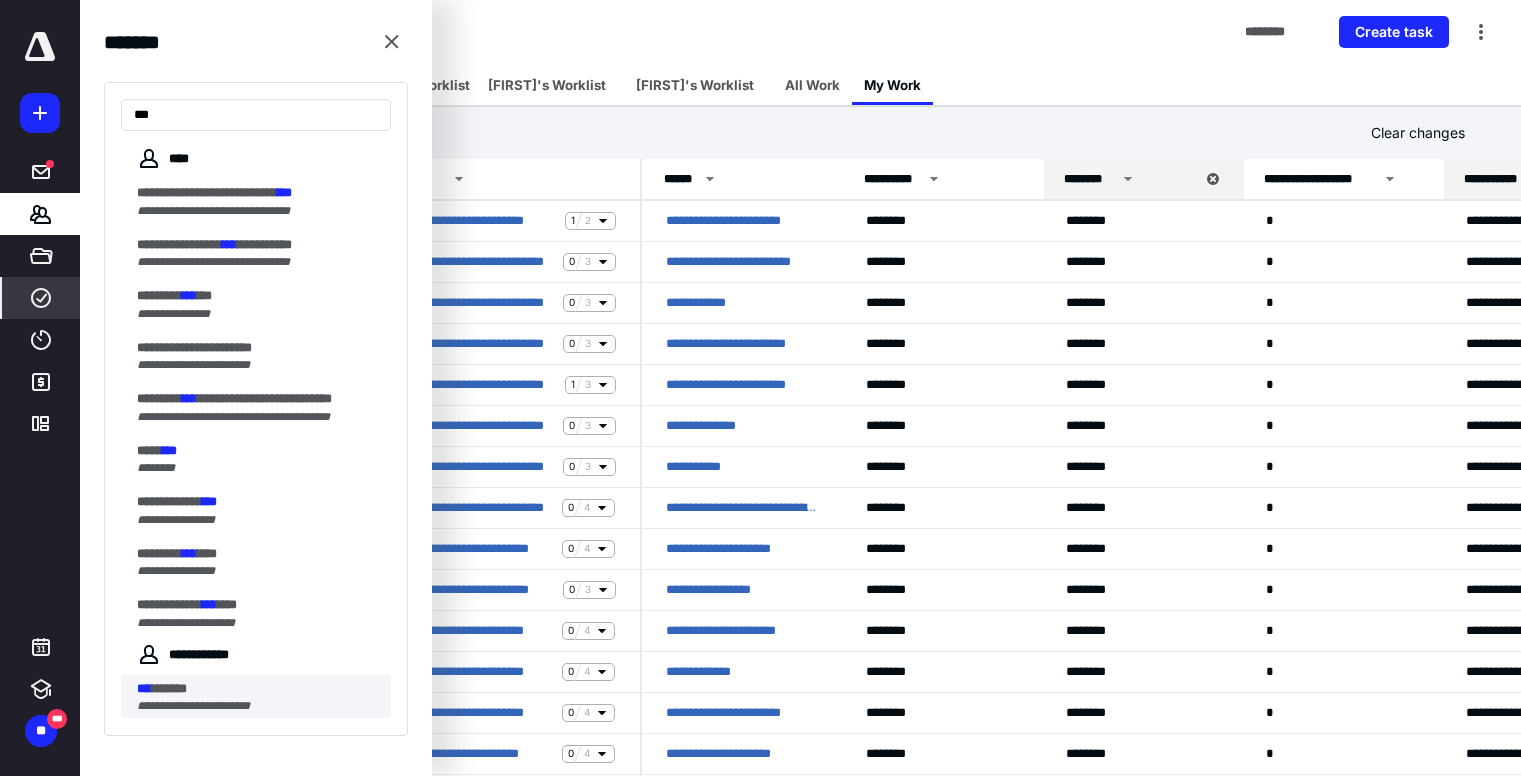 type on "***" 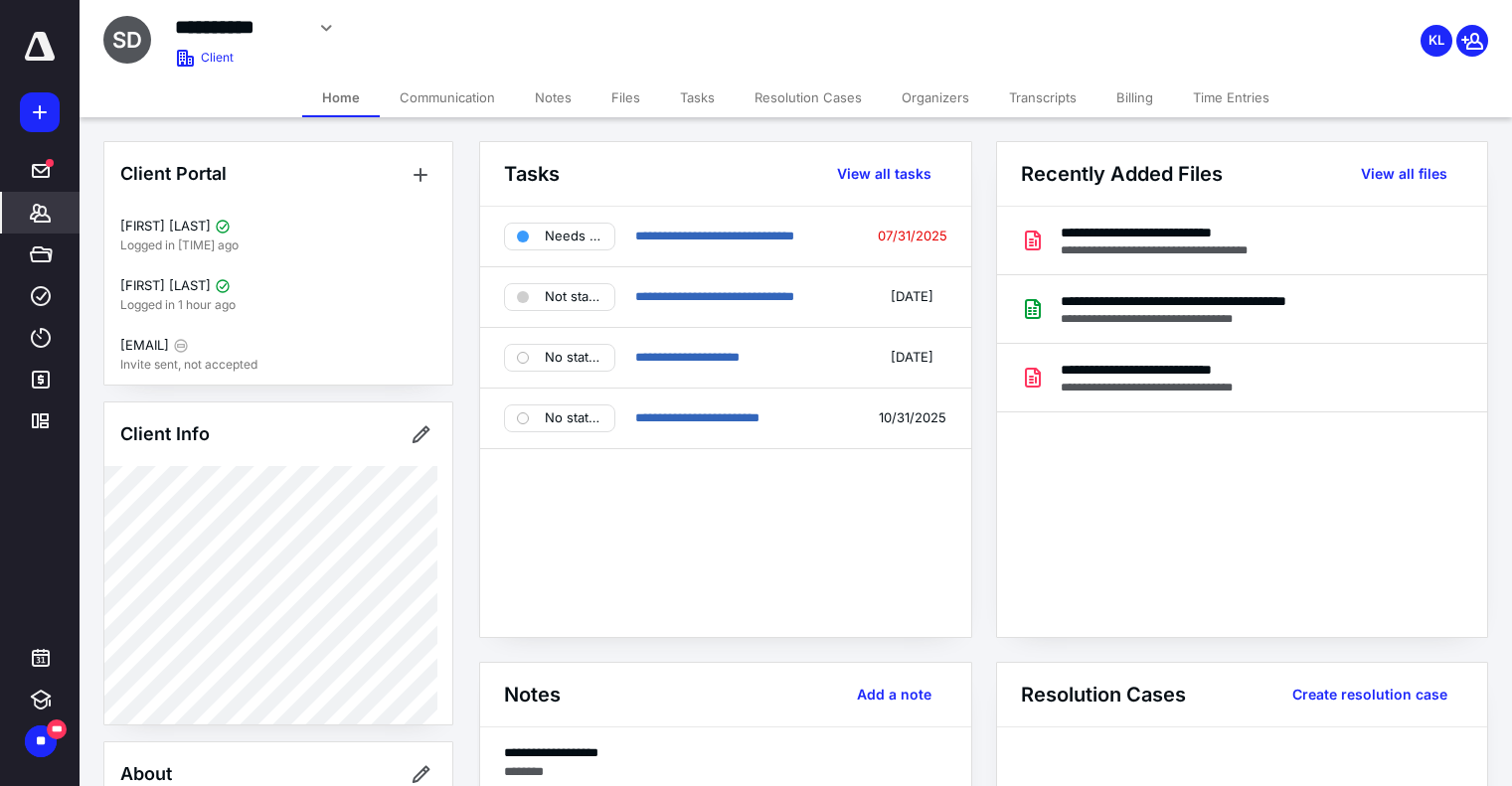 click on "Notes" at bounding box center [553, 97] 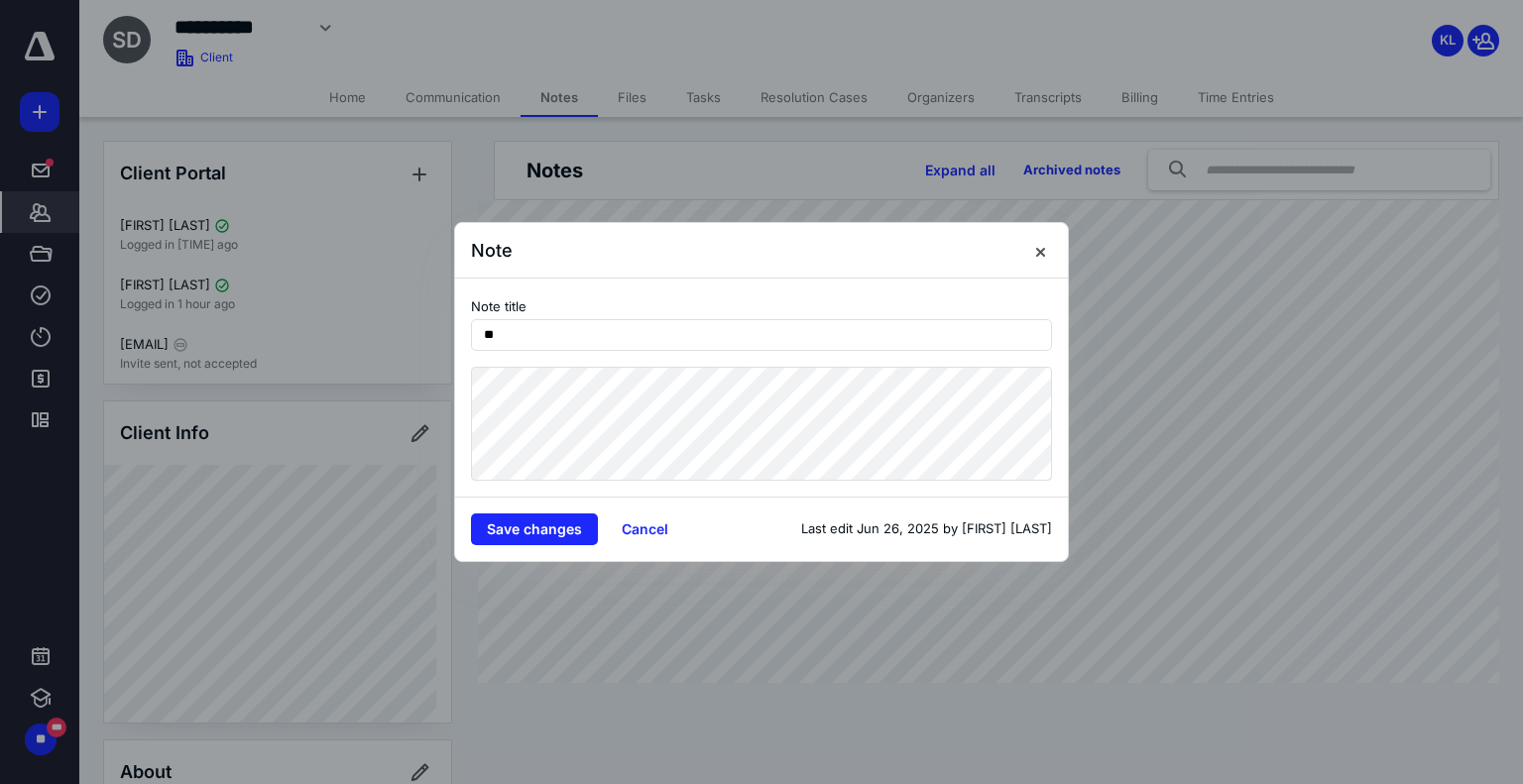 click on "Note Note title ** Save changes Cancel Last edit Jun 26, 2025 by [FIRST] [LAST]" at bounding box center (762, 392) 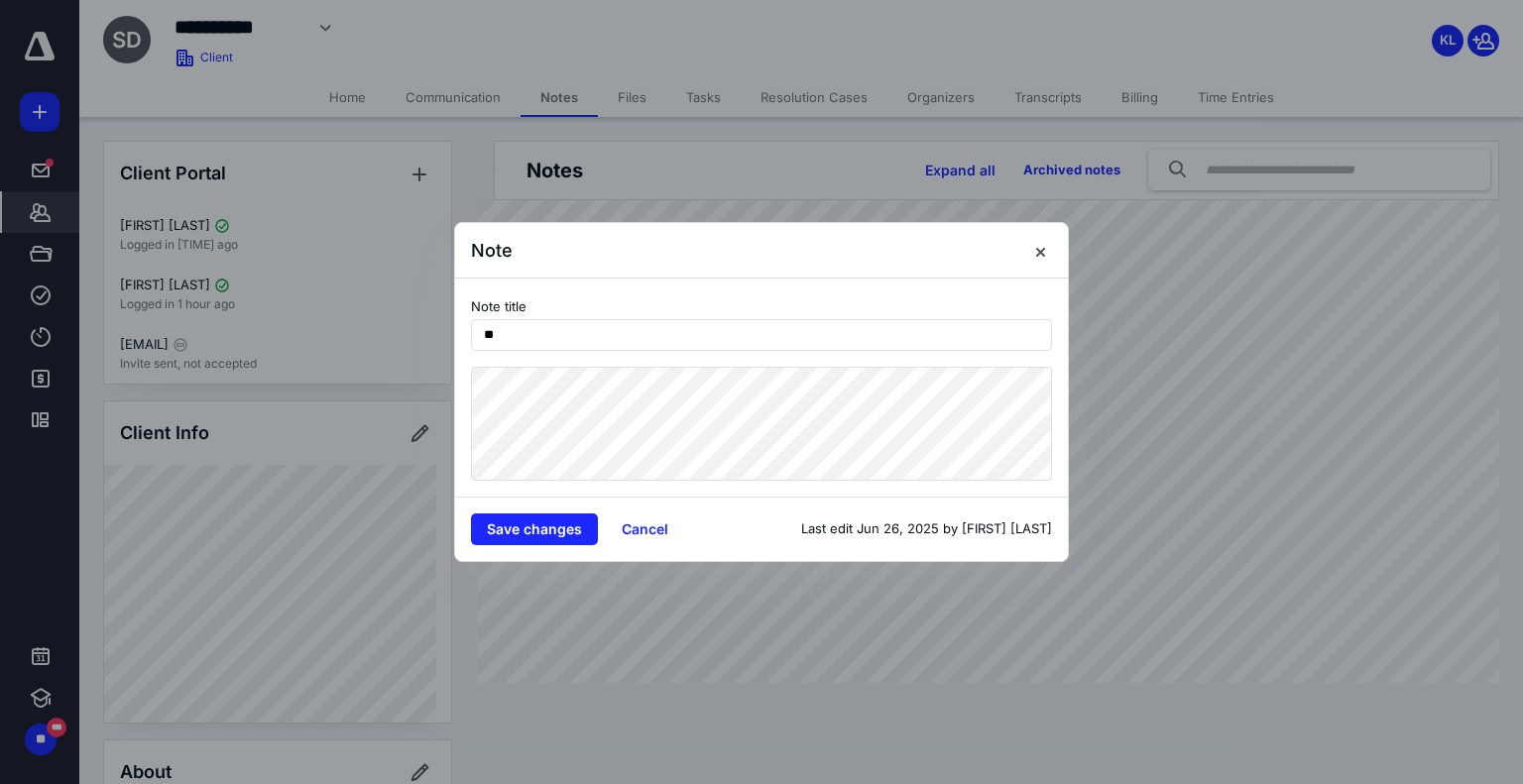 click on "Note Note title ** Save changes Cancel Last edit Jun 26, 2025 by [FIRST] [LAST]" at bounding box center [762, 392] 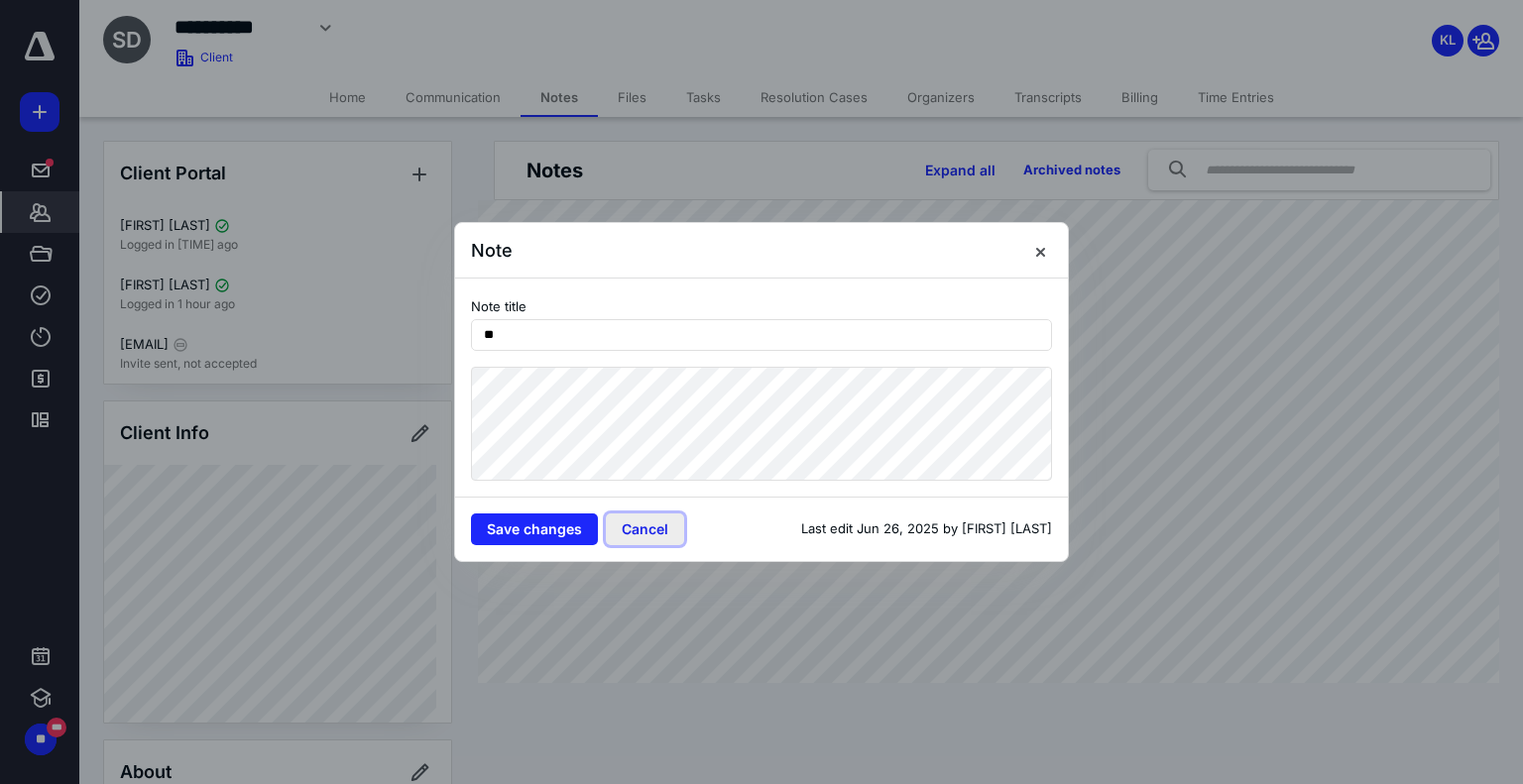 click on "Cancel" at bounding box center (644, 529) 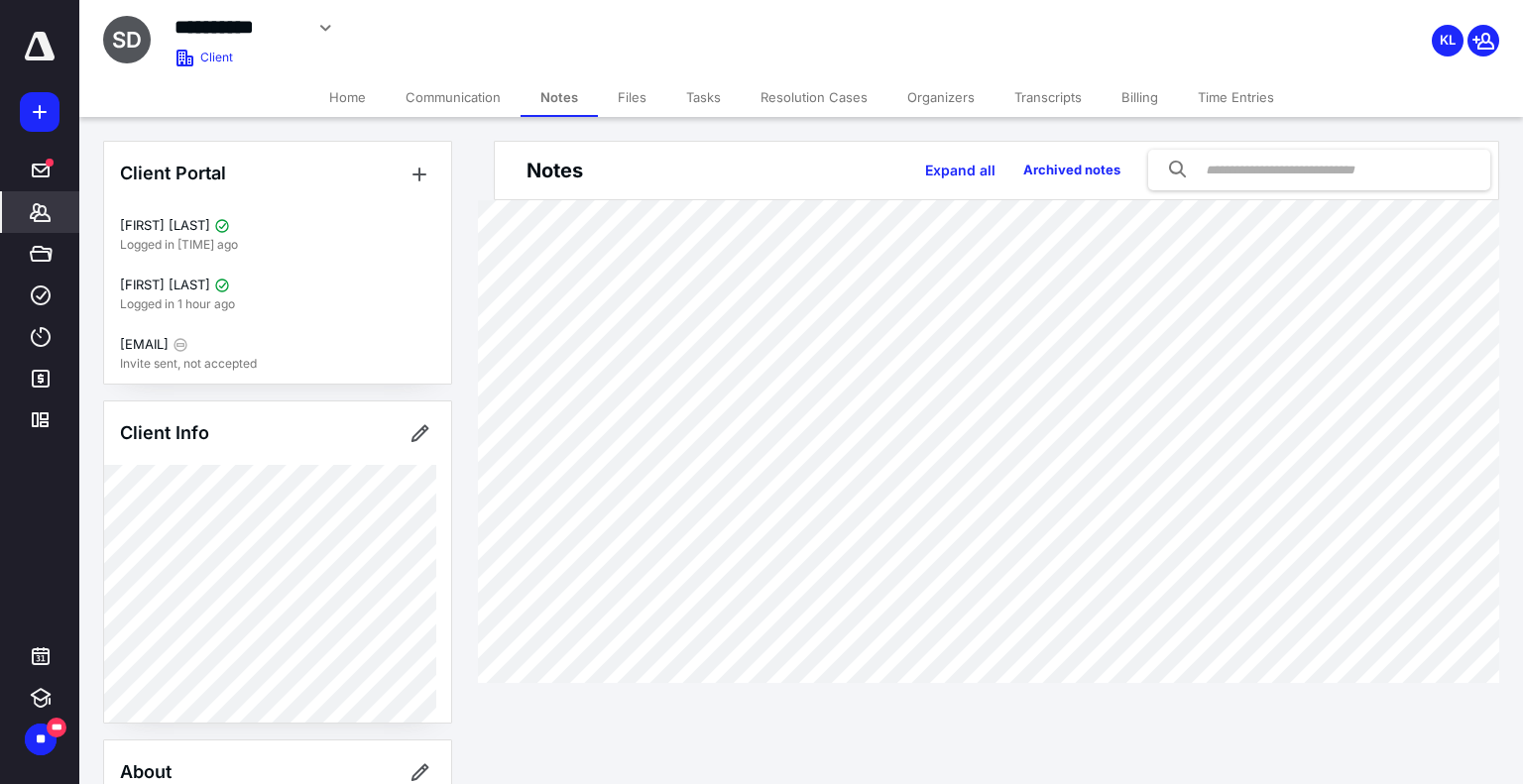 click at bounding box center [40, 47] 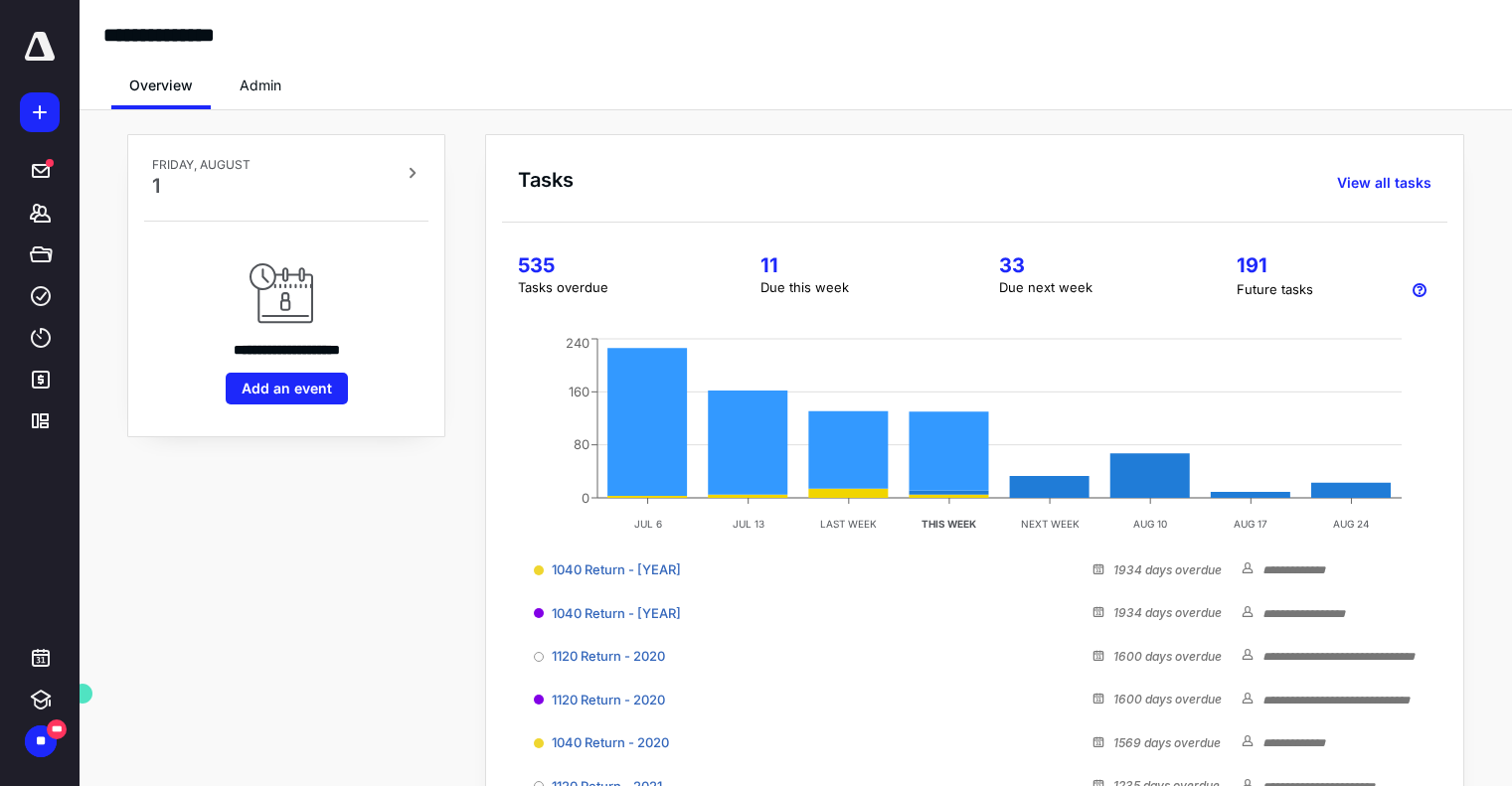 click on "11" at bounding box center [855, 265] 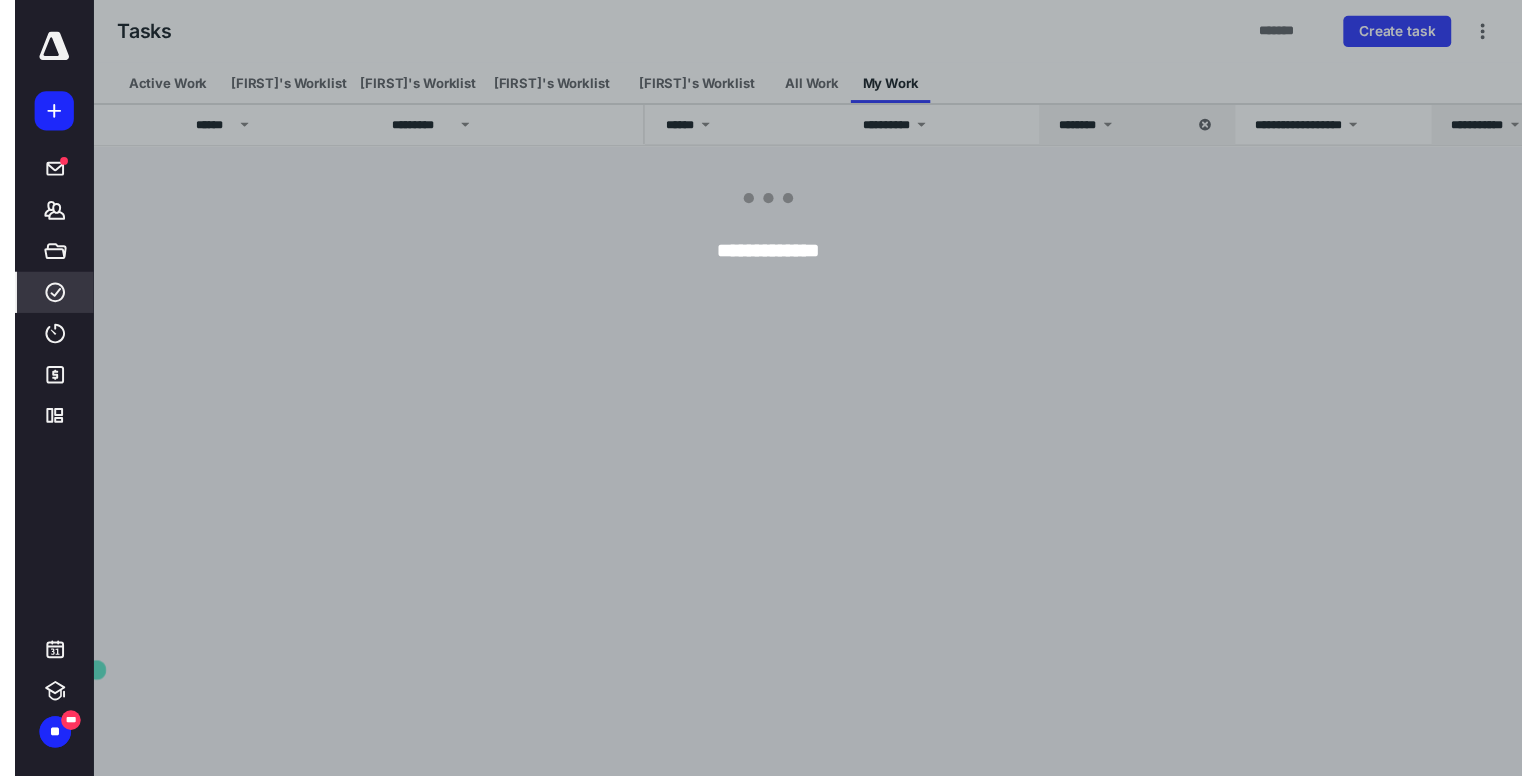 scroll, scrollTop: 0, scrollLeft: 0, axis: both 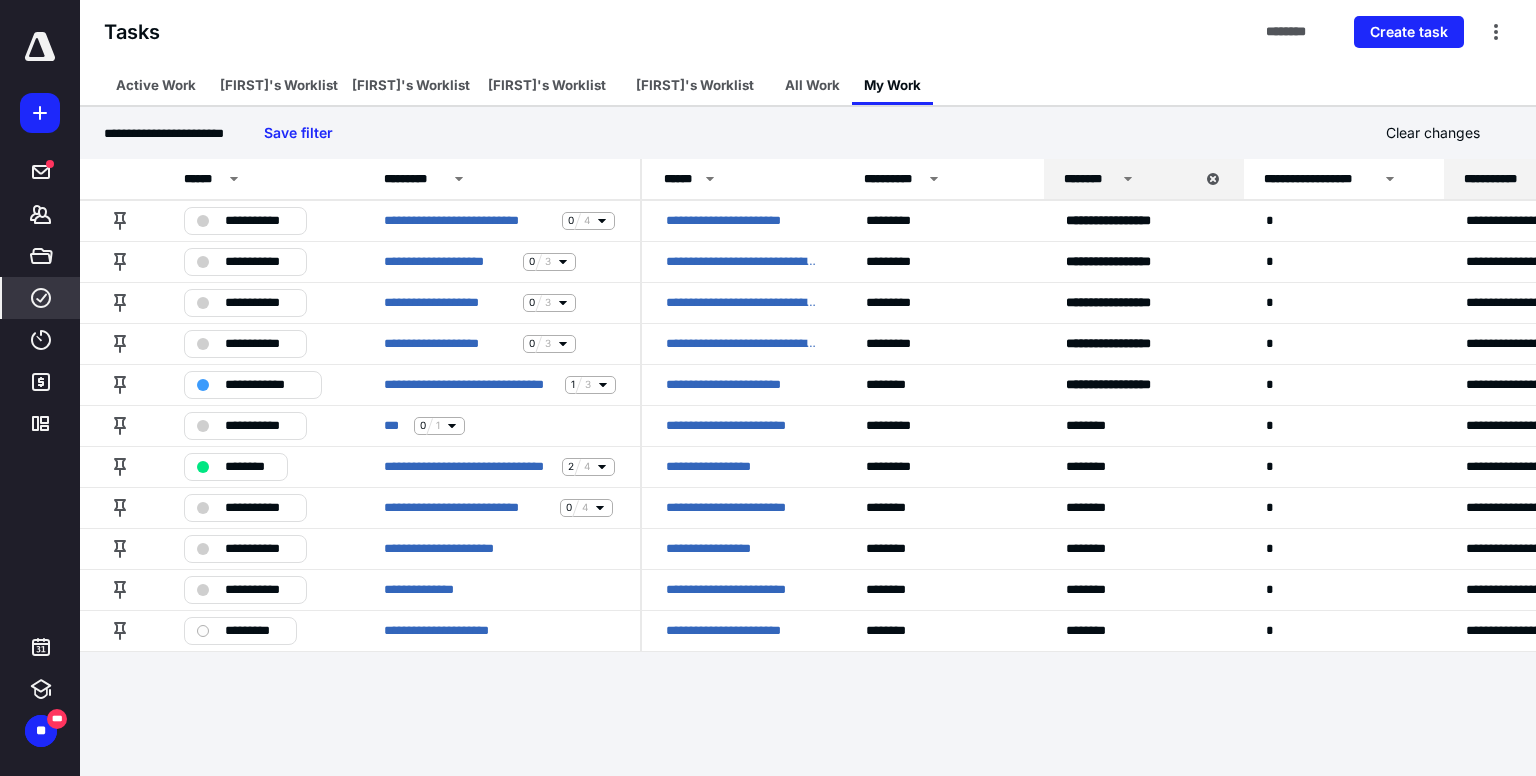 click at bounding box center [40, 47] 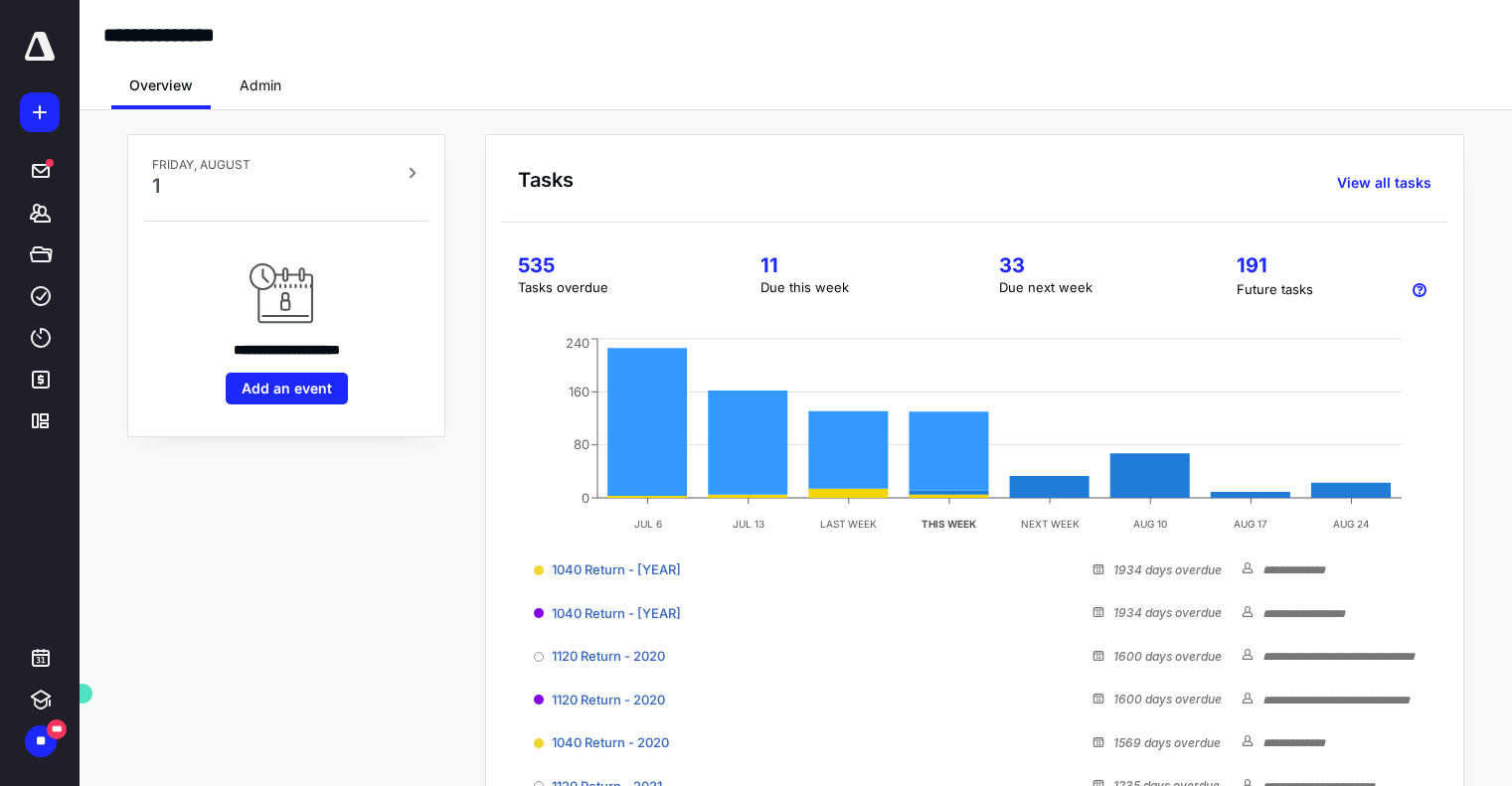 click on "33" at bounding box center (1093, 265) 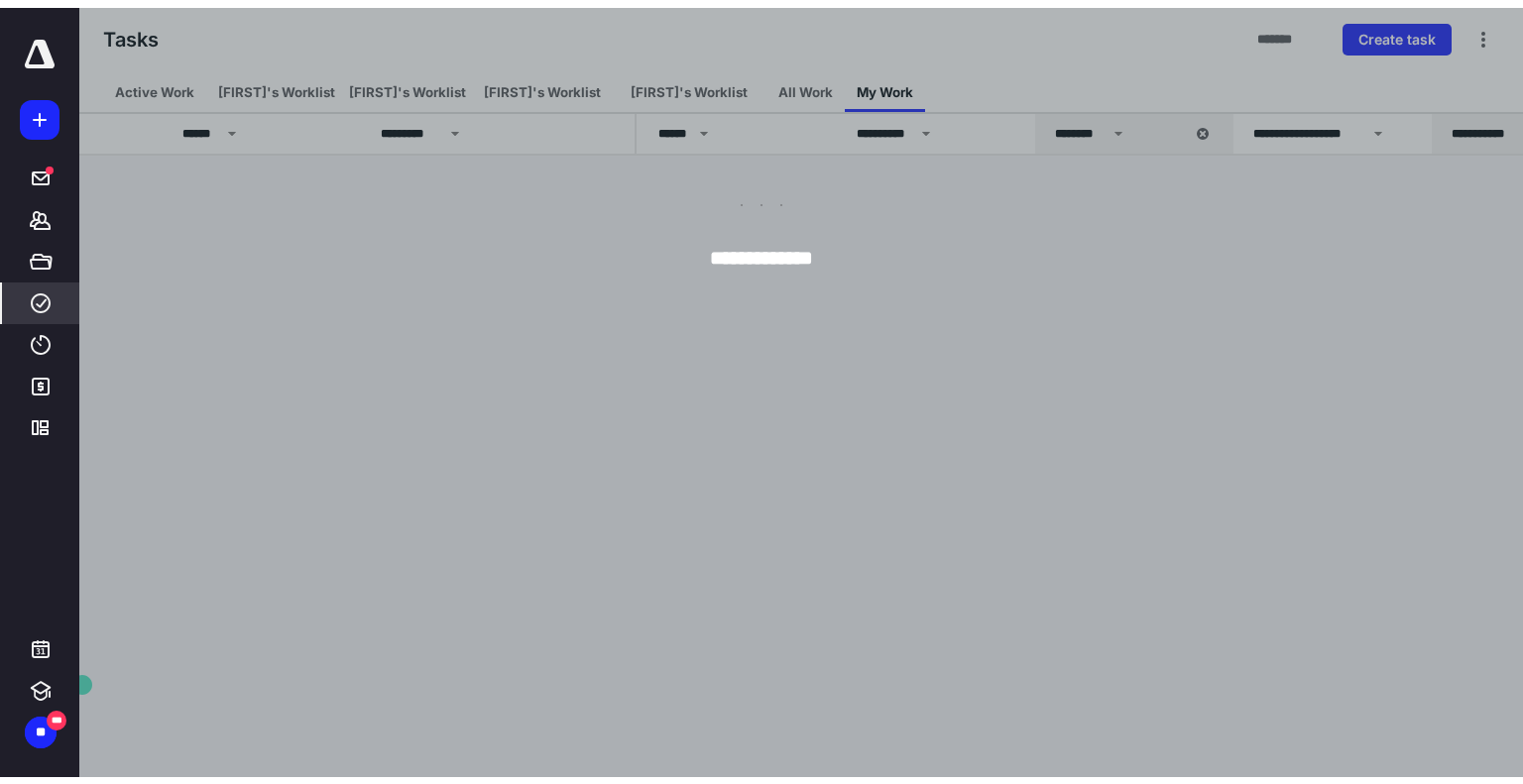 scroll, scrollTop: 0, scrollLeft: 0, axis: both 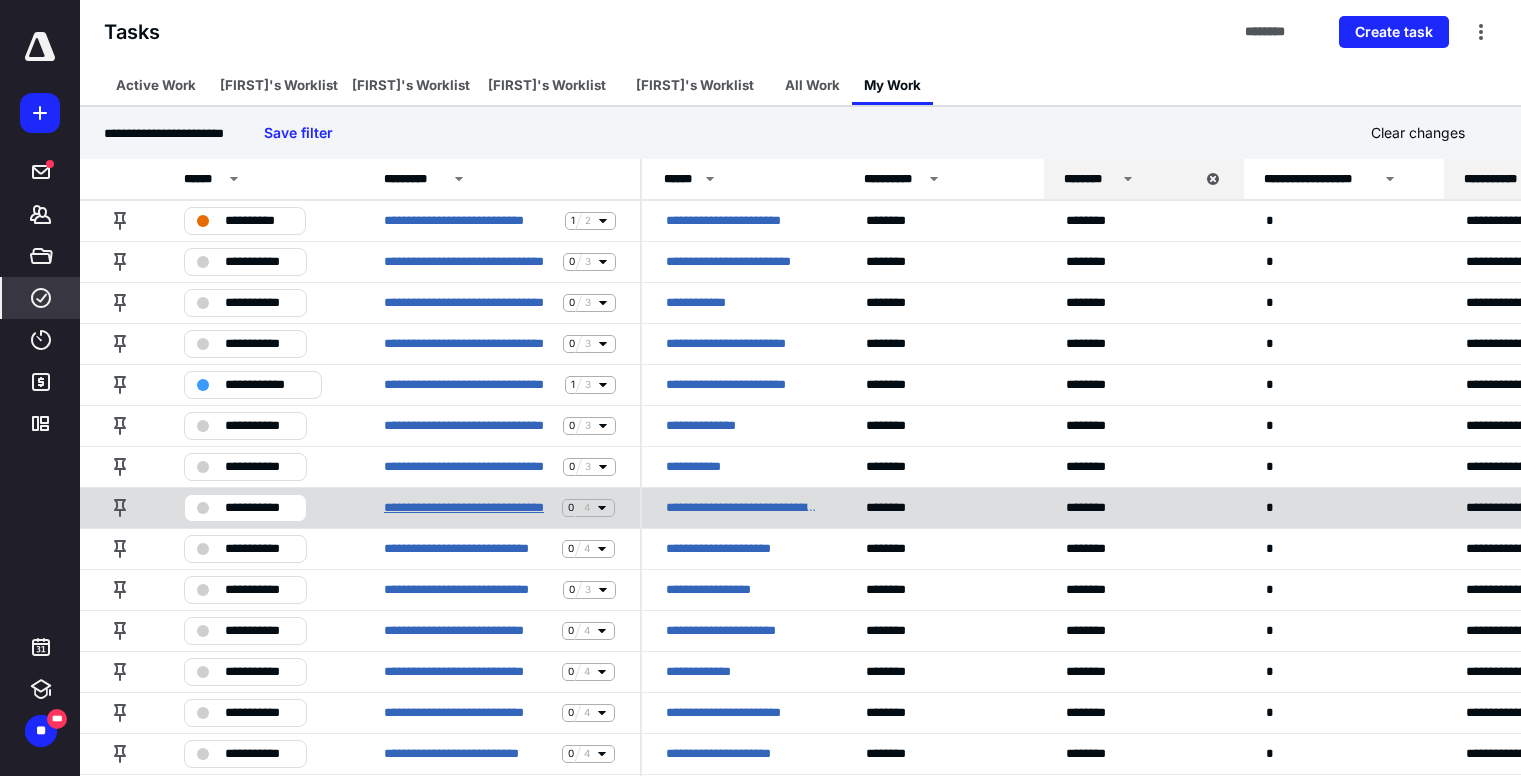 click on "**********" at bounding box center (469, 508) 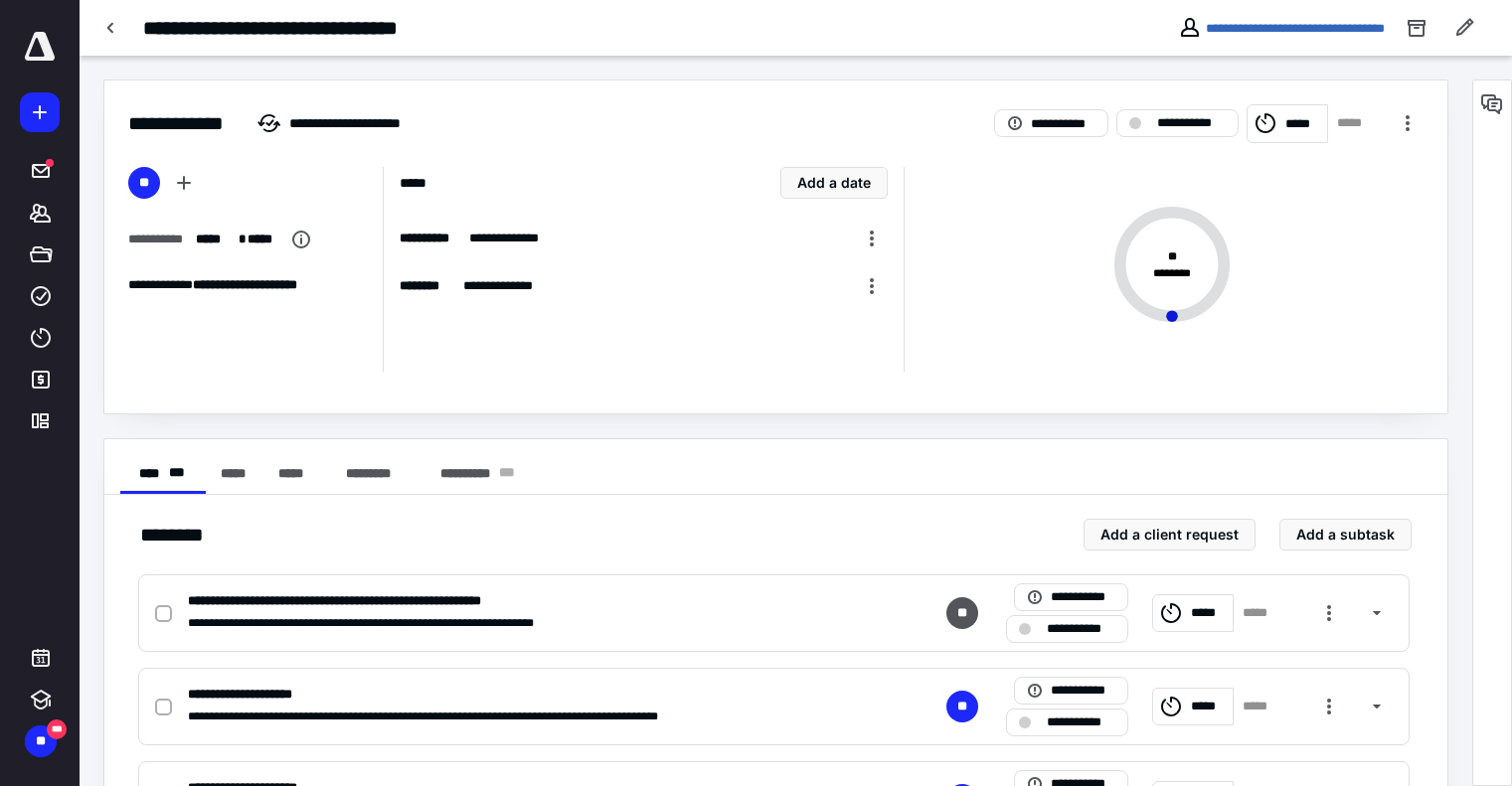 click at bounding box center (40, 47) 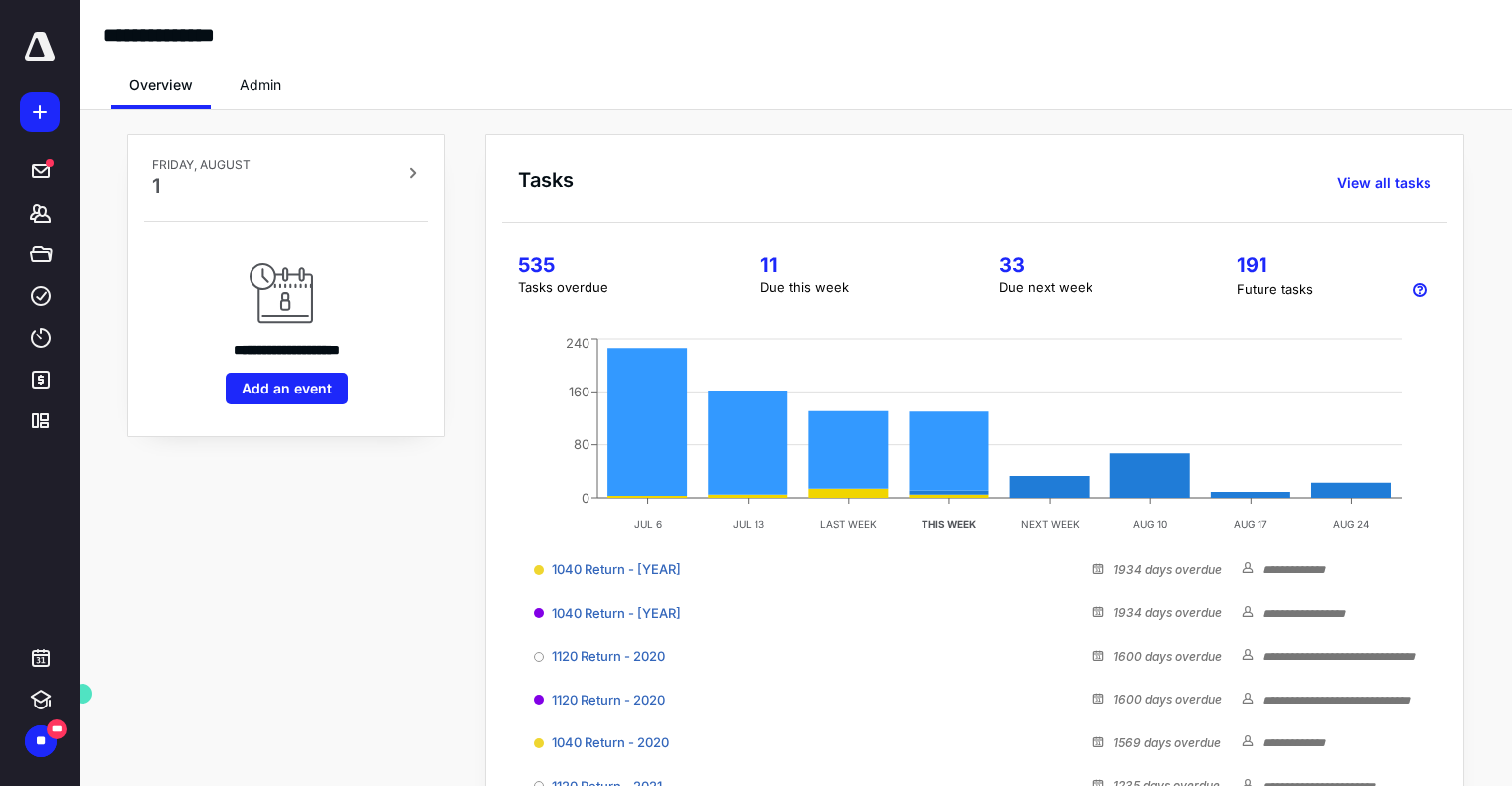 click on "33" at bounding box center [1093, 265] 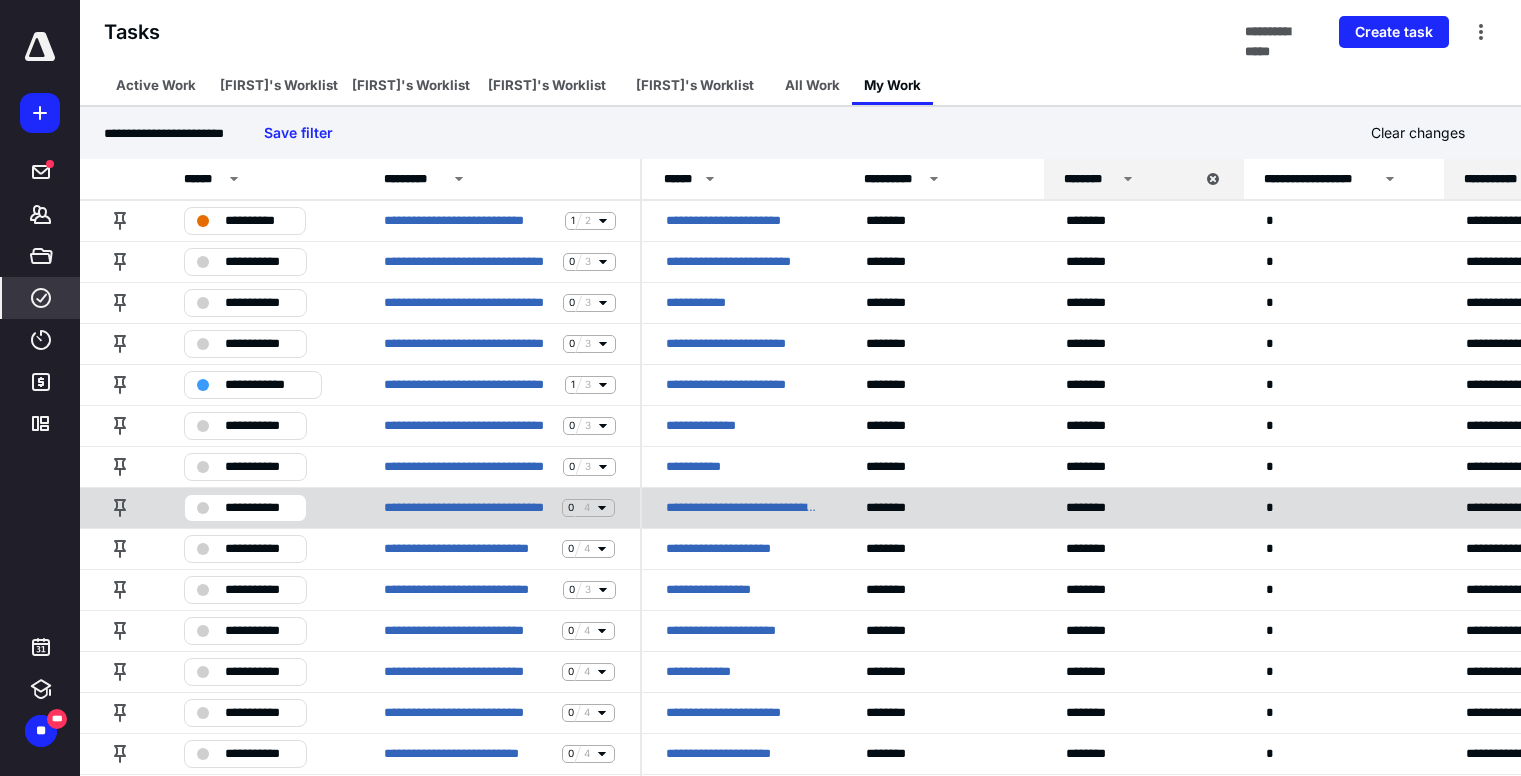 click on "**********" at bounding box center [742, 508] 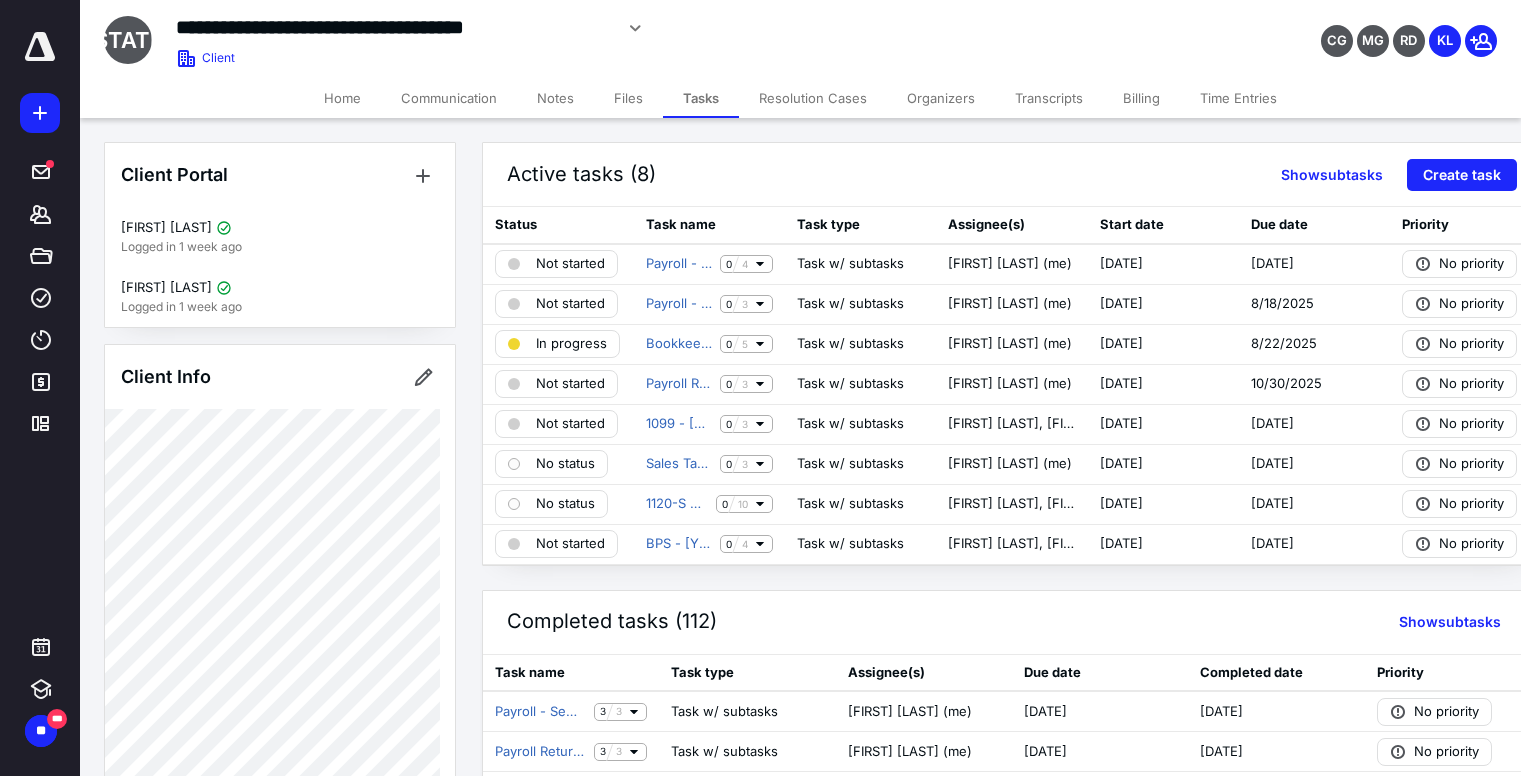 click on "Notes" at bounding box center (555, 98) 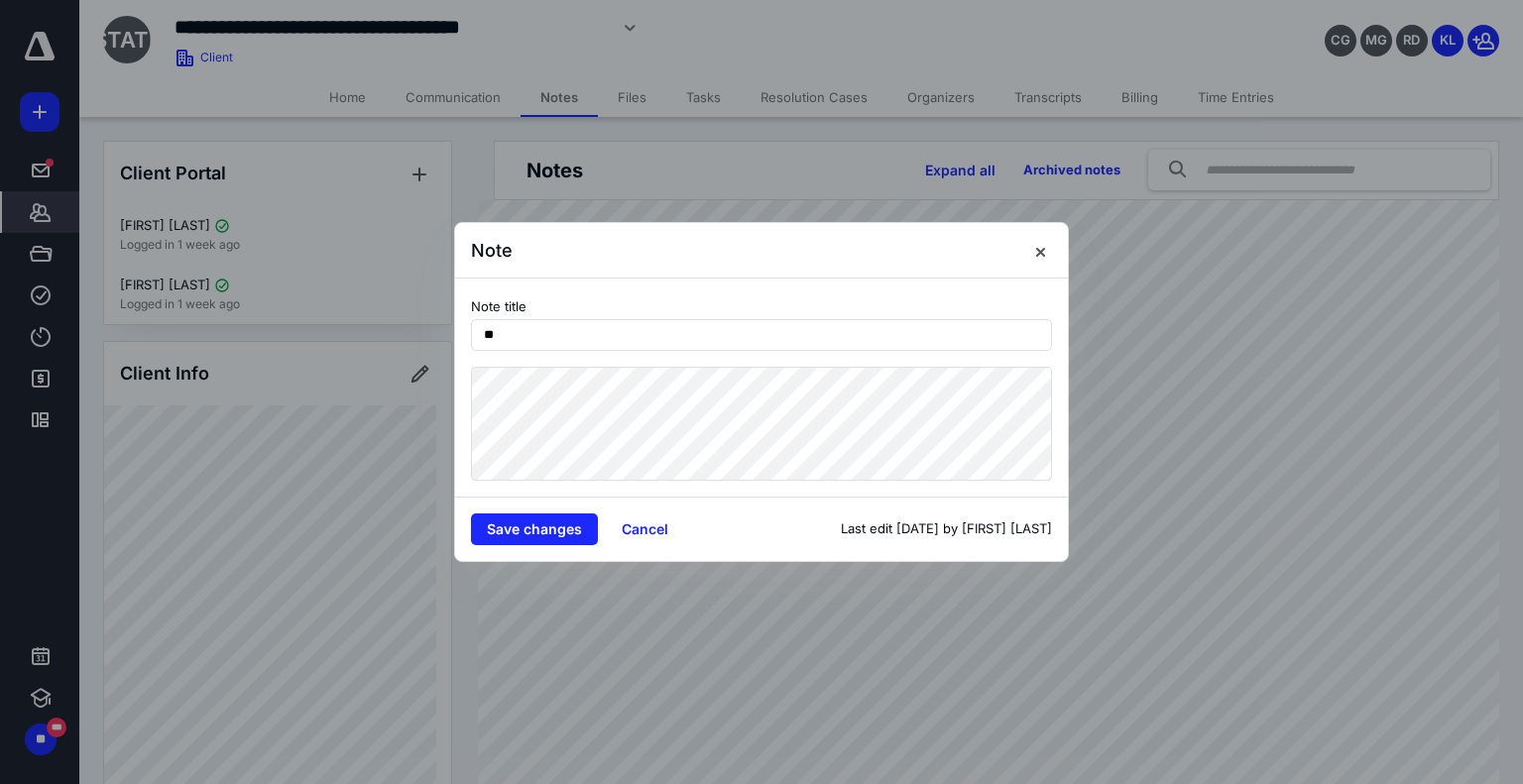 click on "Note Note title ** Save changes Cancel Last edit [DATE] by [FIRST] [LAST]" at bounding box center (762, 392) 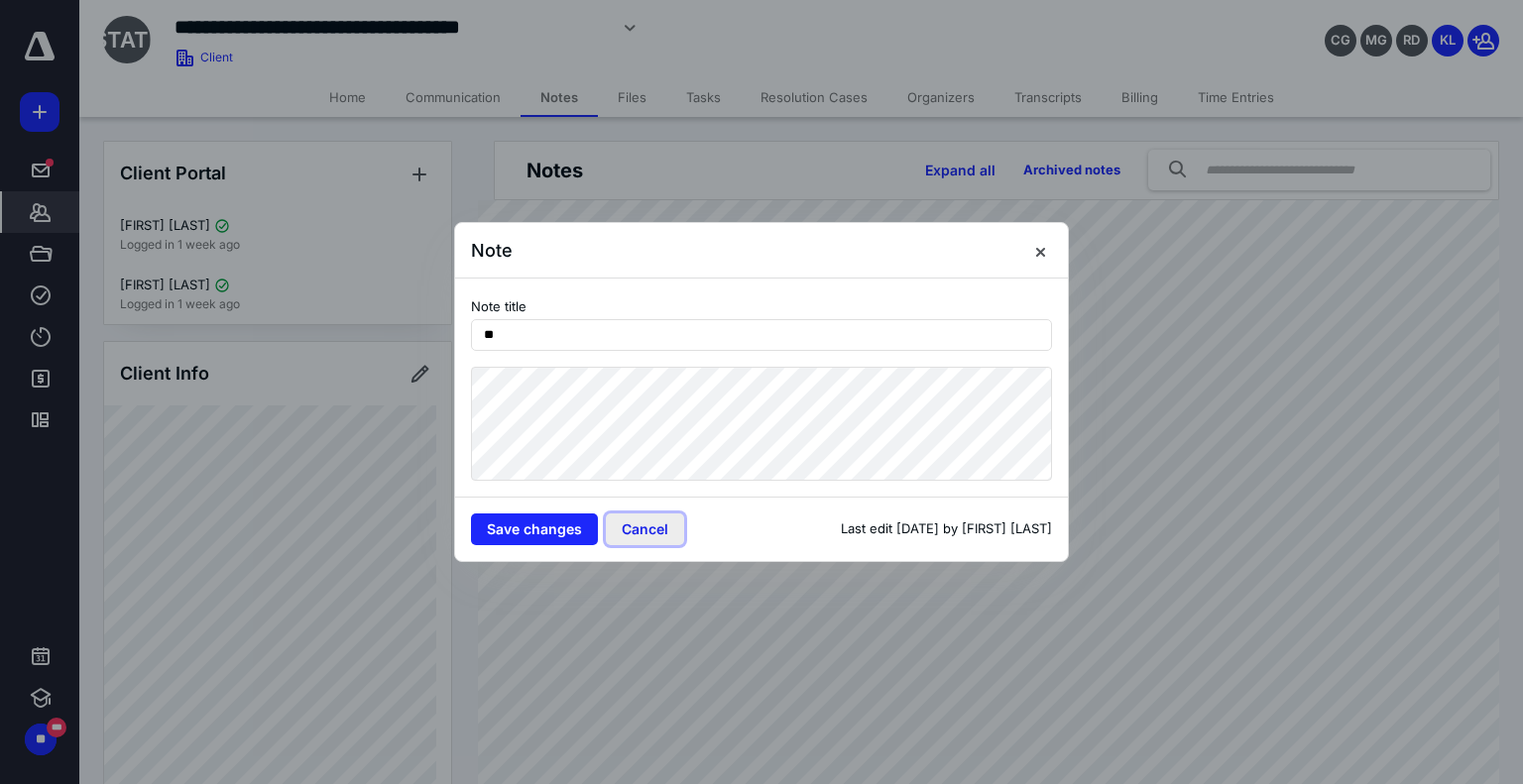 click on "Cancel" at bounding box center [644, 529] 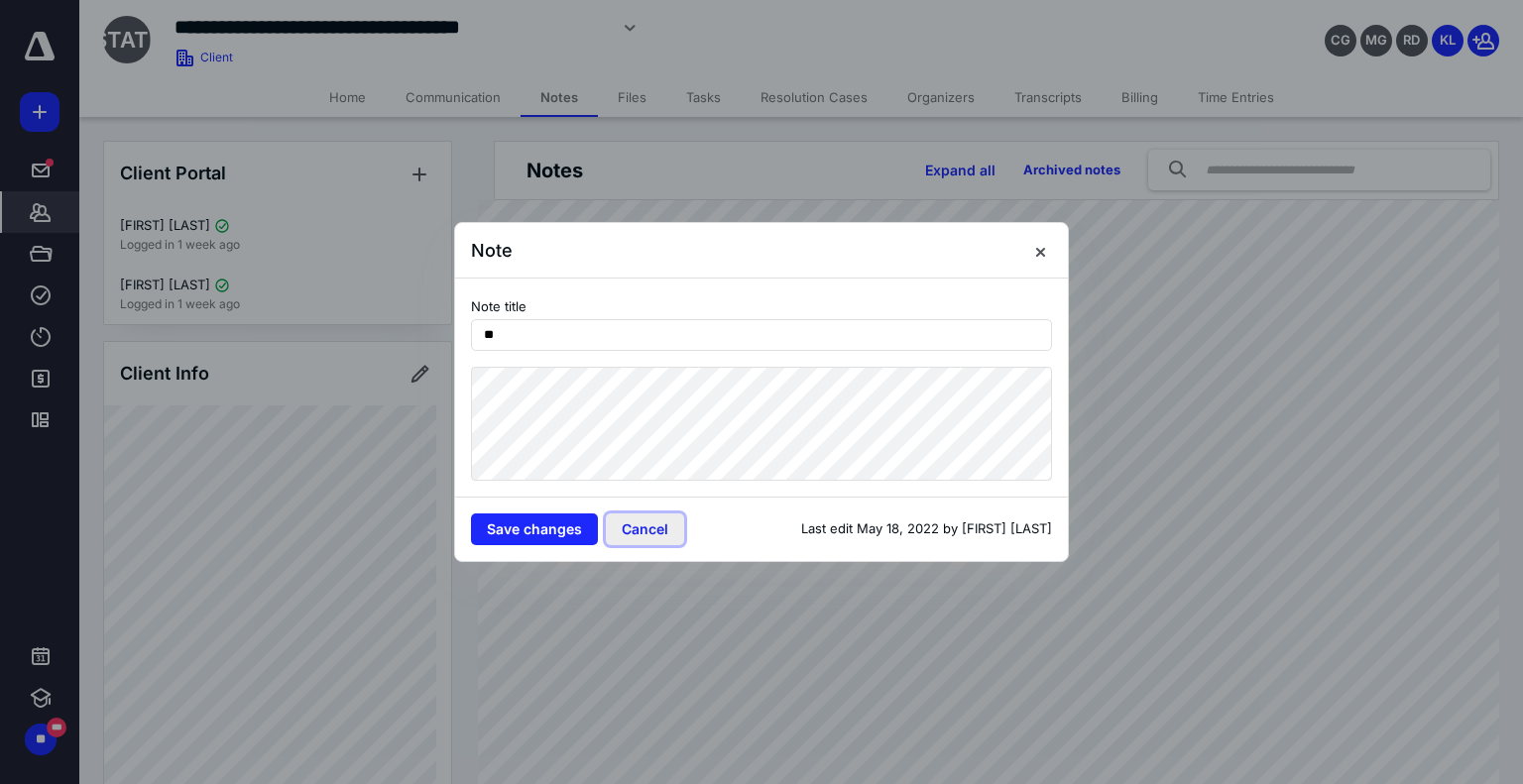 click on "Cancel" at bounding box center (644, 529) 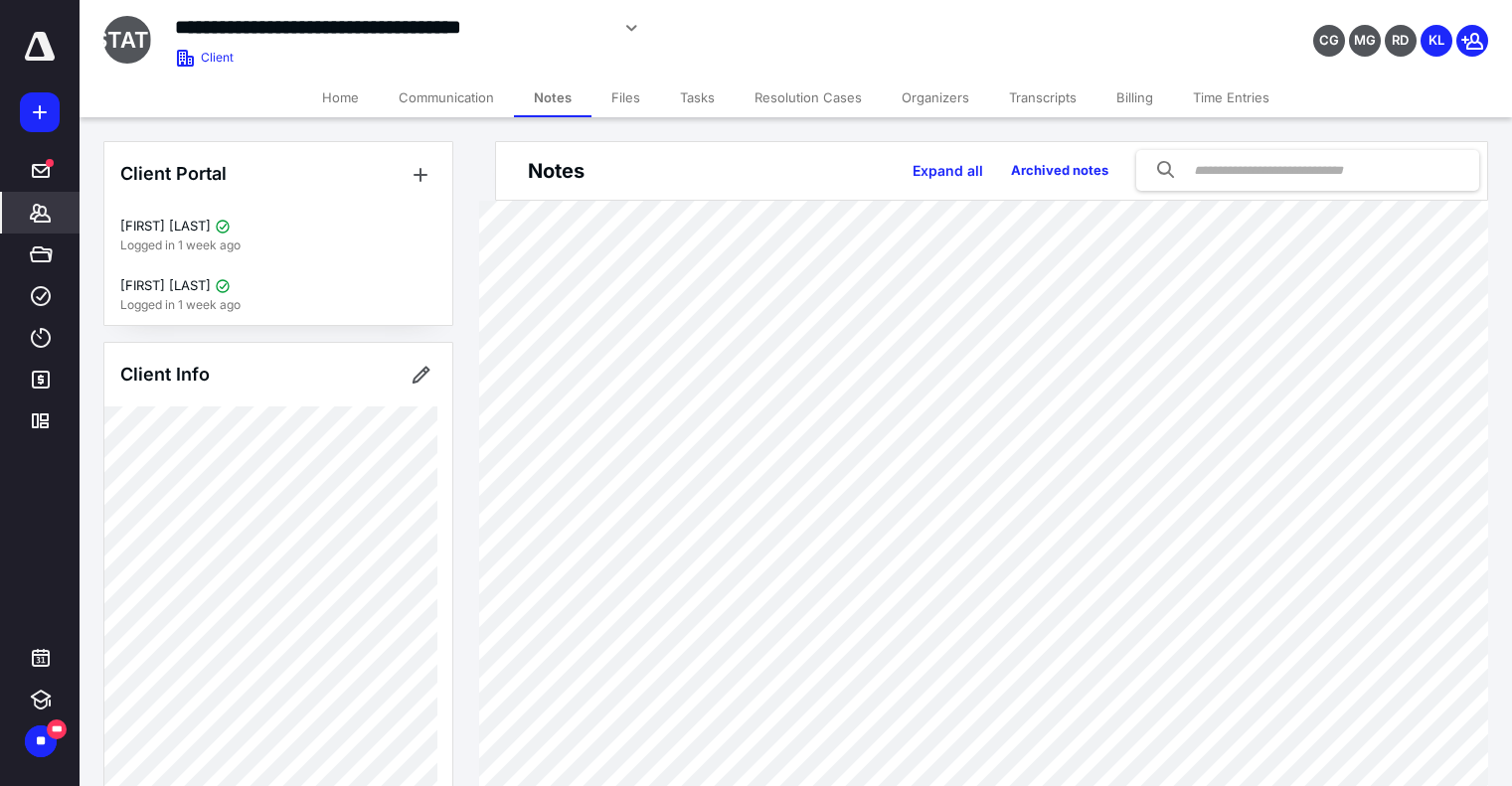 click on "Files" at bounding box center (625, 97) 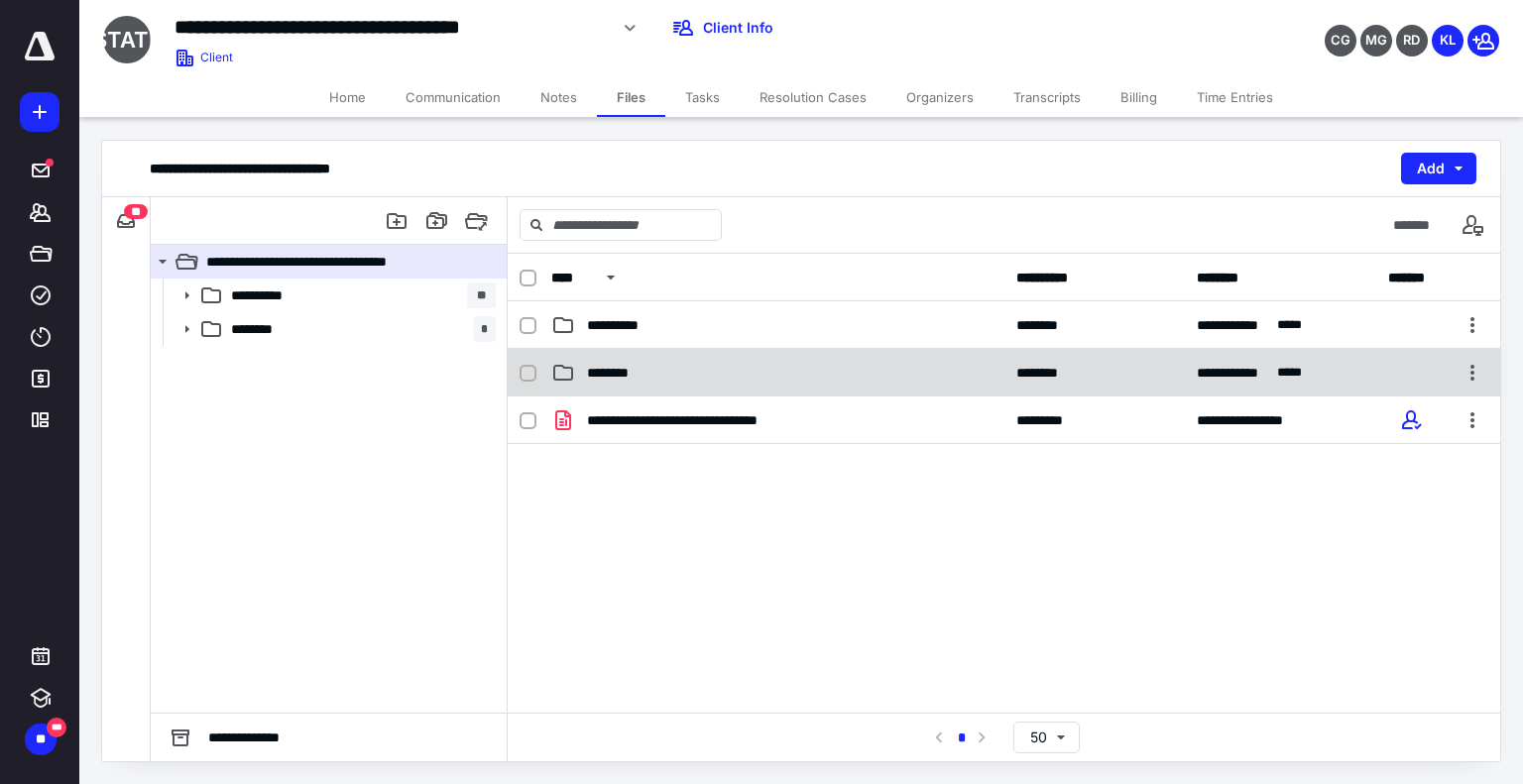 click on "********" at bounding box center (621, 373) 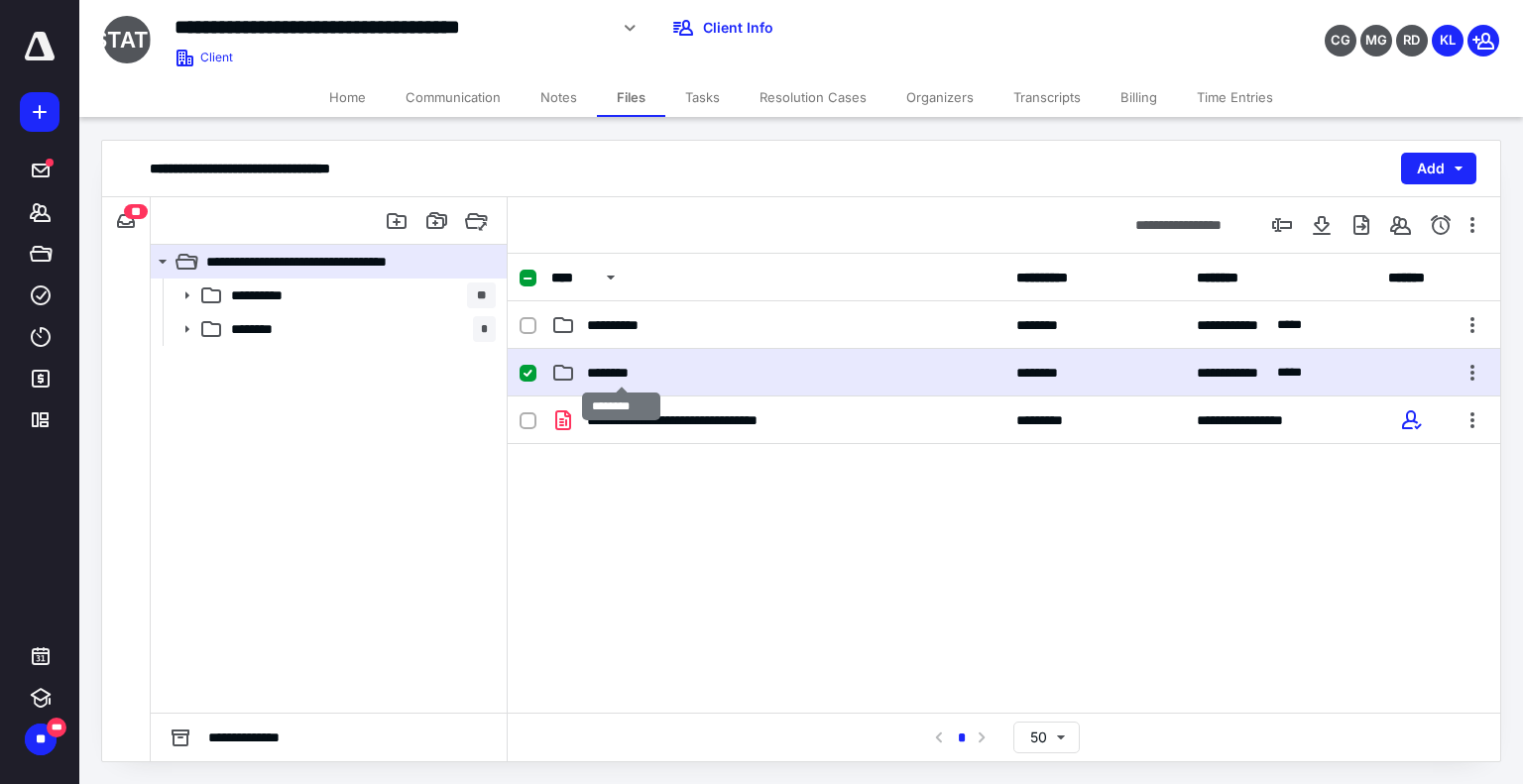 click on "********" at bounding box center (621, 373) 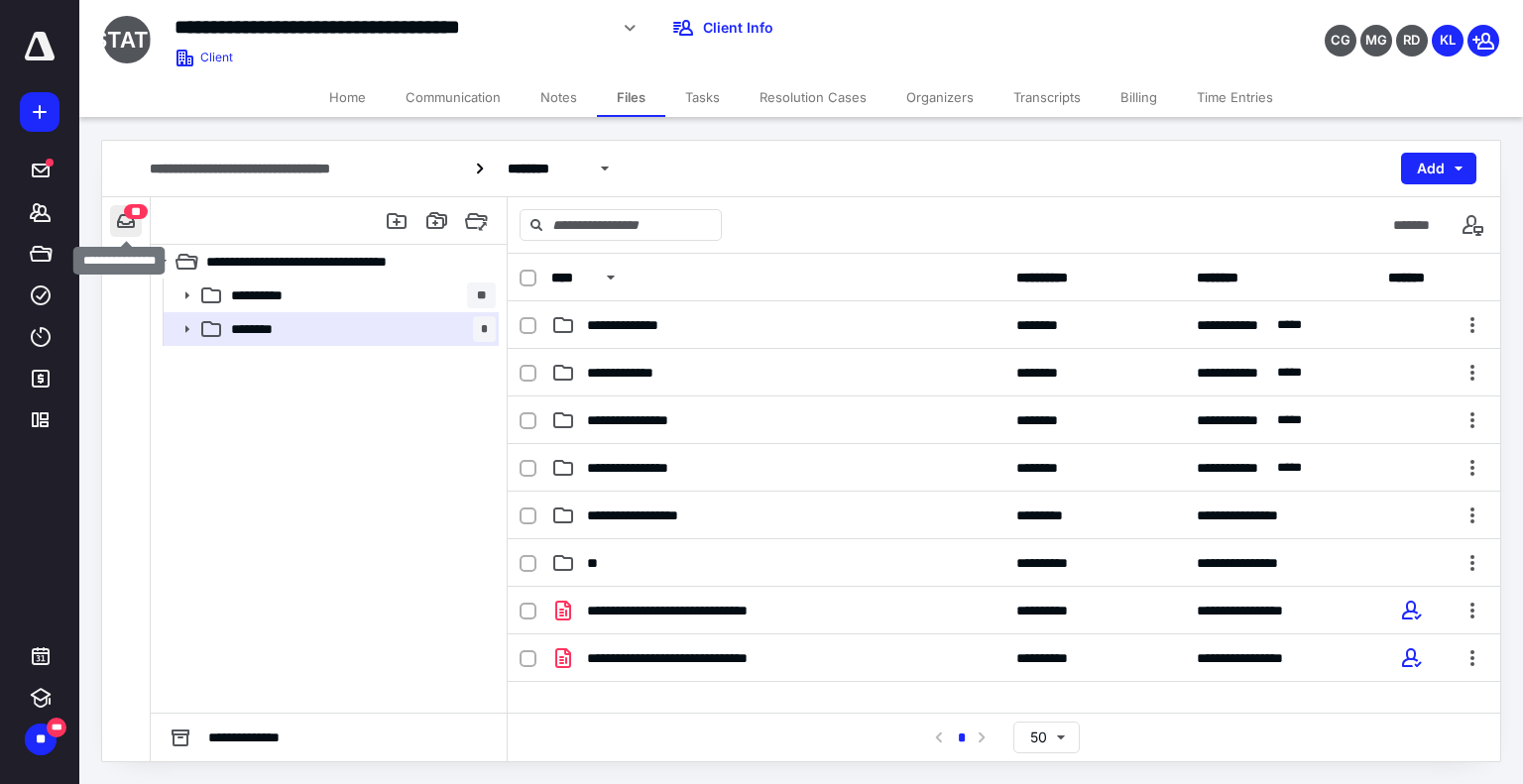 click at bounding box center (126, 221) 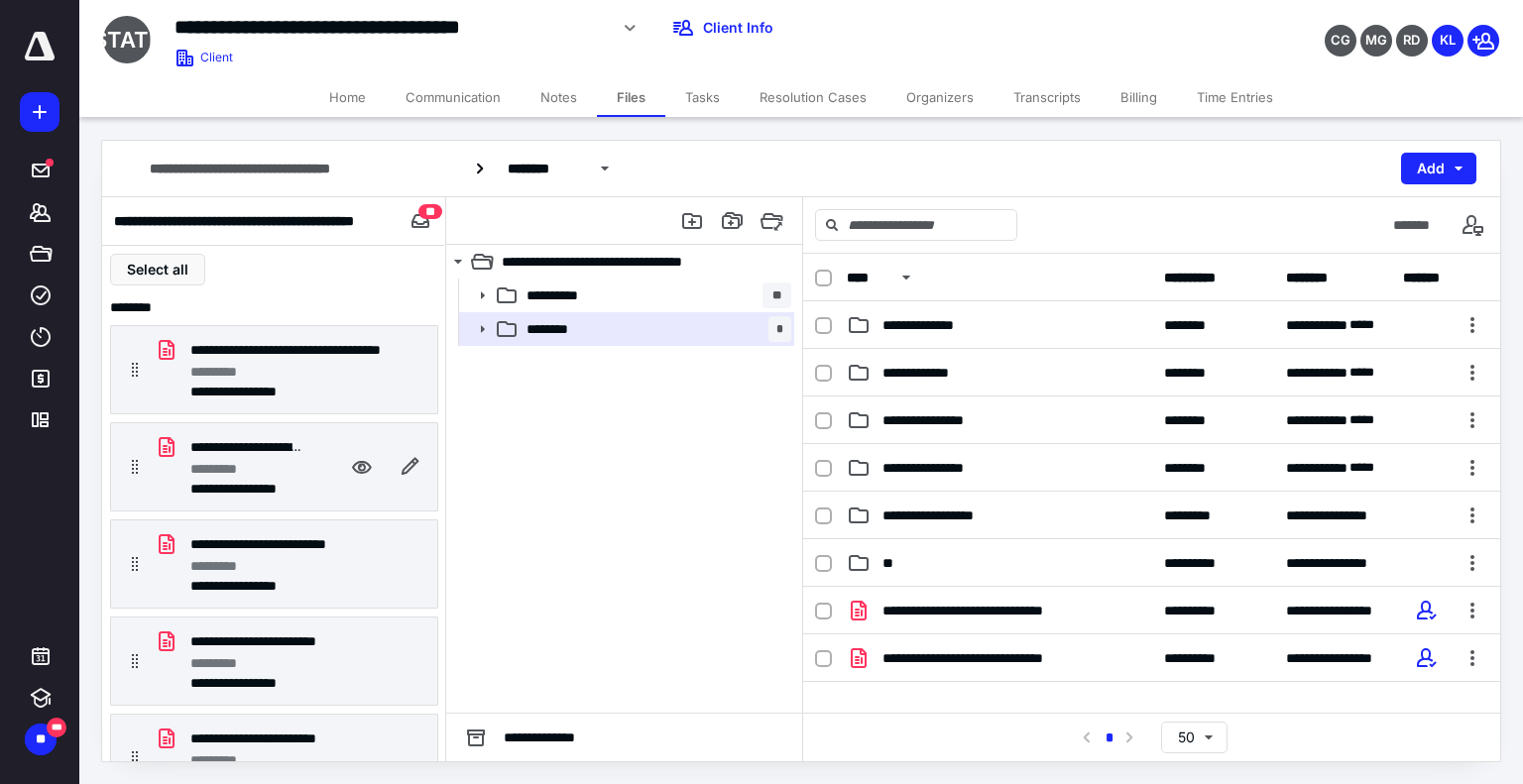 click on "*********" at bounding box center (223, 469) 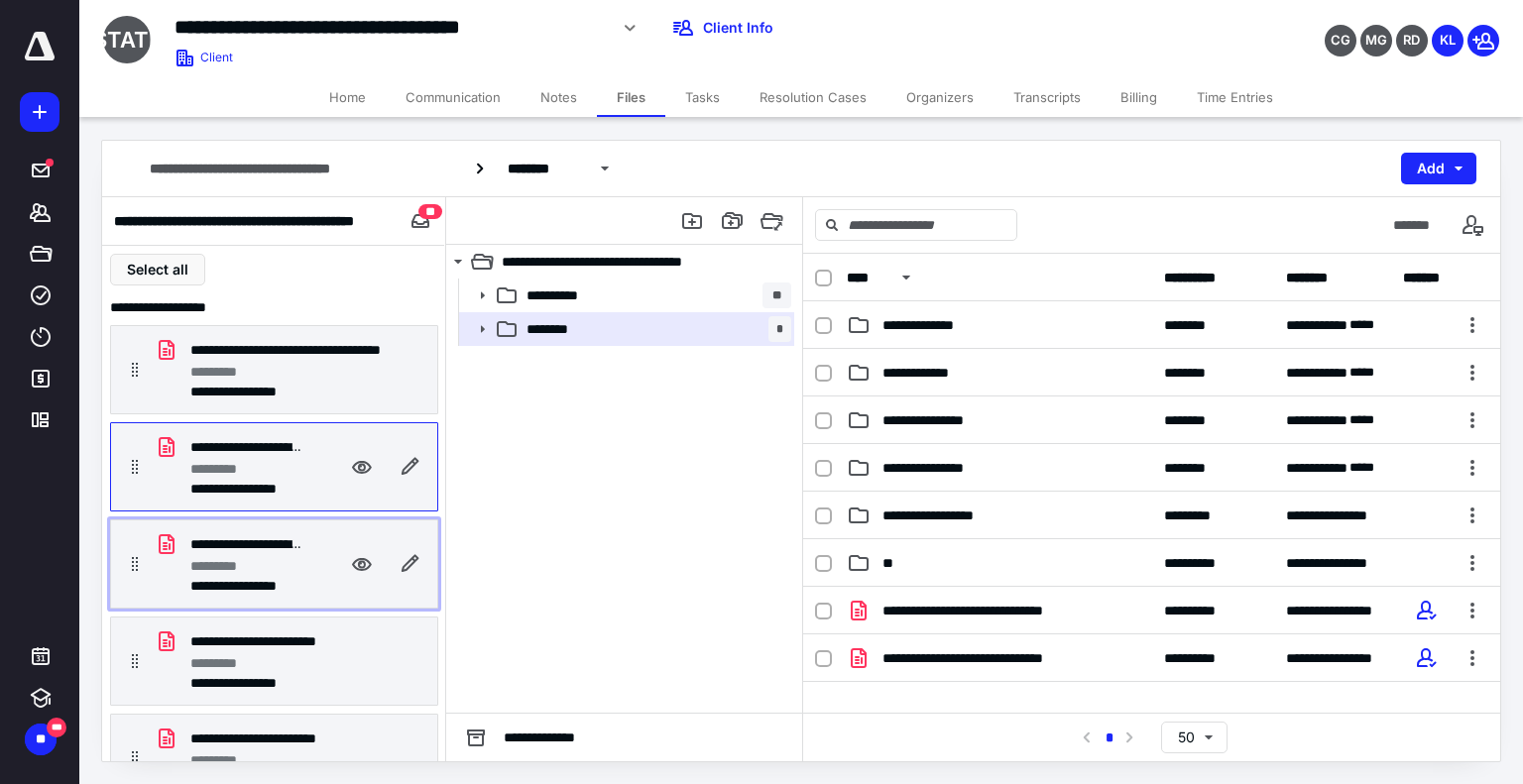 click on "*********" at bounding box center (246, 566) 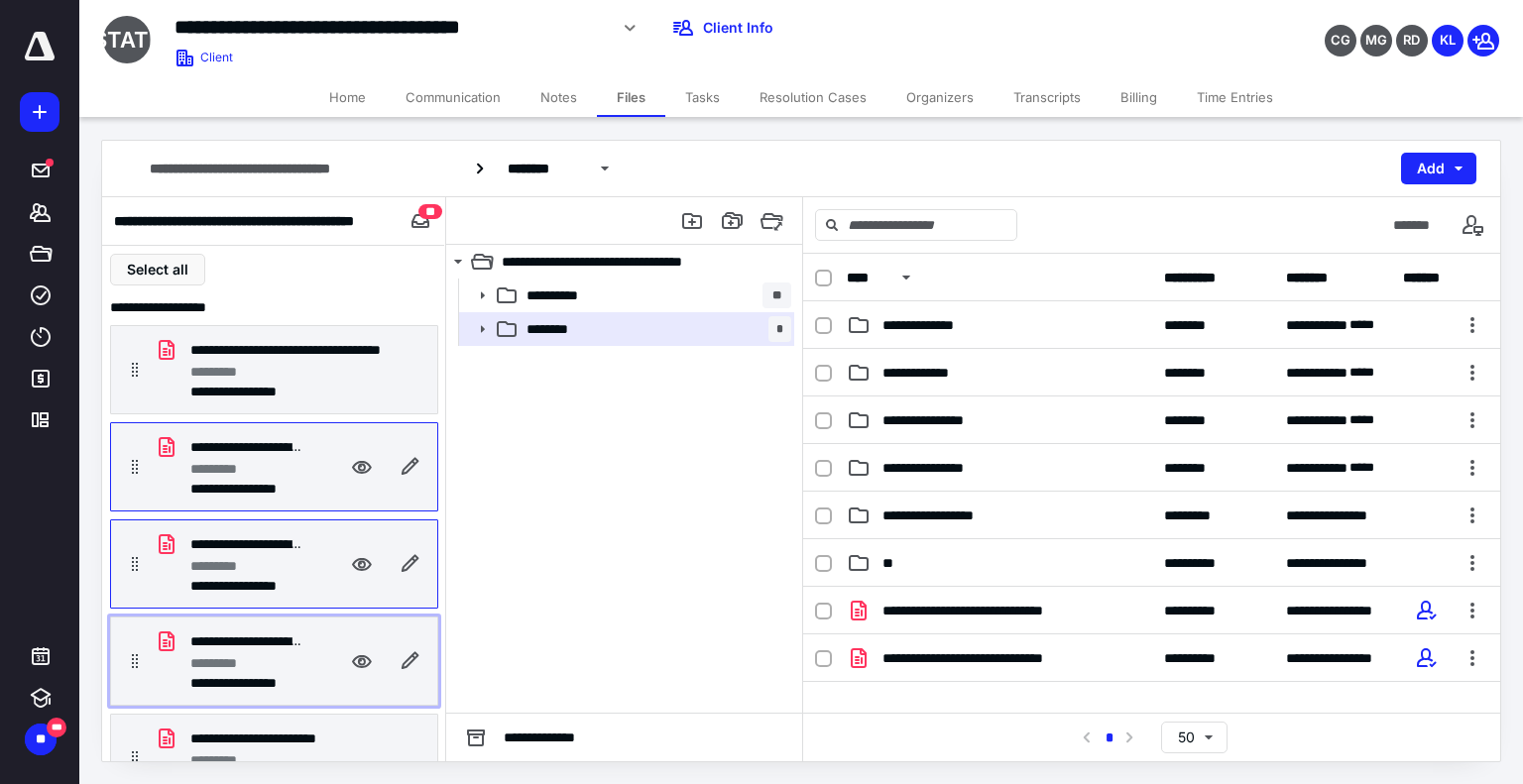 drag, startPoint x: 249, startPoint y: 658, endPoint x: 258, endPoint y: 691, distance: 34.20526 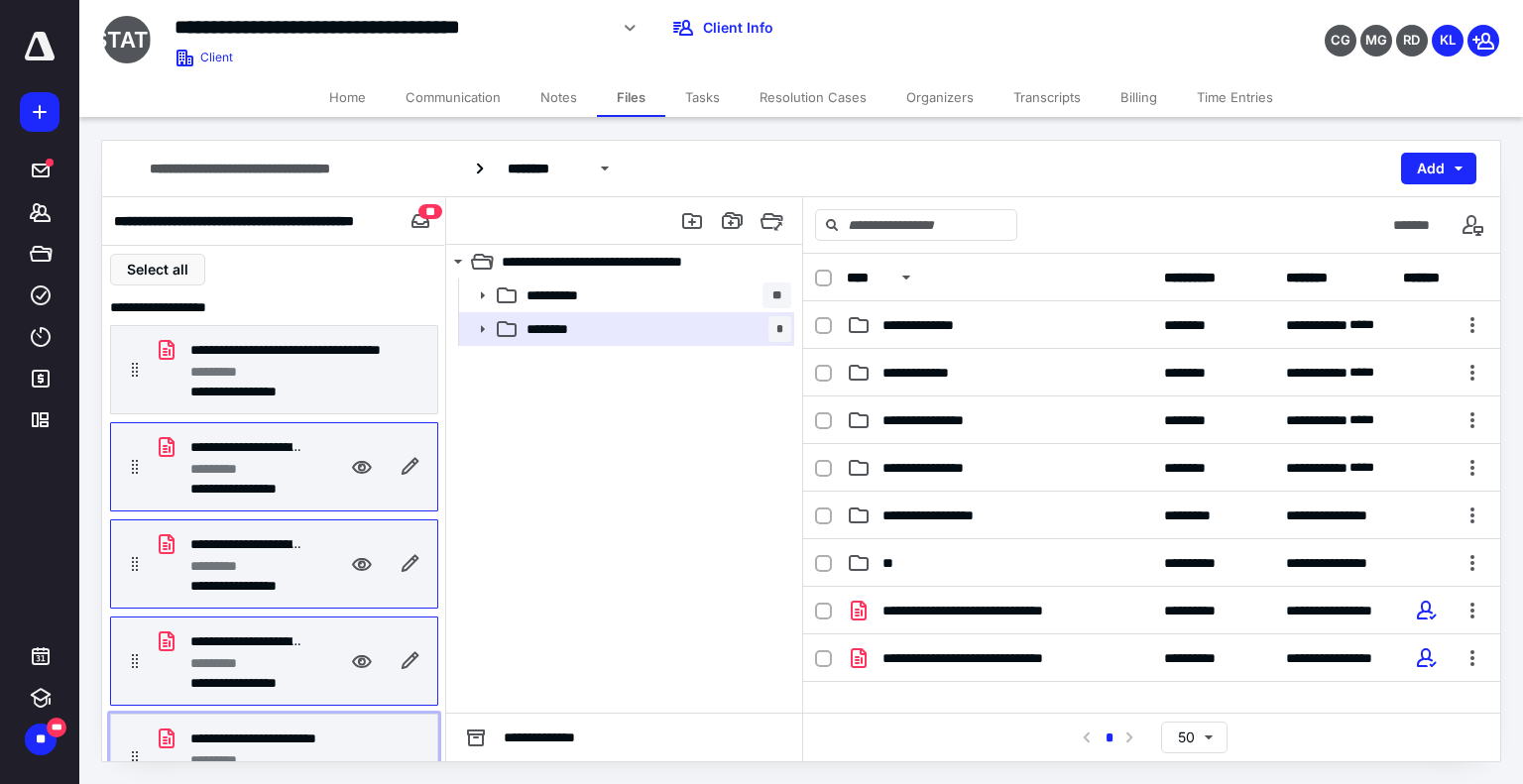 click on "**********" at bounding box center [274, 758] 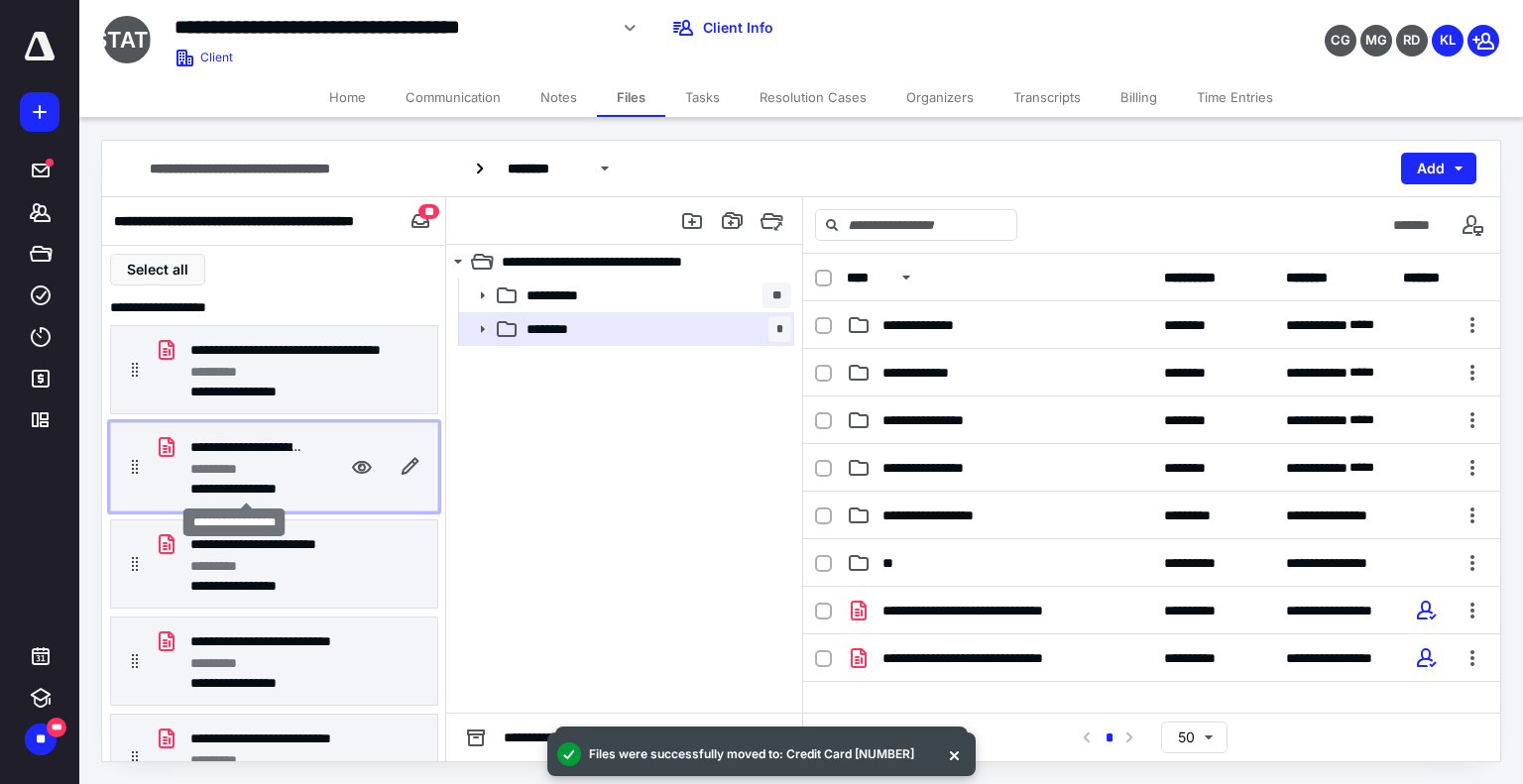 click on "**********" at bounding box center [246, 489] 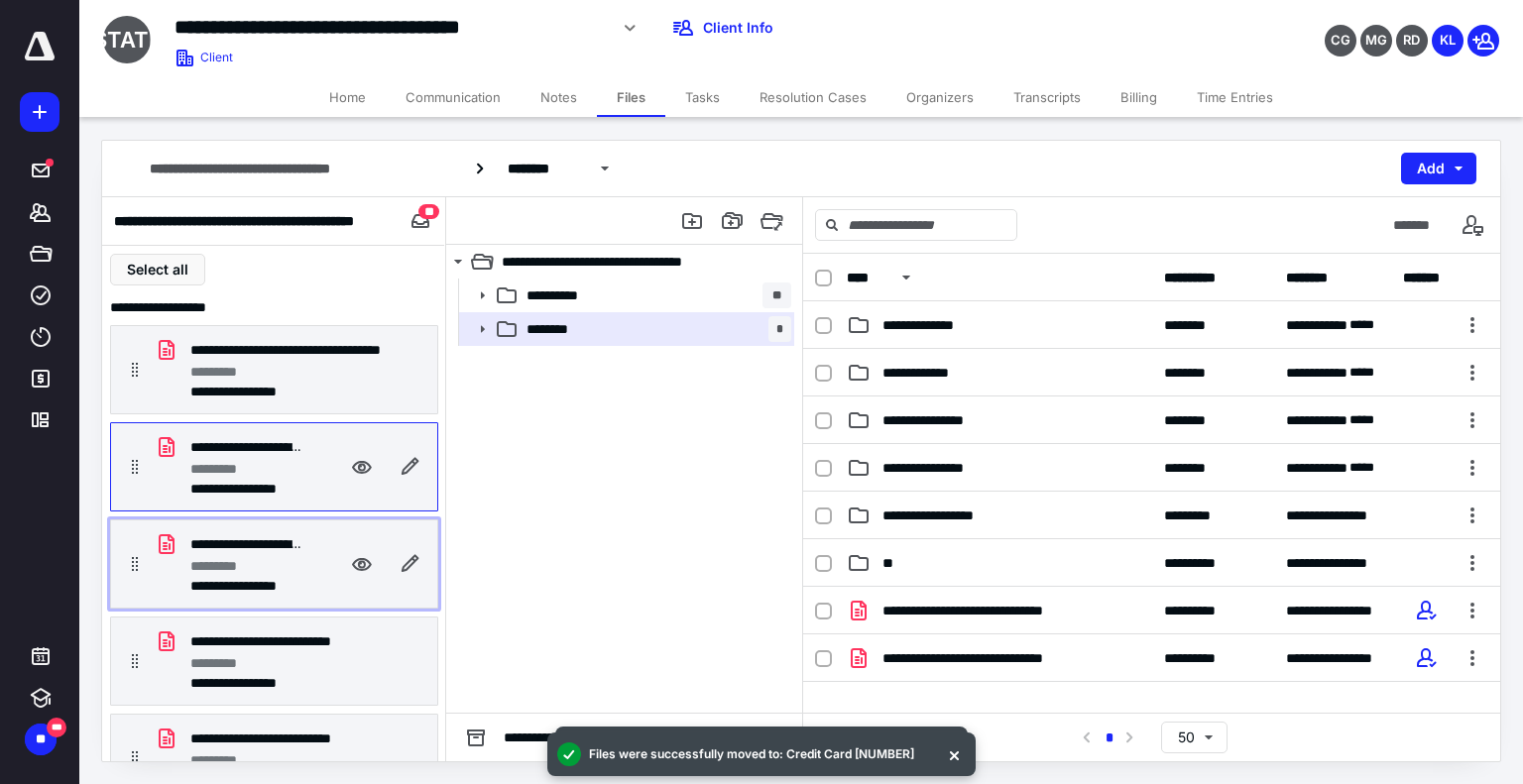 click on "*********" at bounding box center [223, 566] 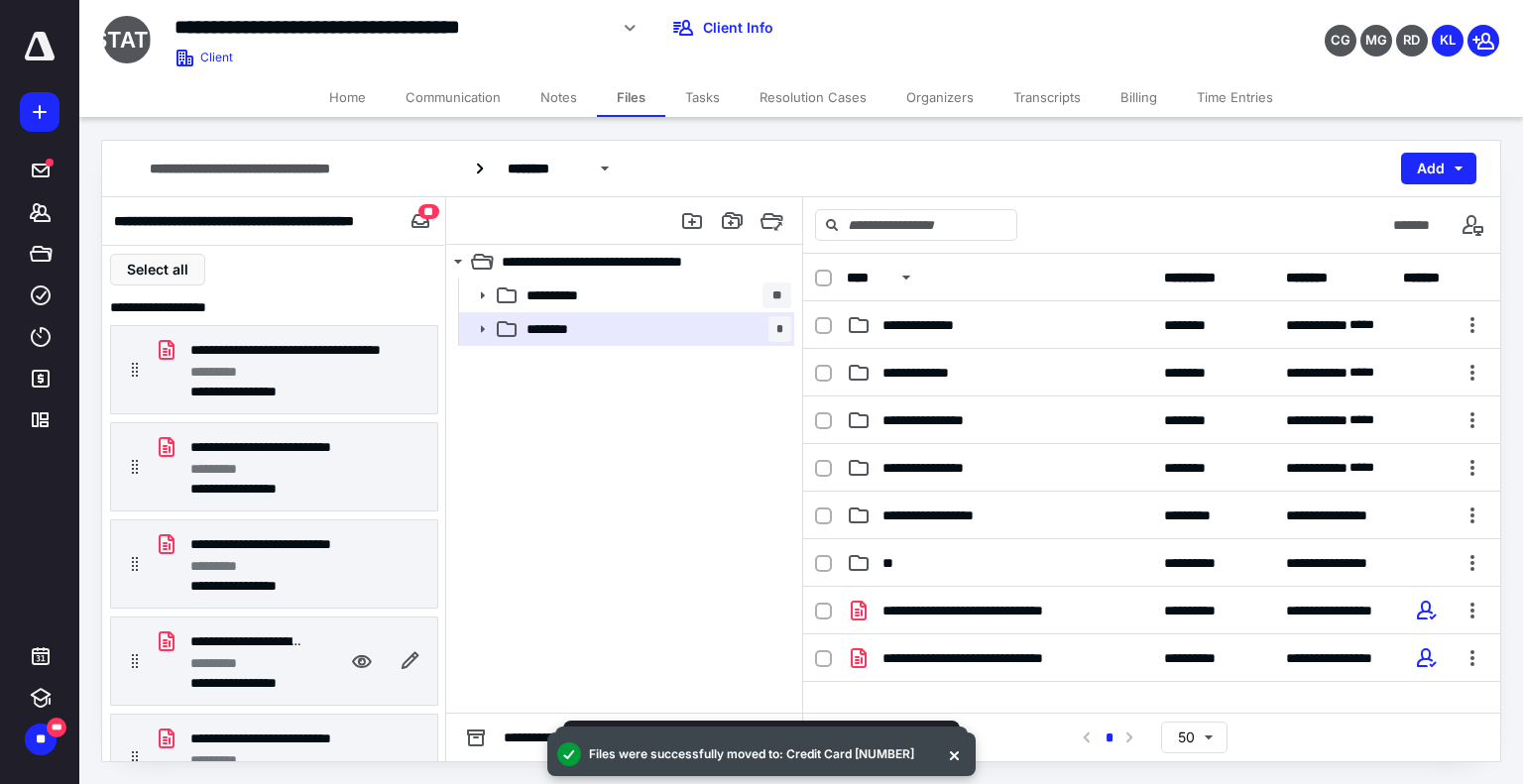scroll, scrollTop: 496, scrollLeft: 0, axis: vertical 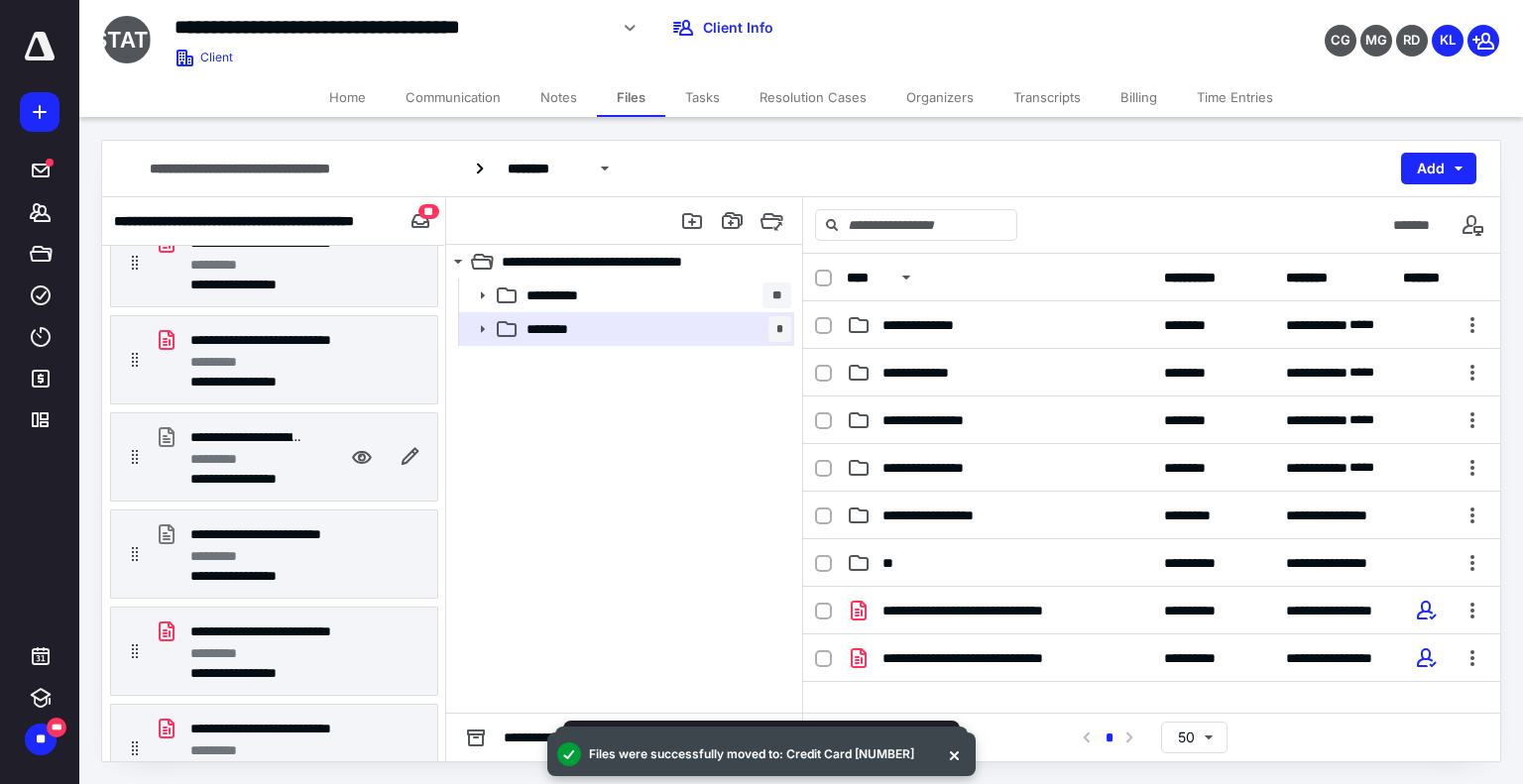 click on "*********" at bounding box center (246, 459) 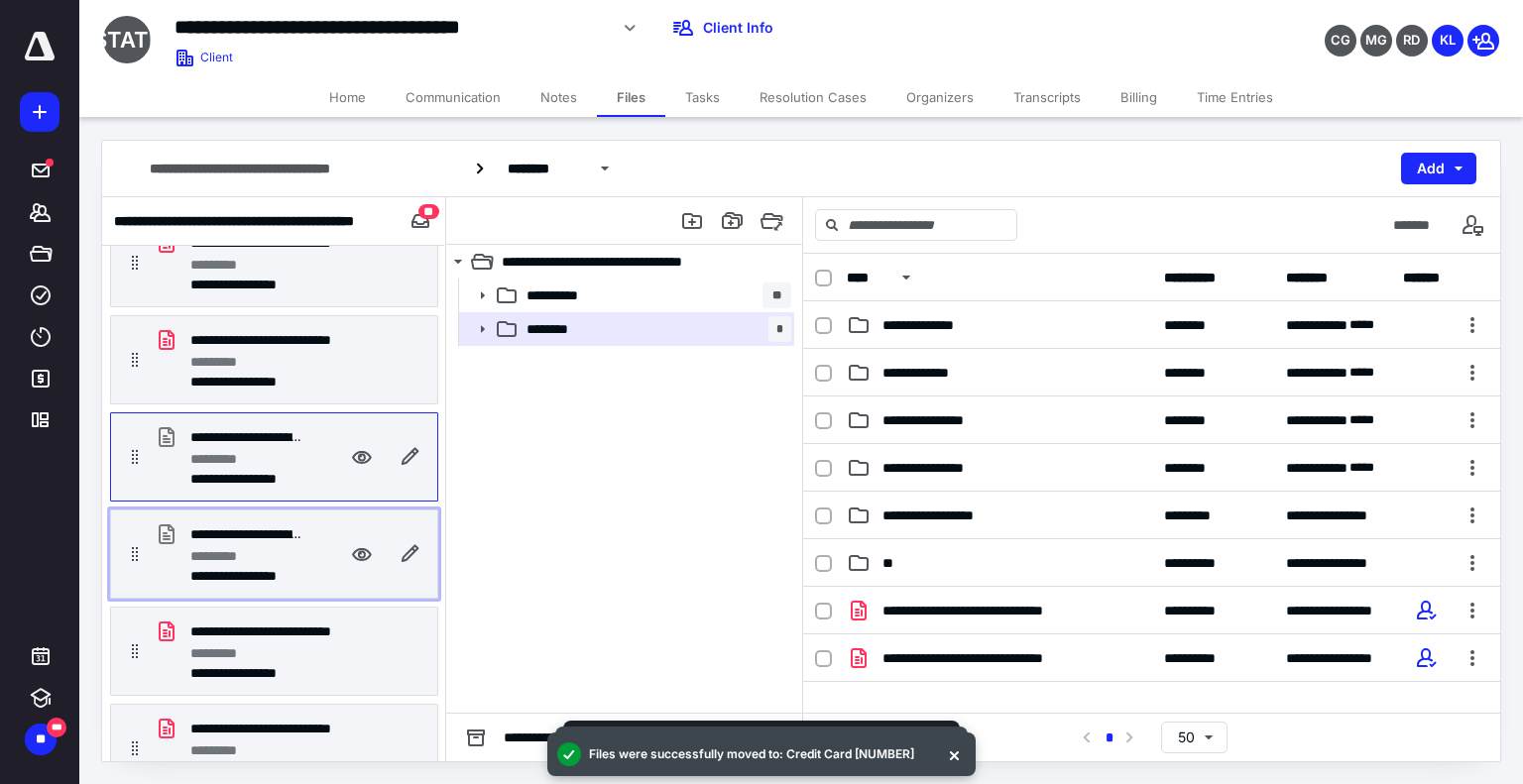 click on "*********" at bounding box center [246, 556] 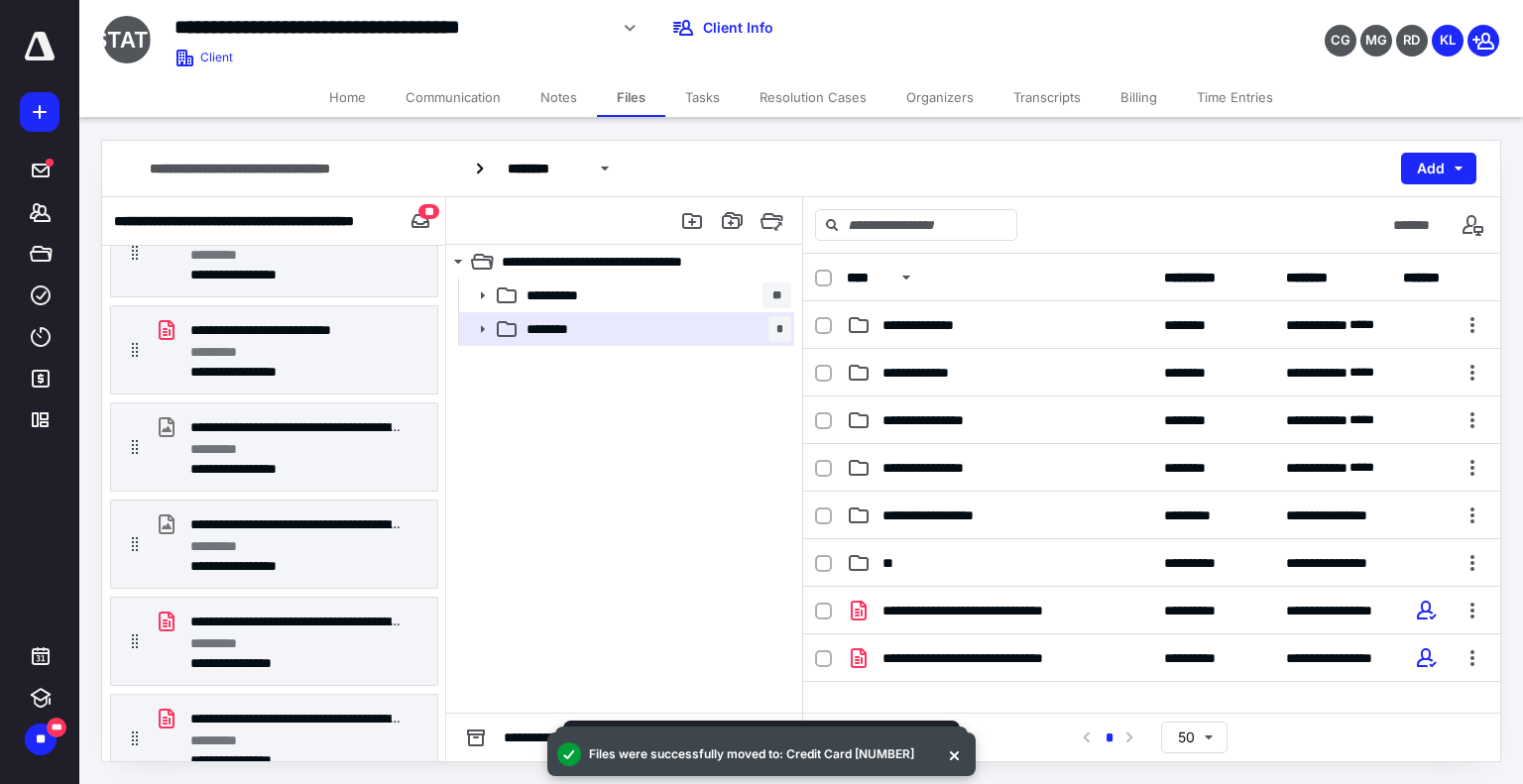 scroll, scrollTop: 1013, scrollLeft: 0, axis: vertical 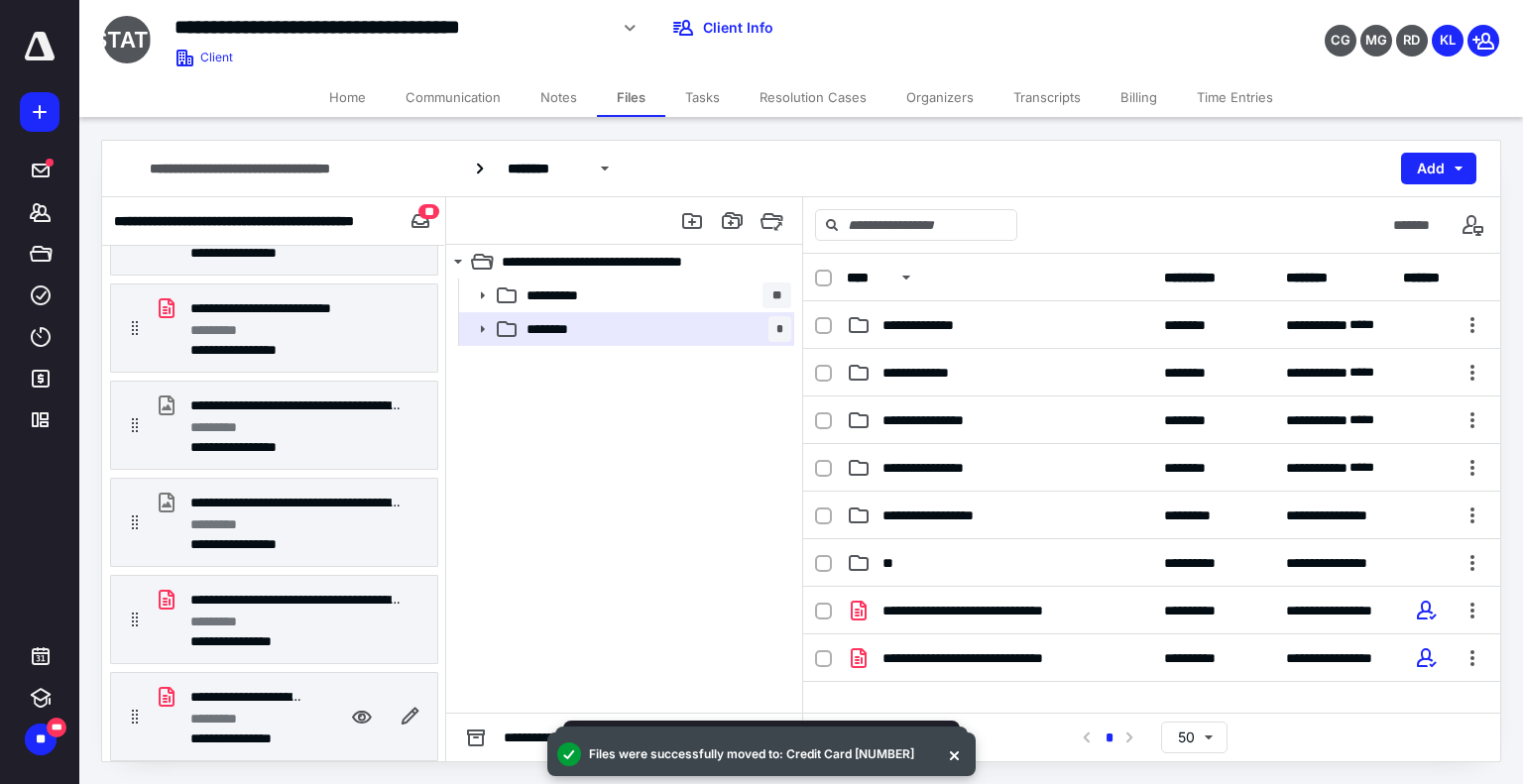 click on "*********" at bounding box center (223, 719) 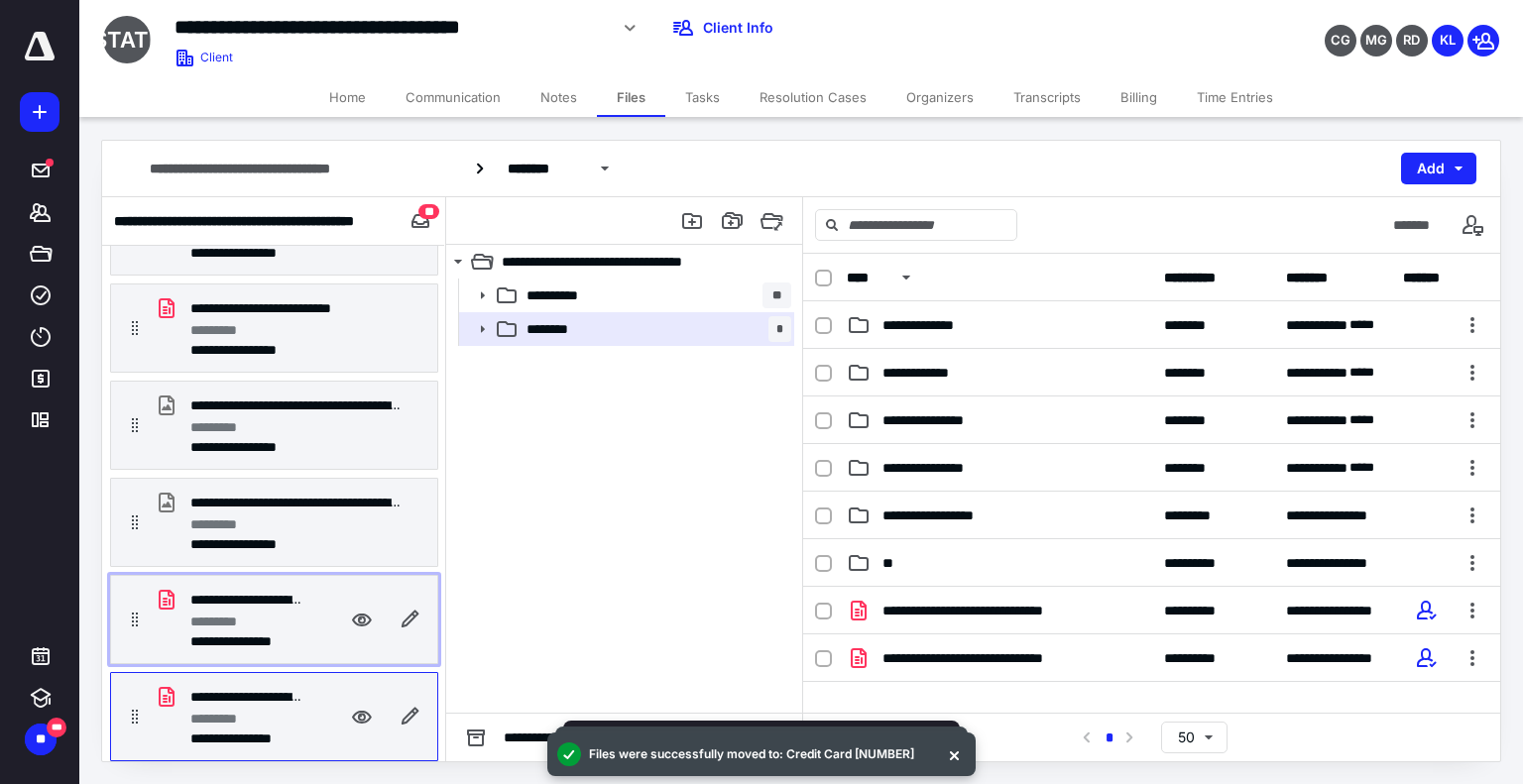 click on "**********" at bounding box center [246, 641] 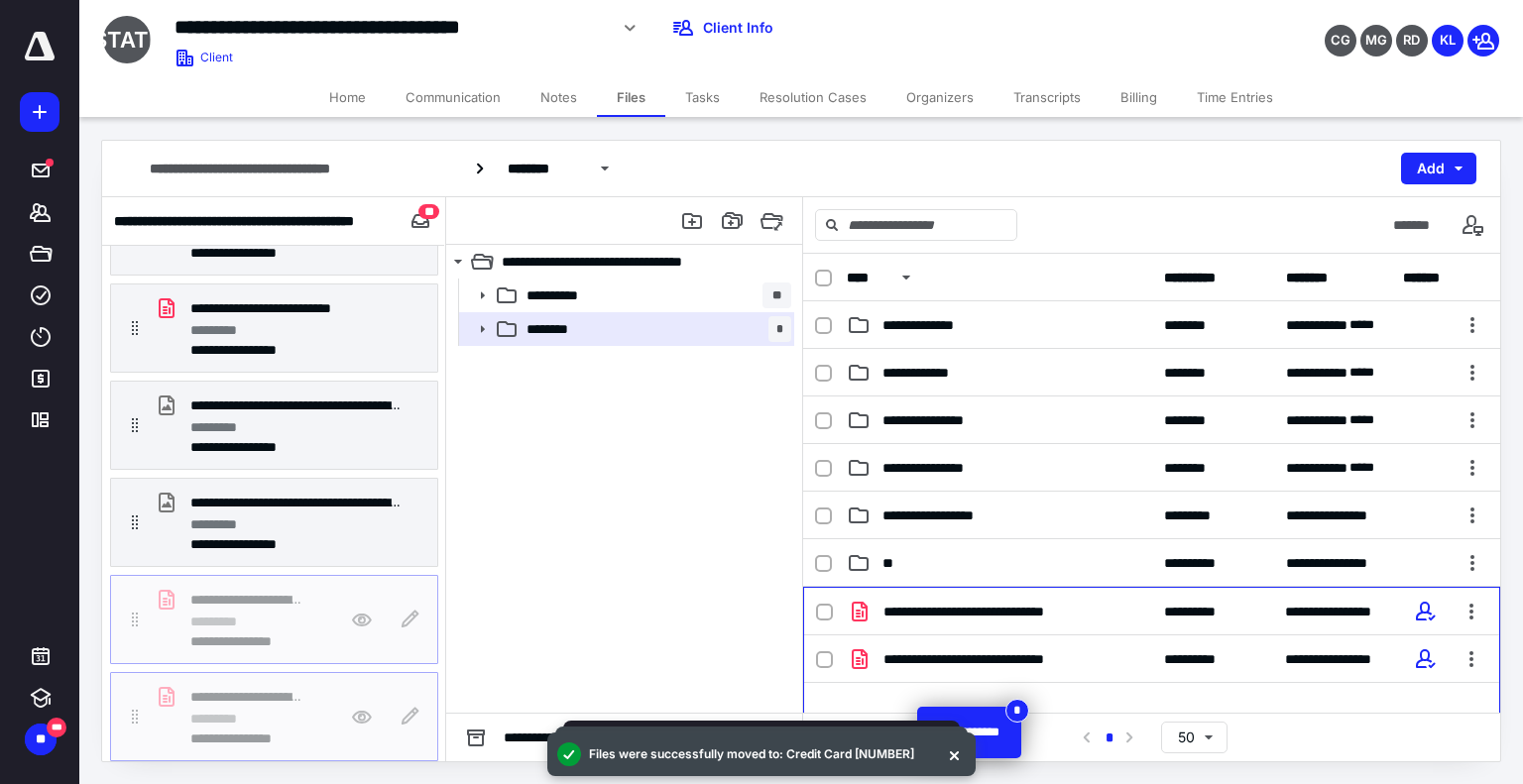 scroll, scrollTop: 18, scrollLeft: 0, axis: vertical 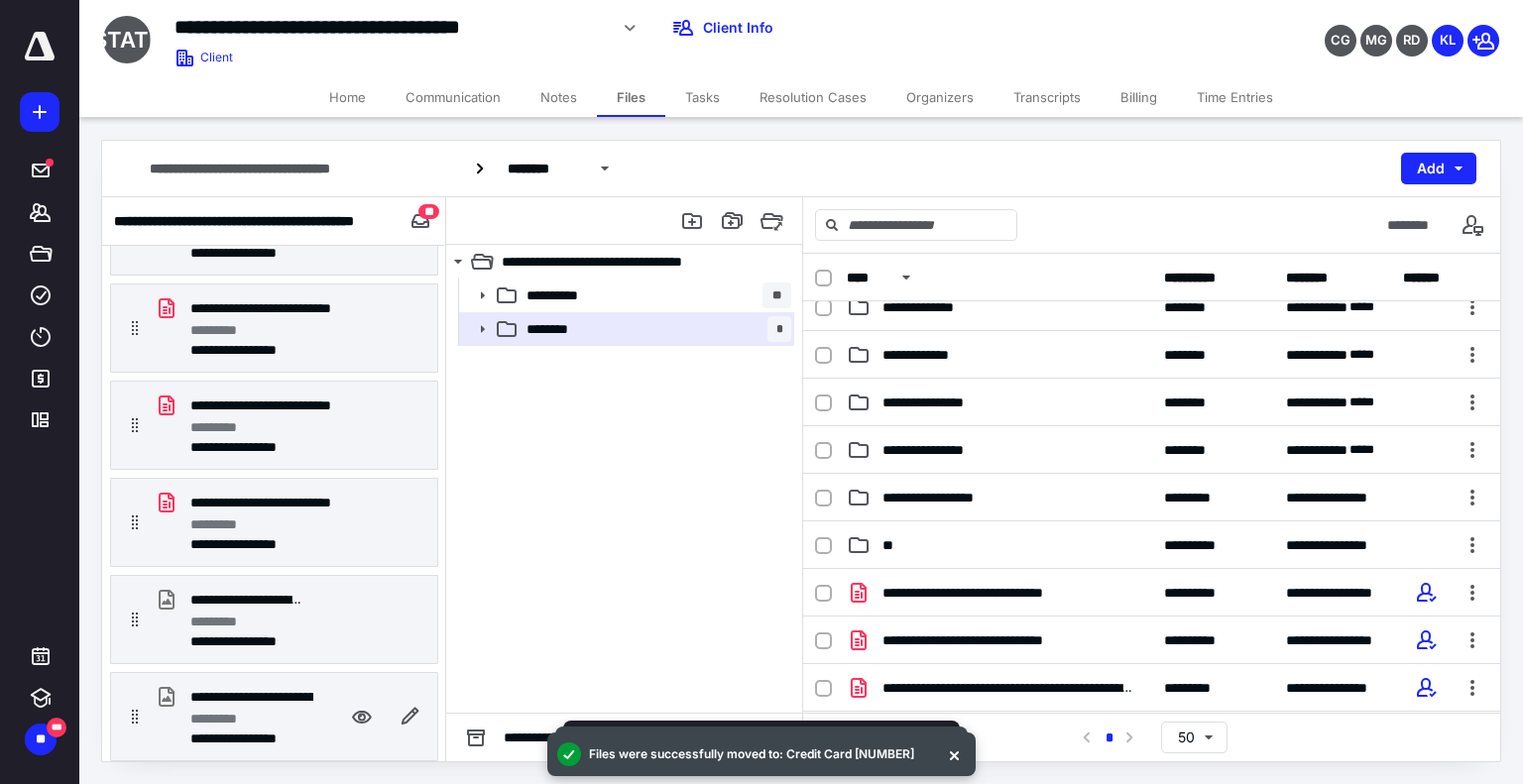 click on "**********" at bounding box center (297, 697) 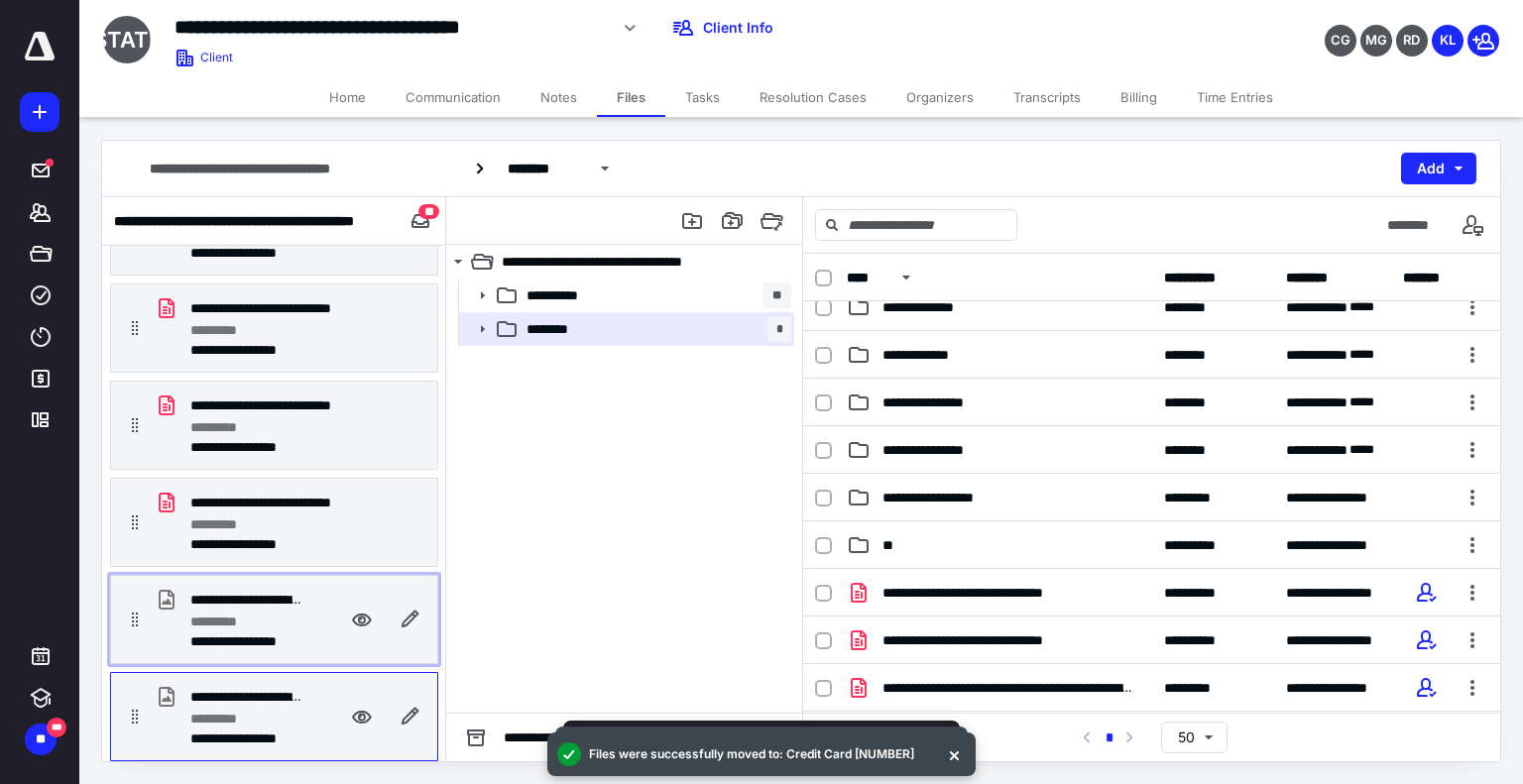 click on "**********" at bounding box center [234, 600] 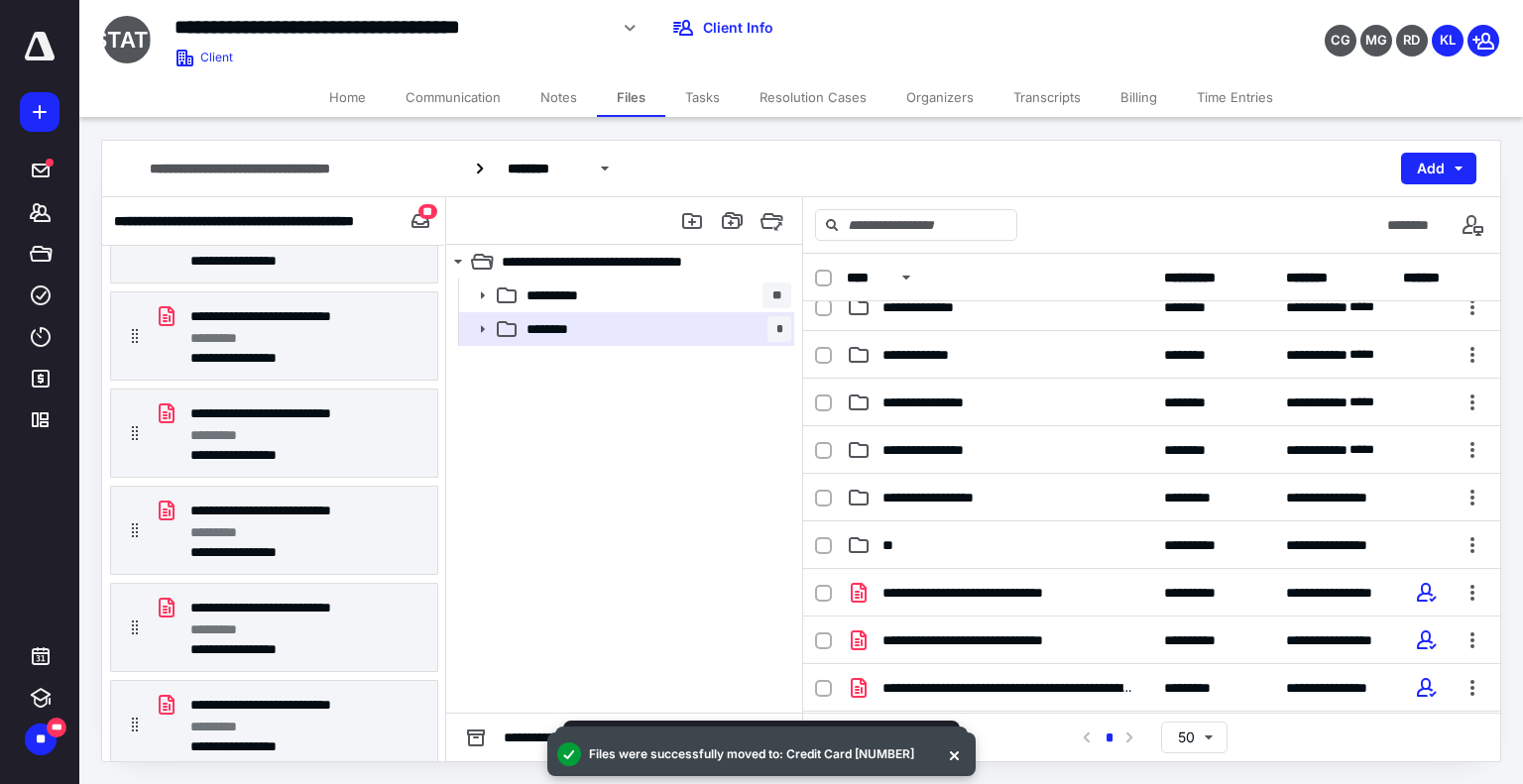 scroll, scrollTop: 0, scrollLeft: 0, axis: both 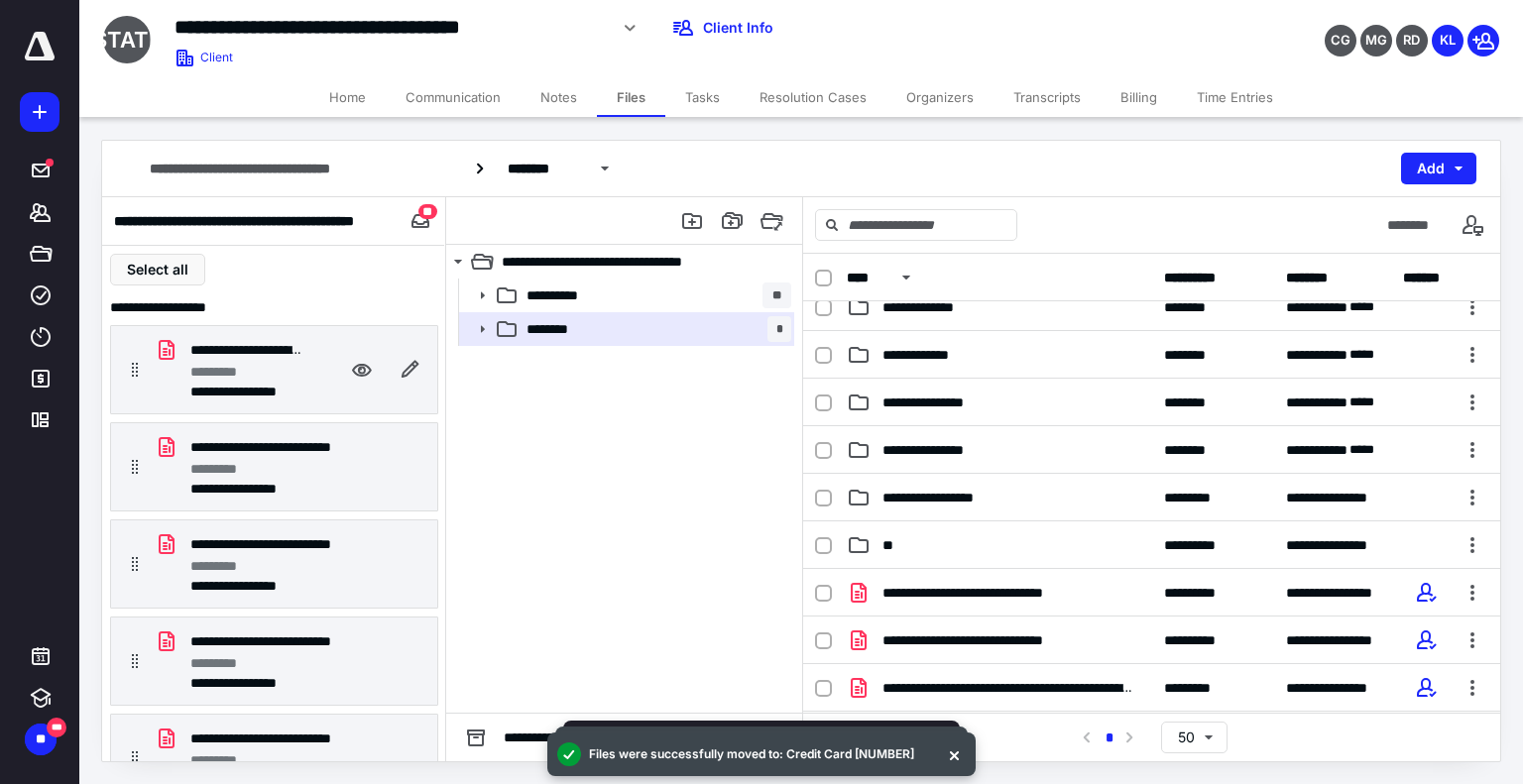 click on "**********" at bounding box center [246, 392] 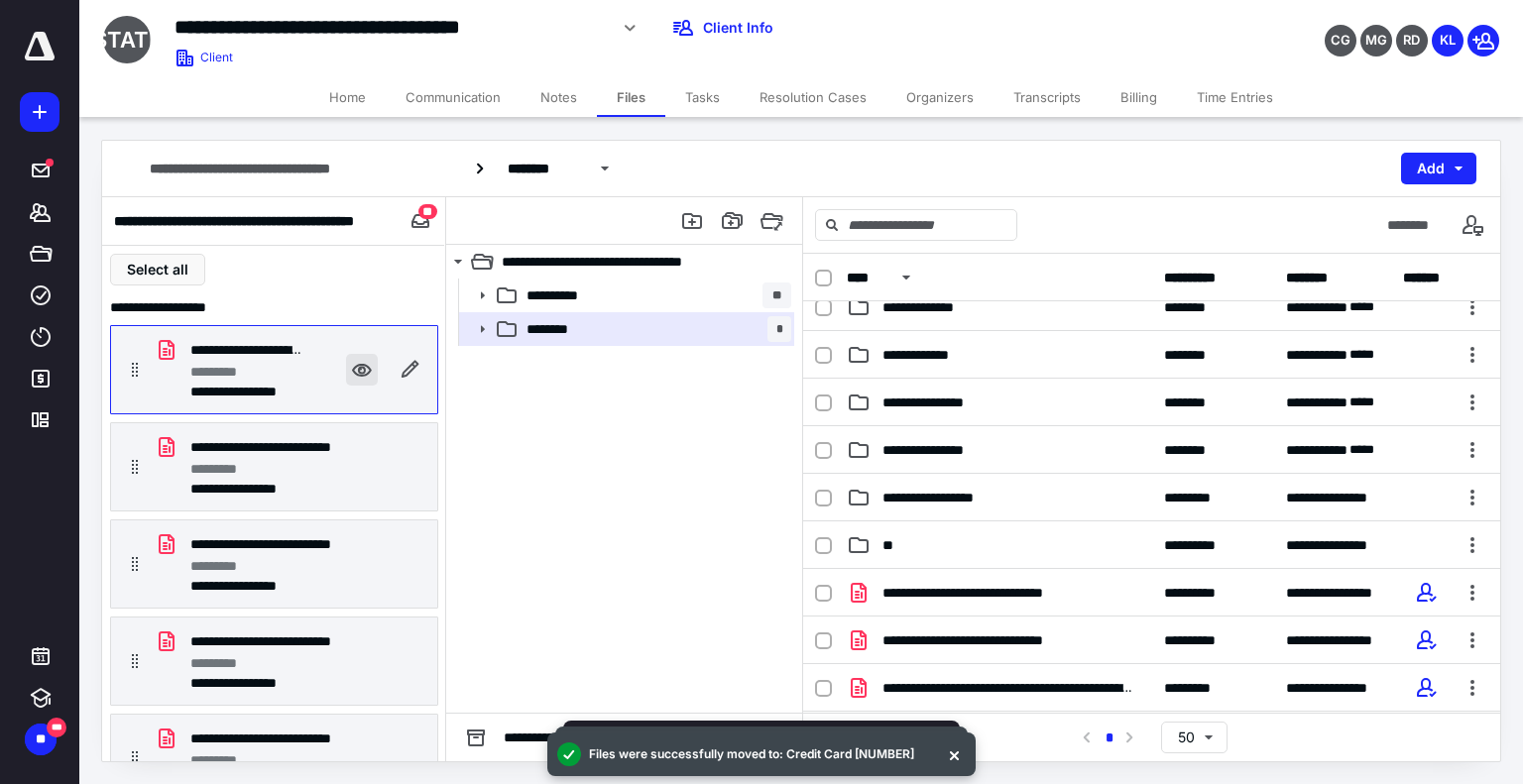 click at bounding box center (362, 370) 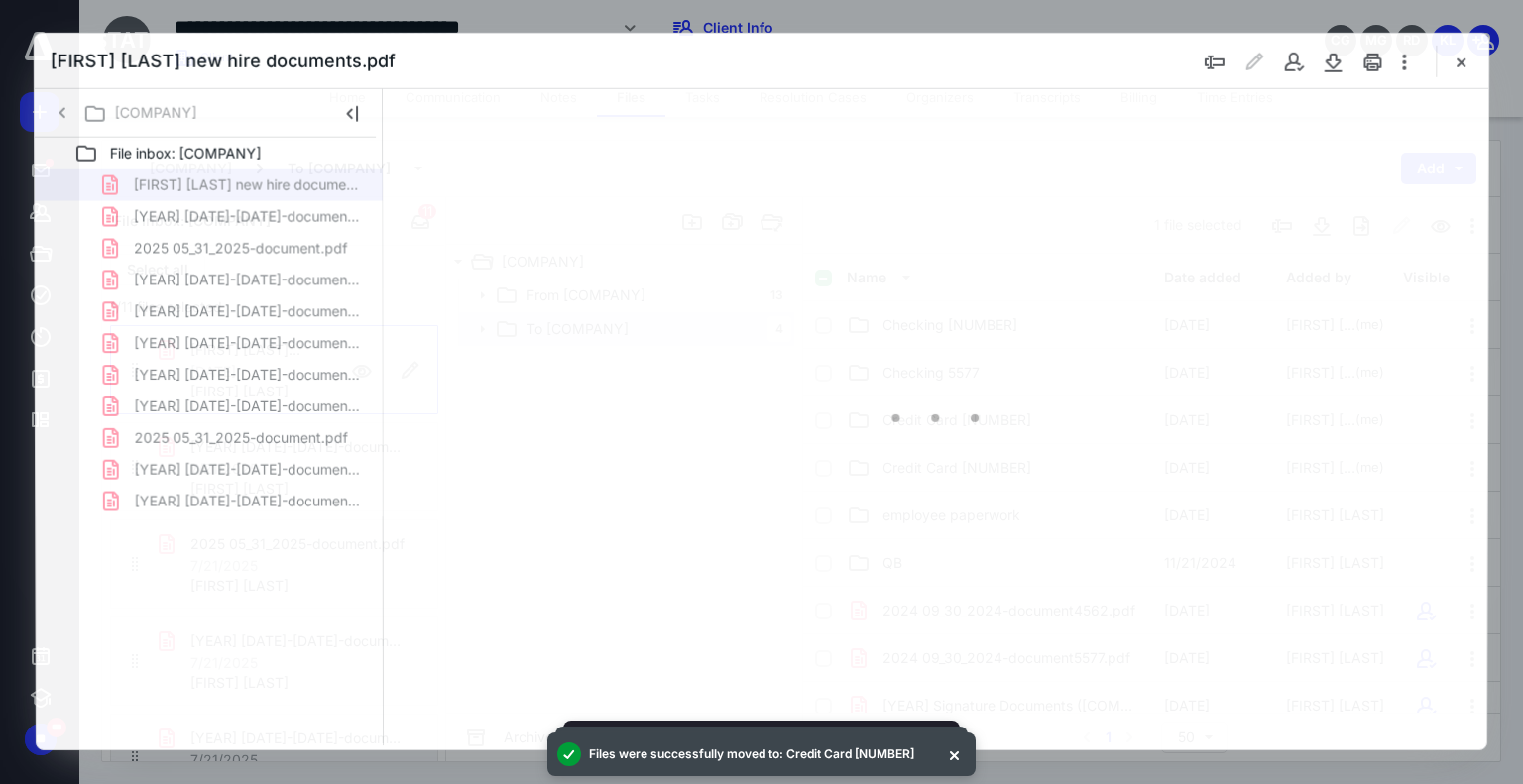 scroll, scrollTop: 18, scrollLeft: 0, axis: vertical 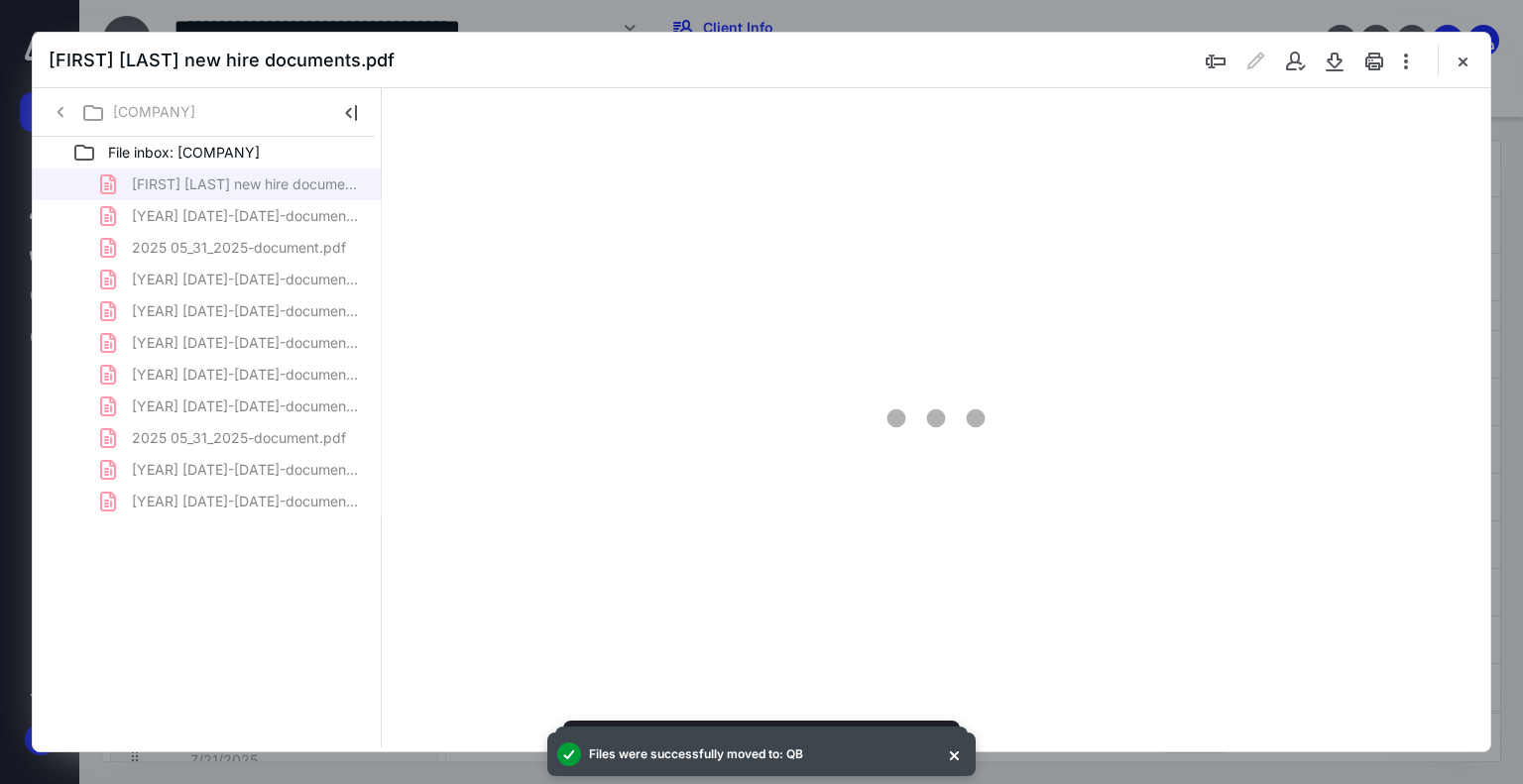 type on "70" 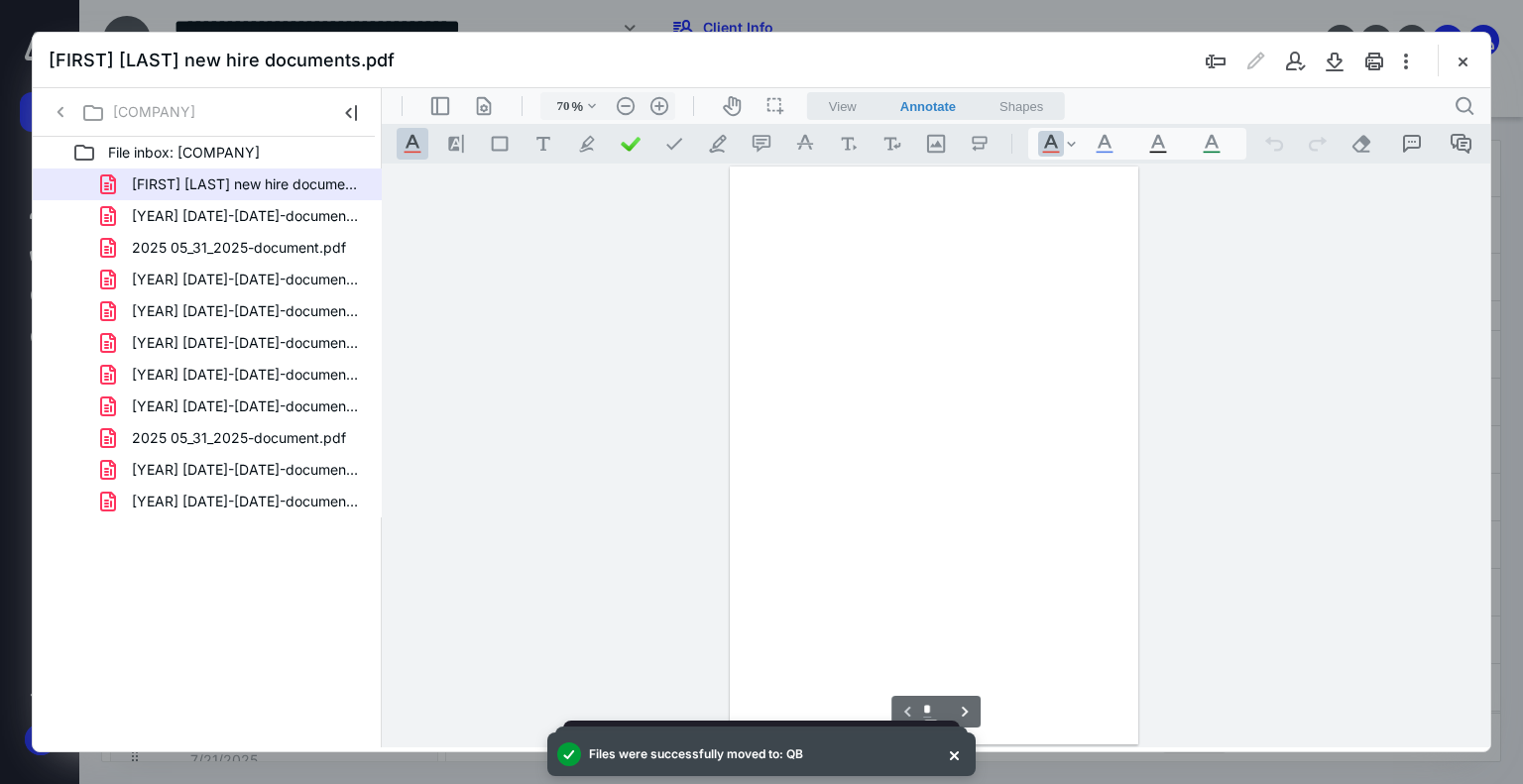 scroll, scrollTop: 78, scrollLeft: 0, axis: vertical 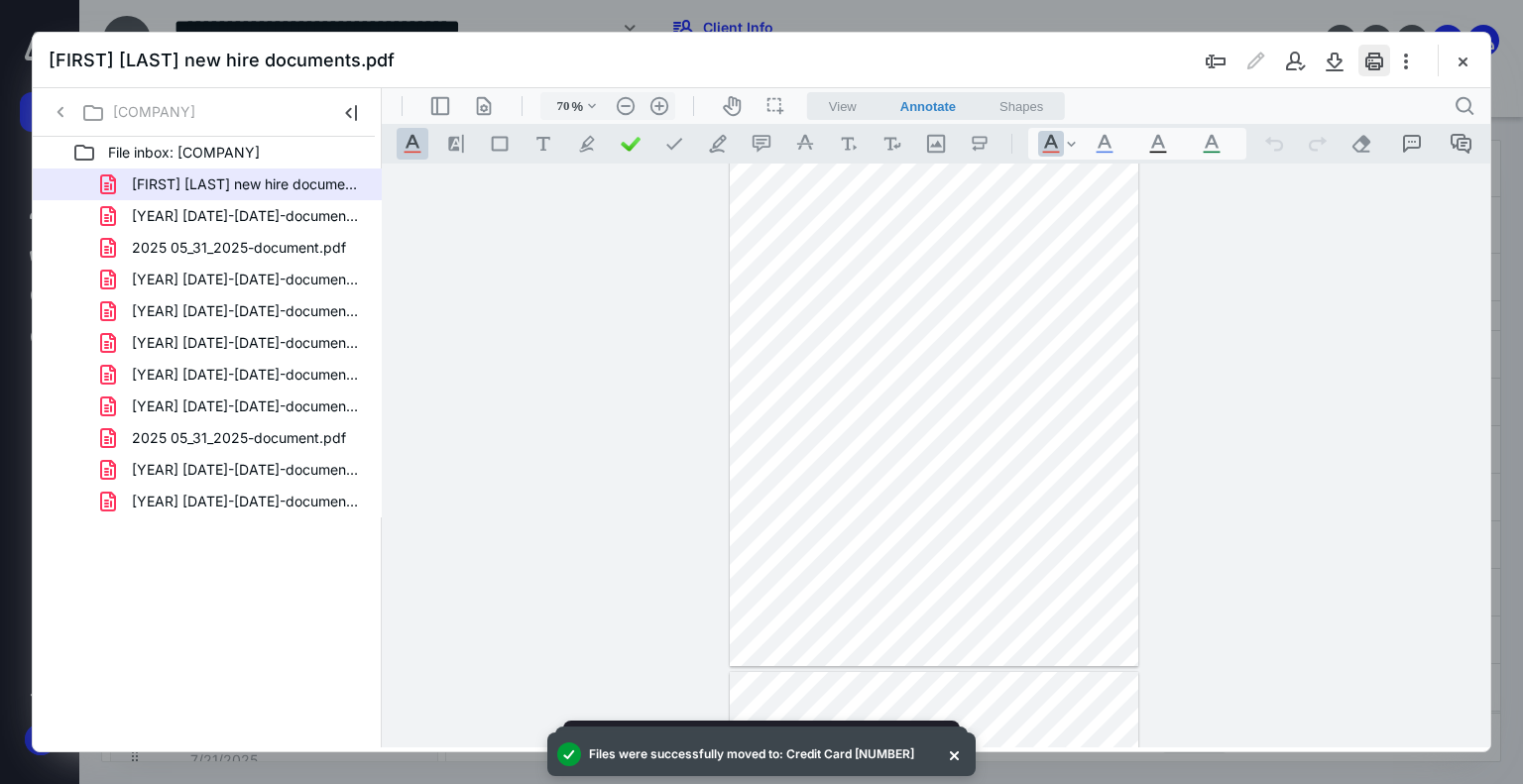 click at bounding box center (1374, 60) 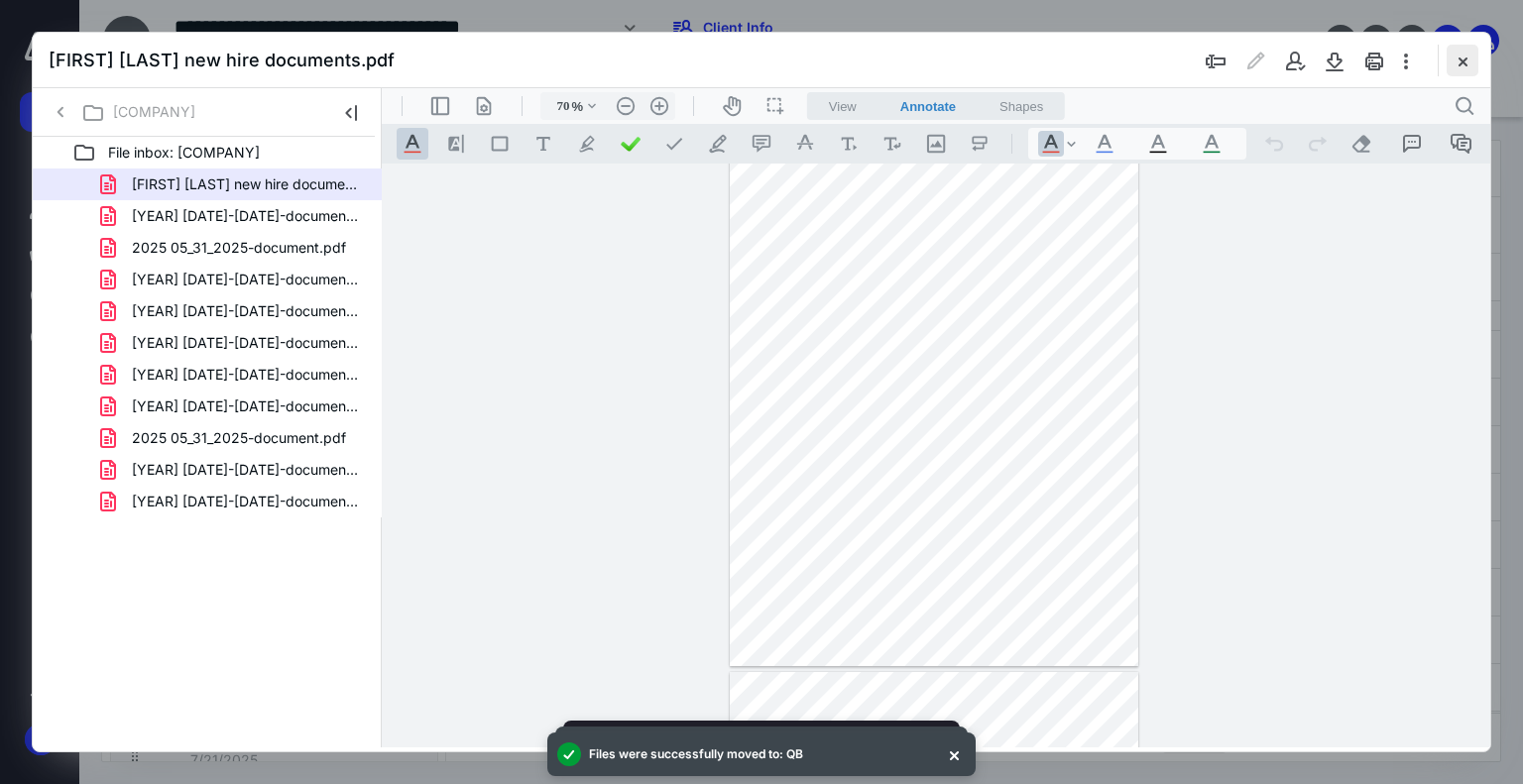 click at bounding box center [1463, 60] 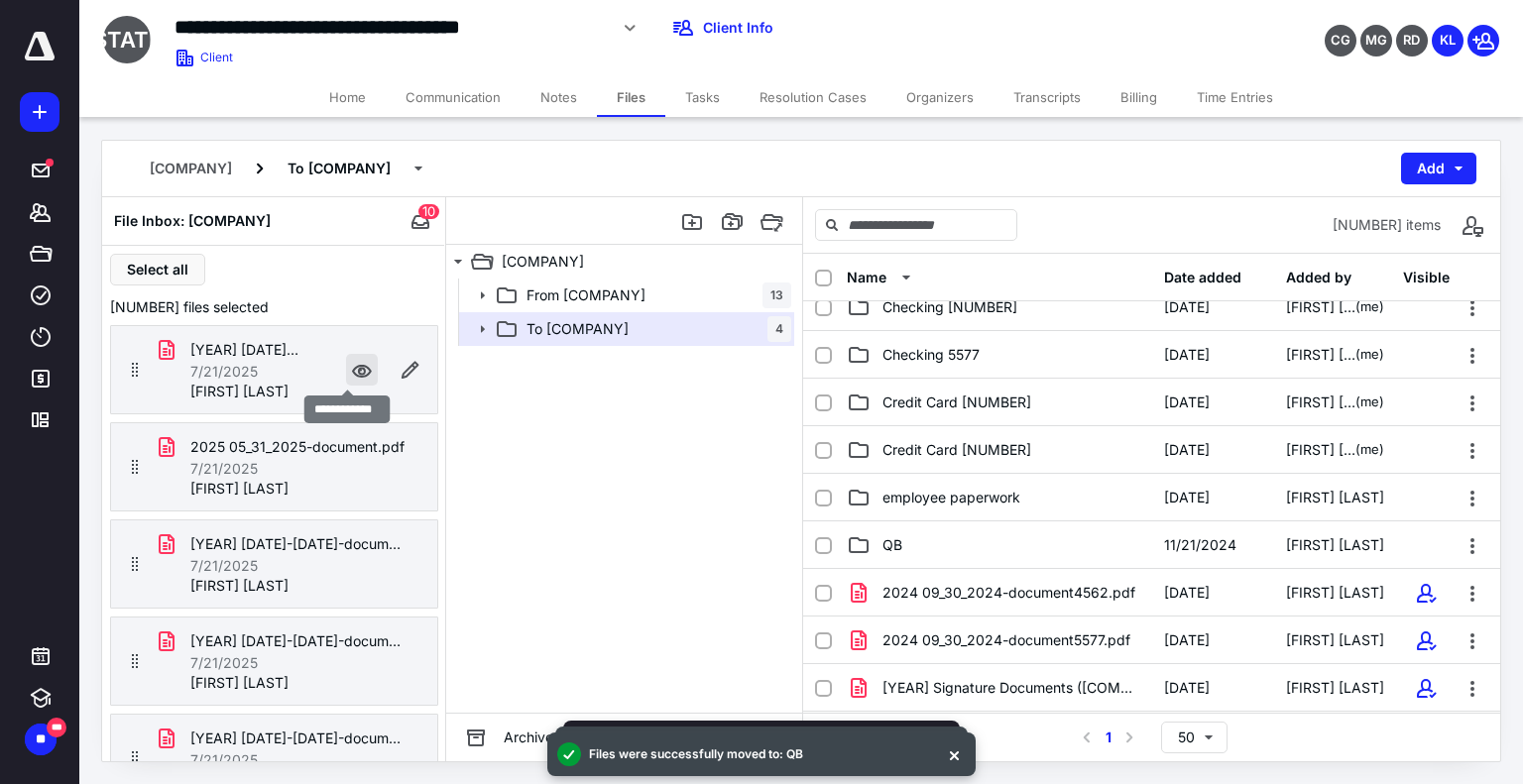 click at bounding box center (362, 370) 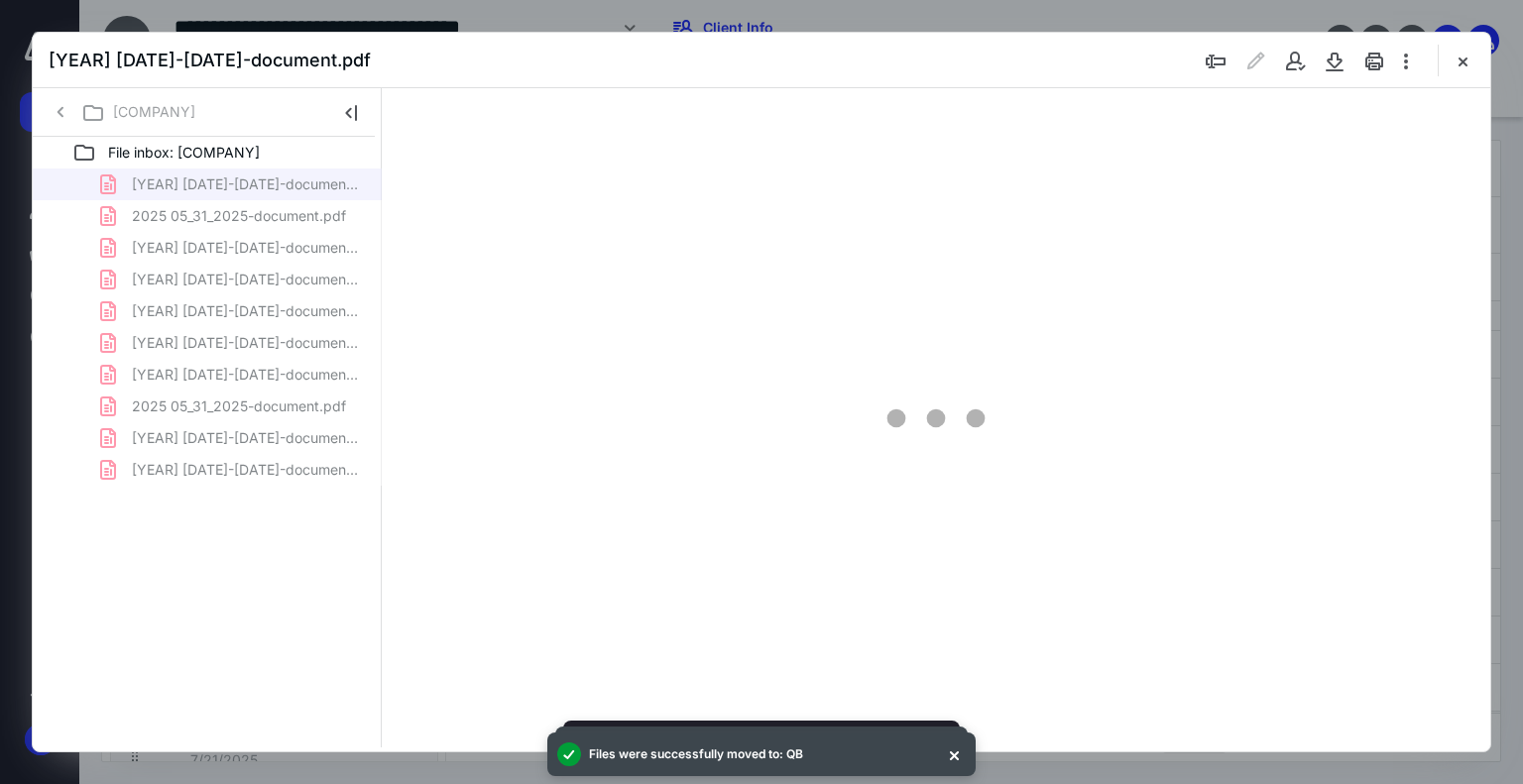 scroll, scrollTop: 0, scrollLeft: 0, axis: both 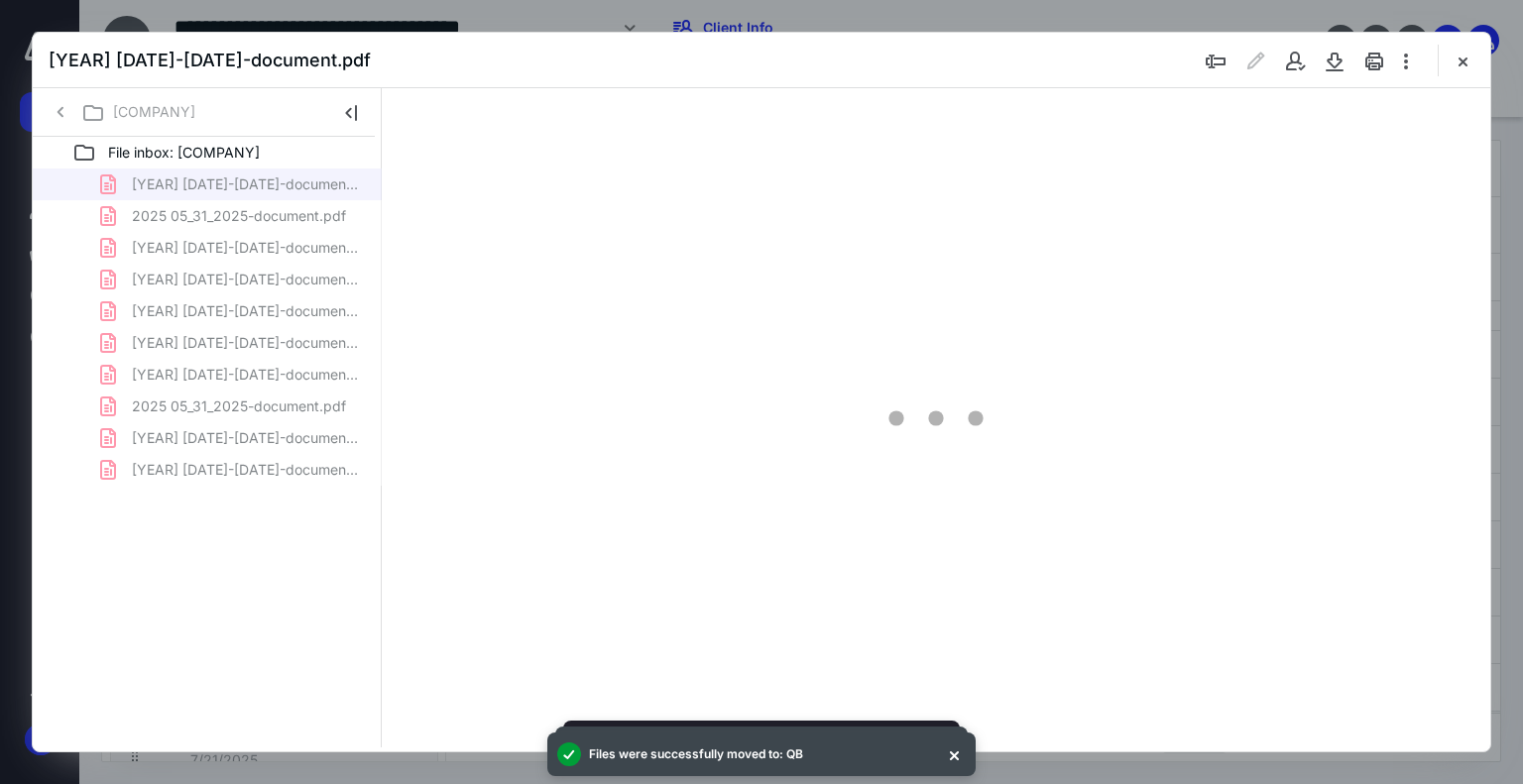 type on "74" 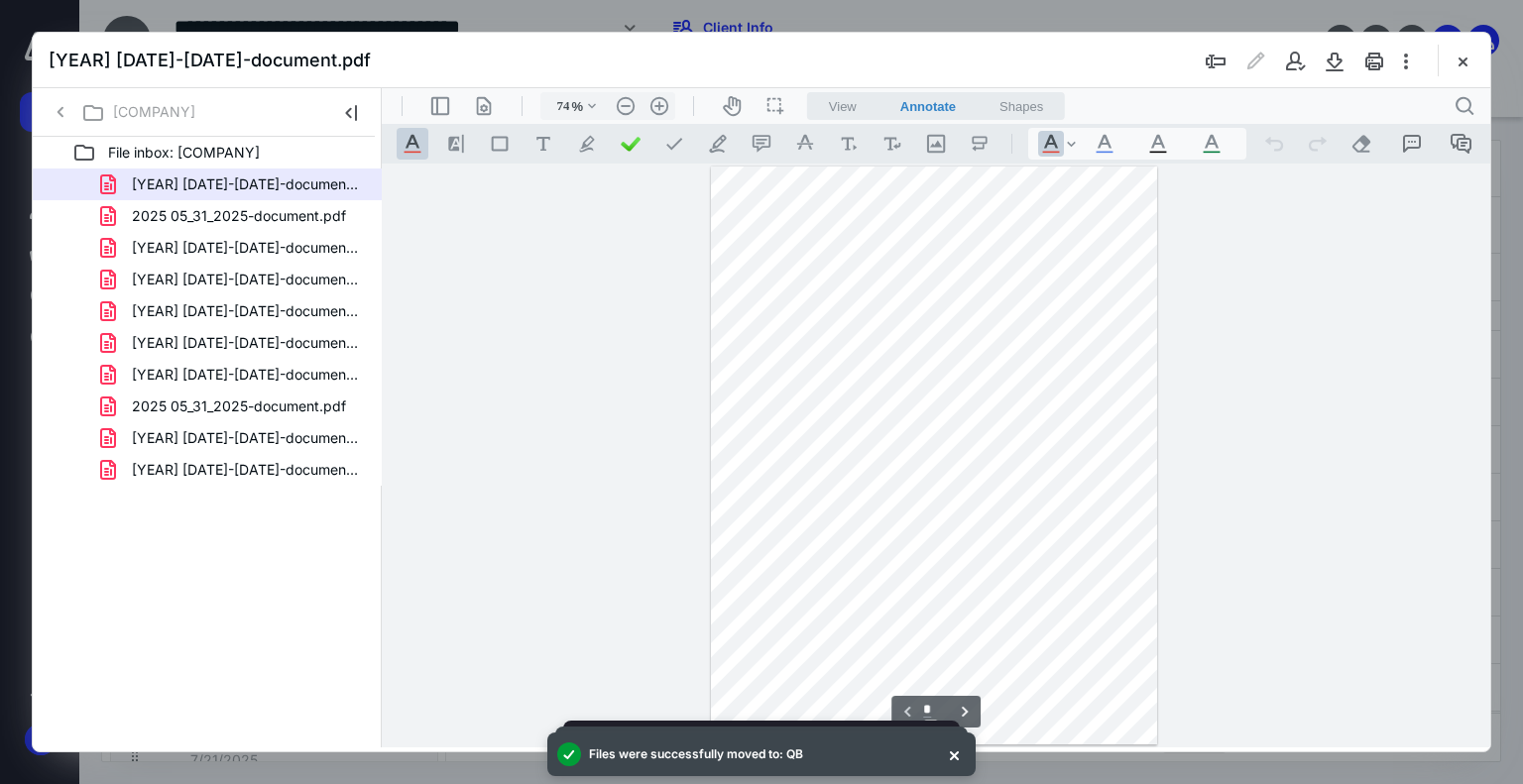 type on "*" 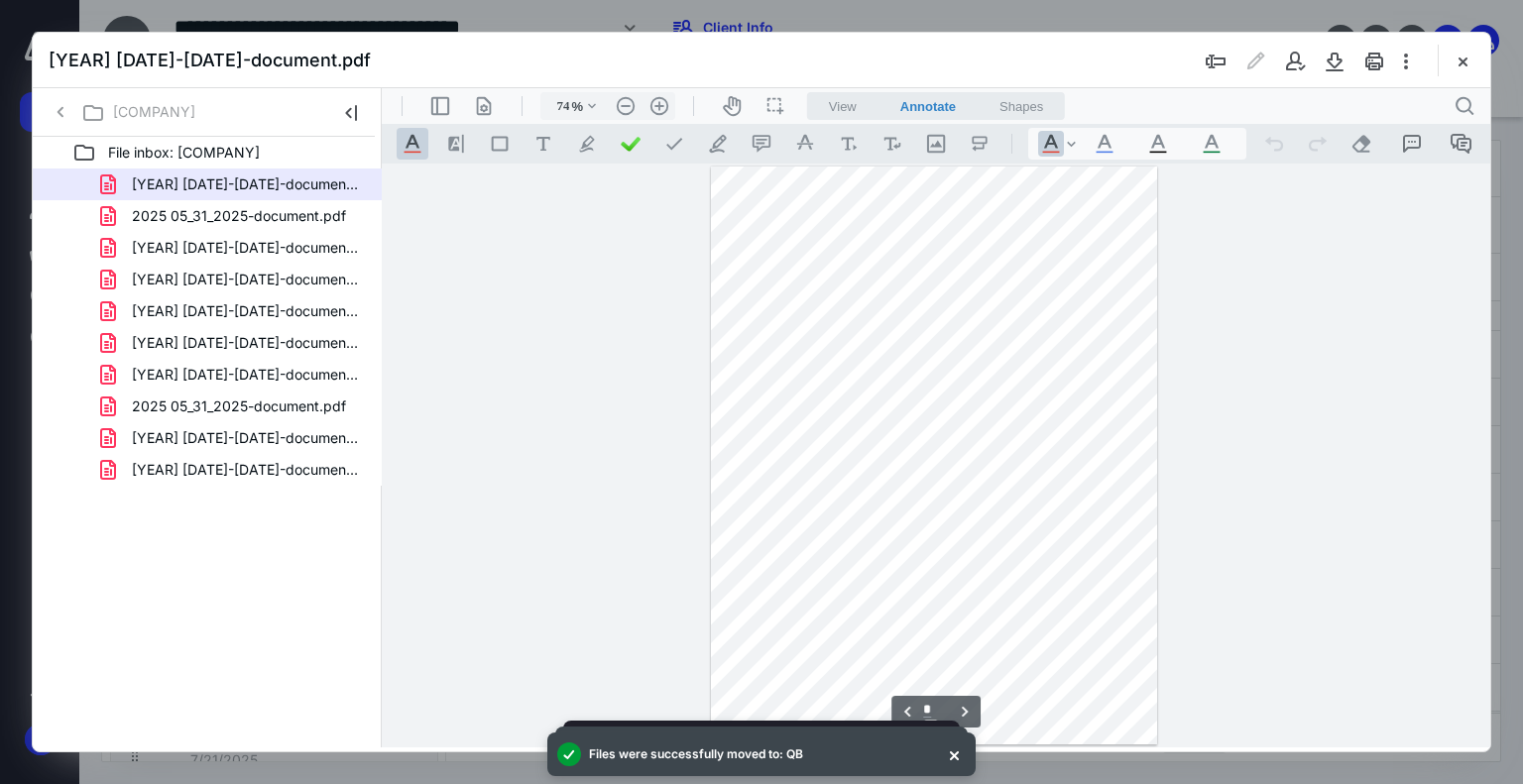 scroll, scrollTop: 396, scrollLeft: 0, axis: vertical 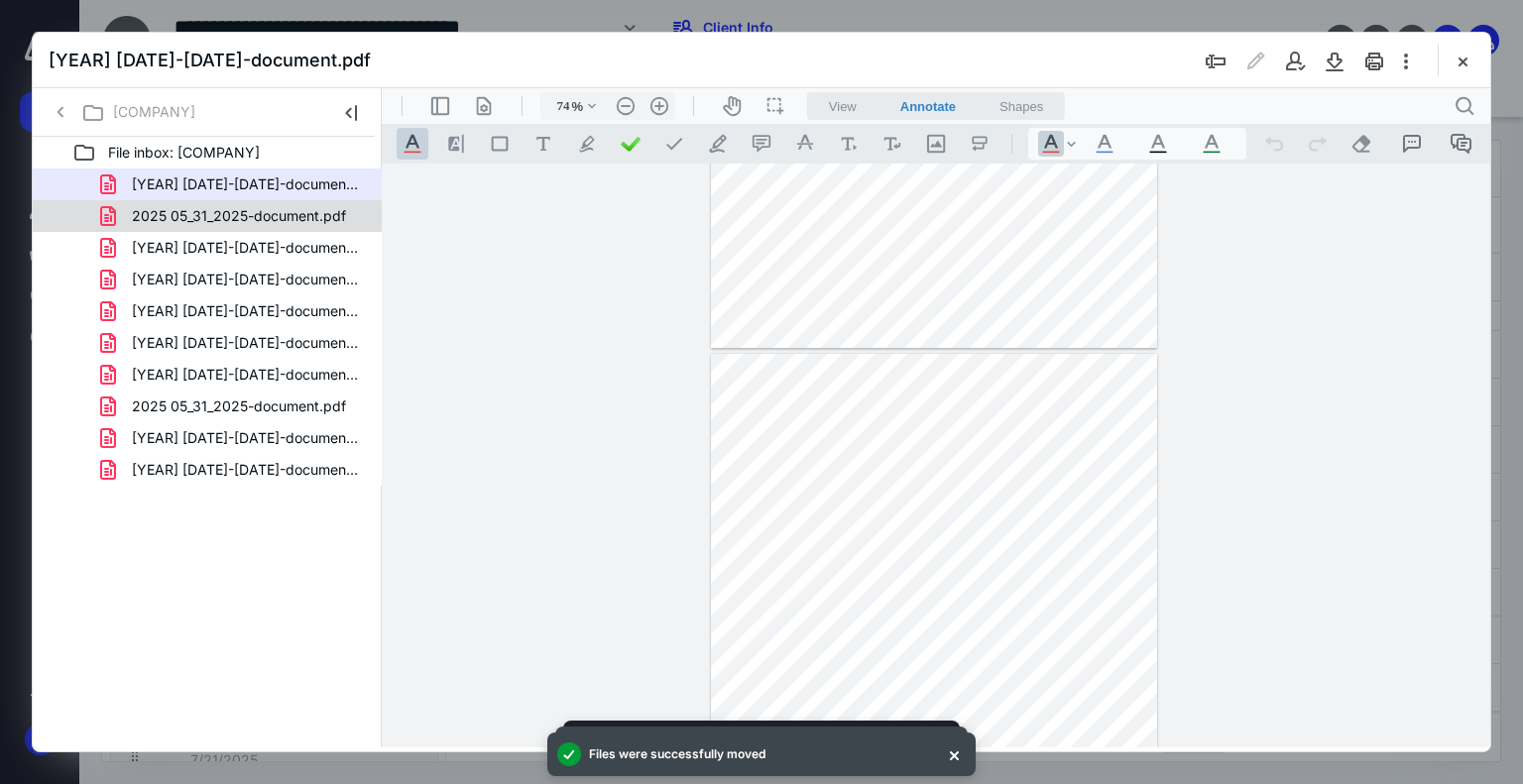 click on "2025 05_31_2025-document.pdf" at bounding box center (239, 216) 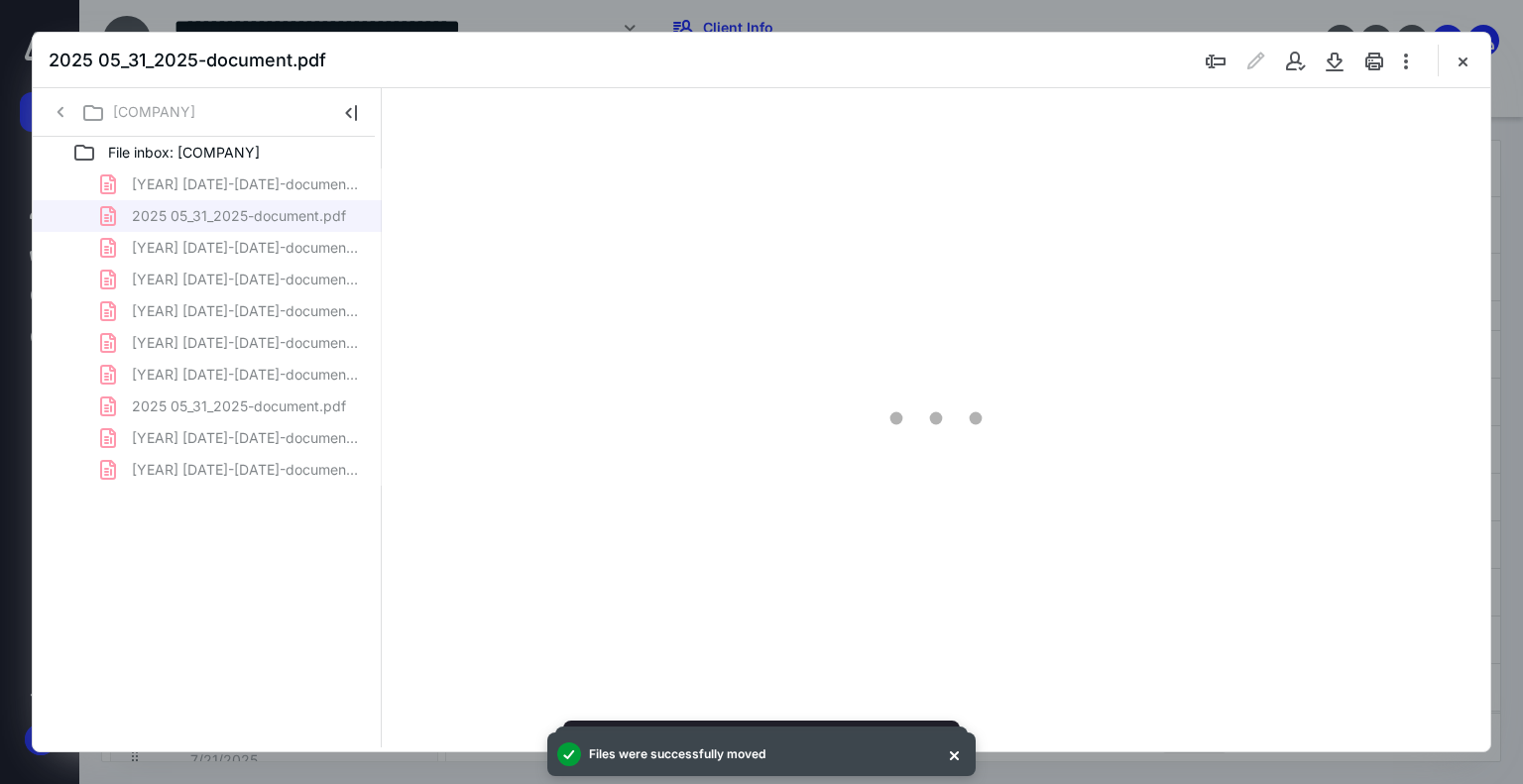 type on "74" 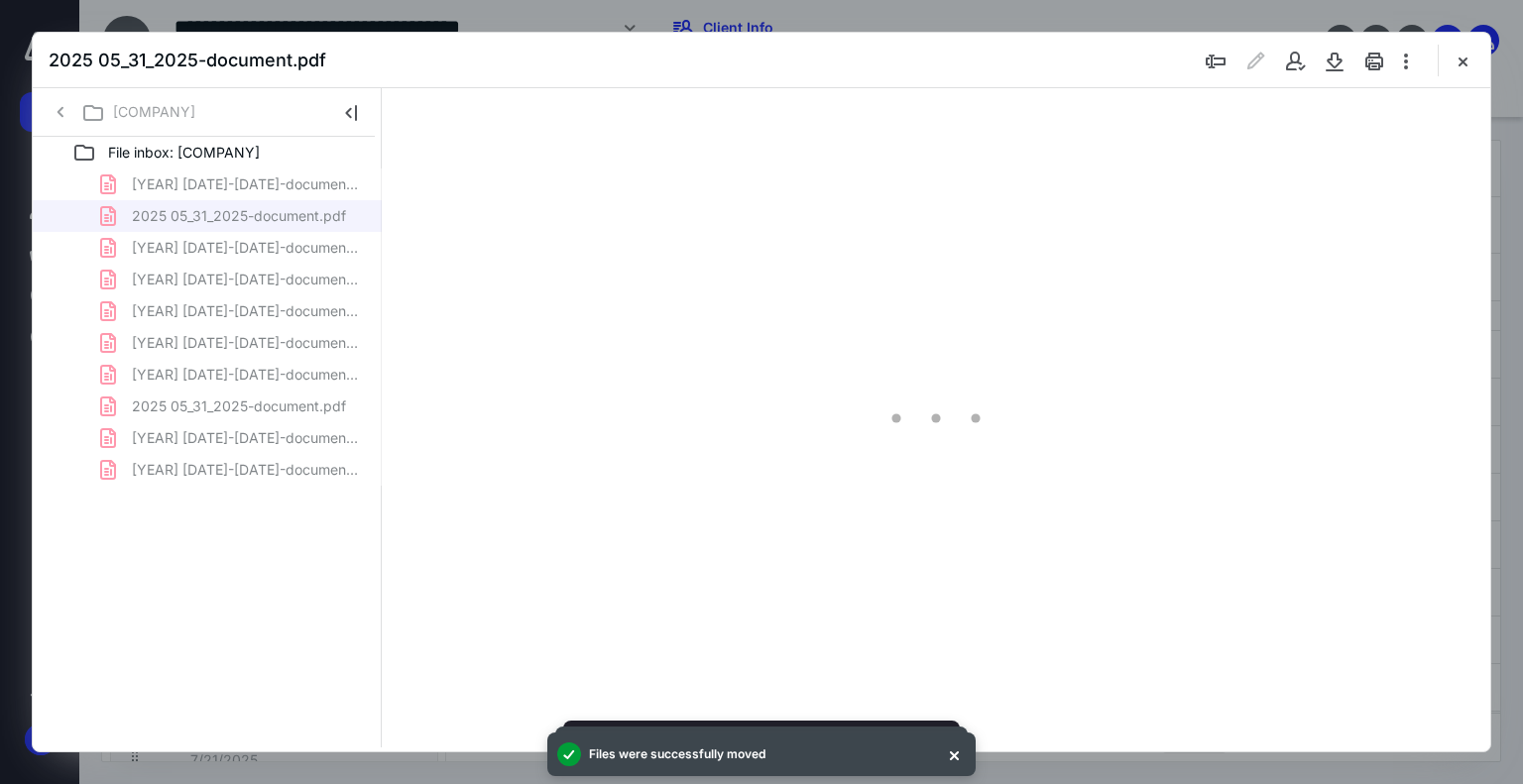 scroll, scrollTop: 78, scrollLeft: 0, axis: vertical 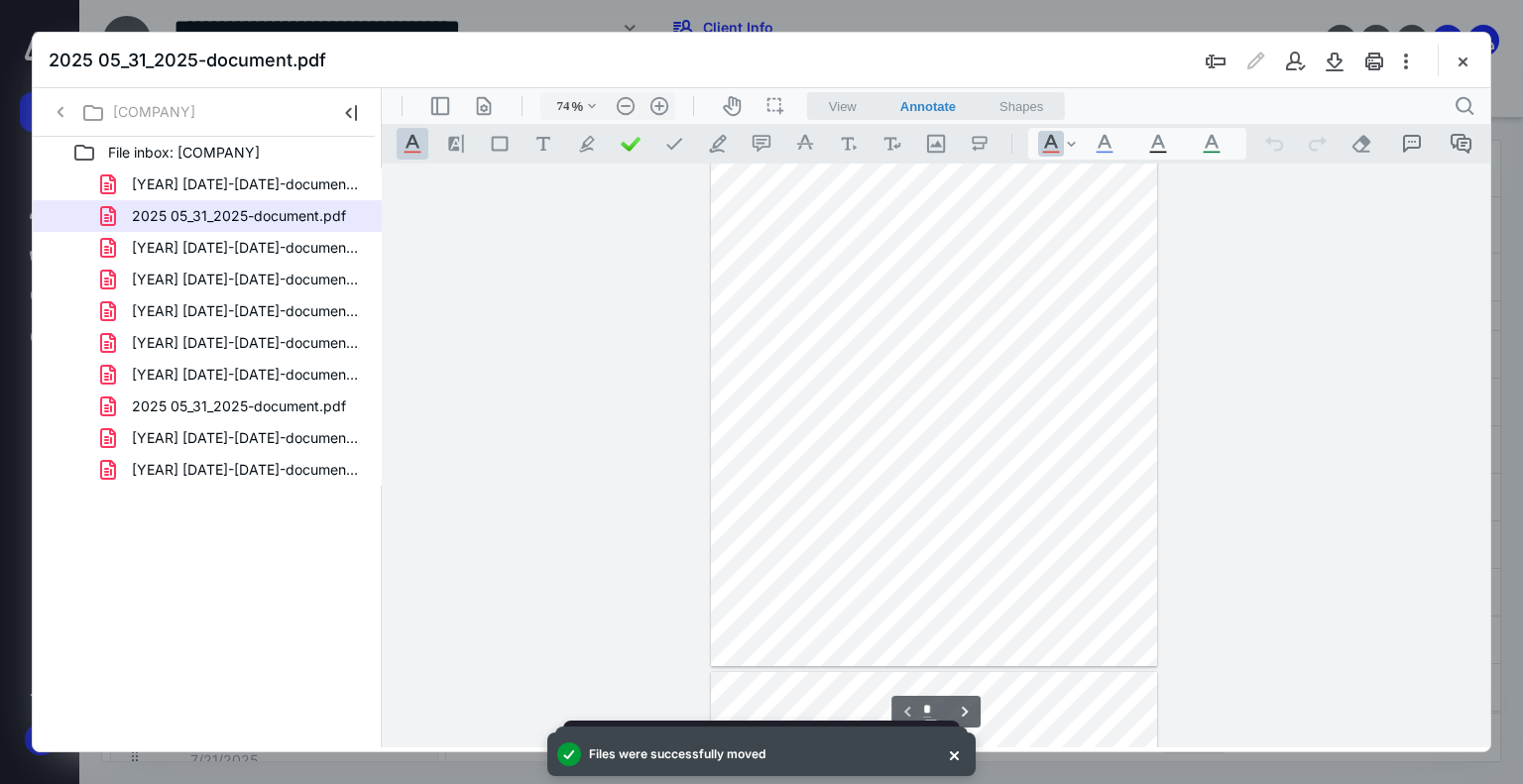 type on "*" 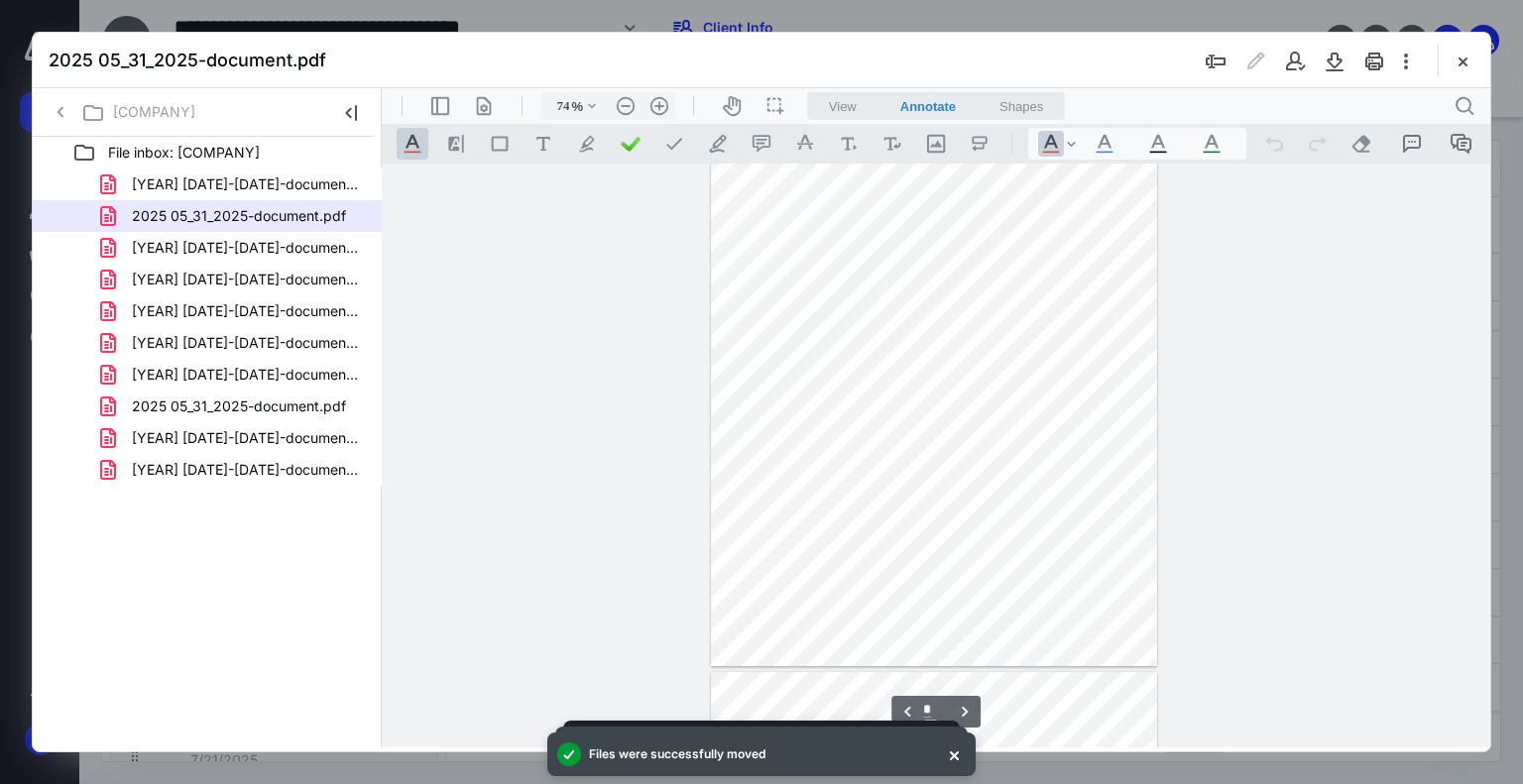 scroll, scrollTop: 475, scrollLeft: 0, axis: vertical 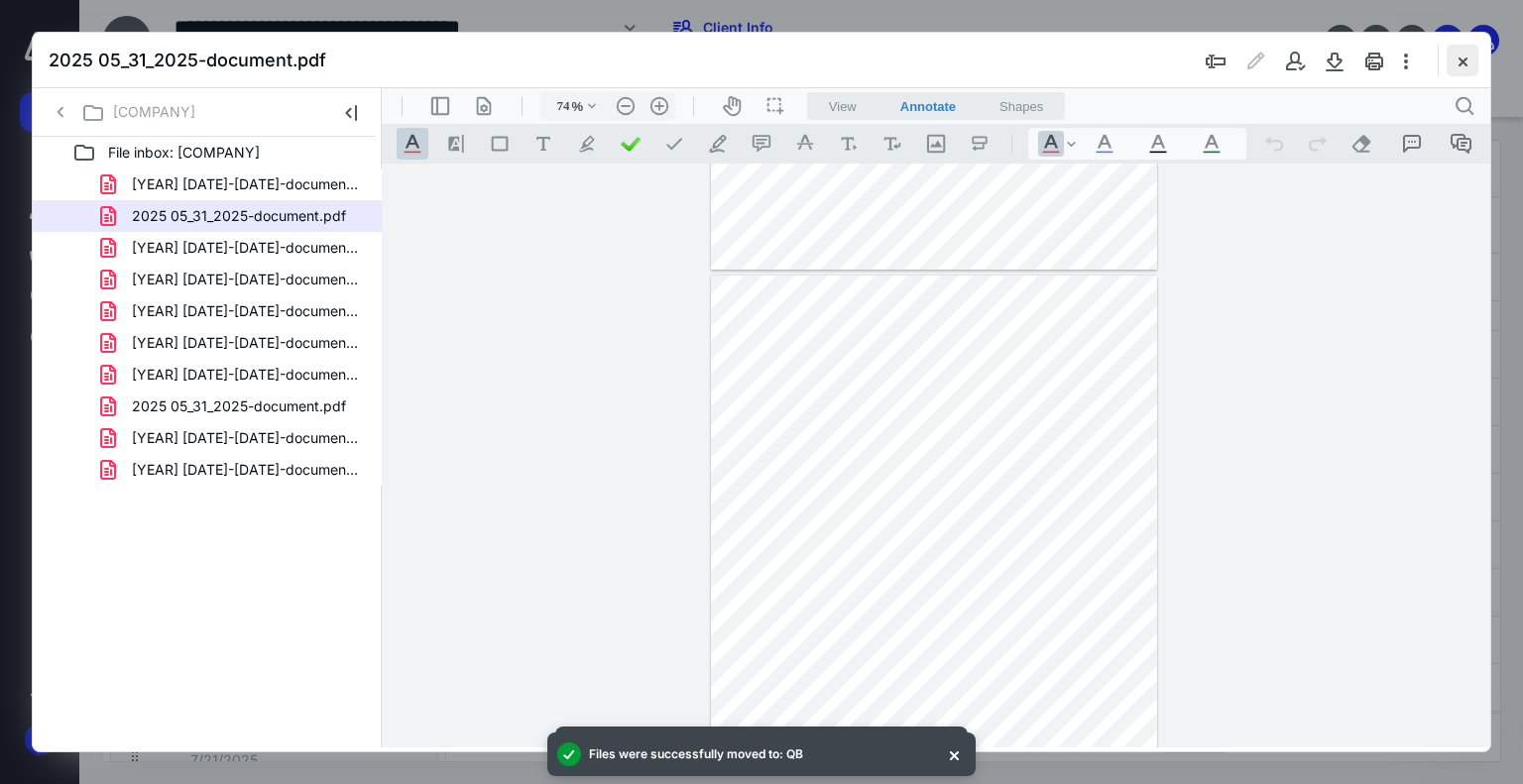click at bounding box center (1463, 60) 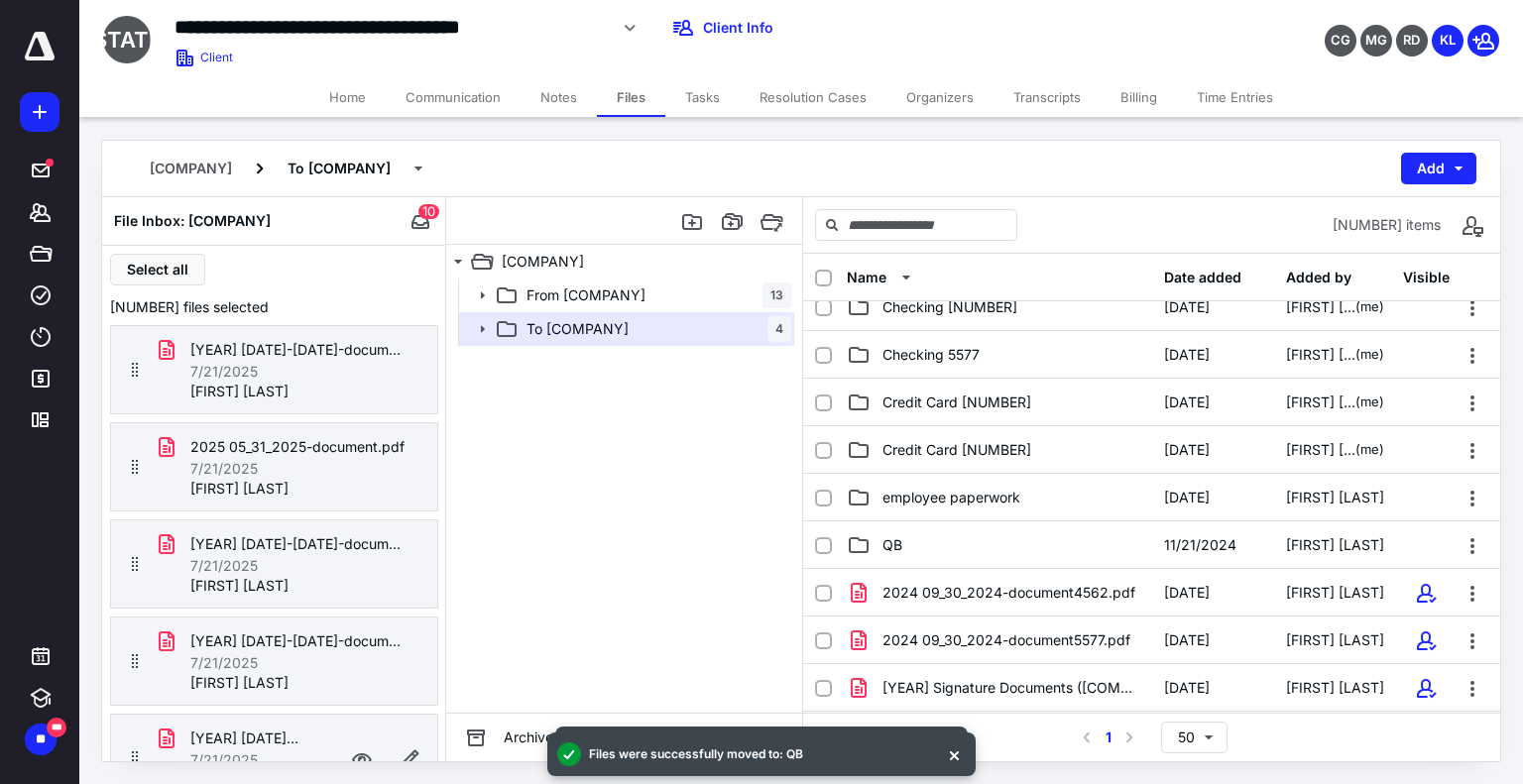 click on "[YEAR] [DATE]-[DATE]-document.pdf" at bounding box center (246, 738) 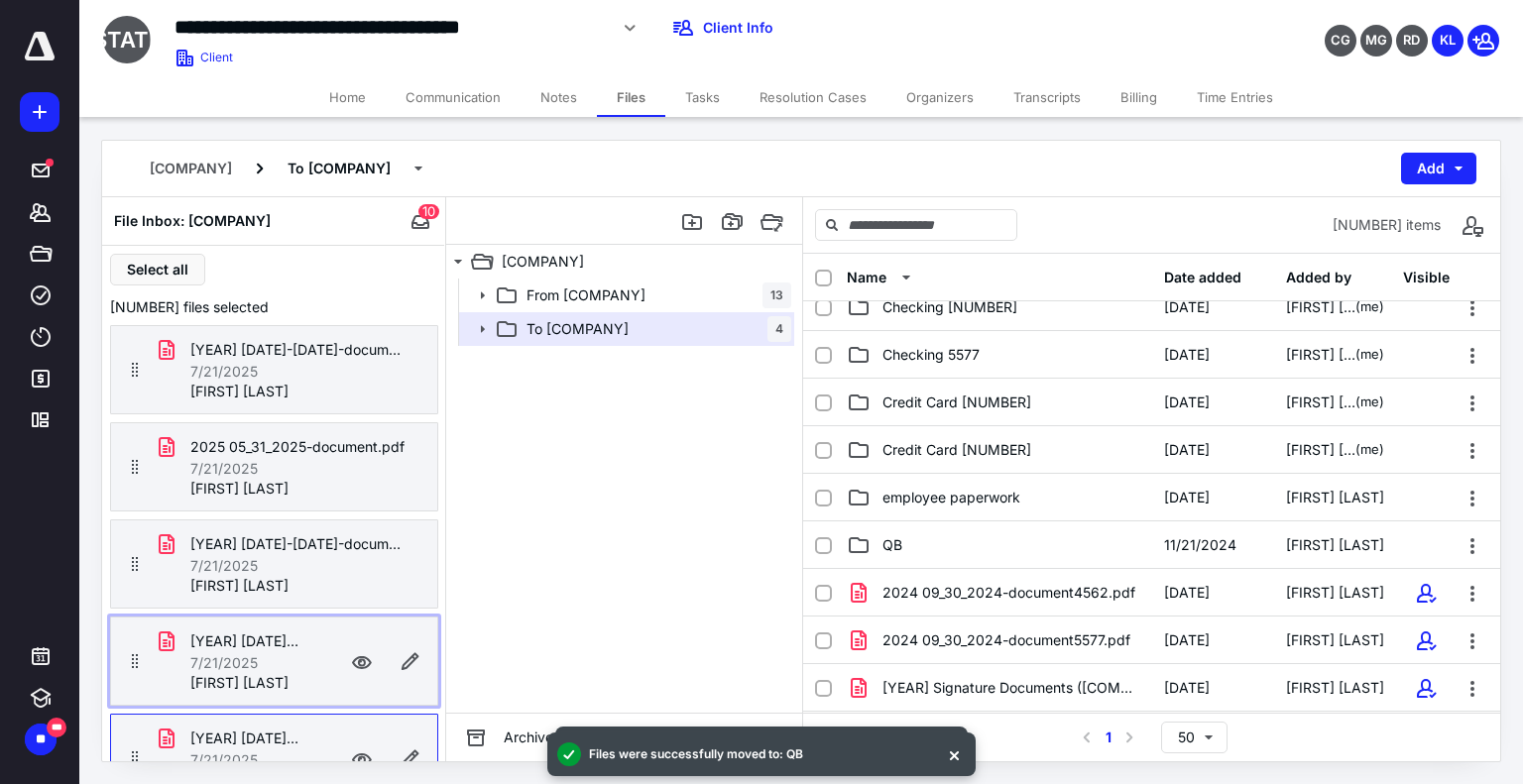 click on "7/21/2025" at bounding box center [246, 663] 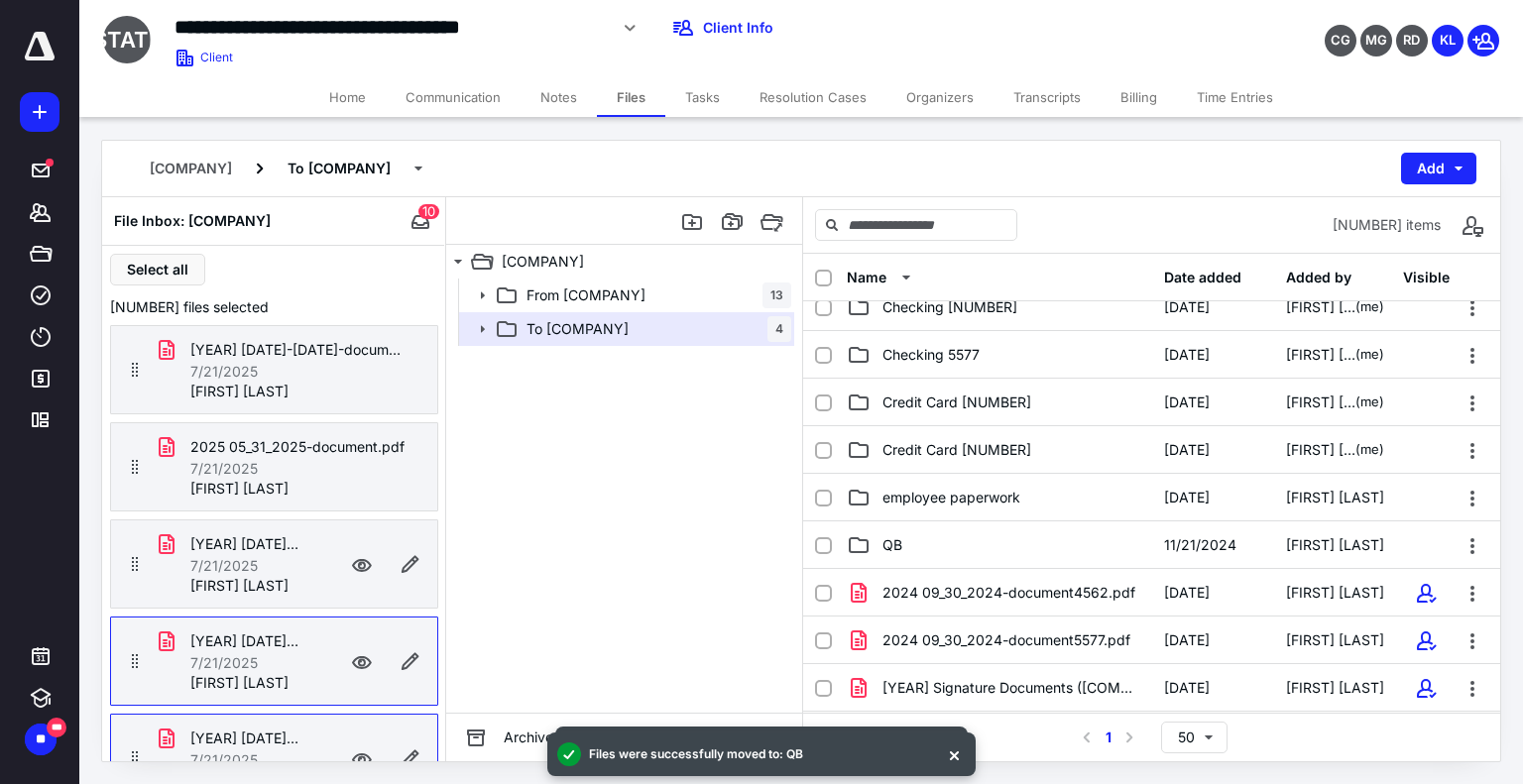 click on "[YEAR] [DATE]-[DATE]-document.pdf" at bounding box center [234, 544] 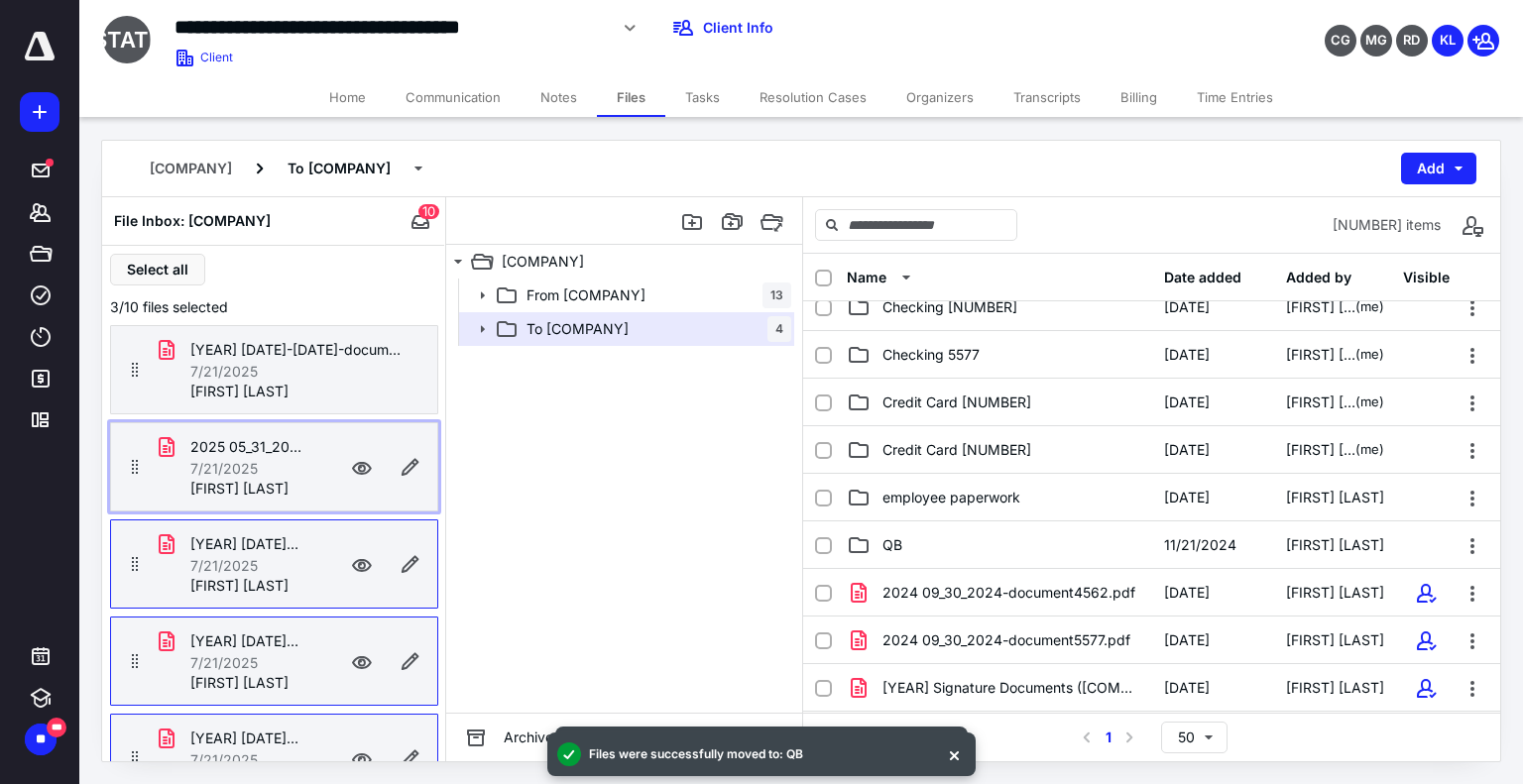 click on "[FIRST] [LAST]" at bounding box center (239, 489) 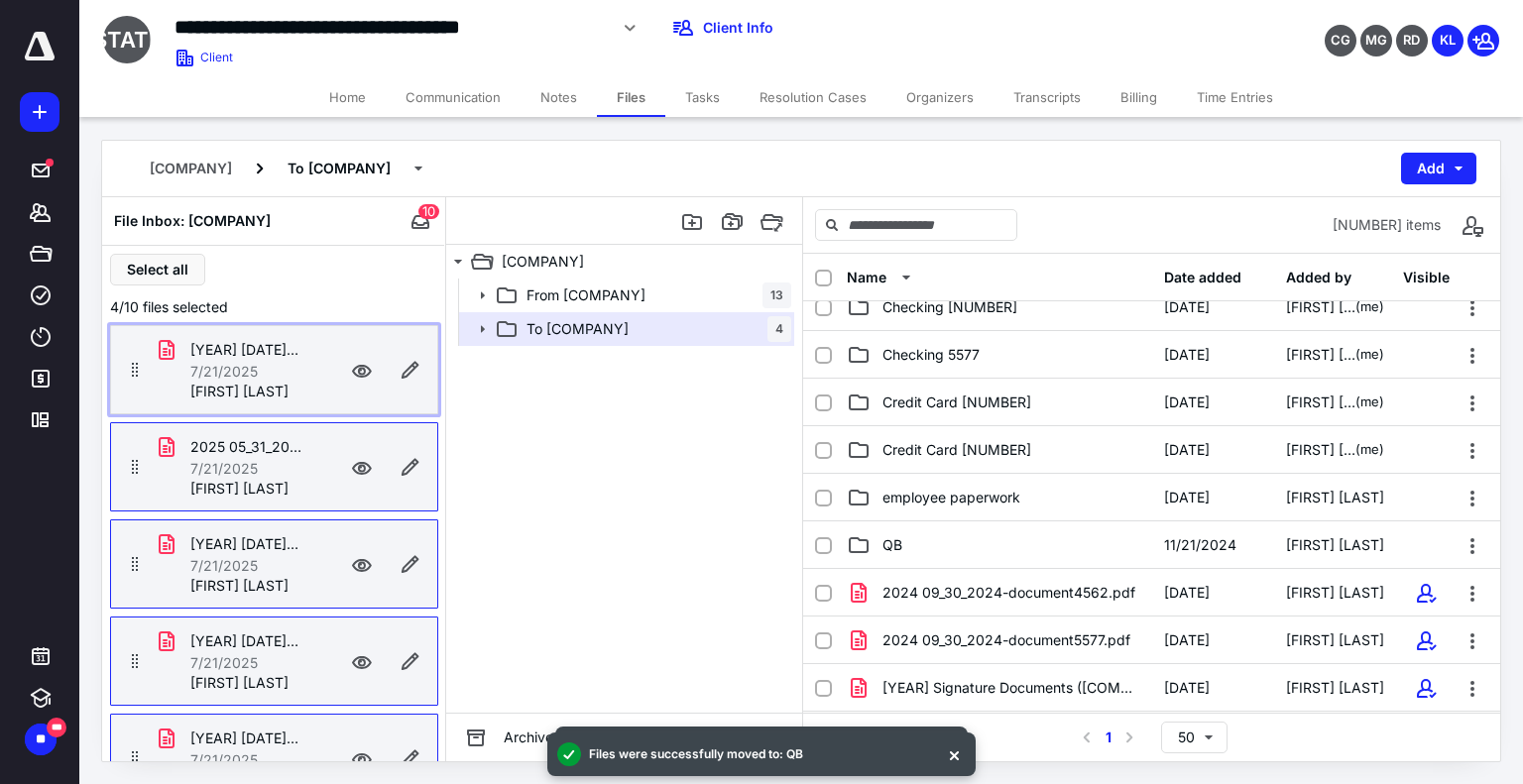 click on "7/21/2025" at bounding box center [224, 372] 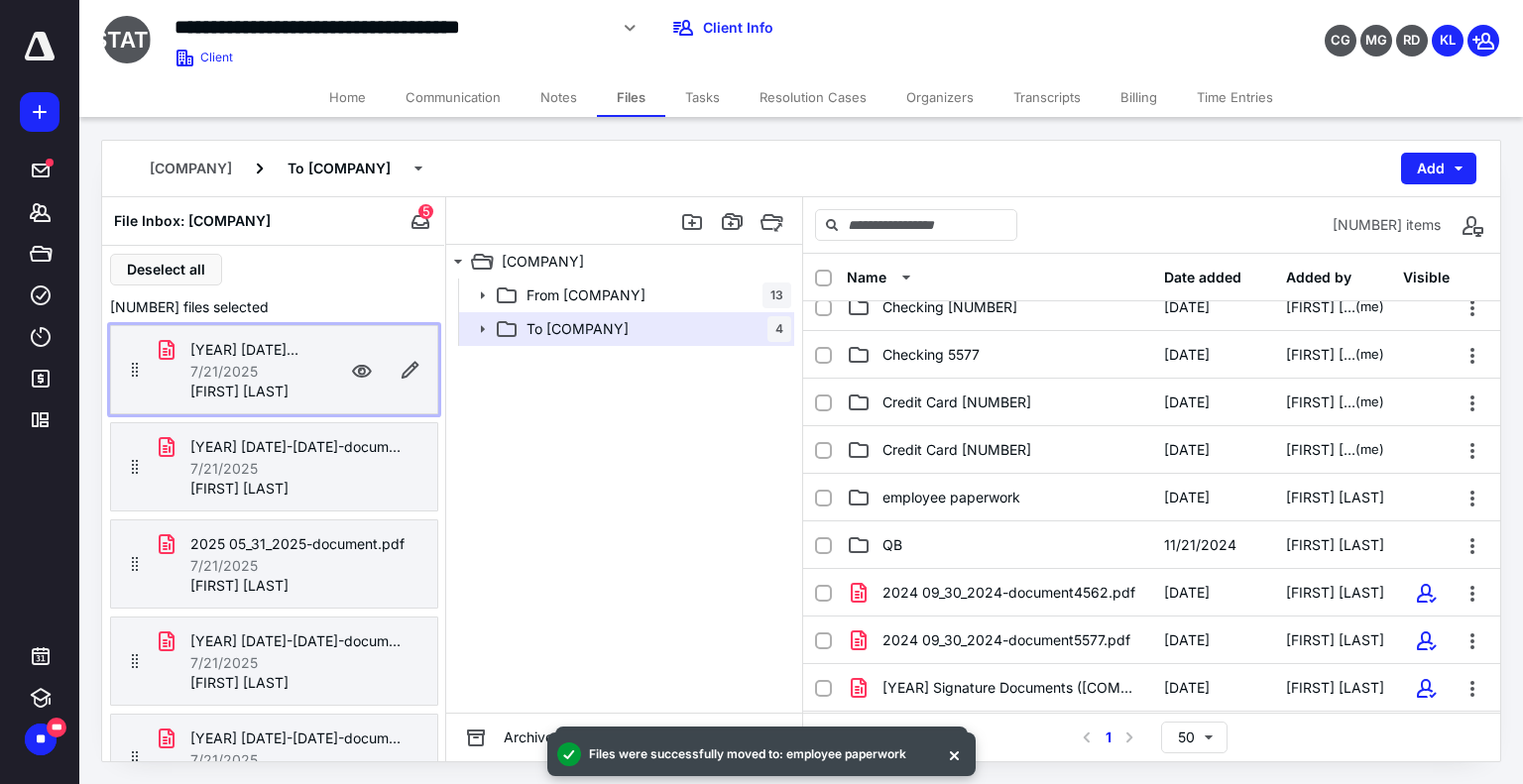click on "7/21/2025" at bounding box center (224, 372) 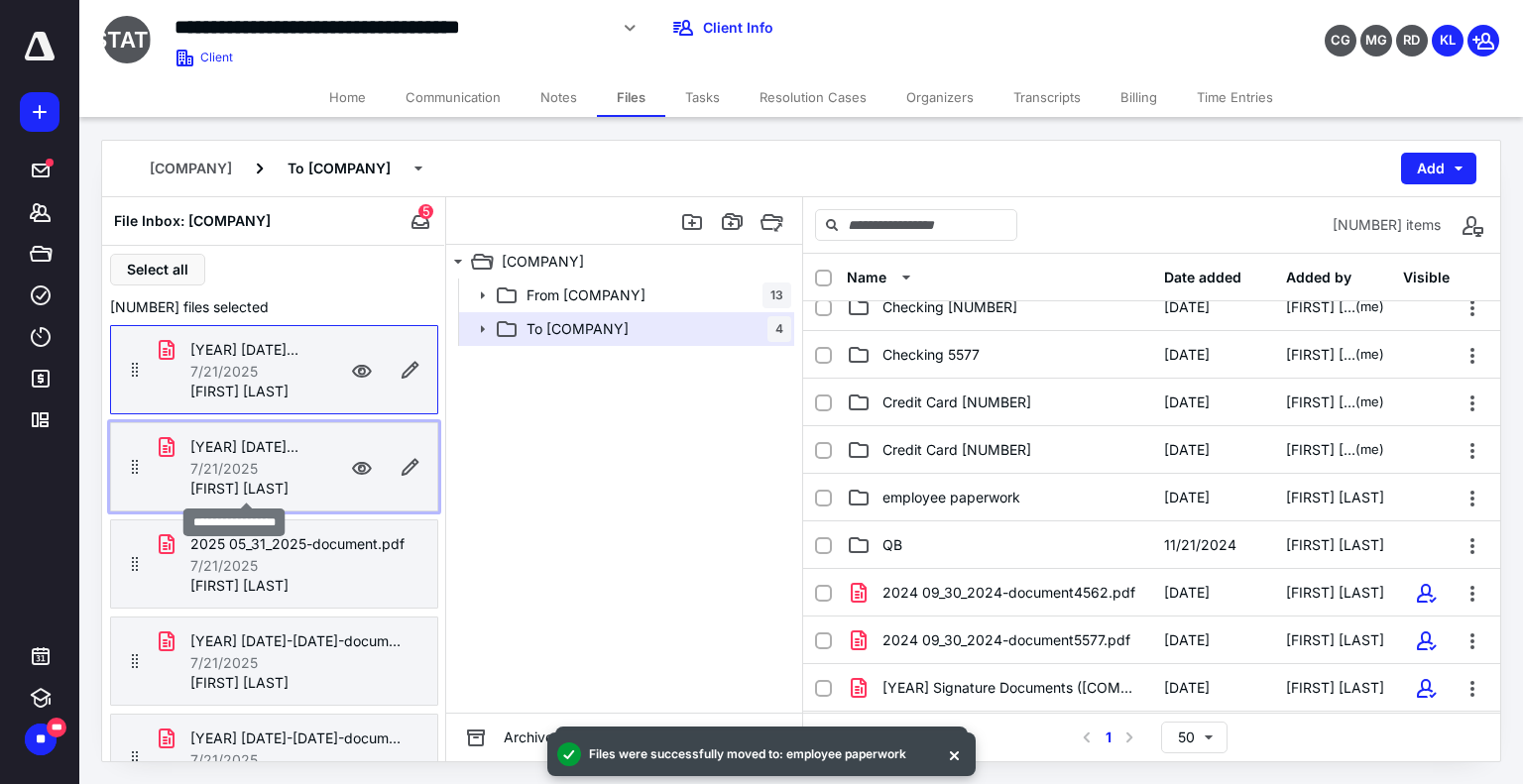 click on "[FIRST] [LAST]" at bounding box center (239, 489) 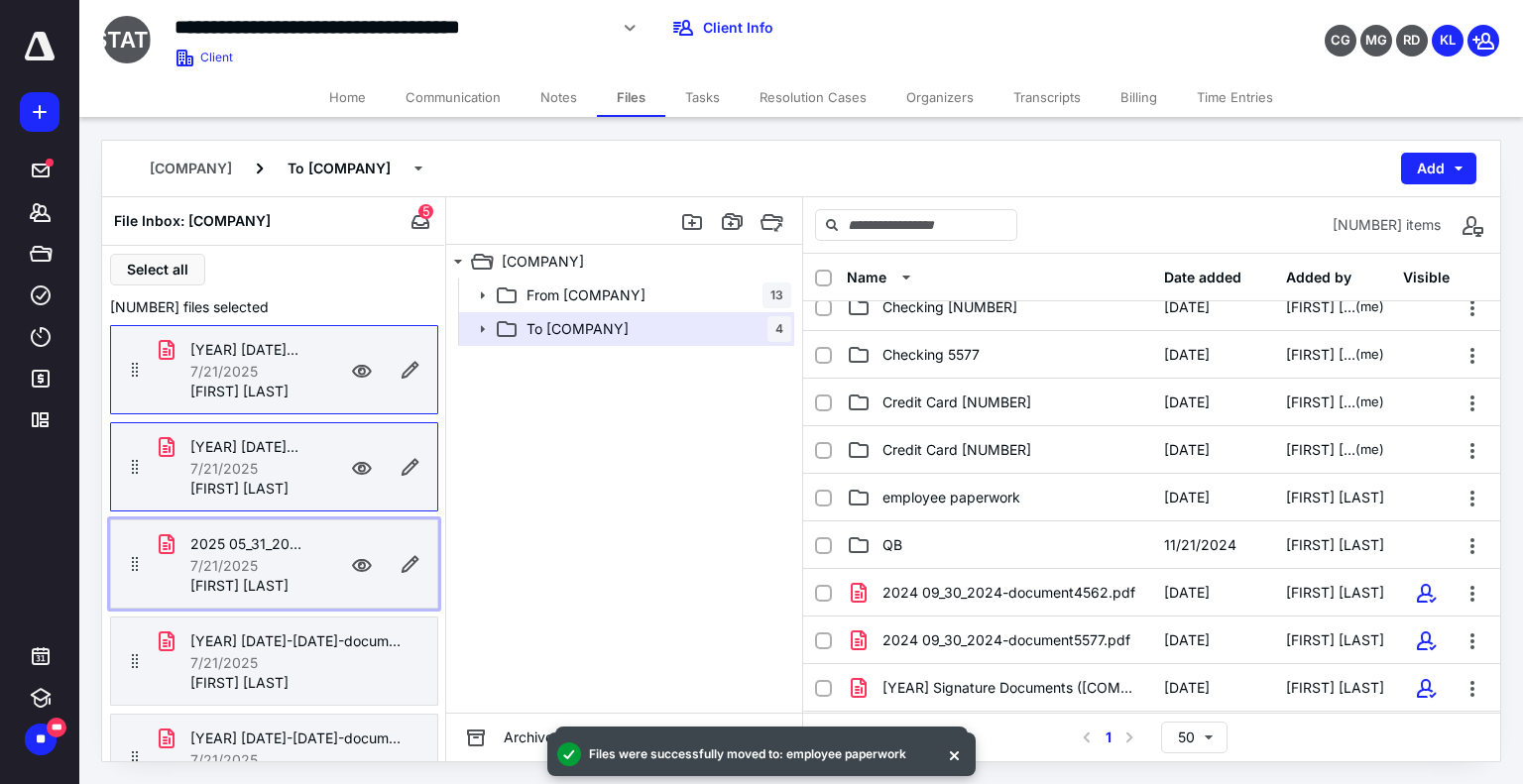 click on "7/21/2025" at bounding box center [246, 566] 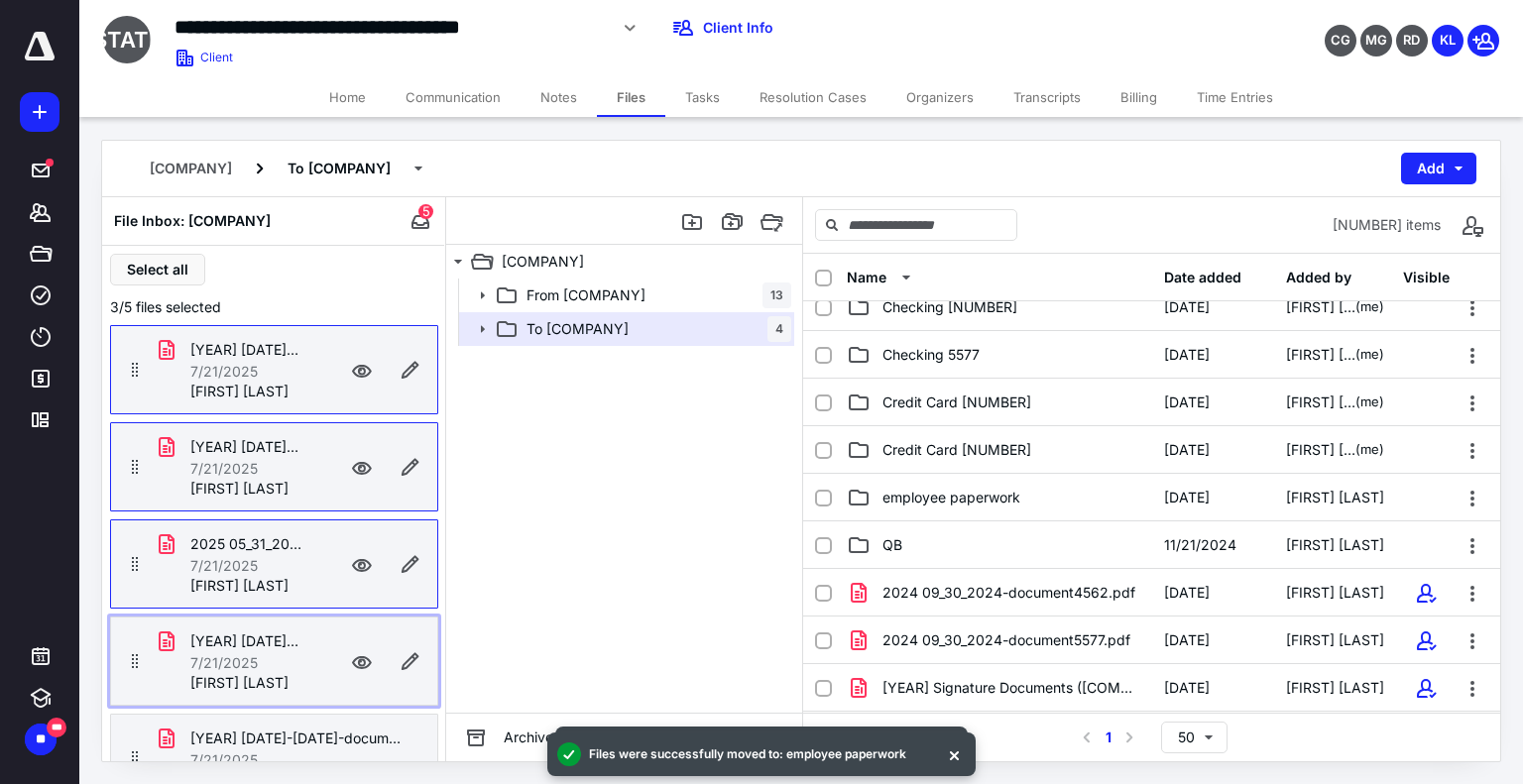 click on "7/21/2025" at bounding box center (246, 663) 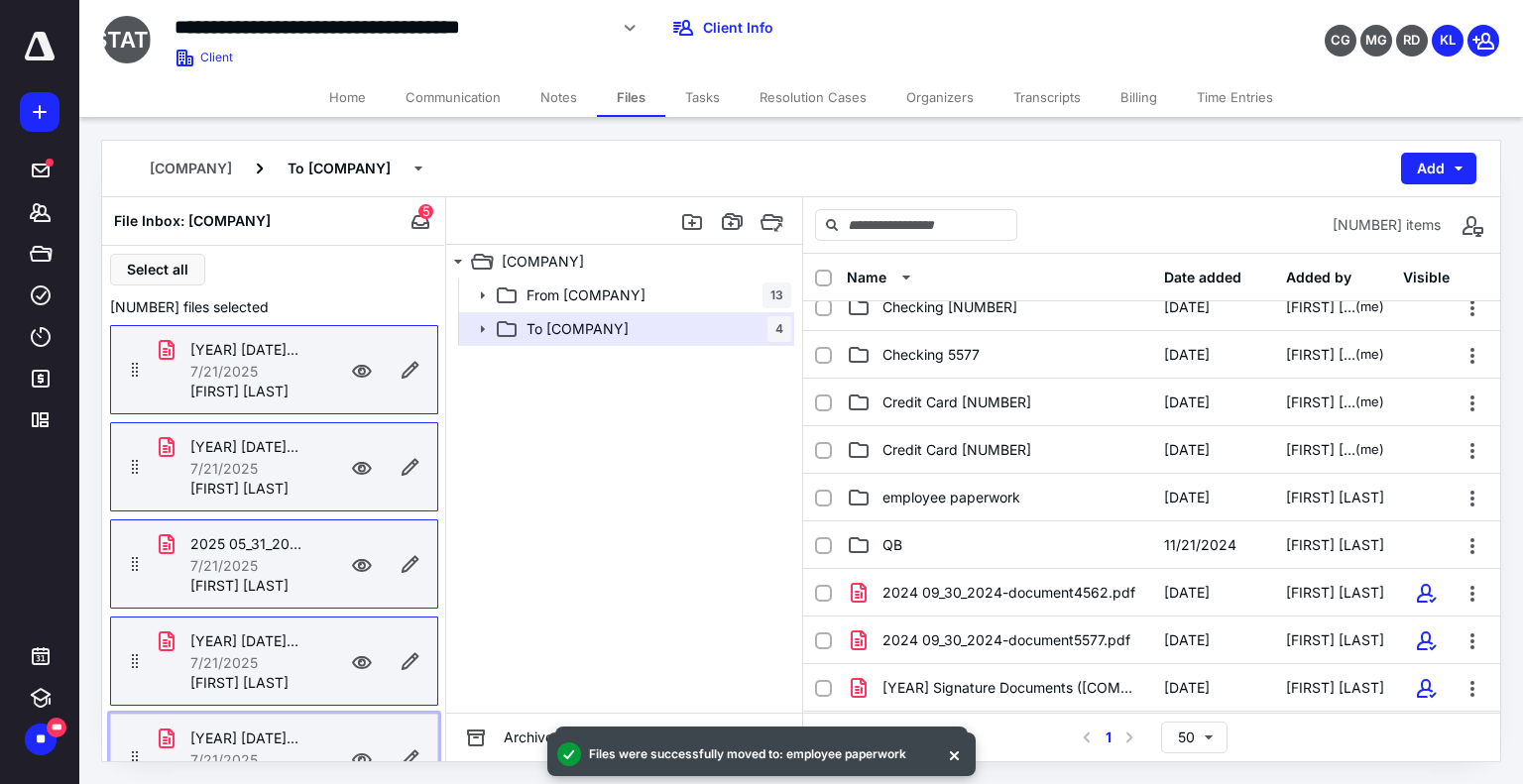 click on "[YEAR] [DATE]-[DATE]-document.pdf" at bounding box center [246, 738] 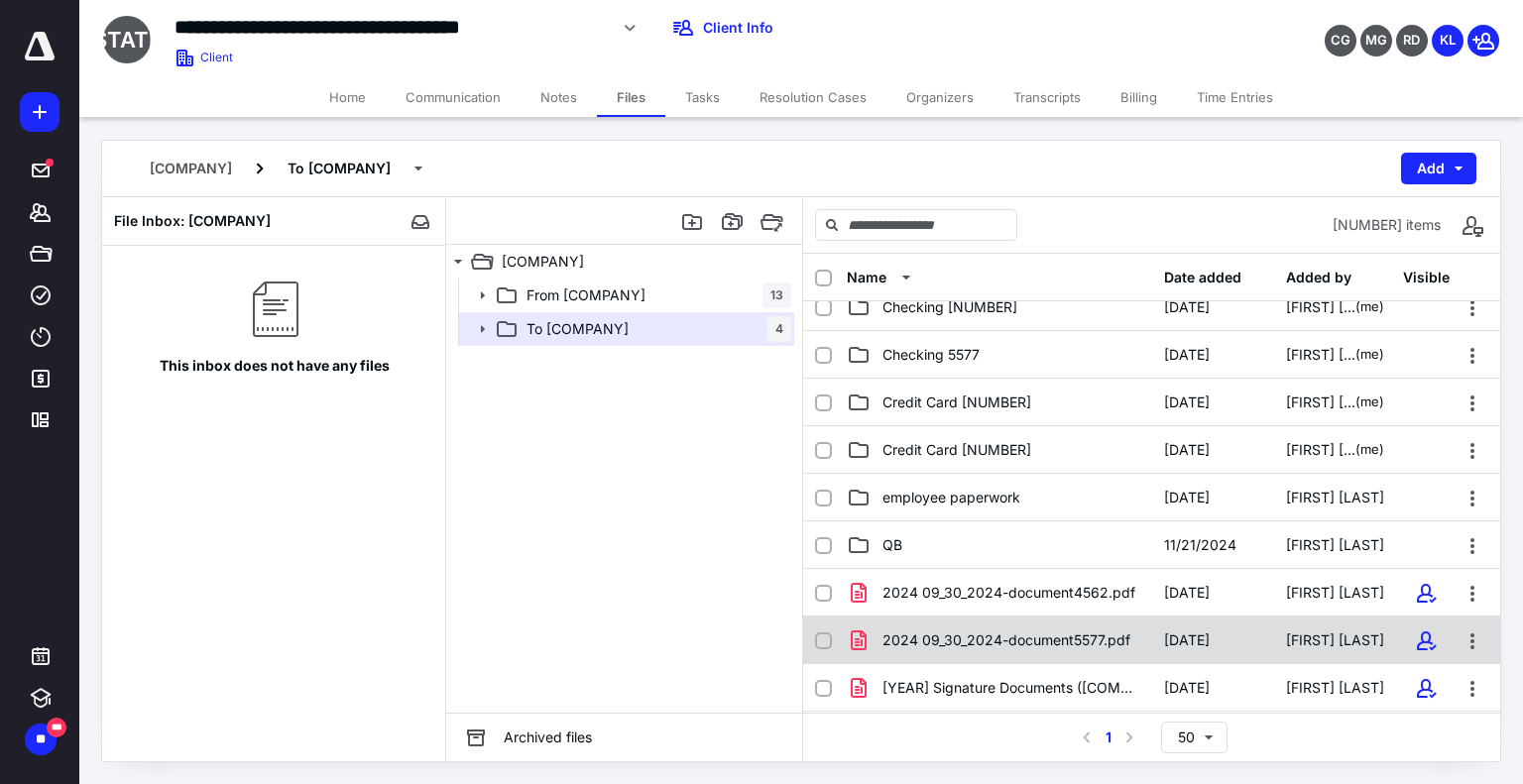 scroll, scrollTop: 0, scrollLeft: 0, axis: both 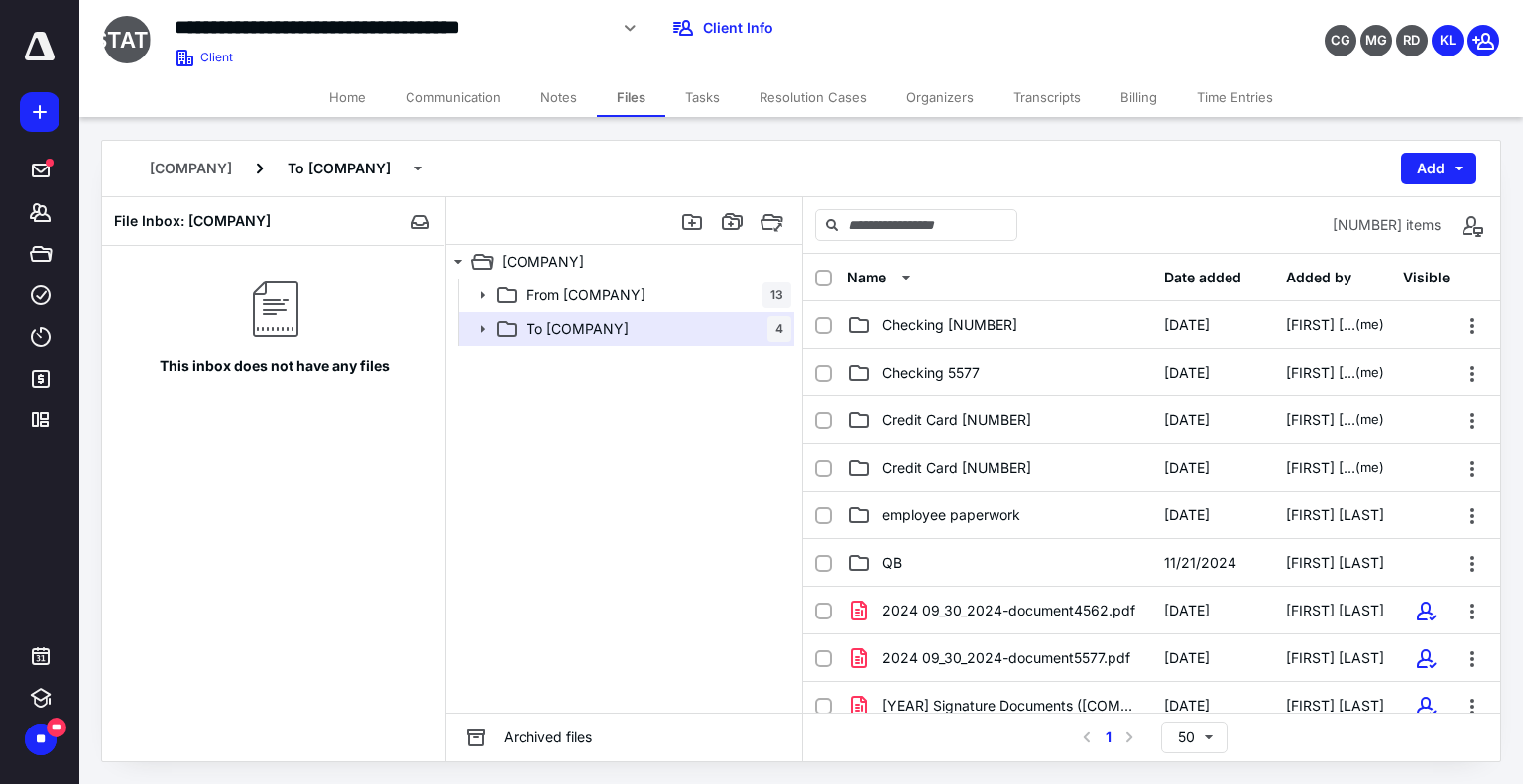 click at bounding box center (40, 47) 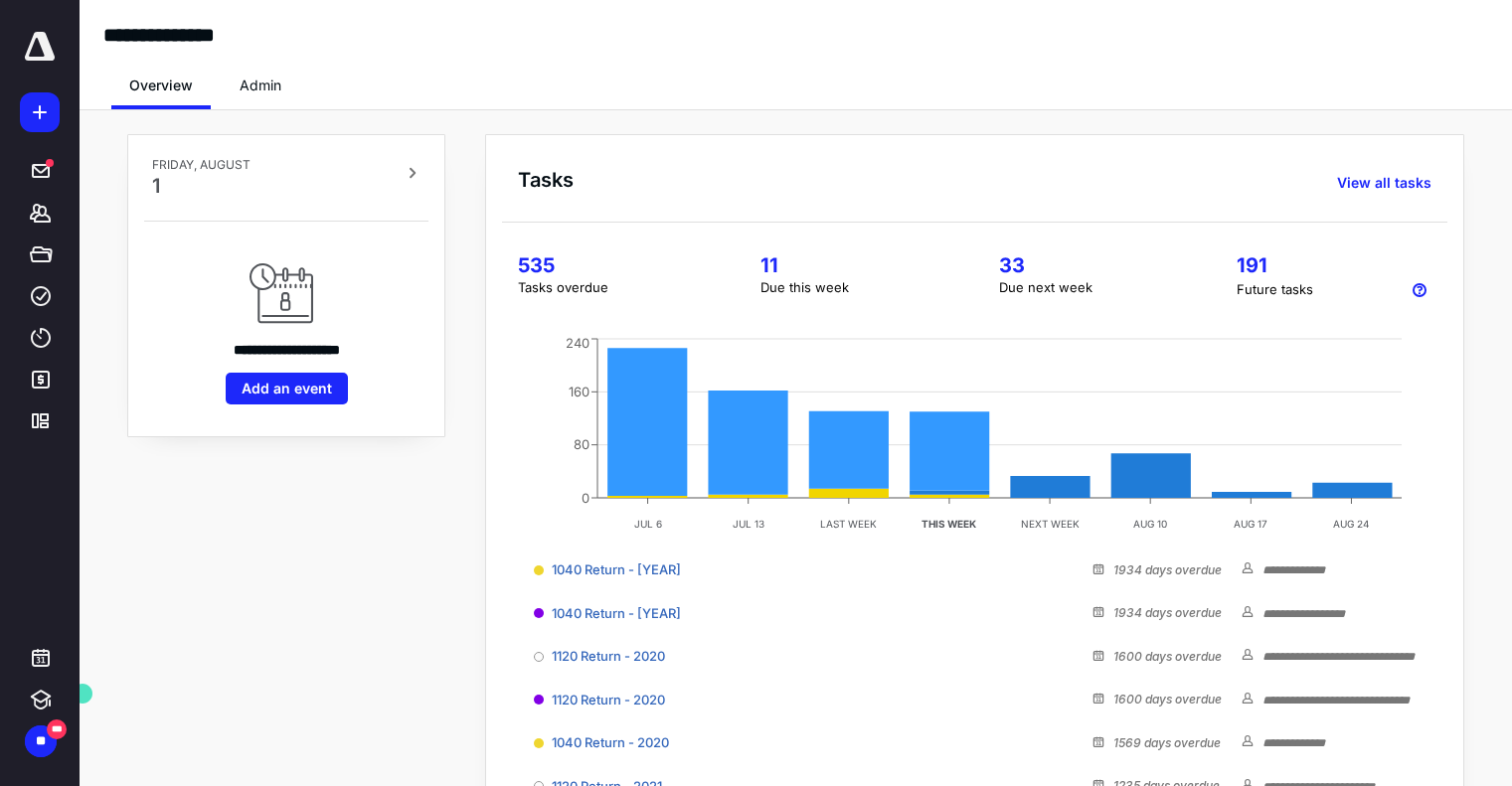 click on "11" at bounding box center [855, 265] 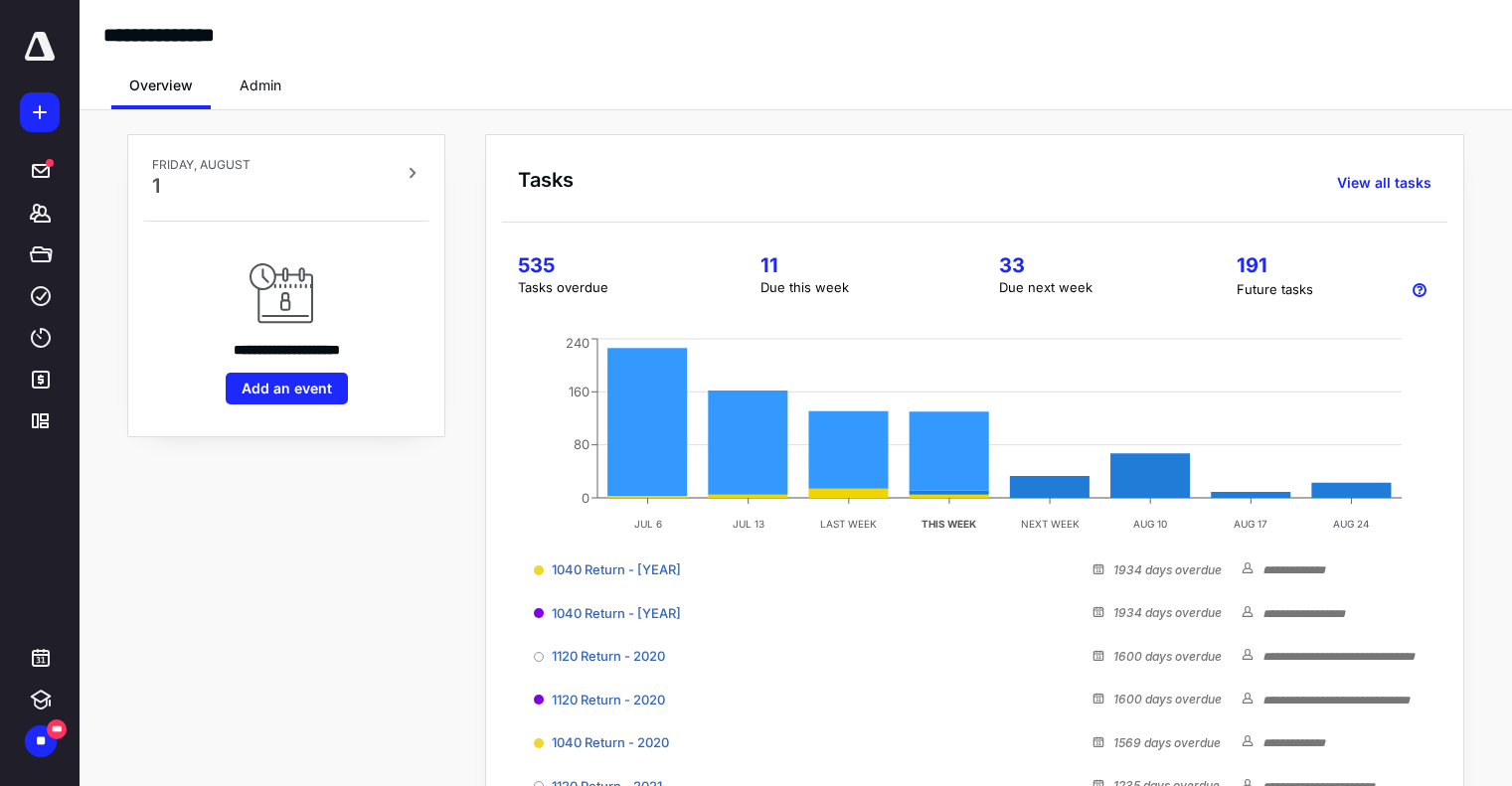 click on "33" at bounding box center [1093, 265] 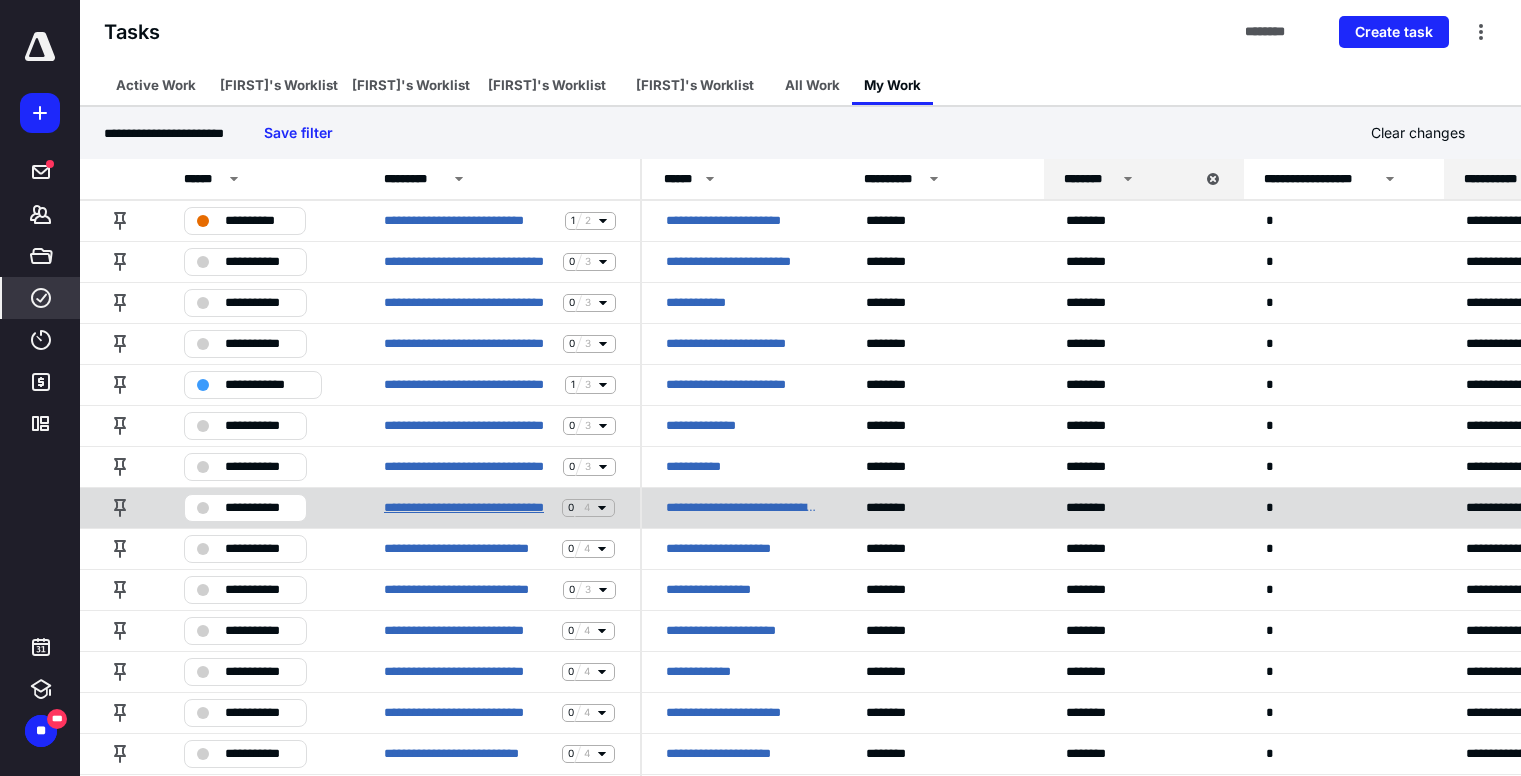 click on "**********" at bounding box center [469, 508] 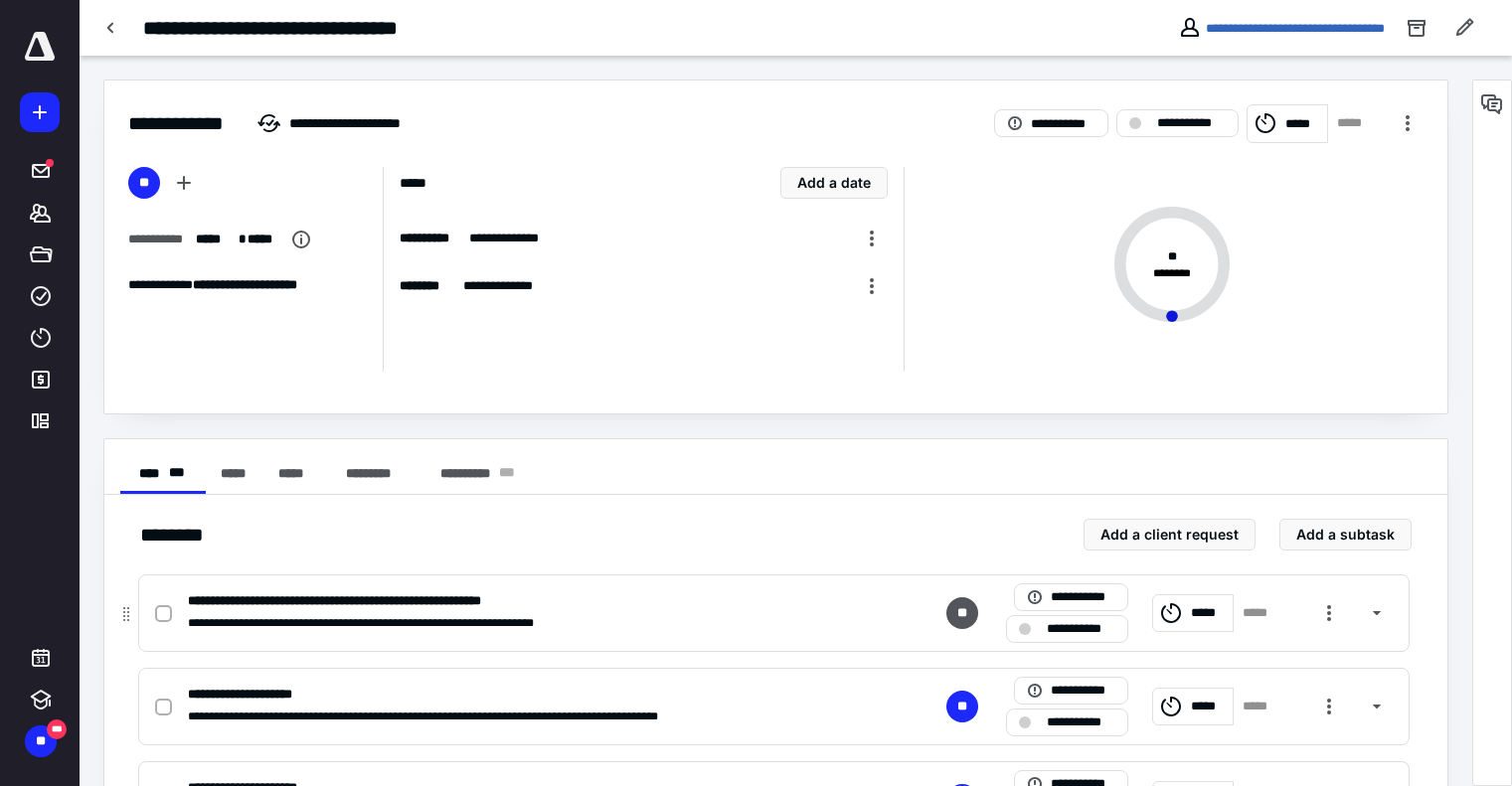 click 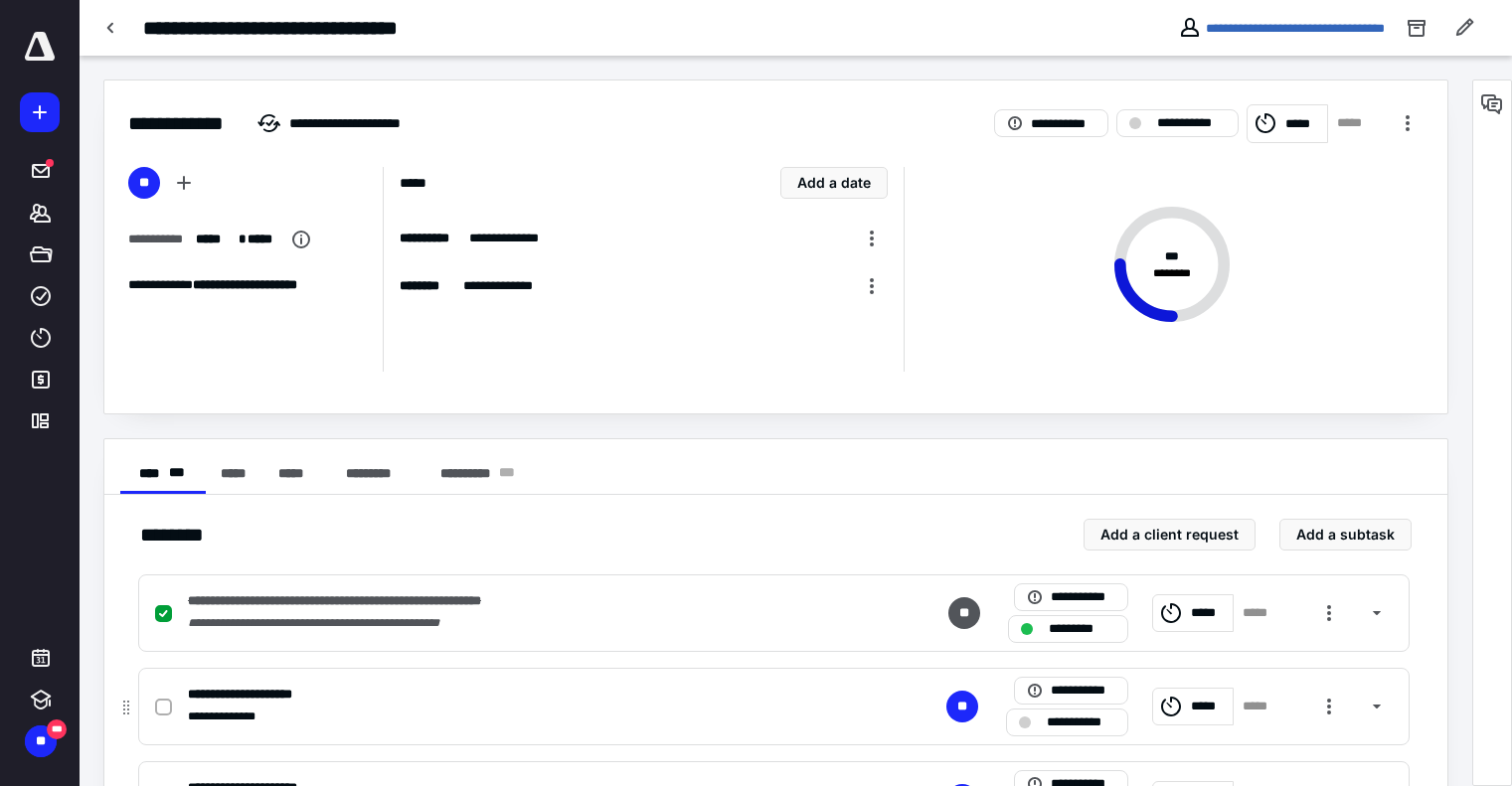 click on "*****" at bounding box center [1209, 707] 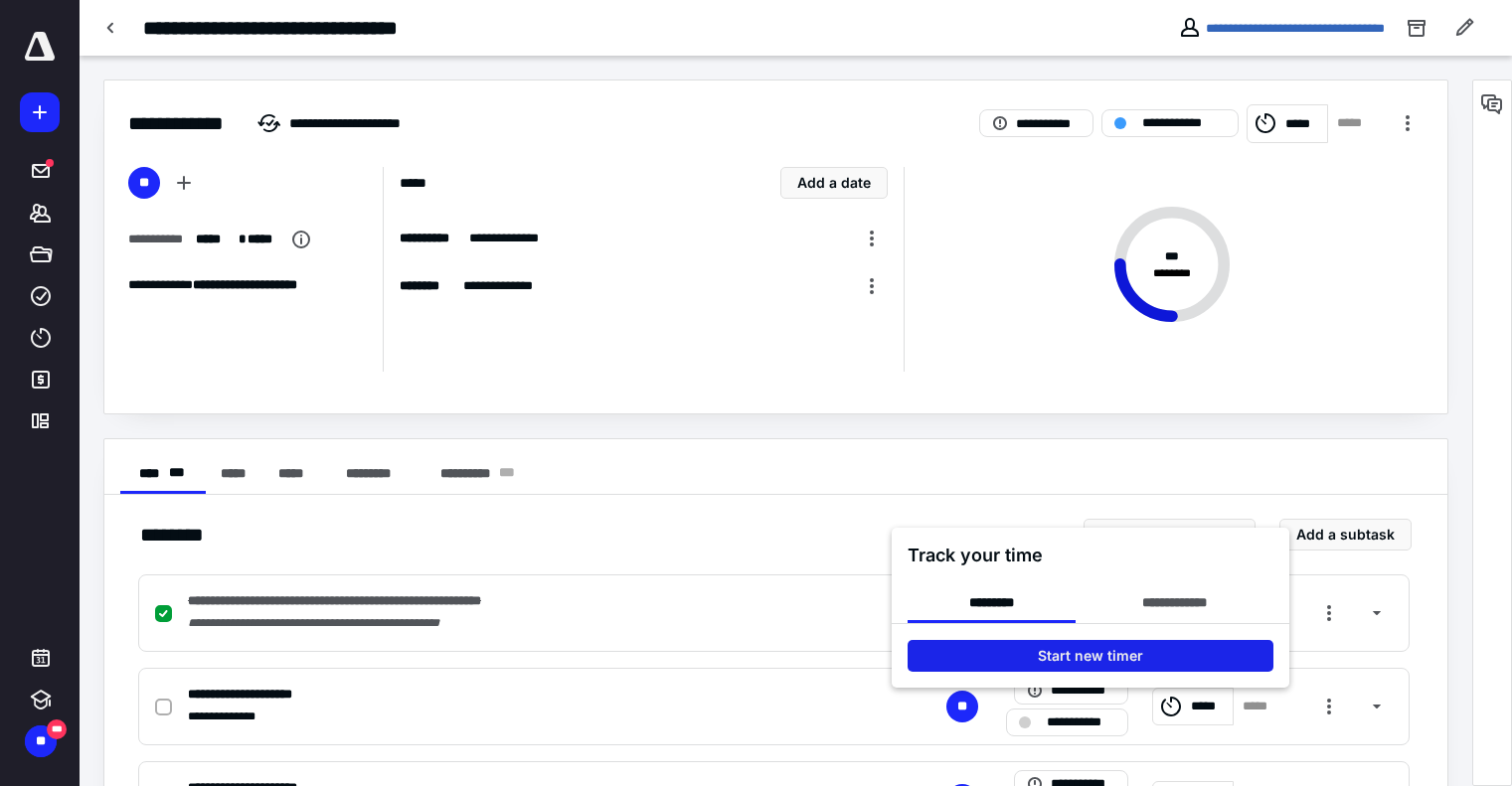 click on "Start new timer" at bounding box center (1091, 656) 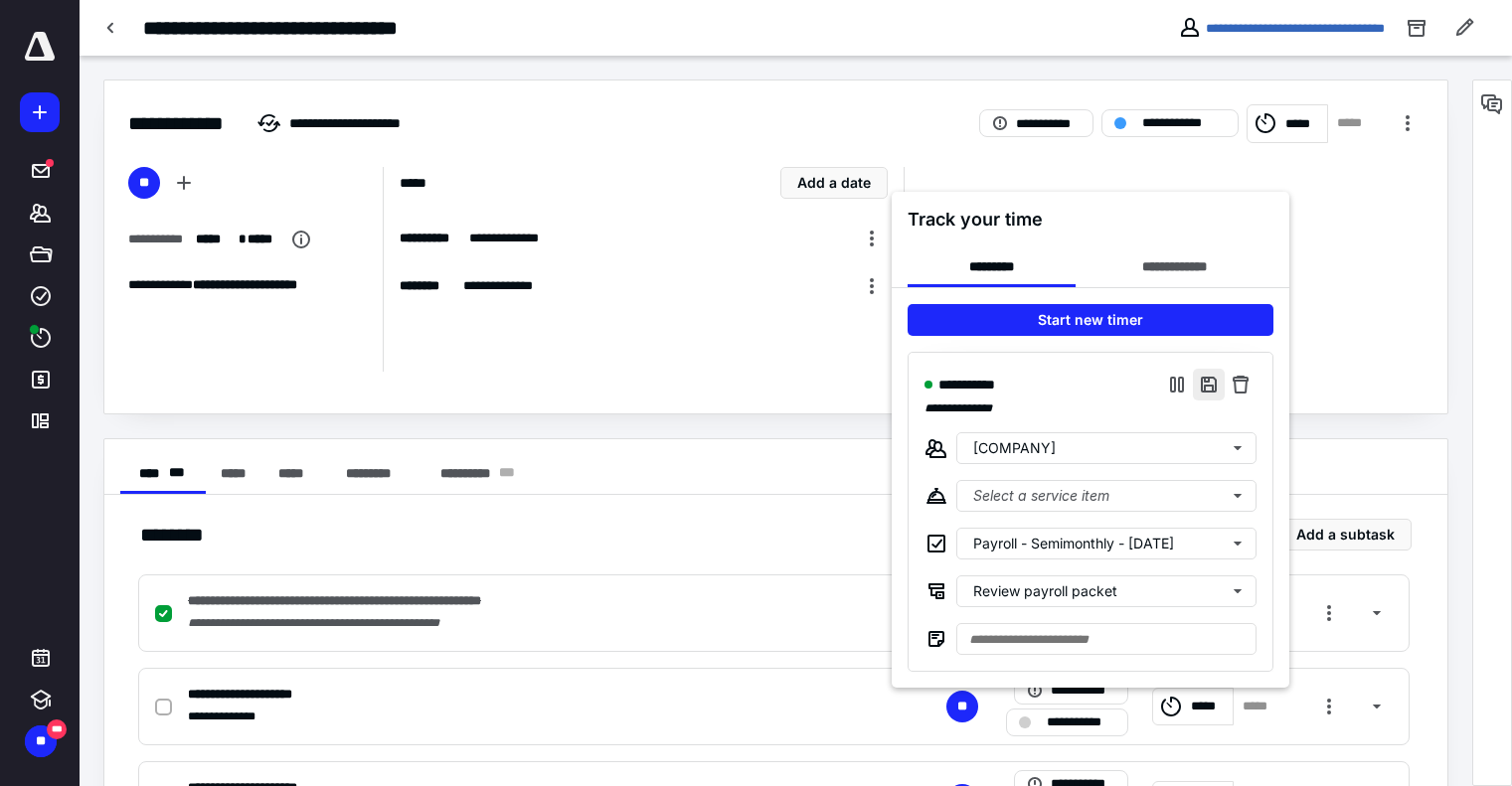 click at bounding box center (1209, 385) 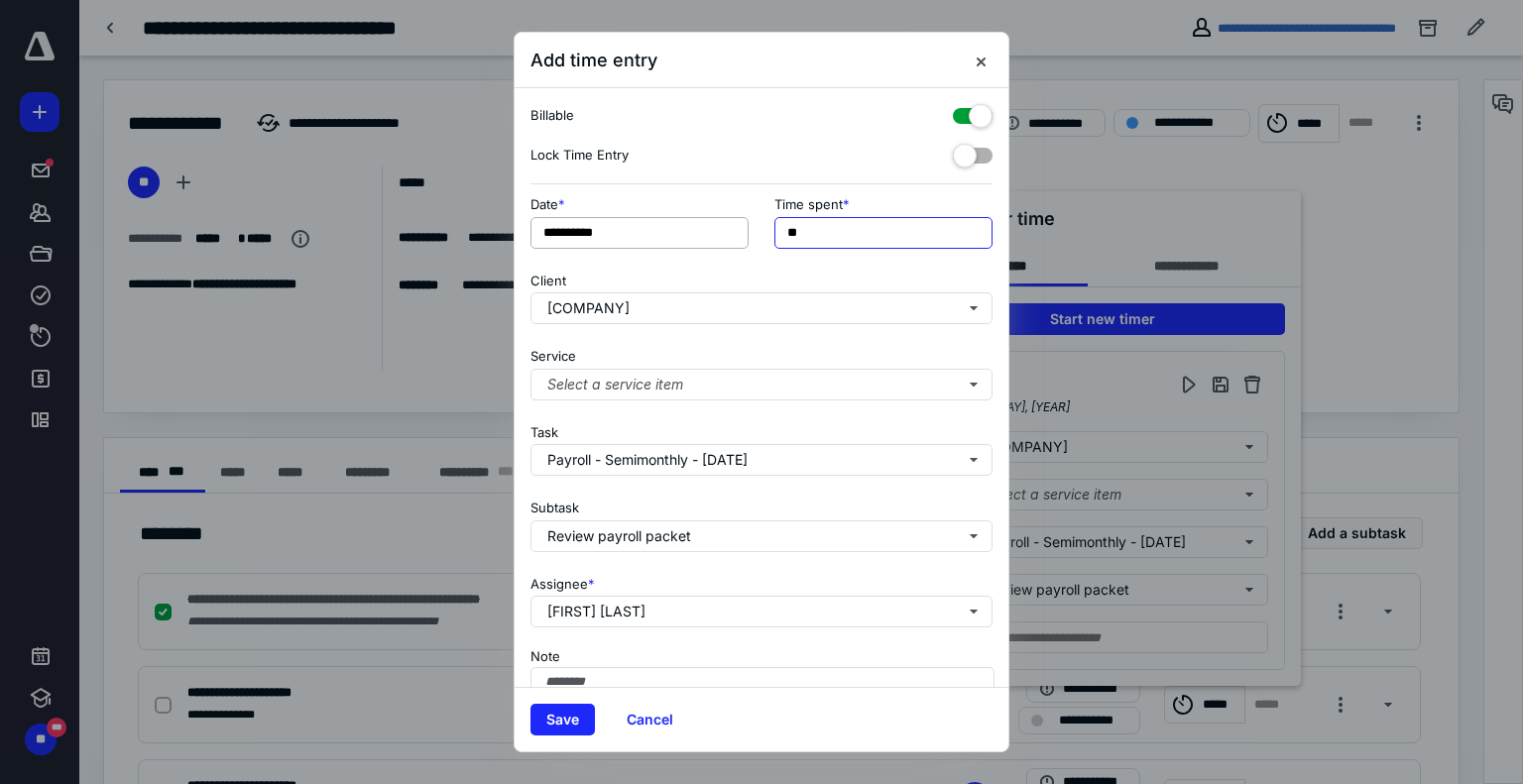 drag, startPoint x: 814, startPoint y: 238, endPoint x: 691, endPoint y: 234, distance: 123.065 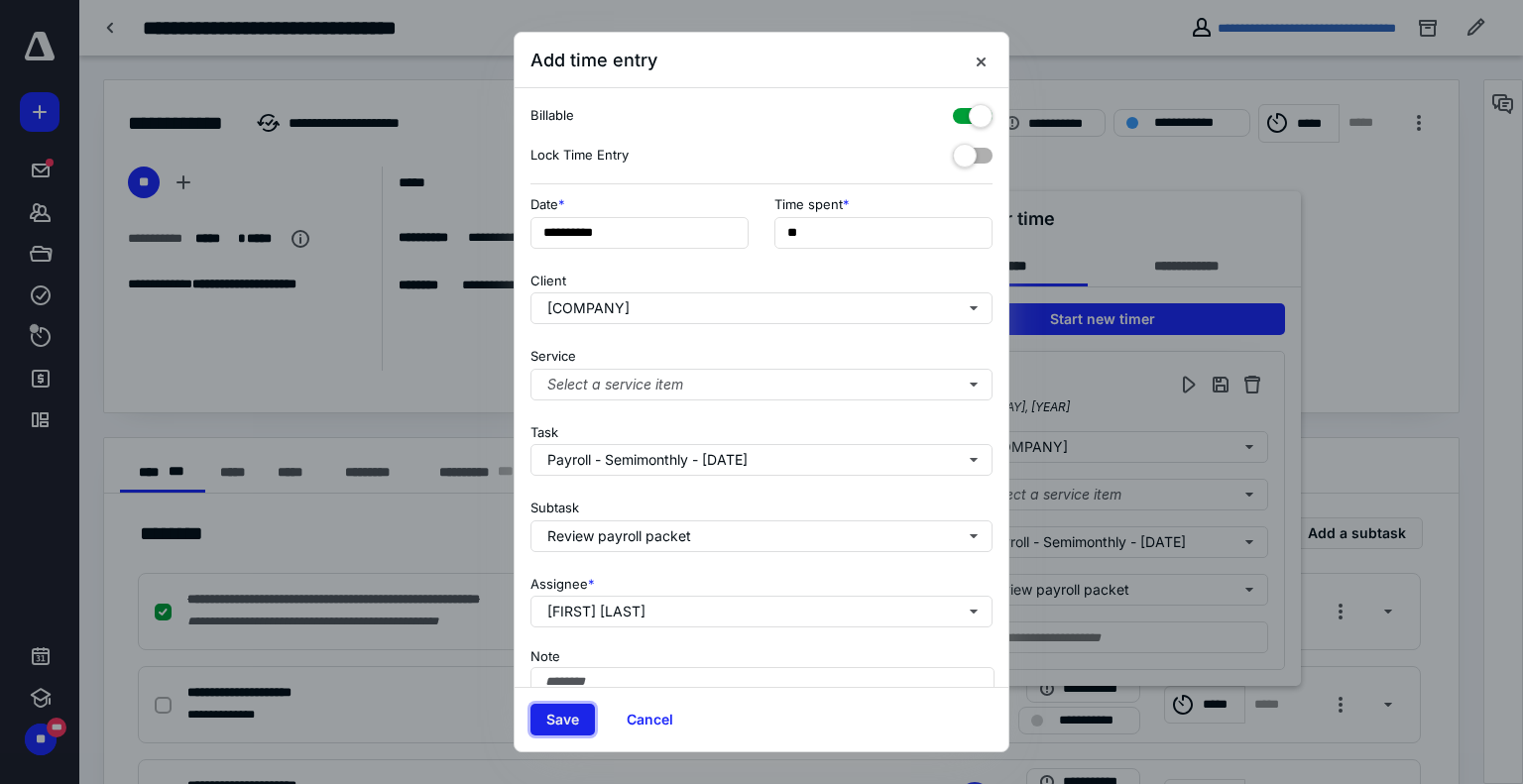 type on "***" 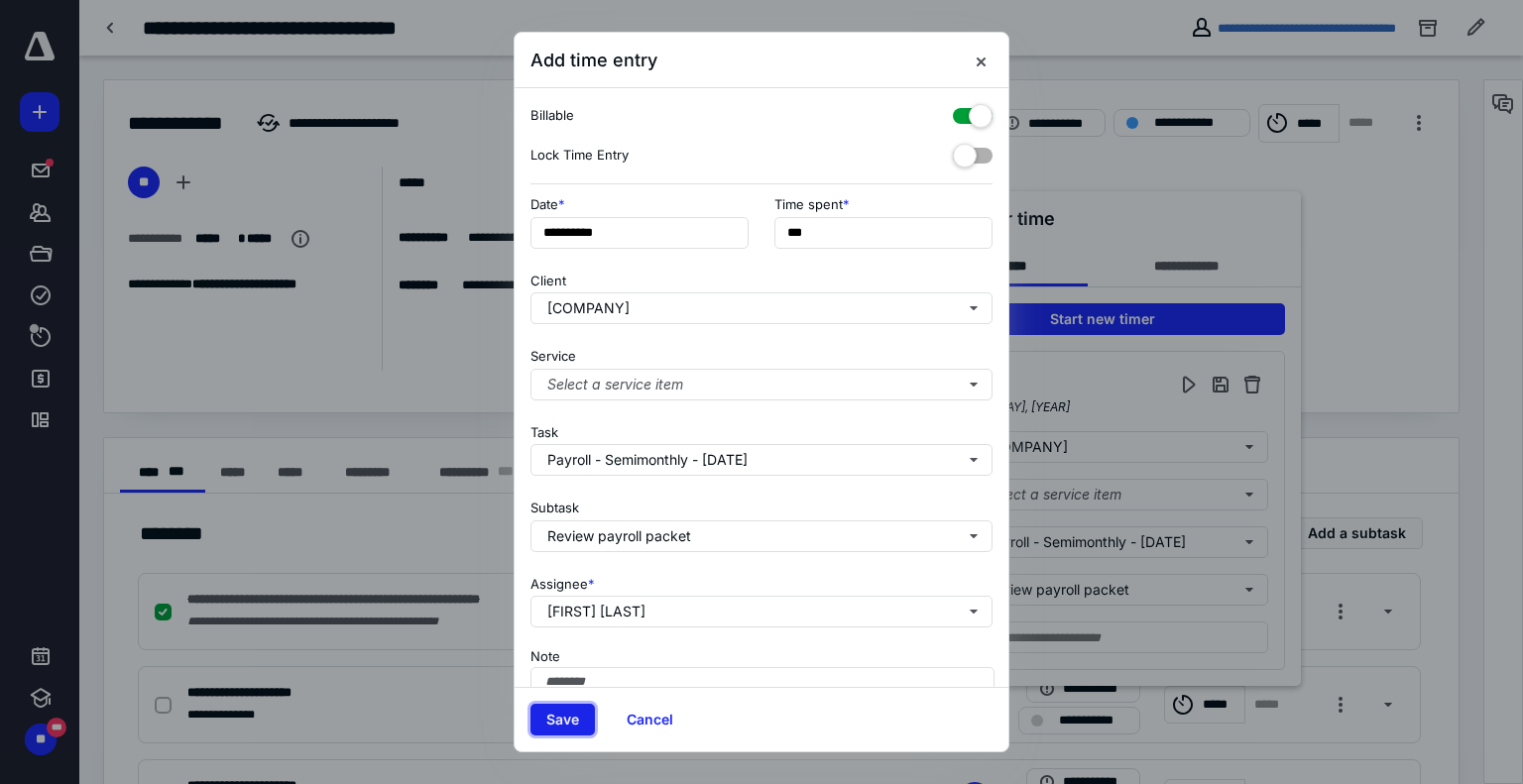 drag, startPoint x: 565, startPoint y: 714, endPoint x: 576, endPoint y: 721, distance: 13.038405 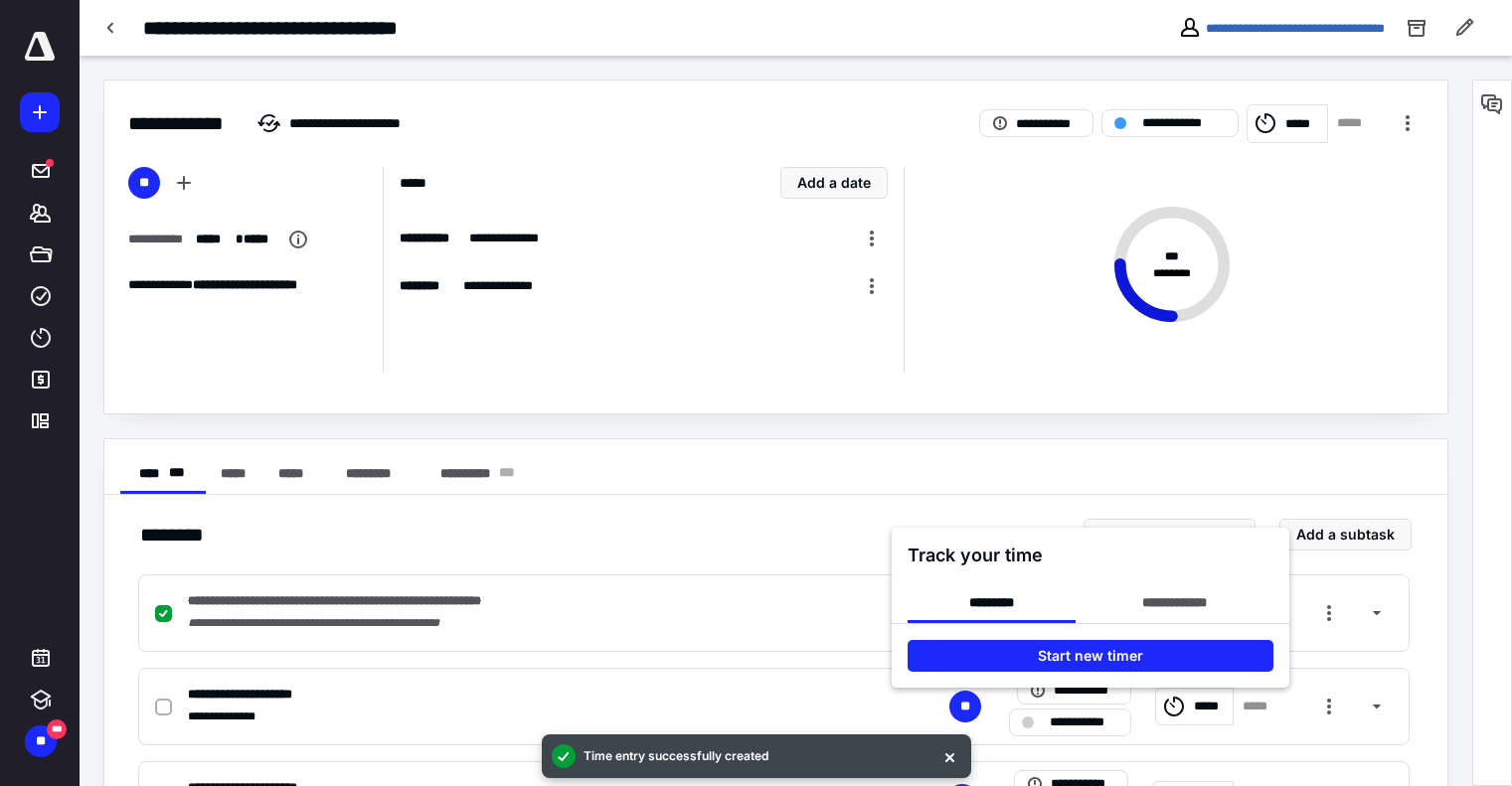 click at bounding box center (756, 393) 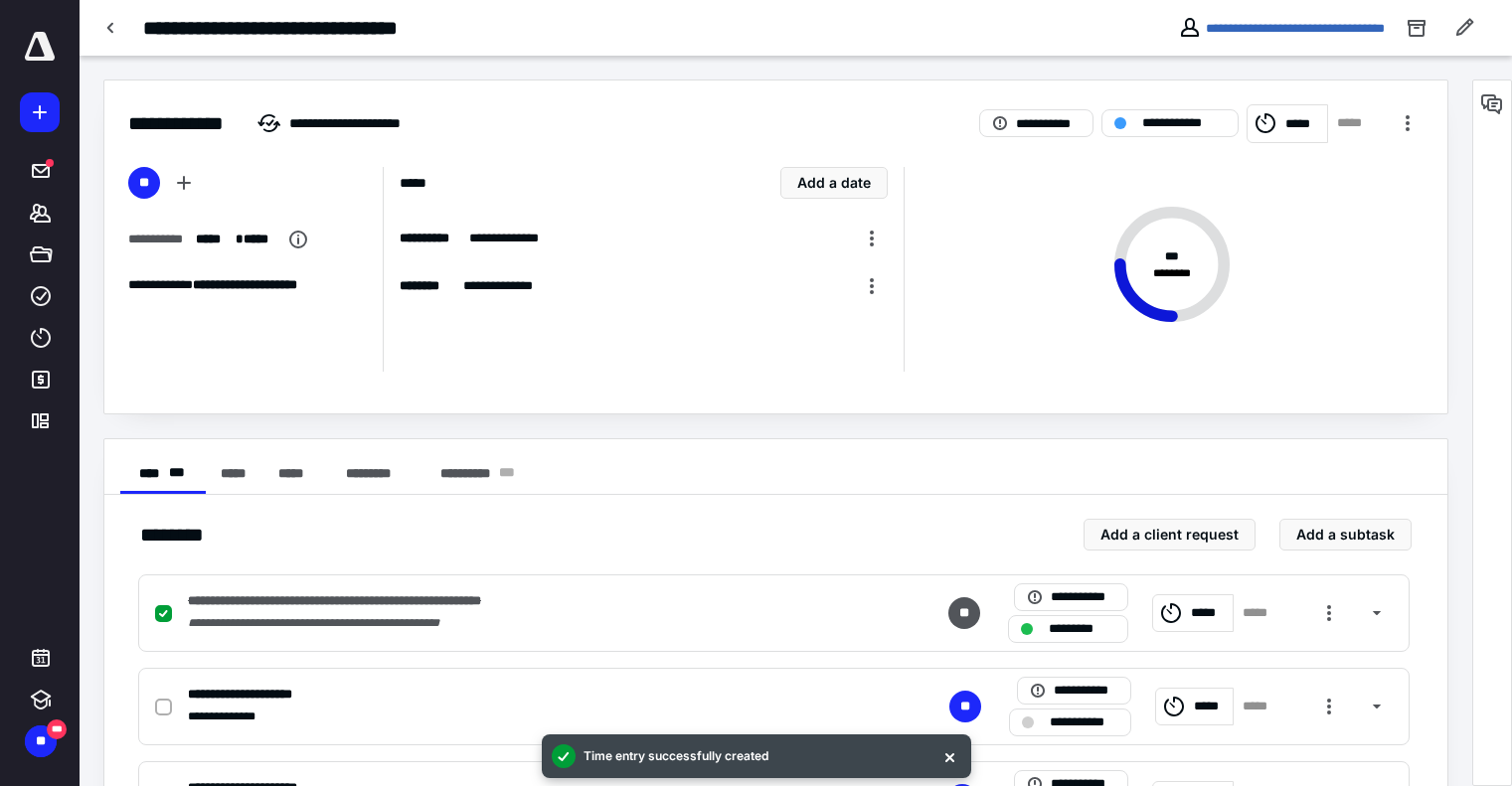 click at bounding box center [40, 47] 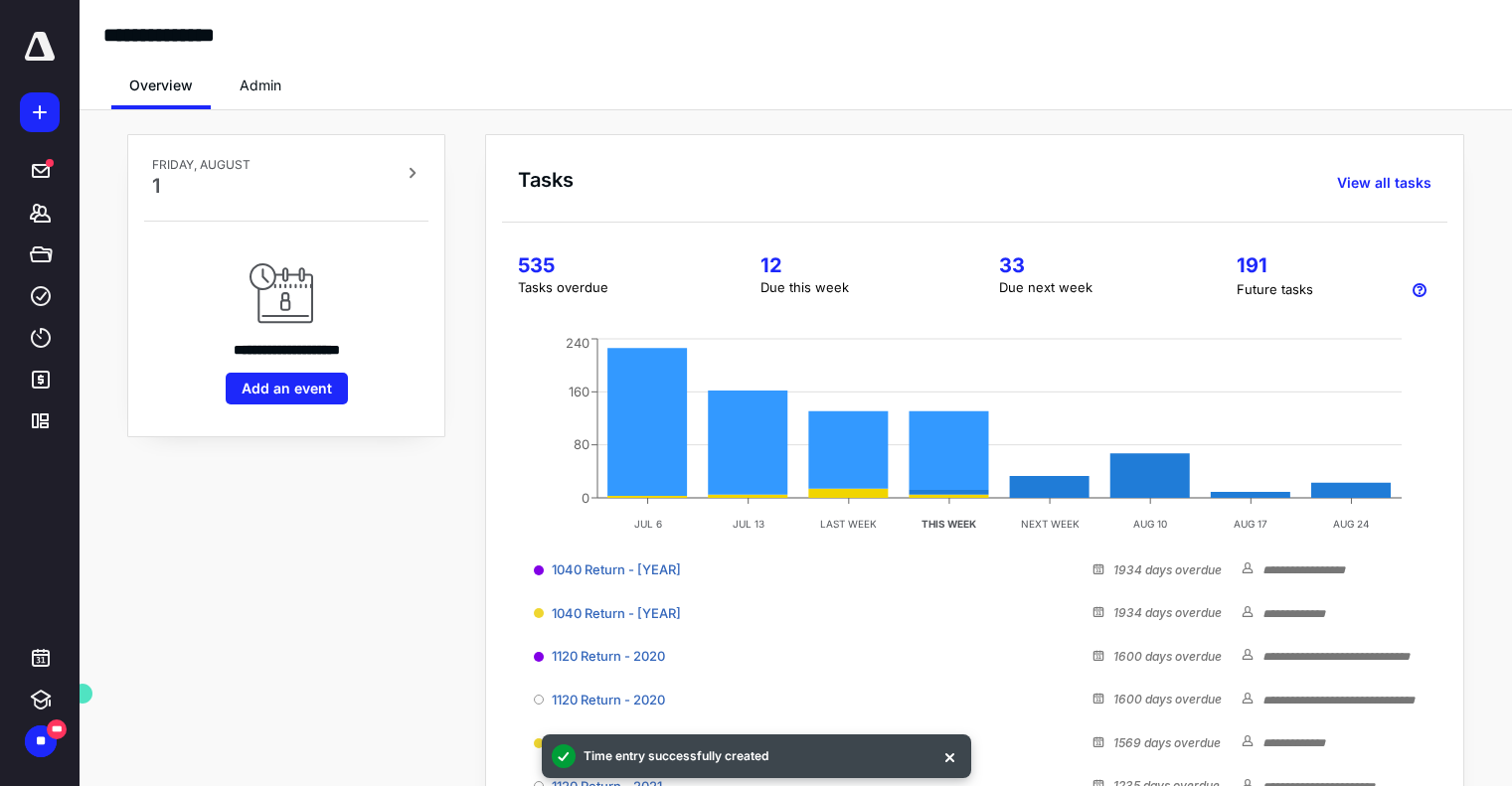 click on "33" at bounding box center (1093, 265) 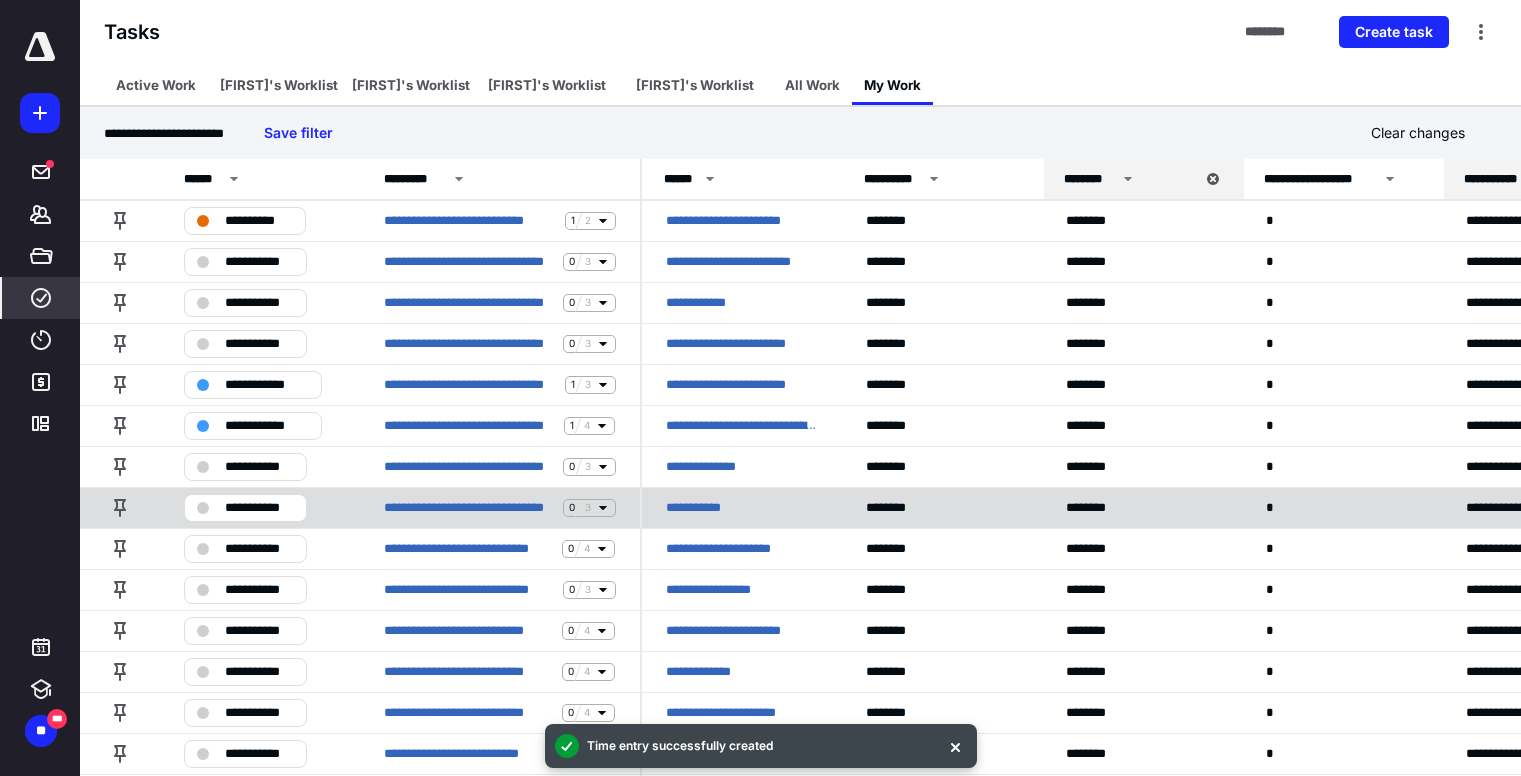 click on "**********" at bounding box center [709, 508] 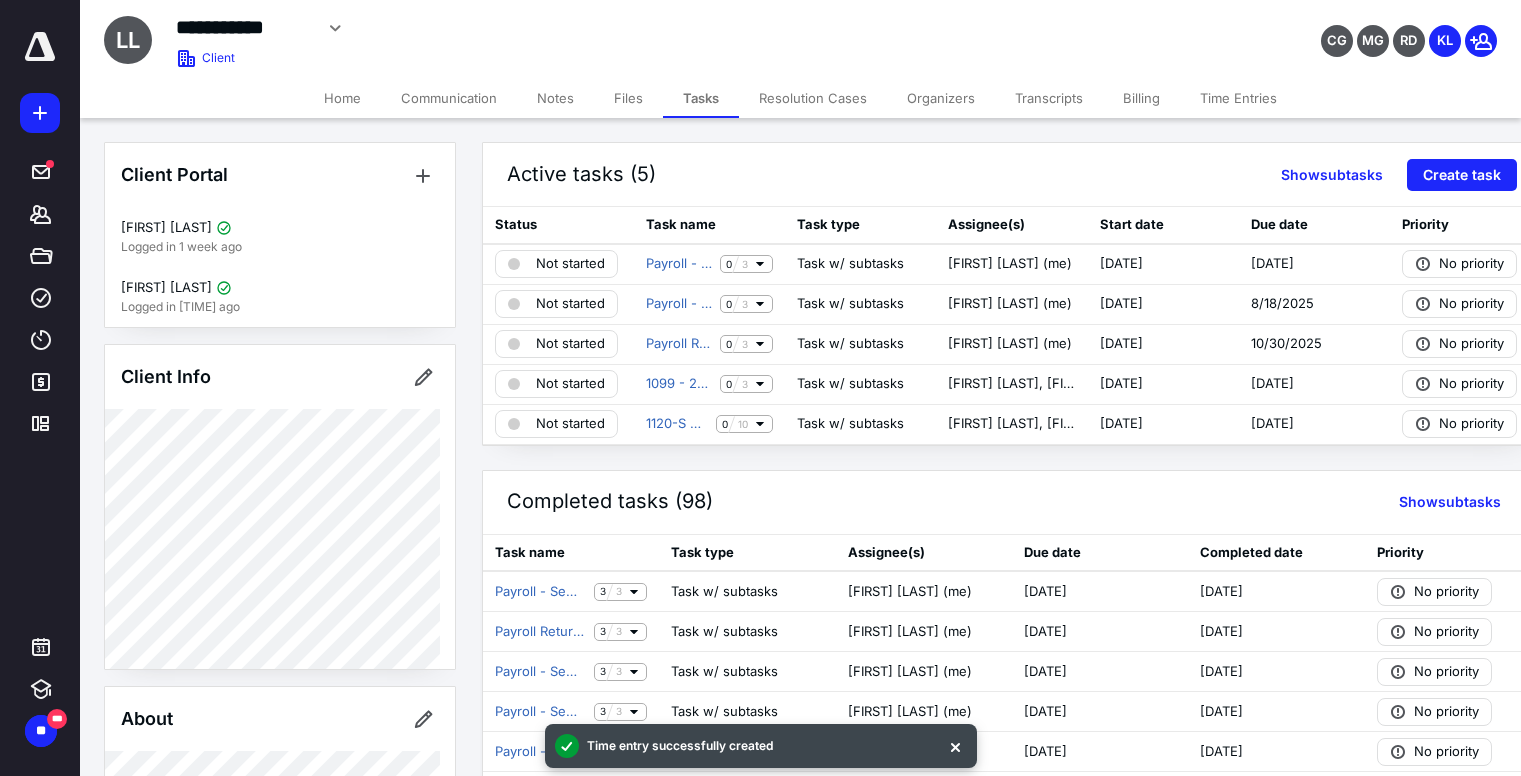 click on "Notes" at bounding box center (555, 98) 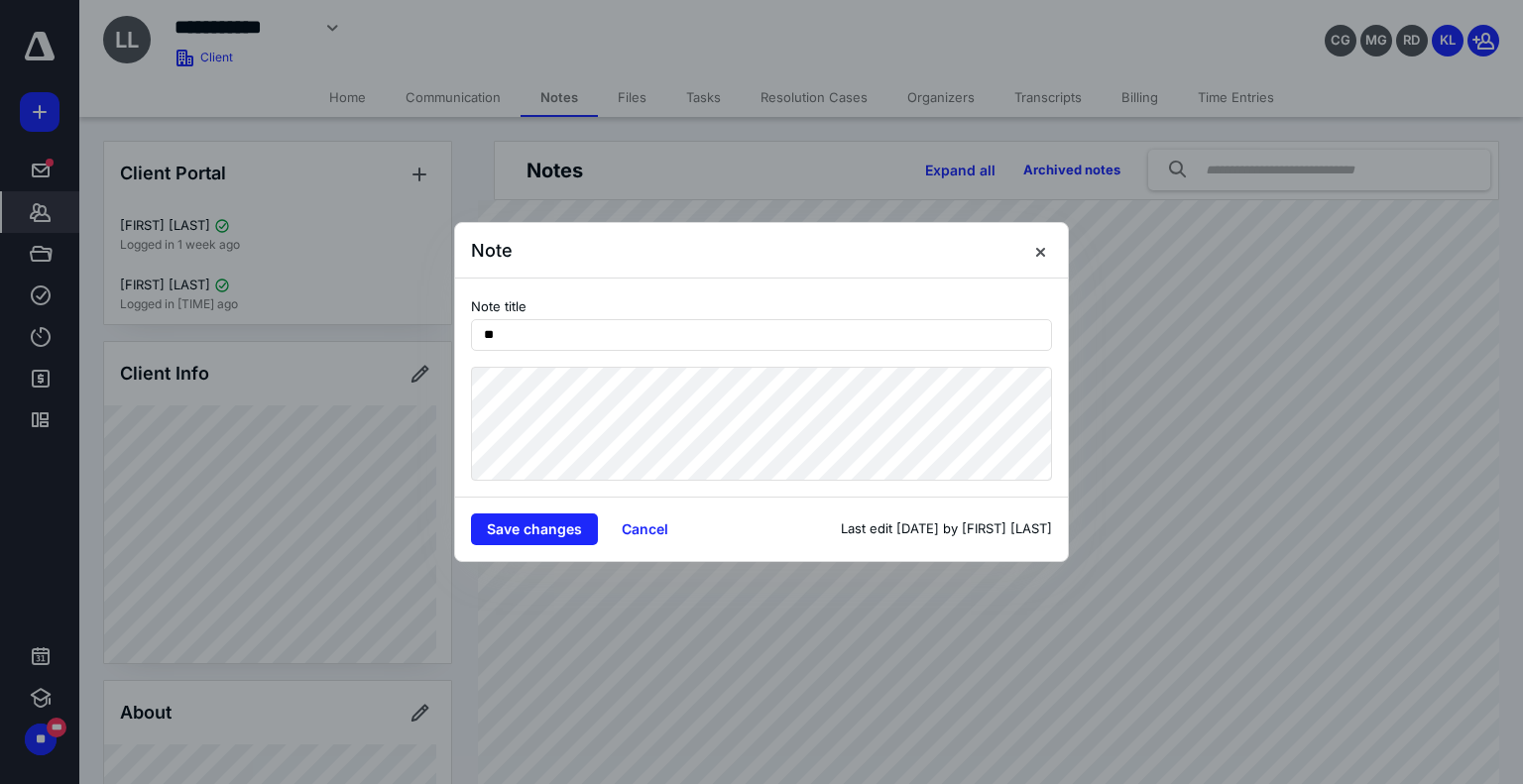 click on "Note Note title ** Save changes Cancel Last edit [DATE] by [FIRST] [LAST]" at bounding box center [762, 392] 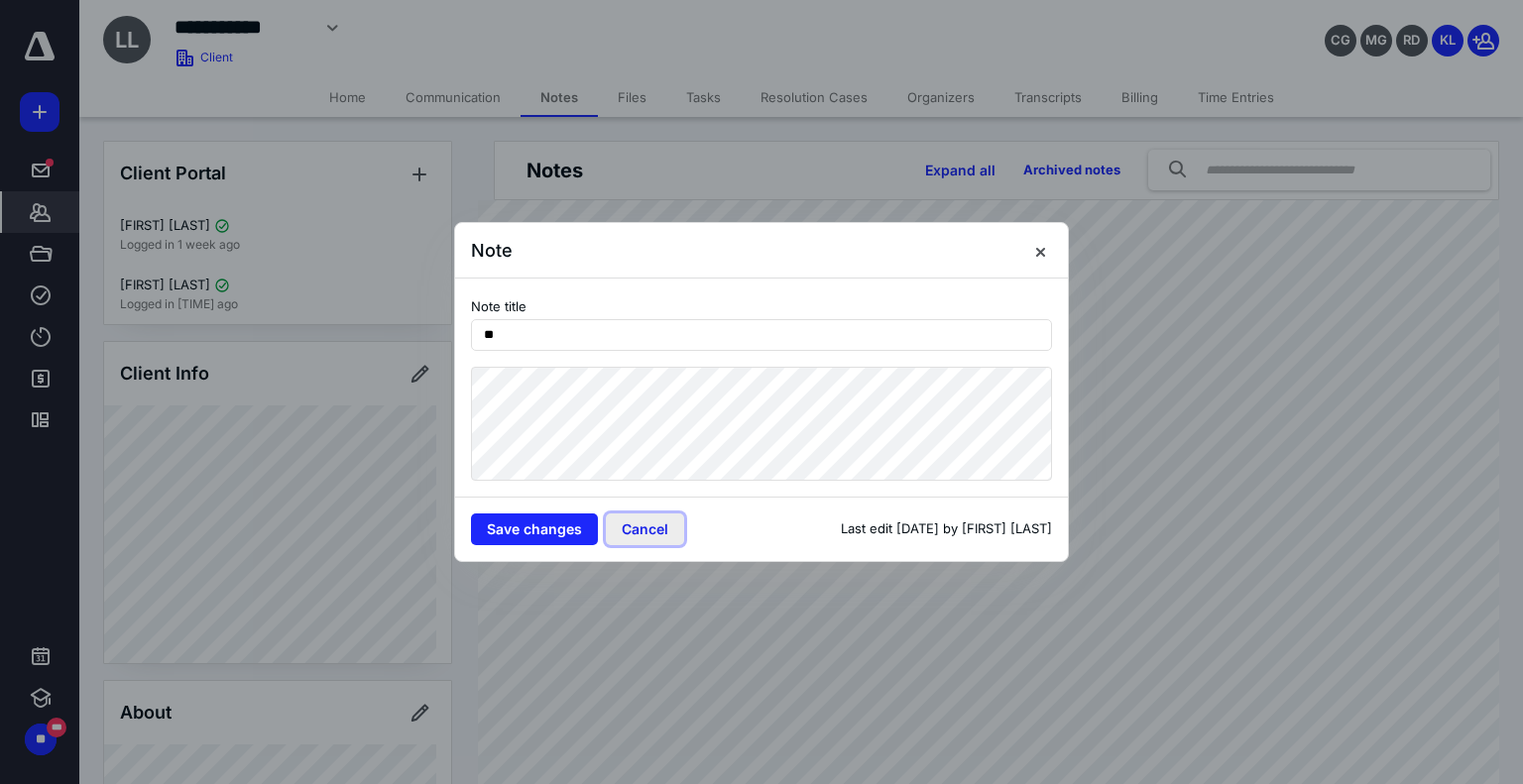 click on "Cancel" at bounding box center (644, 529) 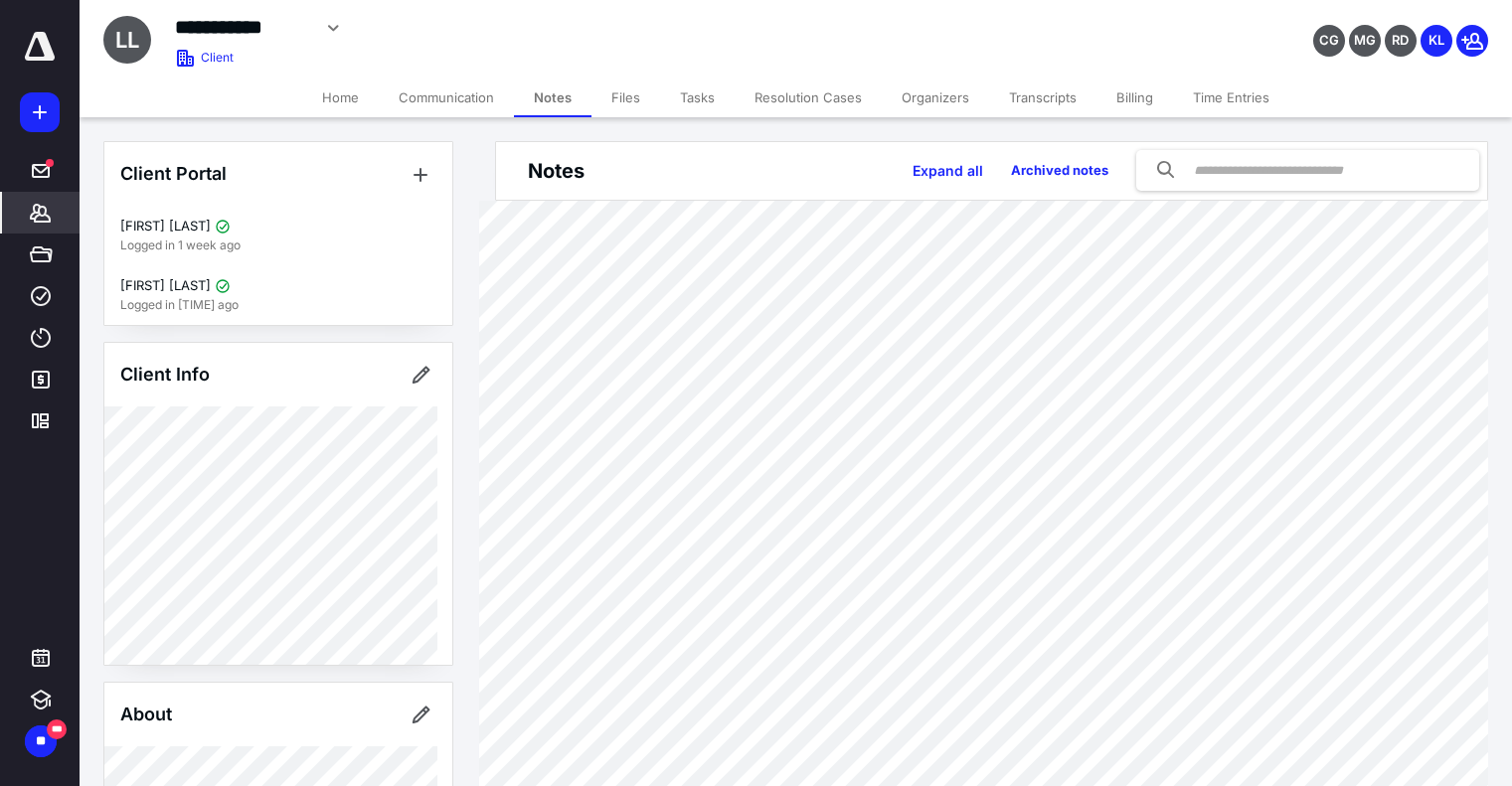 click on "Tasks" at bounding box center [697, 97] 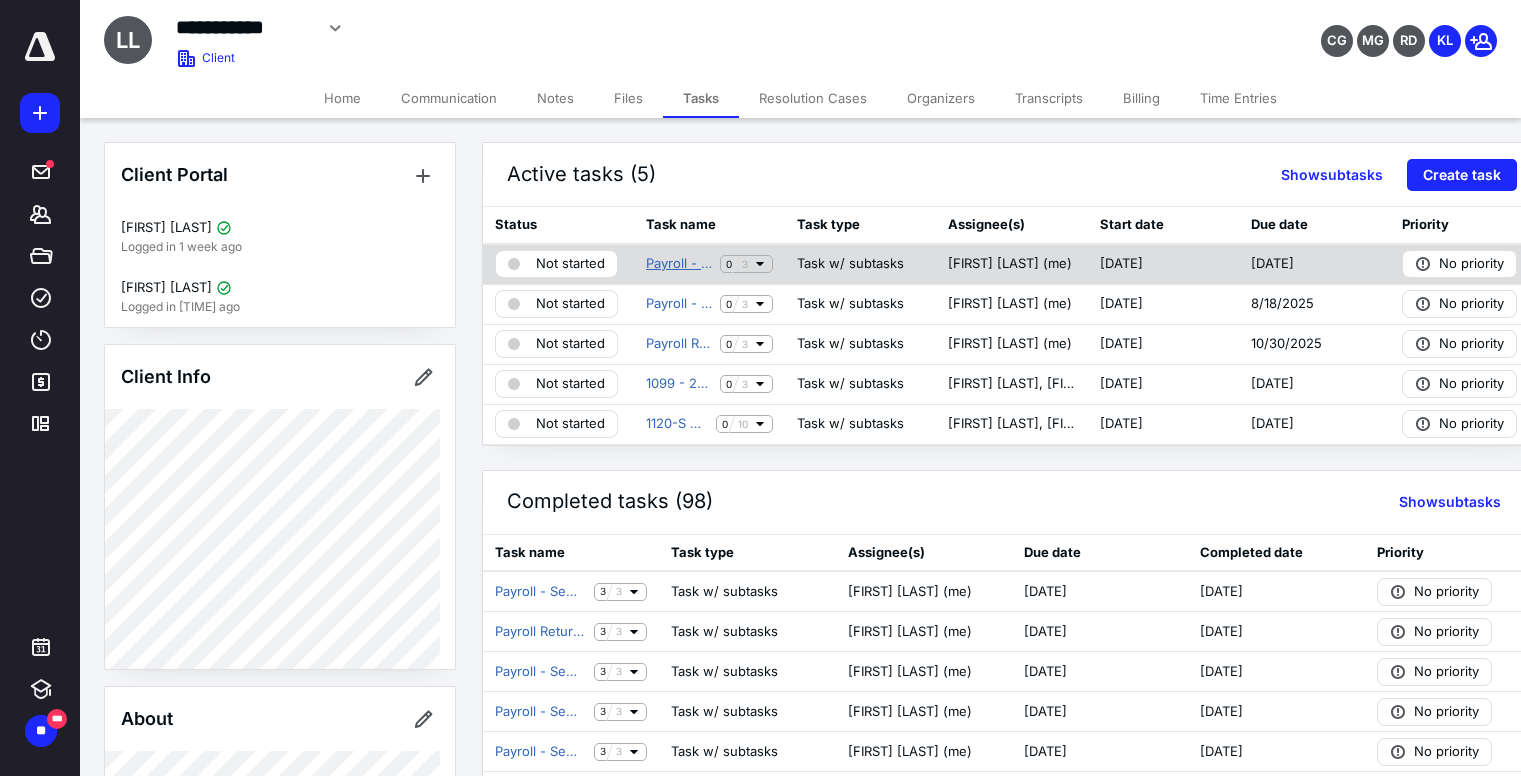 click on "Payroll - Semimonthly - [DATE]" at bounding box center [679, 264] 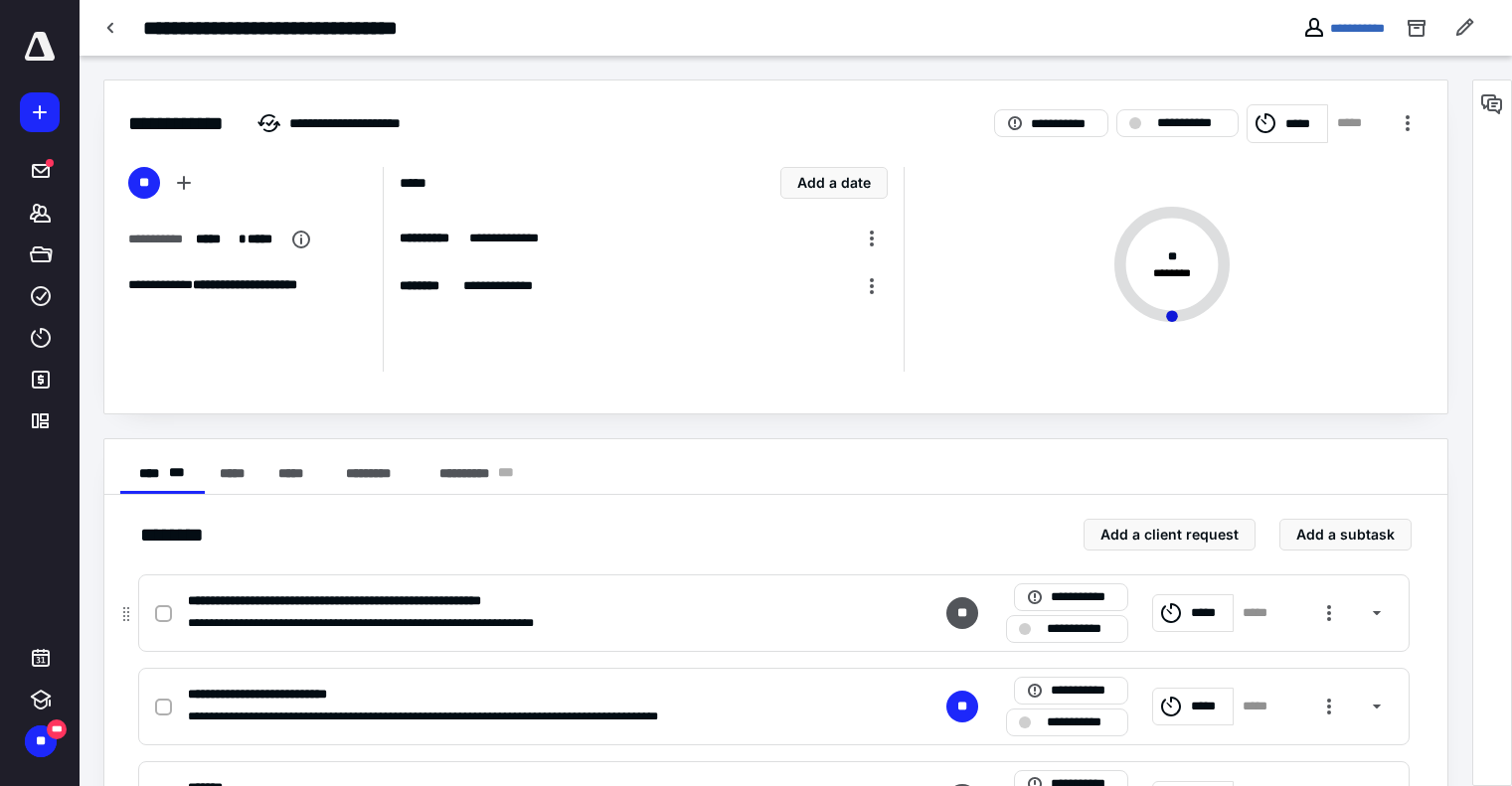 click 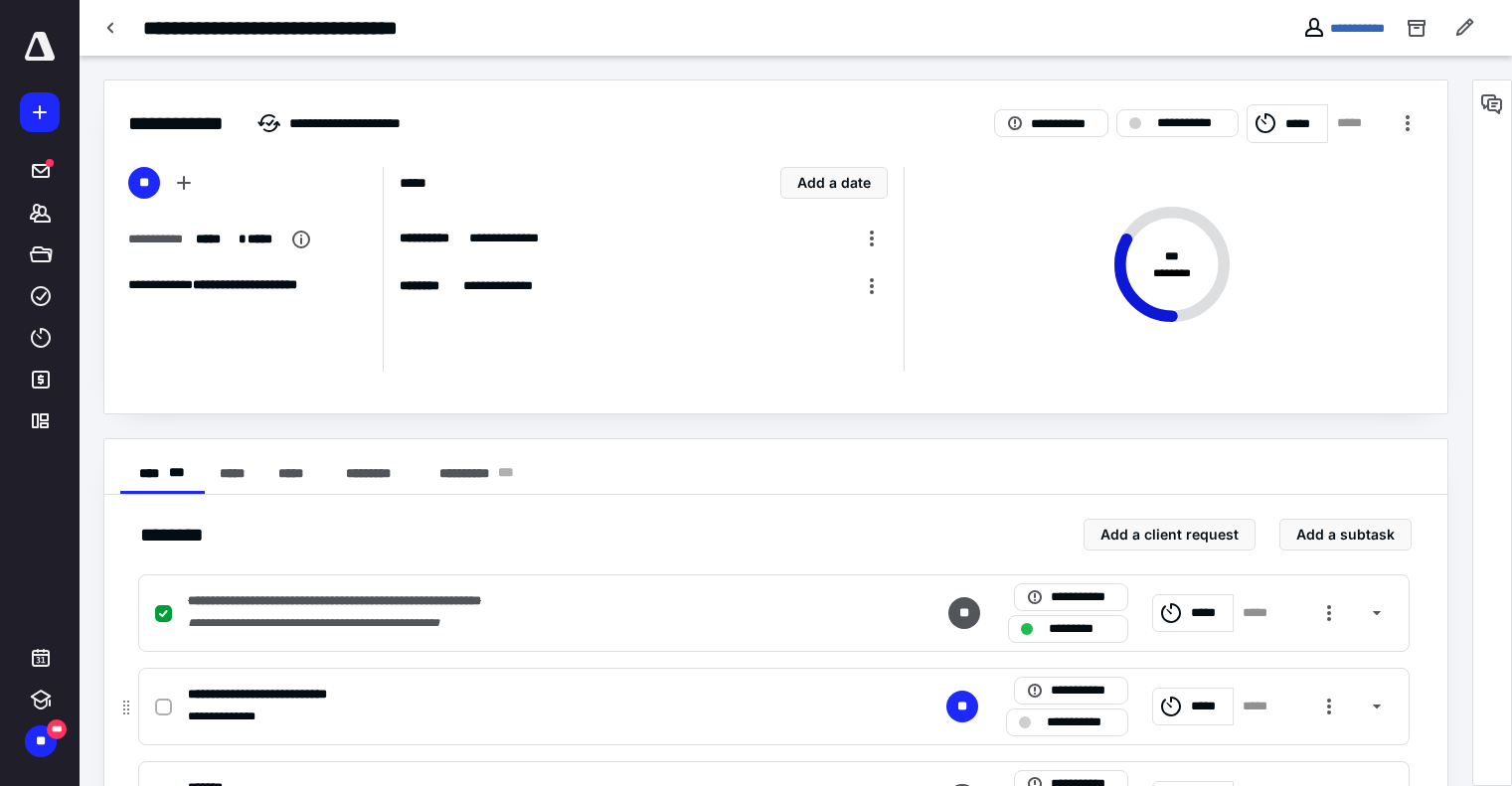 click on "*****" at bounding box center [1209, 707] 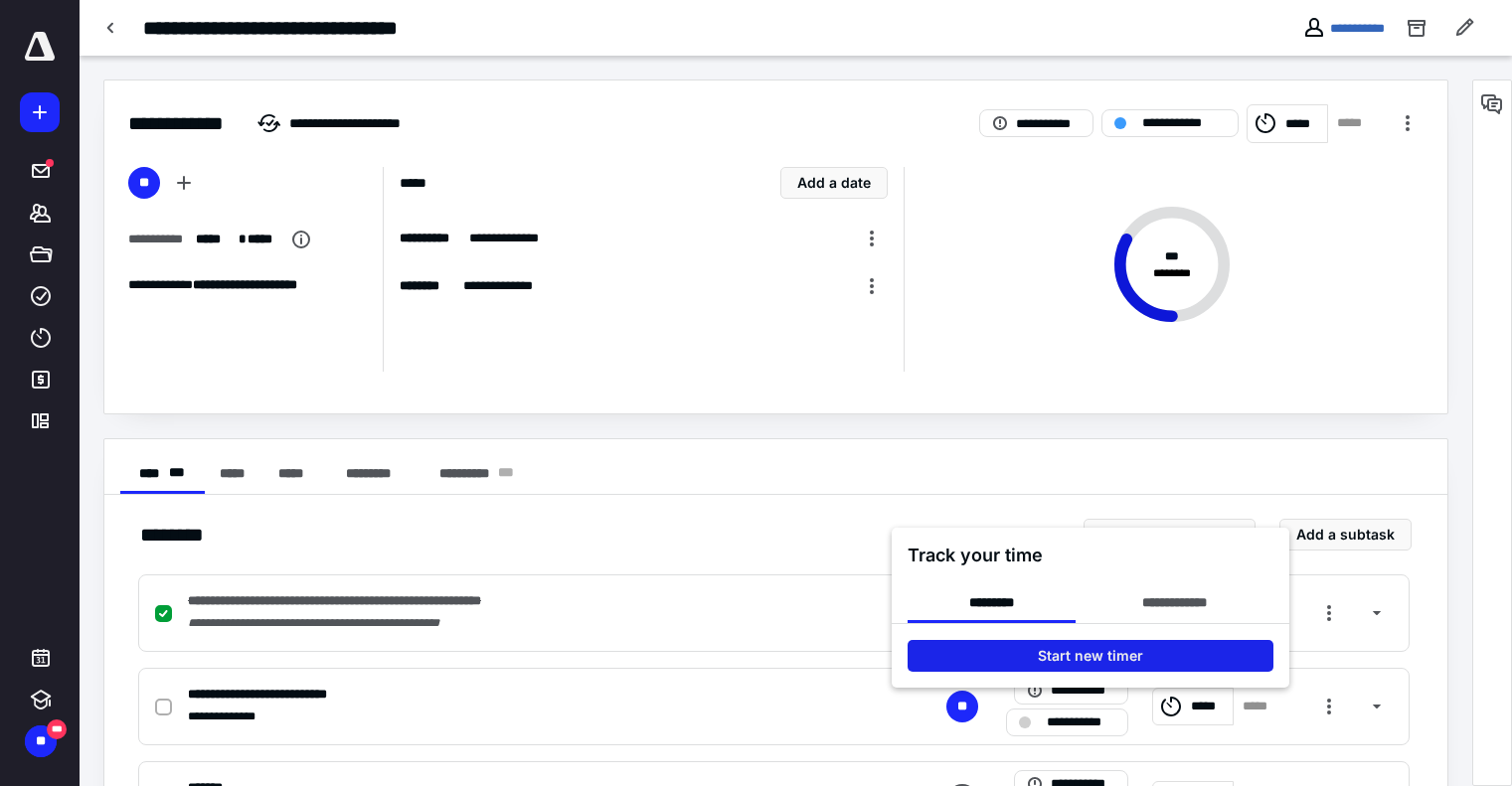 click on "Start new timer" at bounding box center (1091, 656) 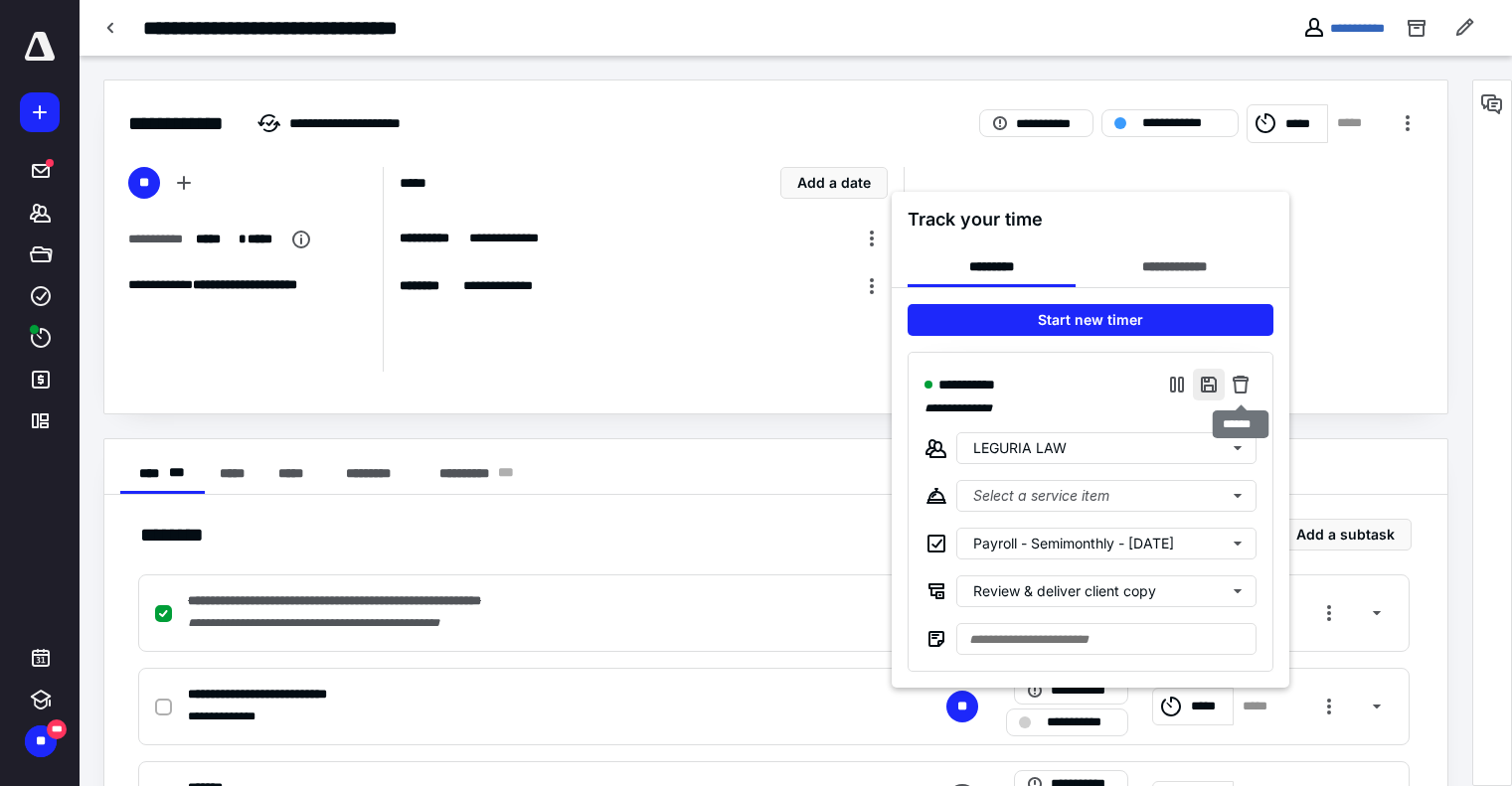 click at bounding box center (1209, 385) 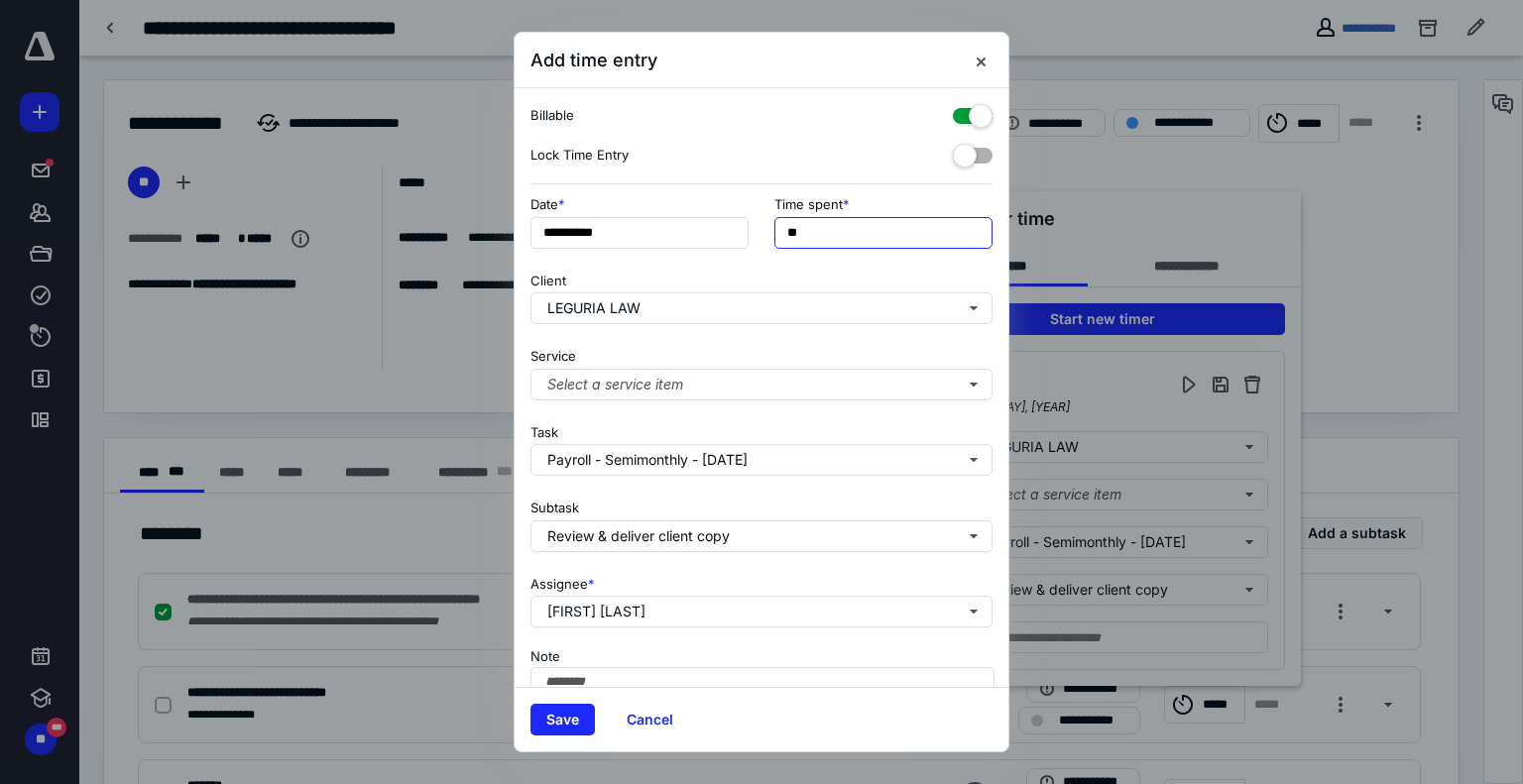 drag, startPoint x: 887, startPoint y: 232, endPoint x: 249, endPoint y: 214, distance: 638.2539 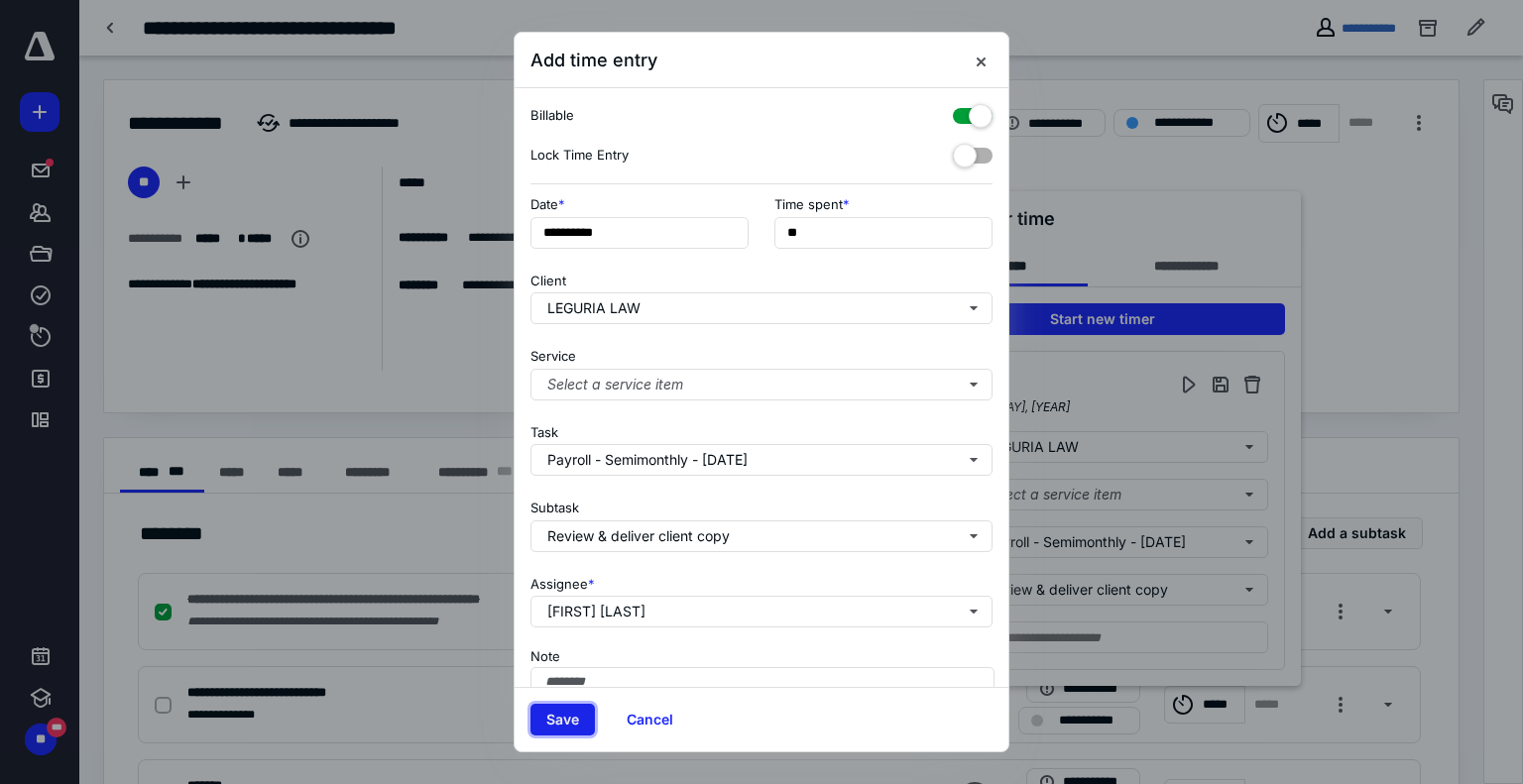 type on "***" 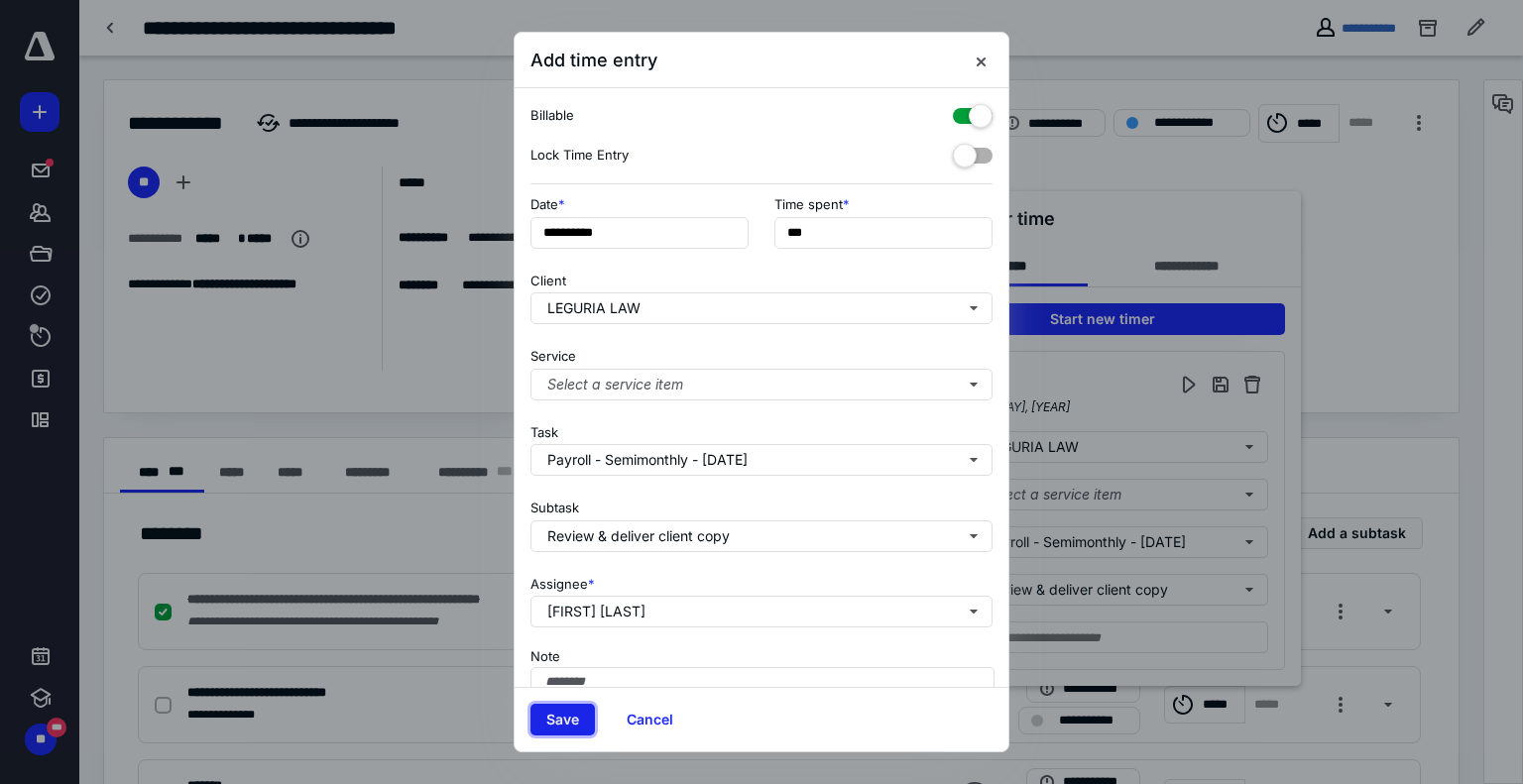 click on "Save" at bounding box center (562, 720) 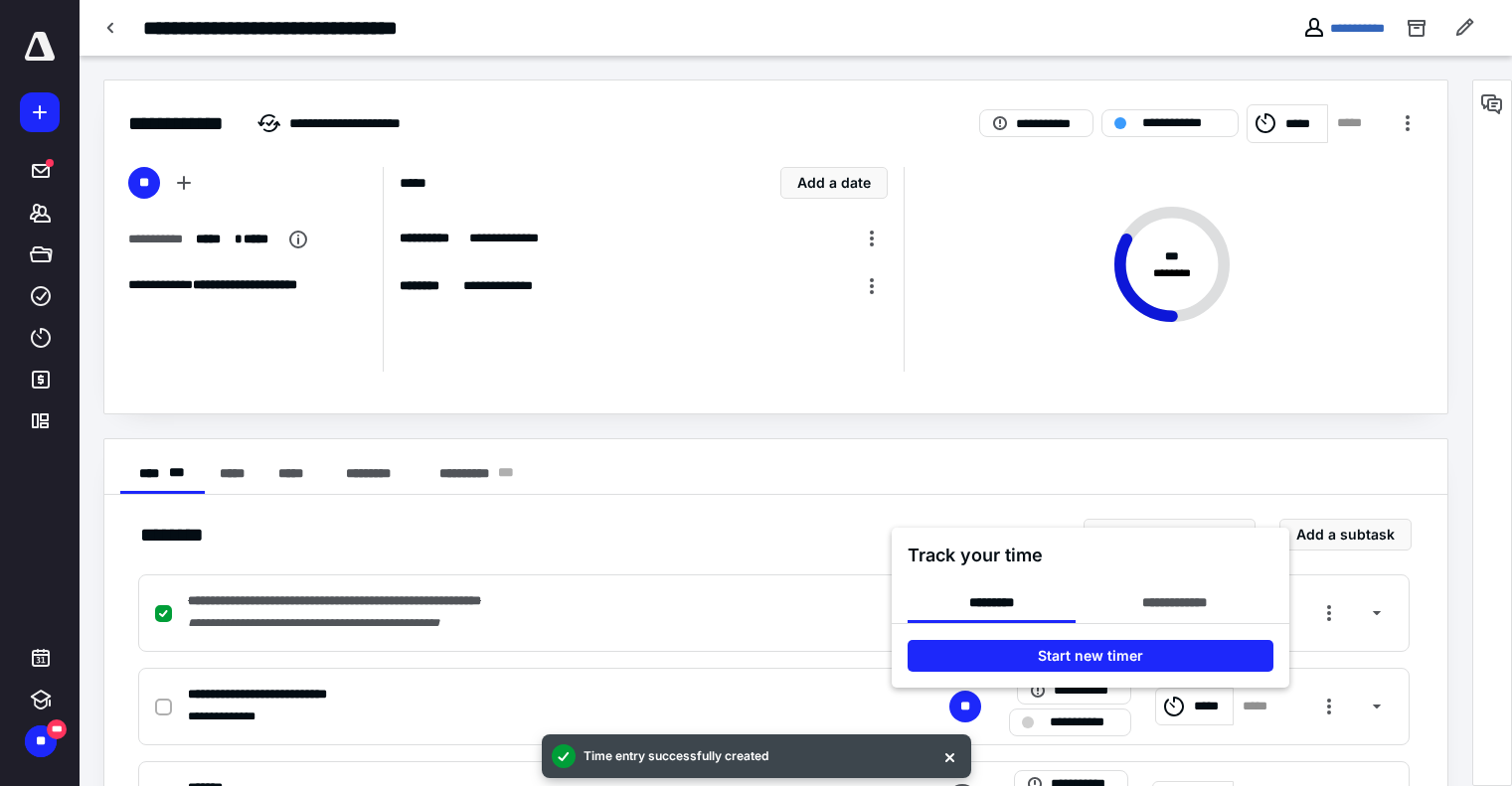 click at bounding box center (756, 393) 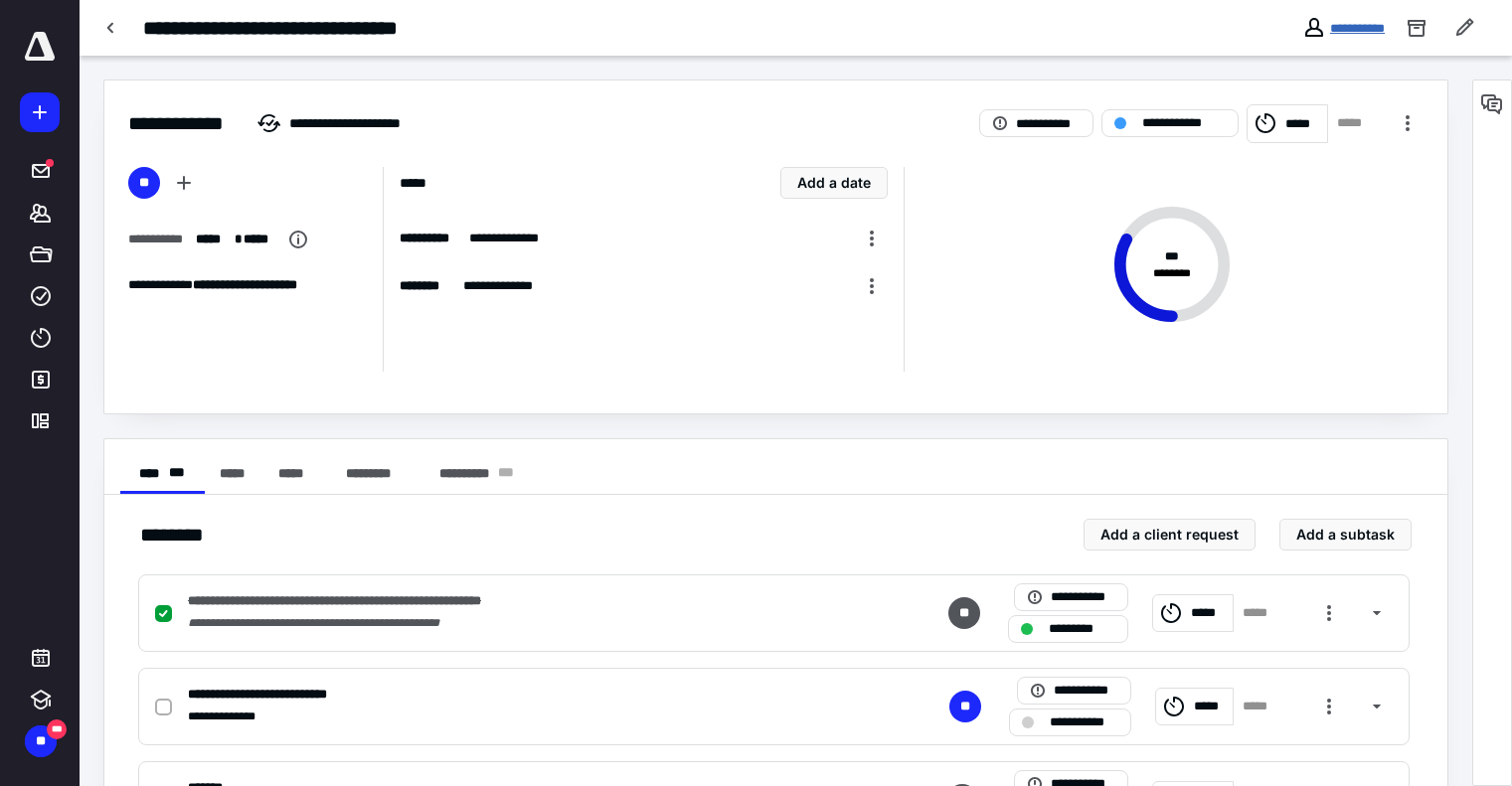 click on "**********" at bounding box center (1357, 28) 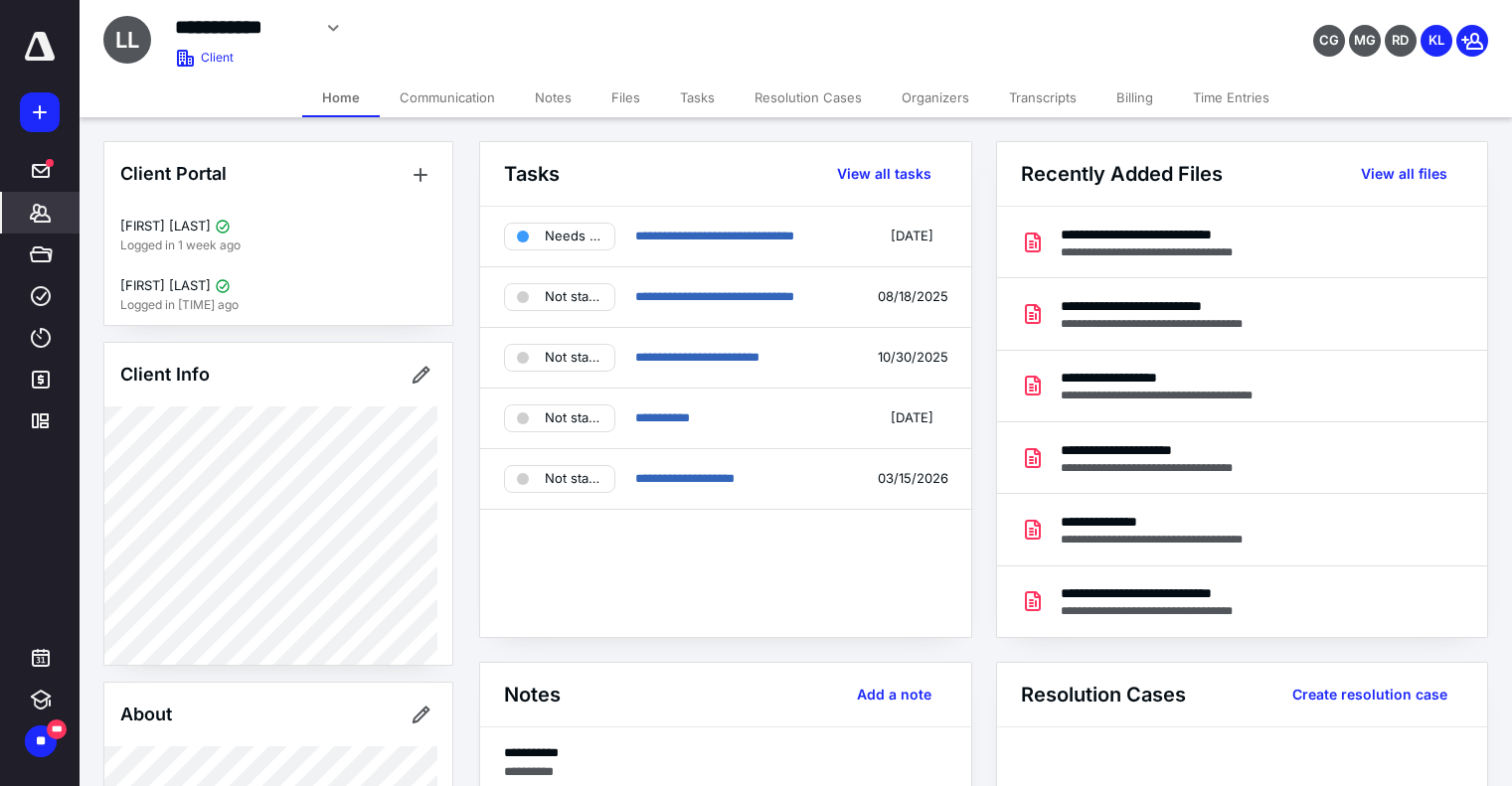 click on "Notes" at bounding box center (553, 97) 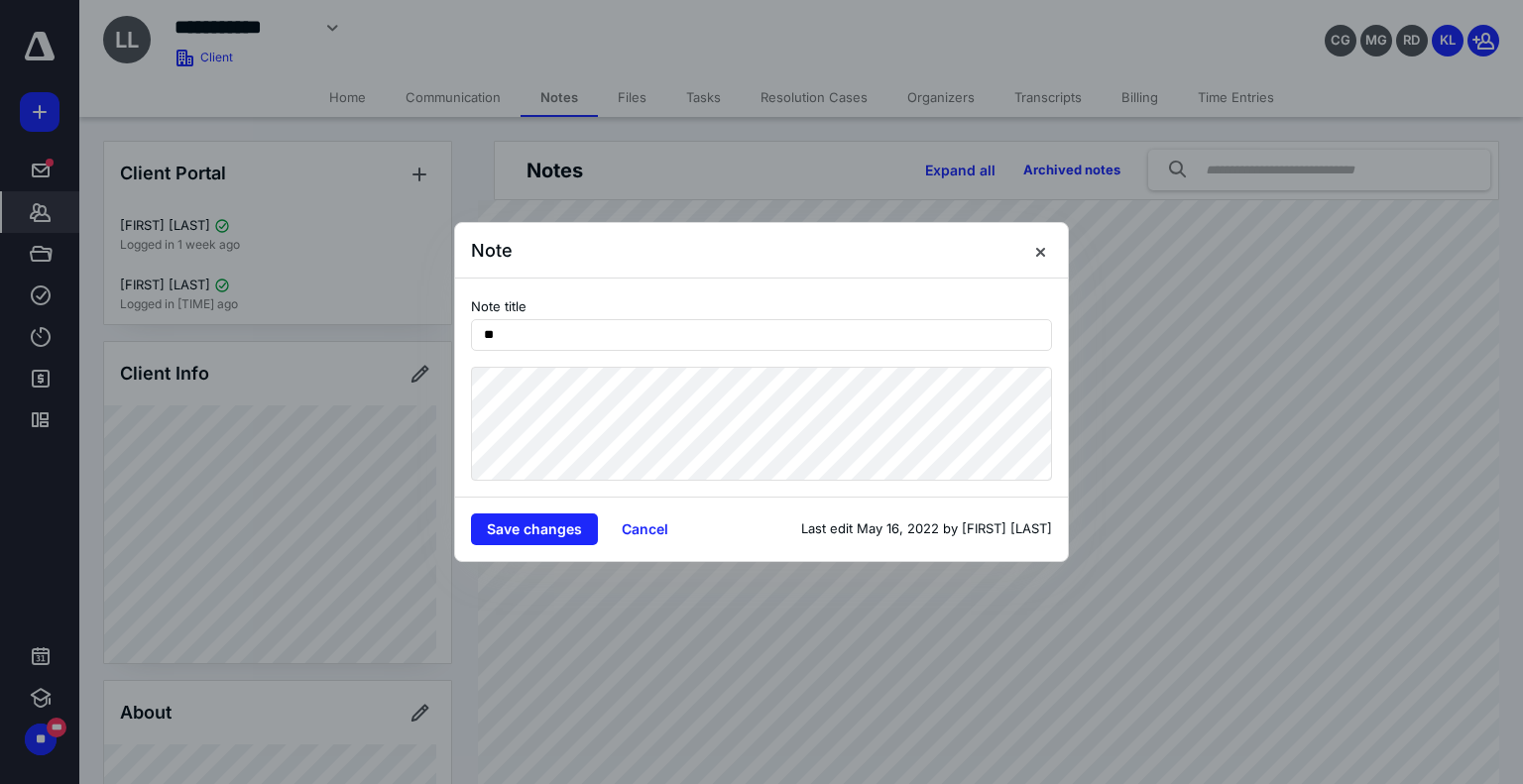 click on "Note Note title ** Save changes Cancel Last edit May 16, 2022 by [FIRST] [LAST]" at bounding box center [762, 392] 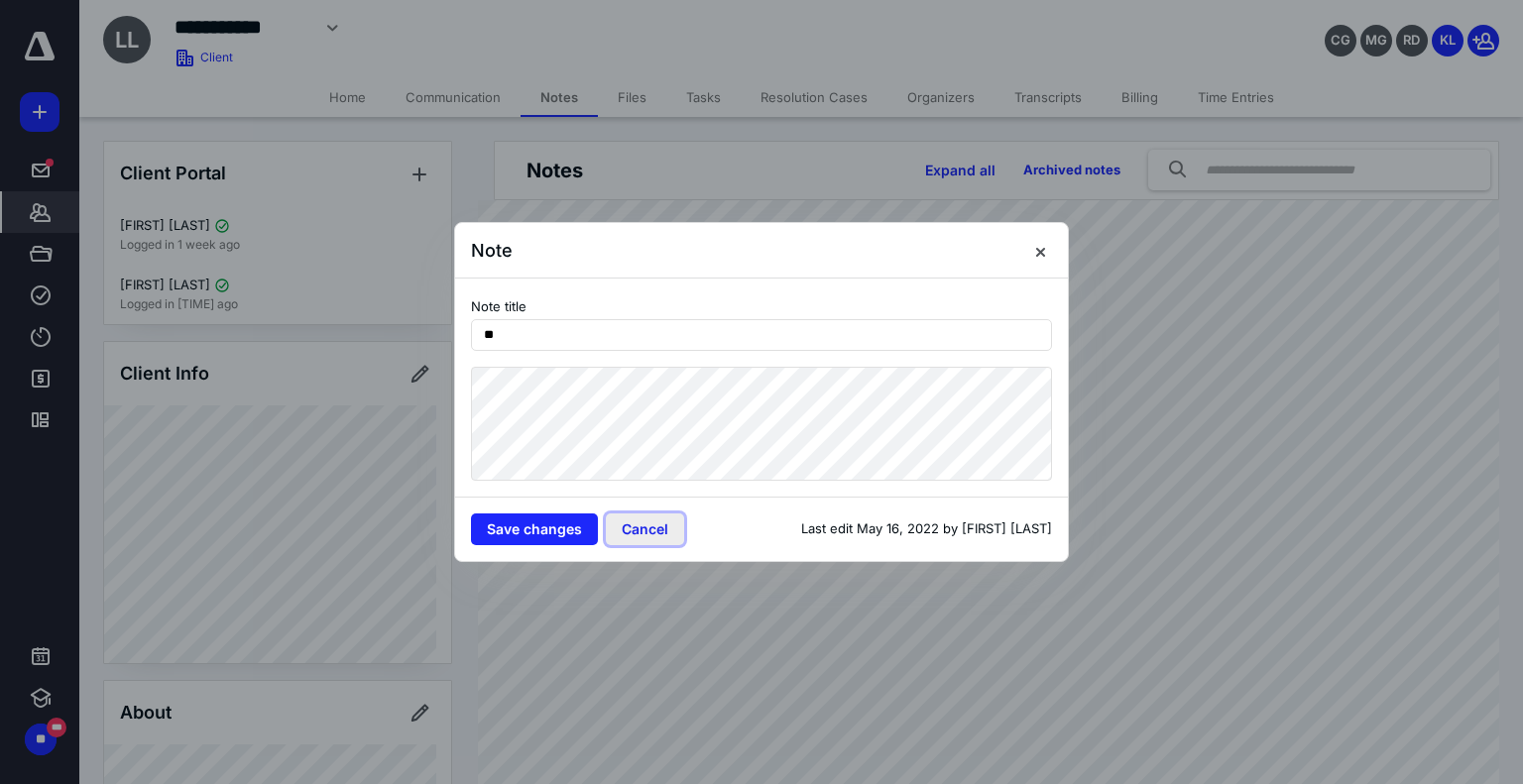 click on "Cancel" at bounding box center [644, 529] 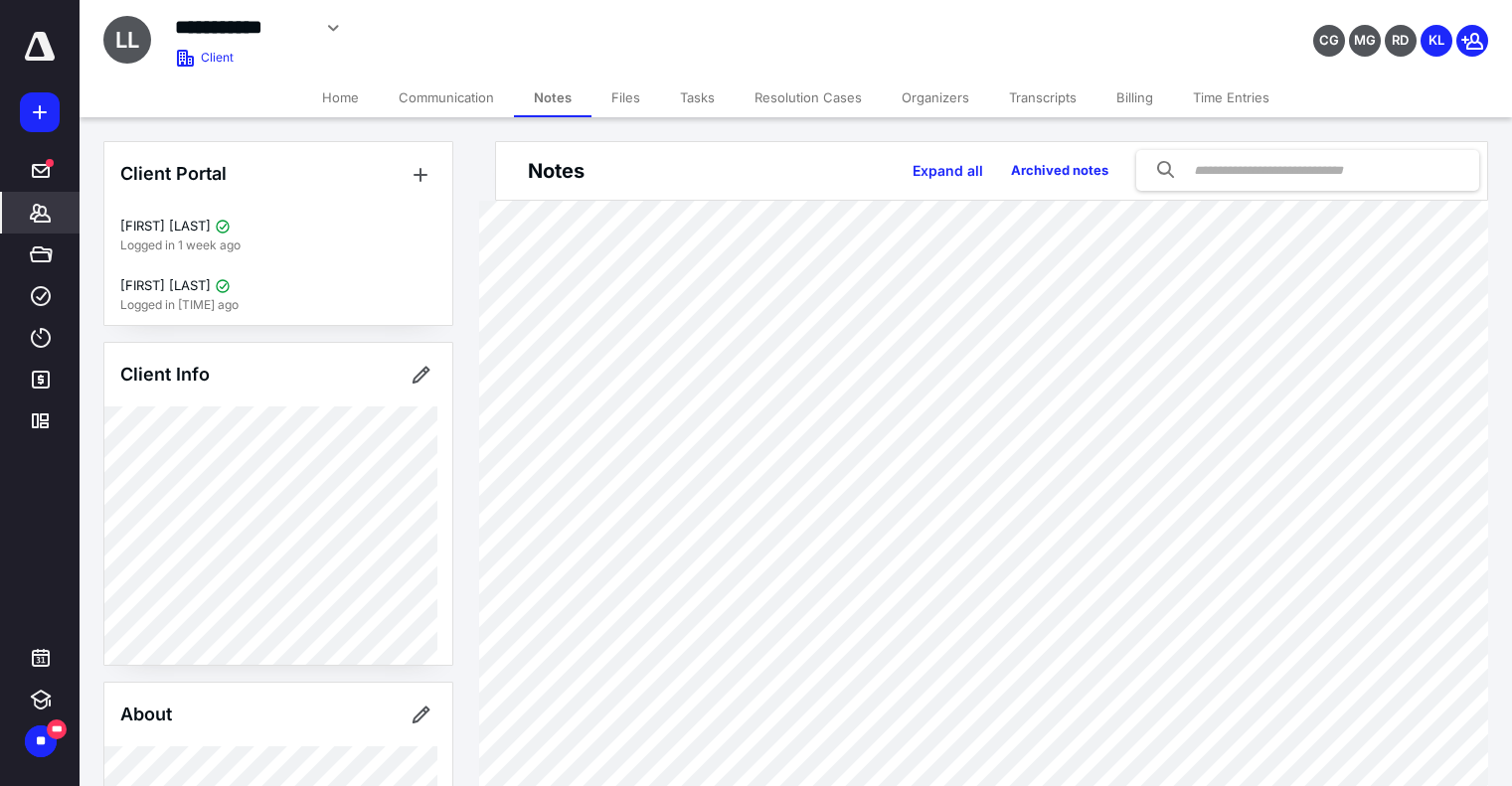 click at bounding box center (40, 47) 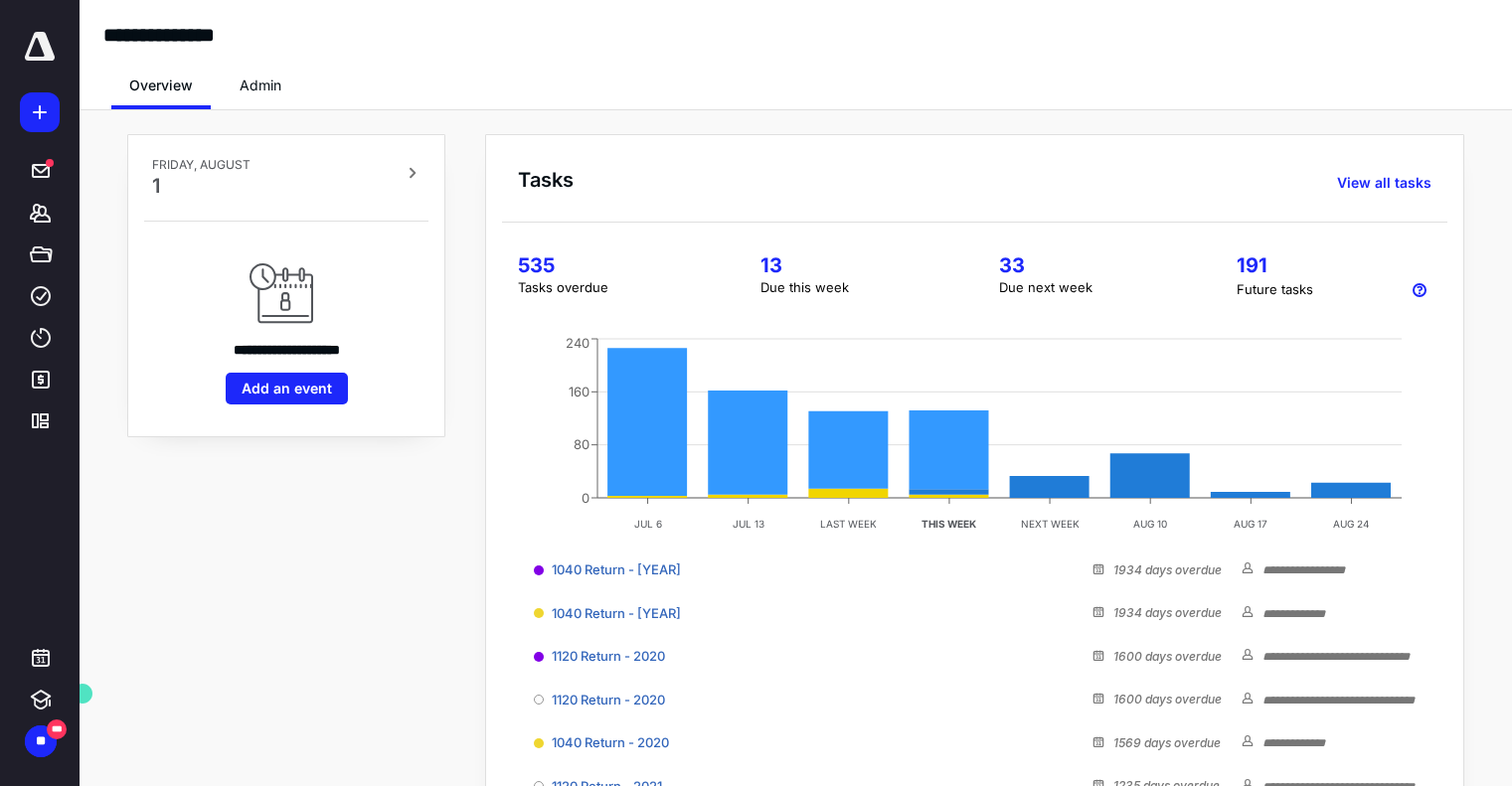 click on "33" at bounding box center (1093, 265) 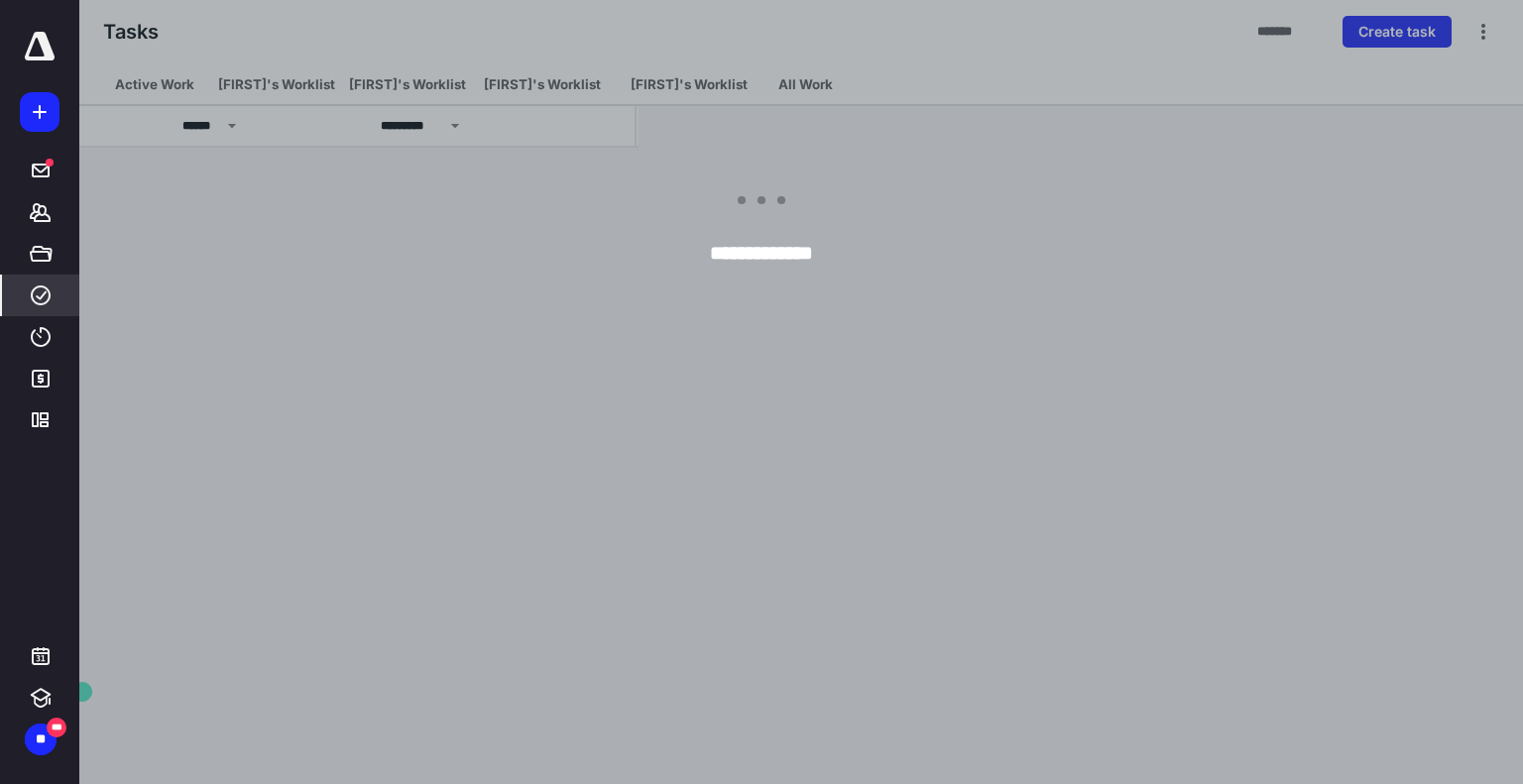 scroll, scrollTop: 0, scrollLeft: 0, axis: both 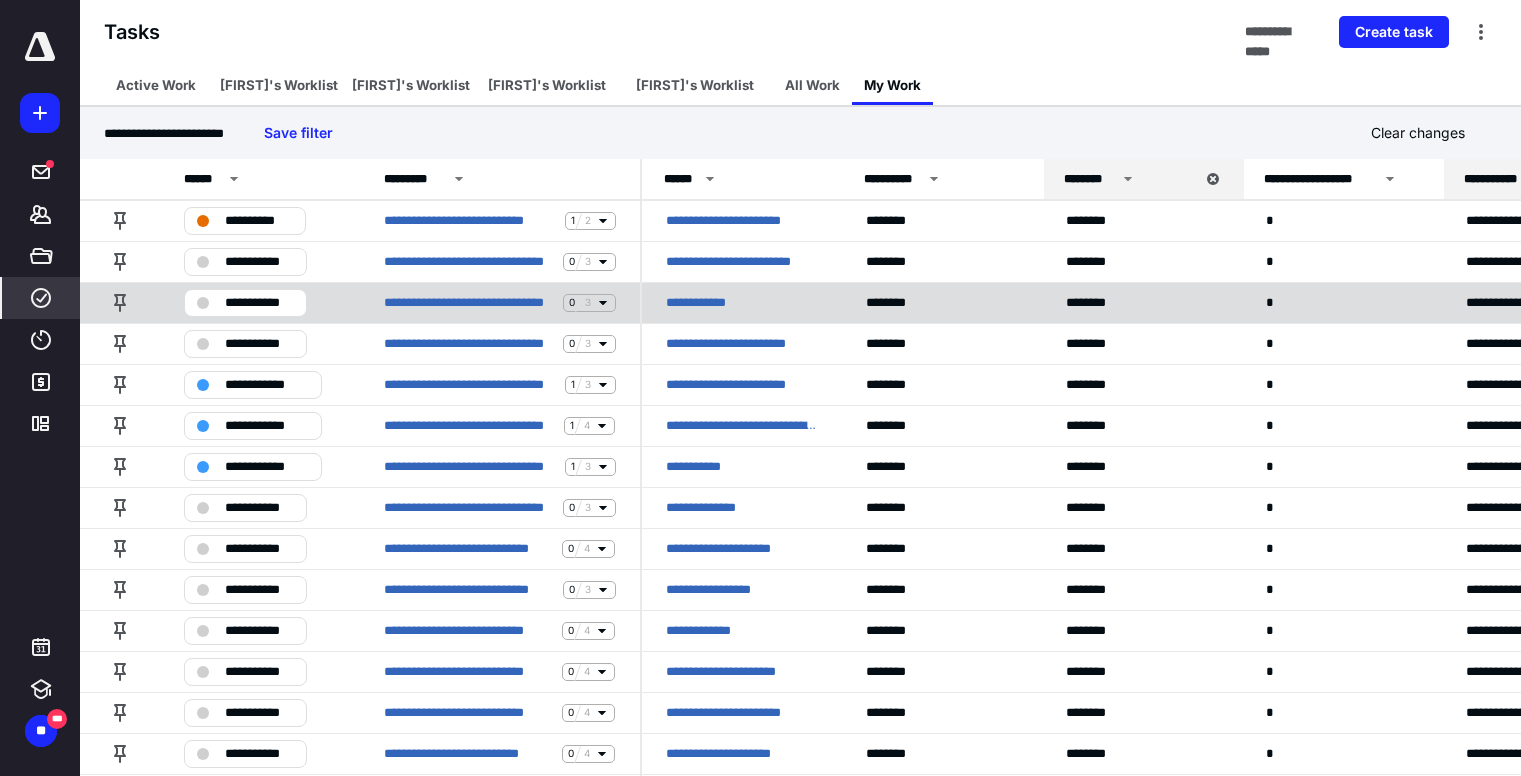 click on "**********" at bounding box center [708, 303] 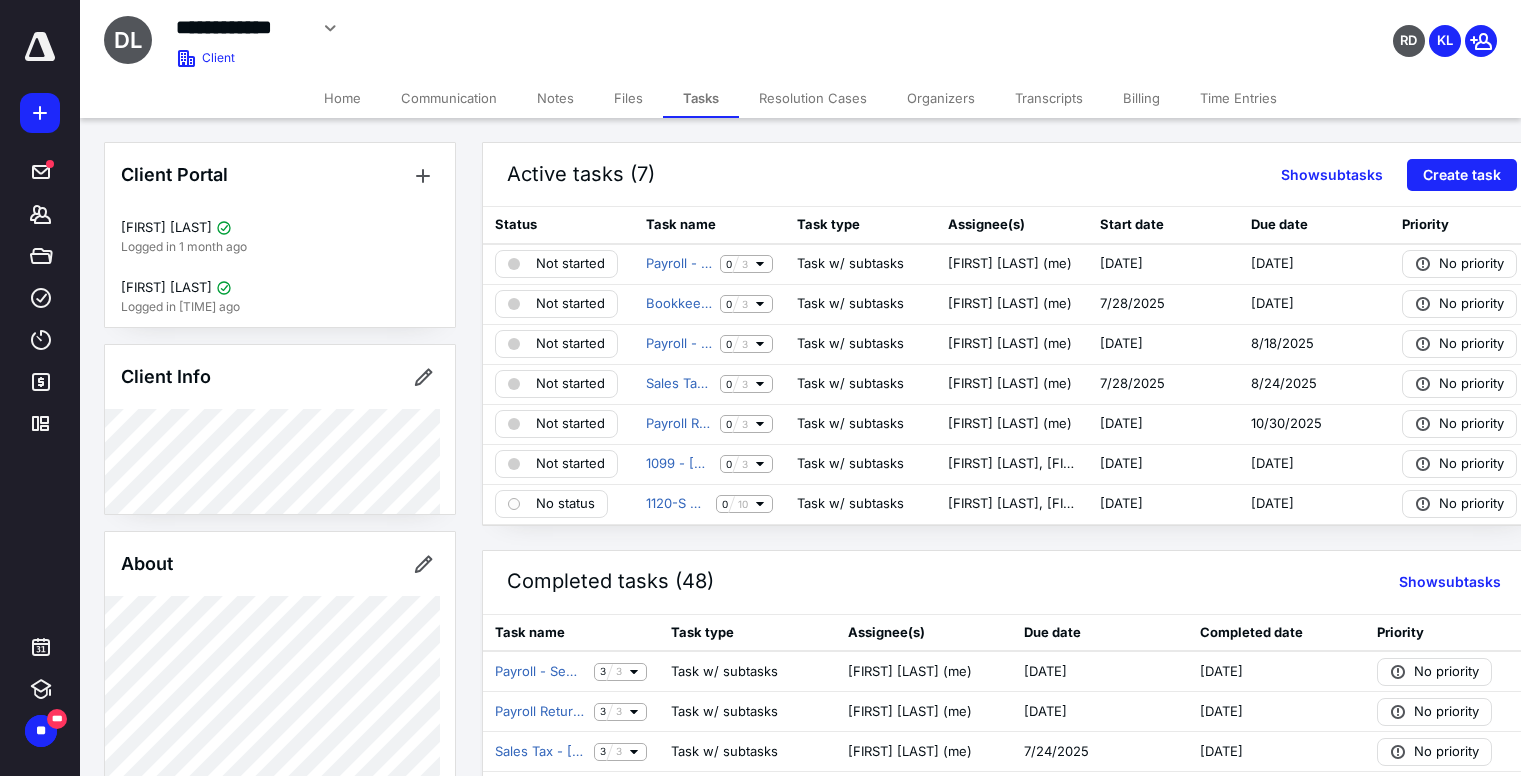 click on "Notes" at bounding box center [555, 98] 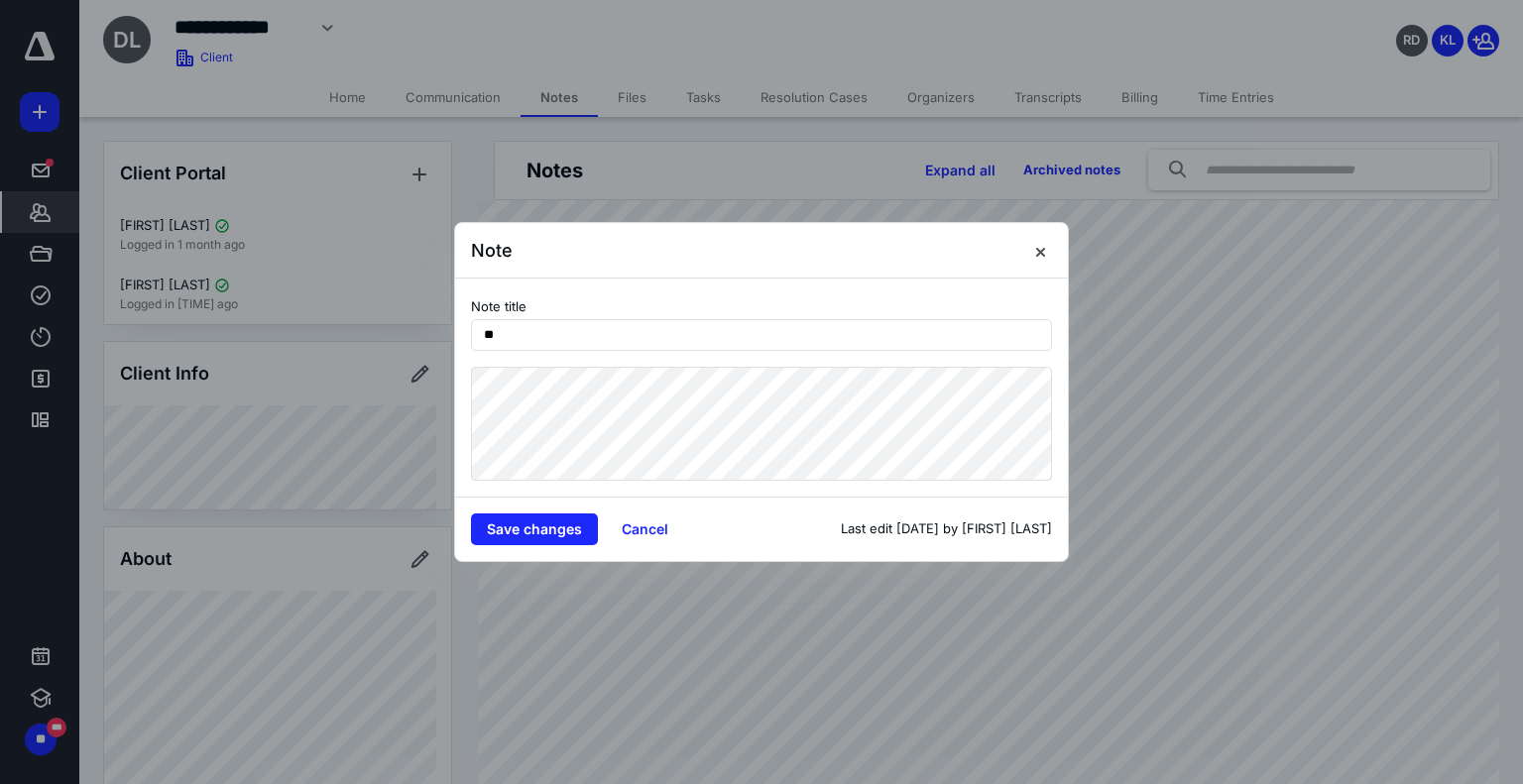 click on "Note Note title ** Save changes Cancel Last edit [DATE] by [FIRST] [LAST]" at bounding box center (762, 392) 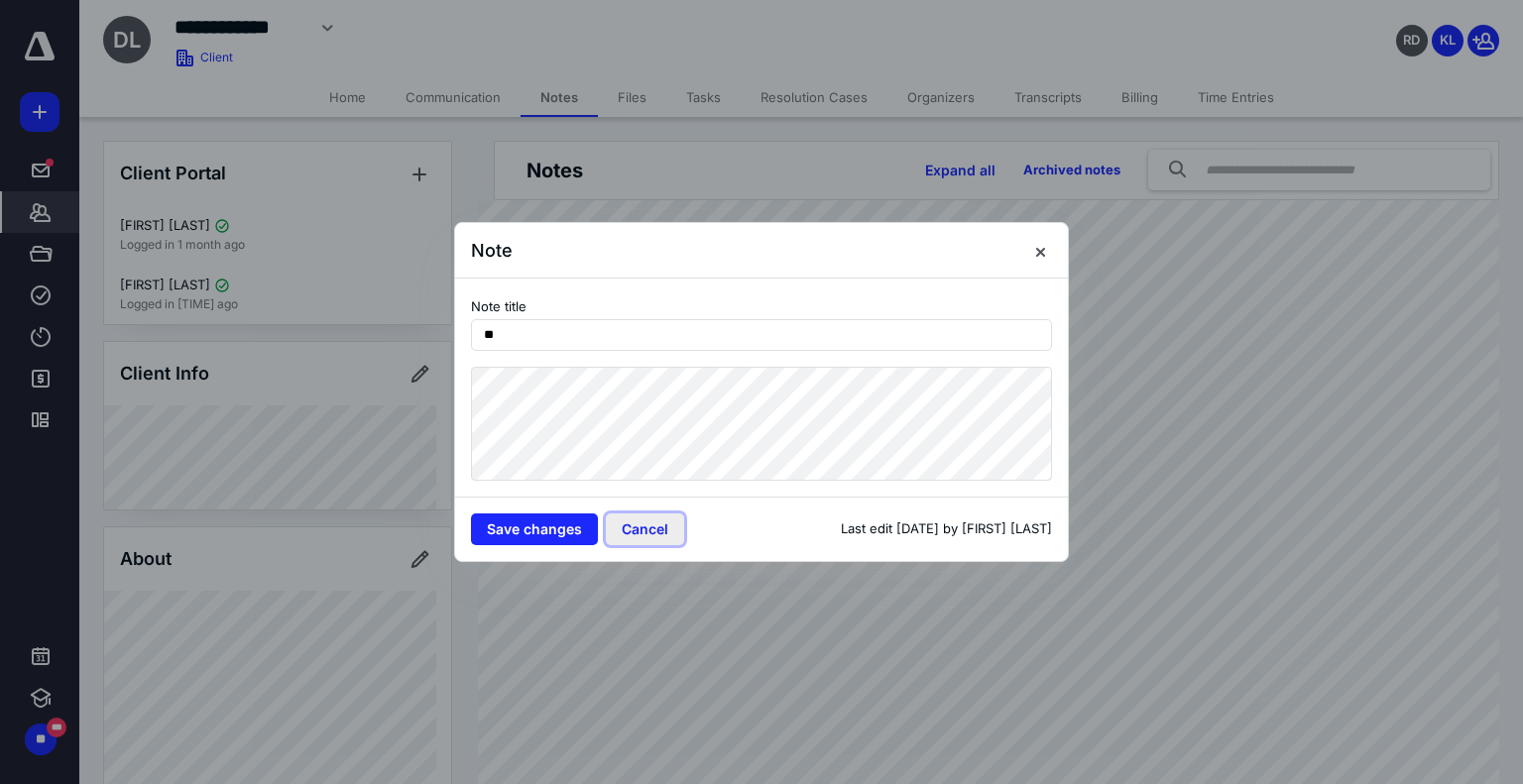click on "Cancel" at bounding box center (644, 529) 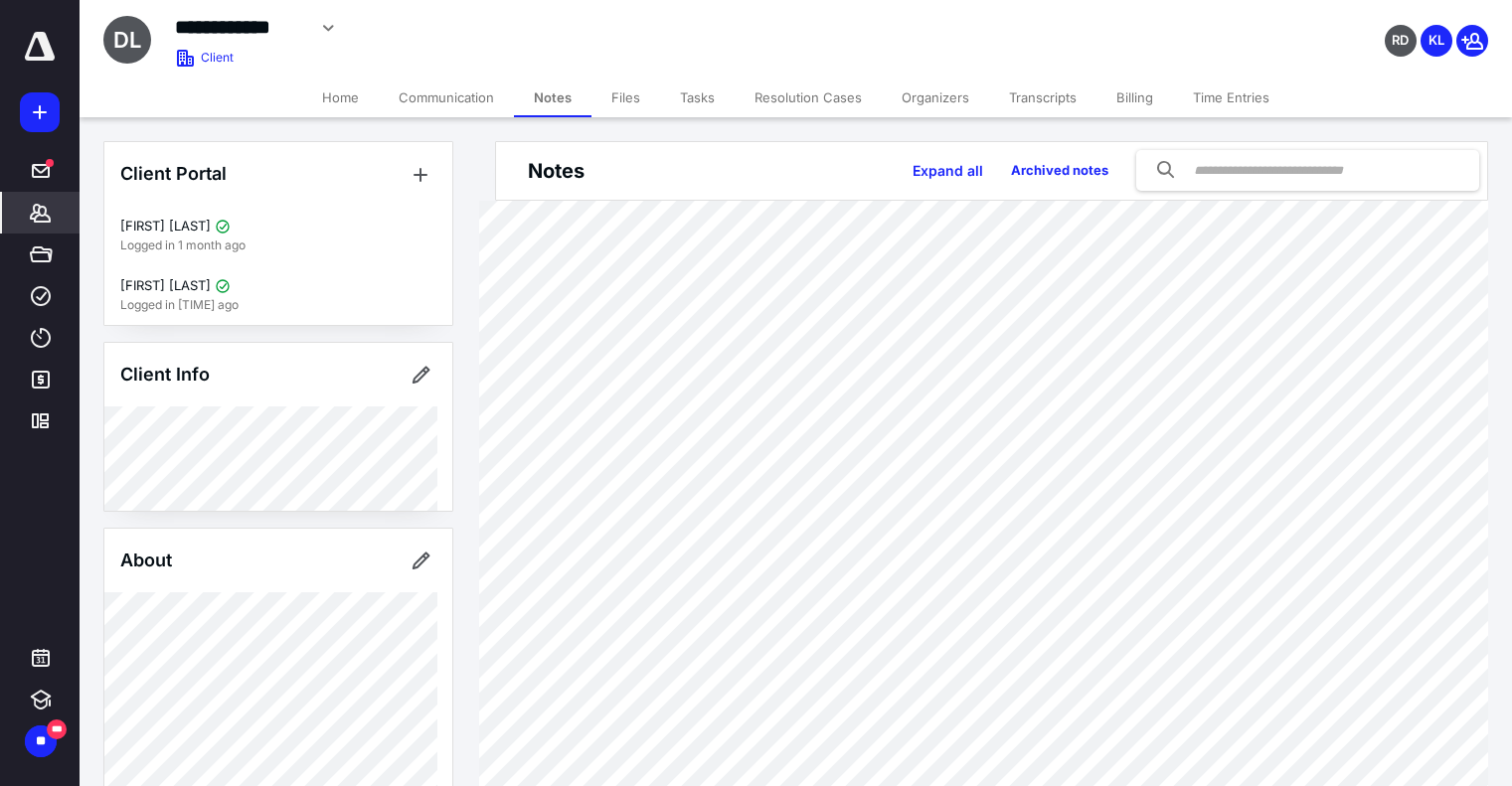 click on "Files" at bounding box center [625, 97] 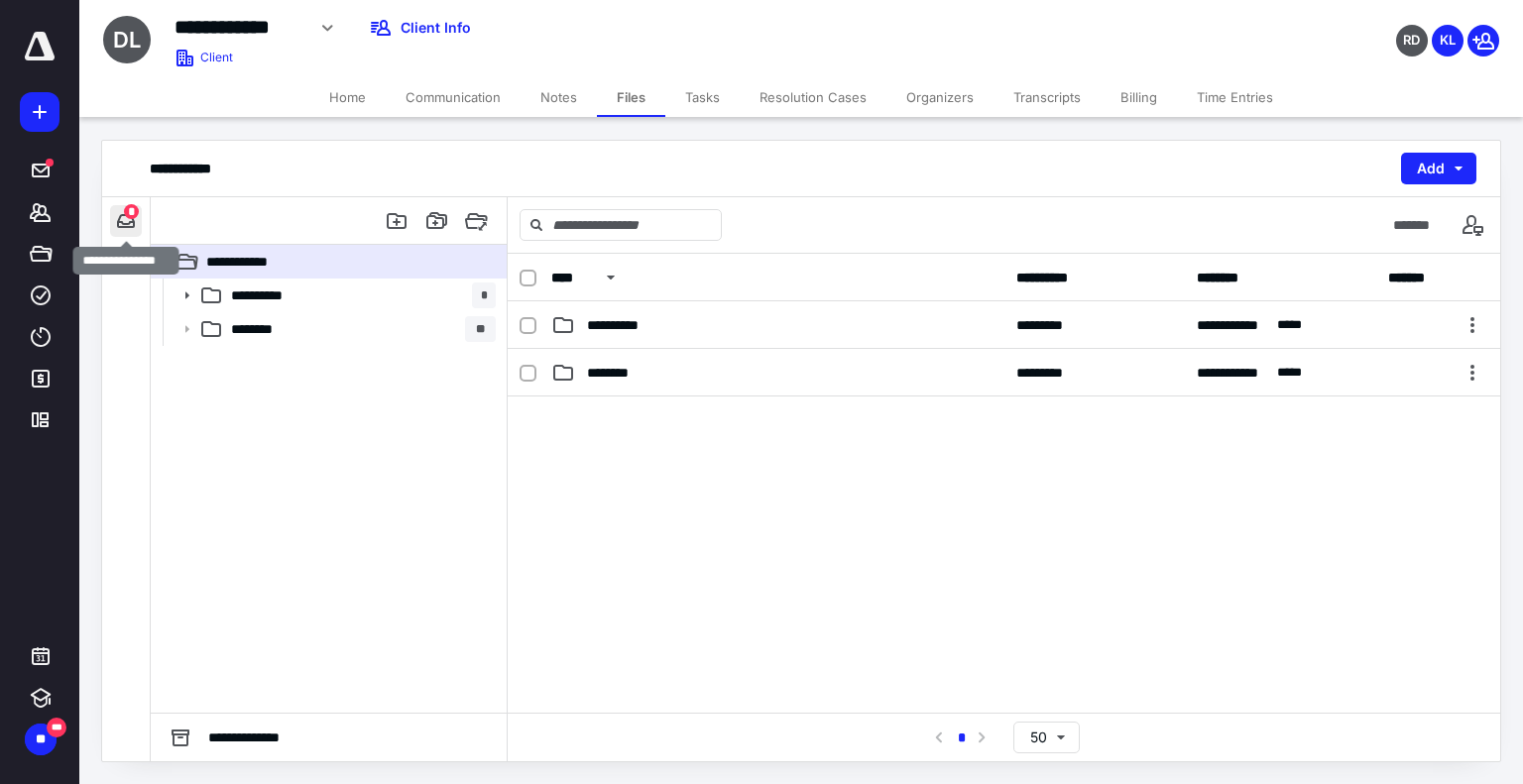 click at bounding box center (126, 221) 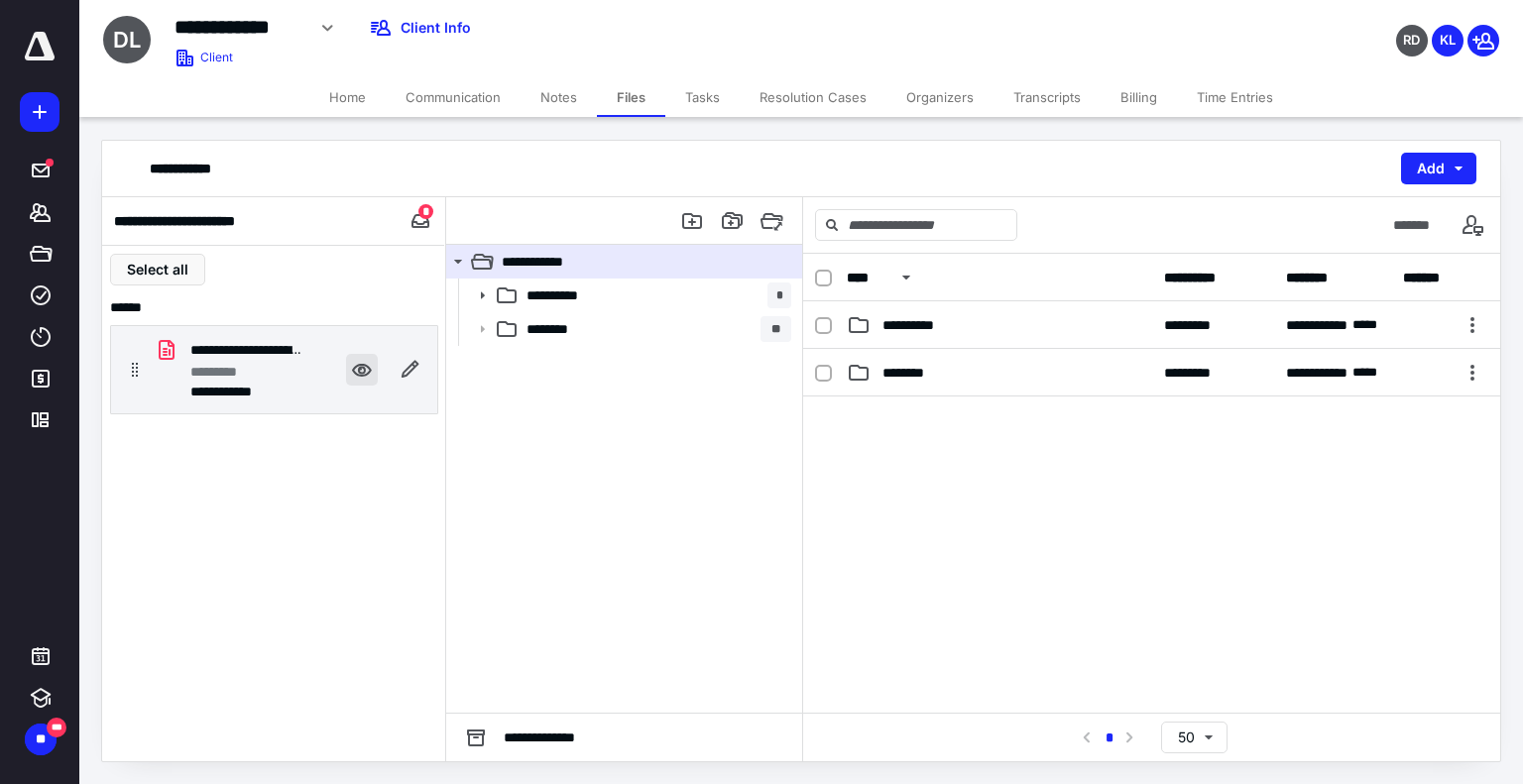 click at bounding box center (362, 370) 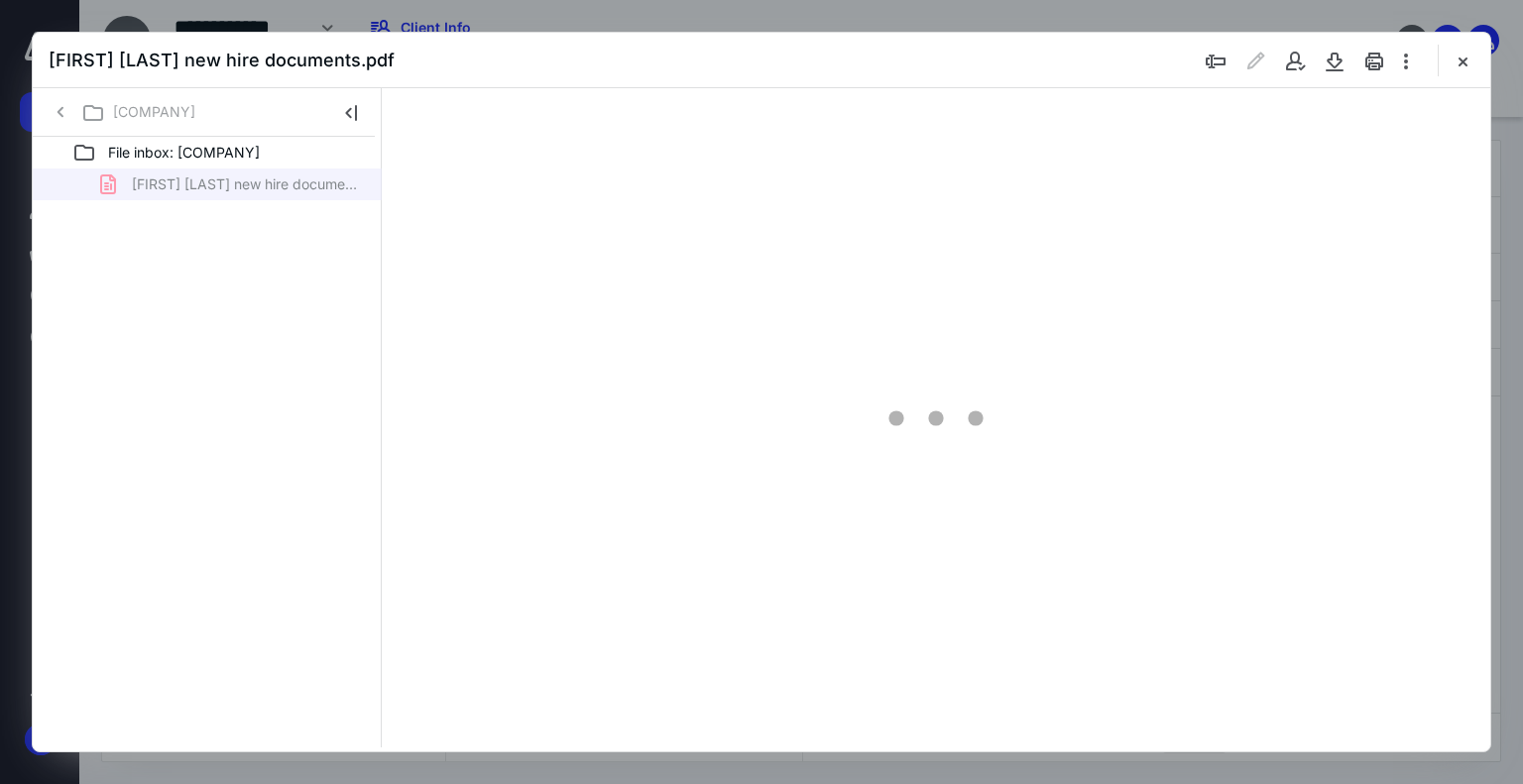 scroll, scrollTop: 0, scrollLeft: 0, axis: both 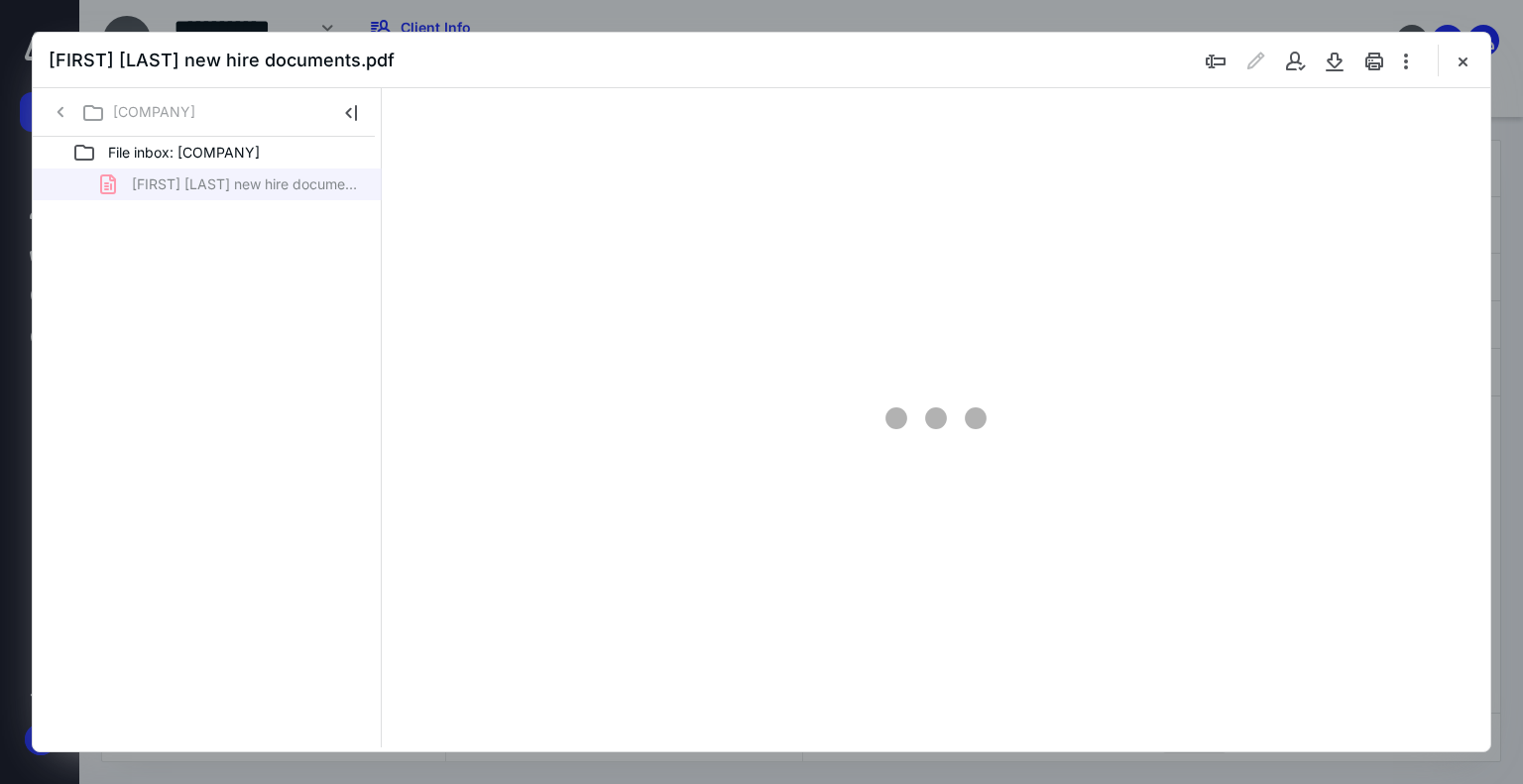 type on "74" 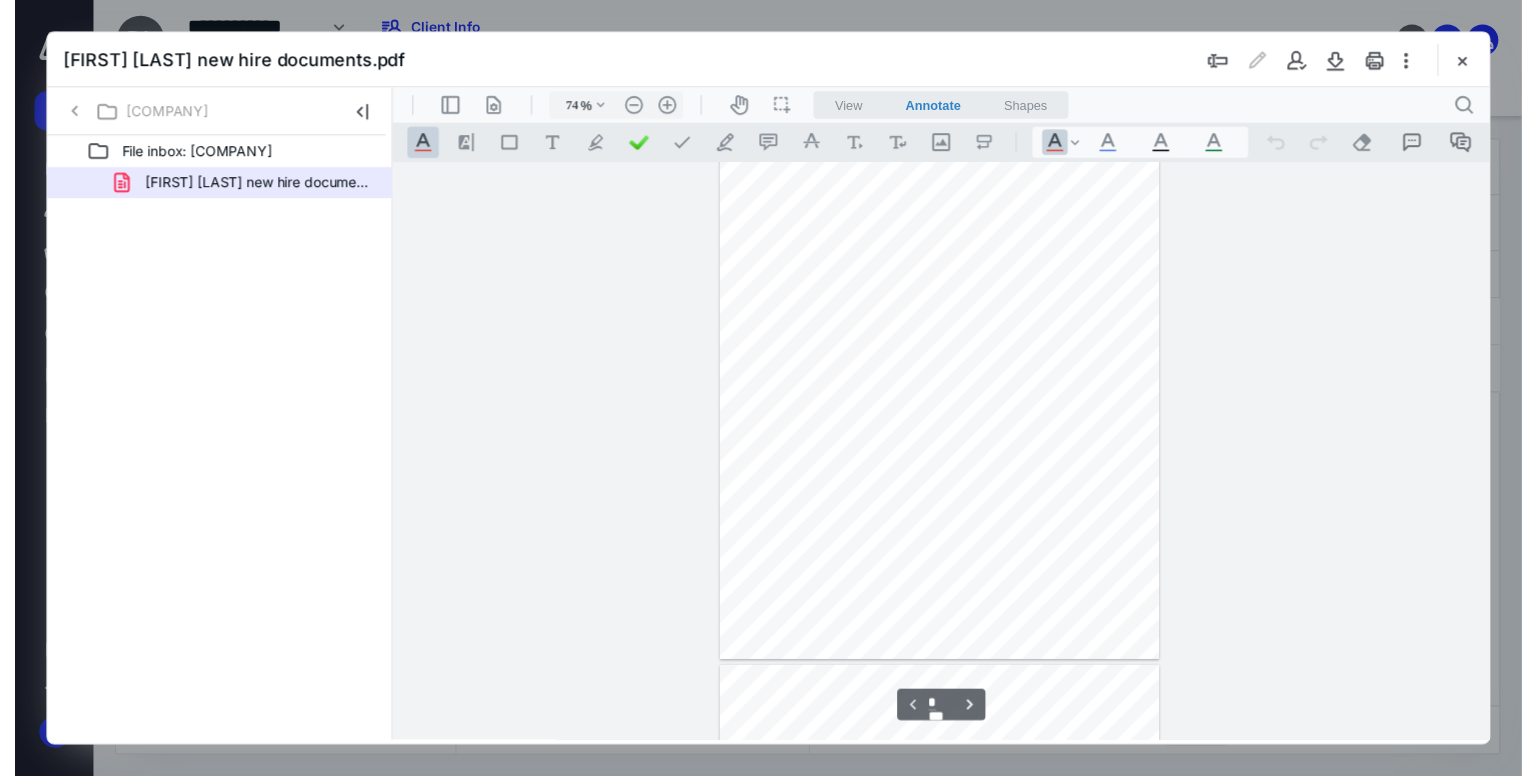 scroll, scrollTop: 0, scrollLeft: 0, axis: both 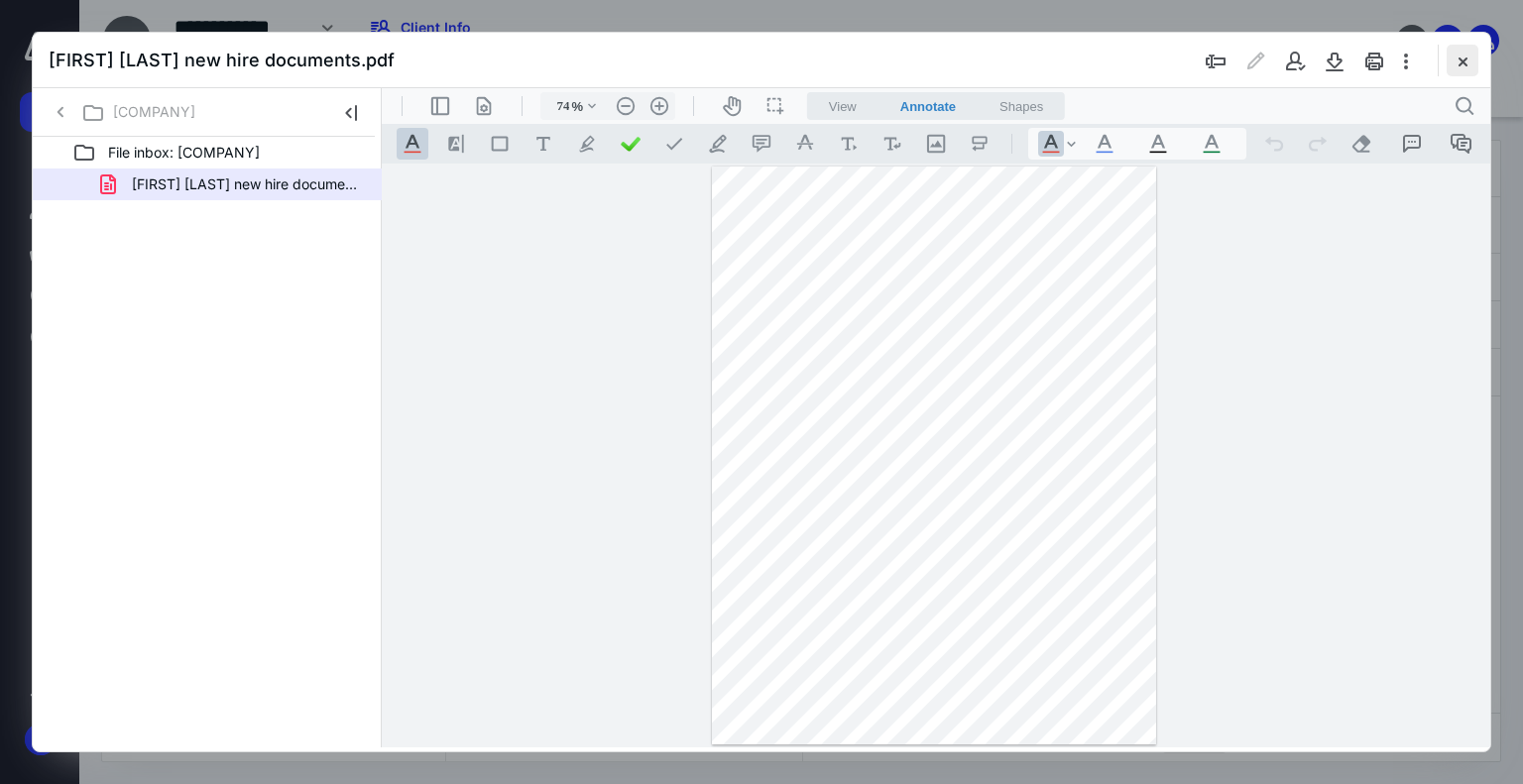 click at bounding box center [1463, 60] 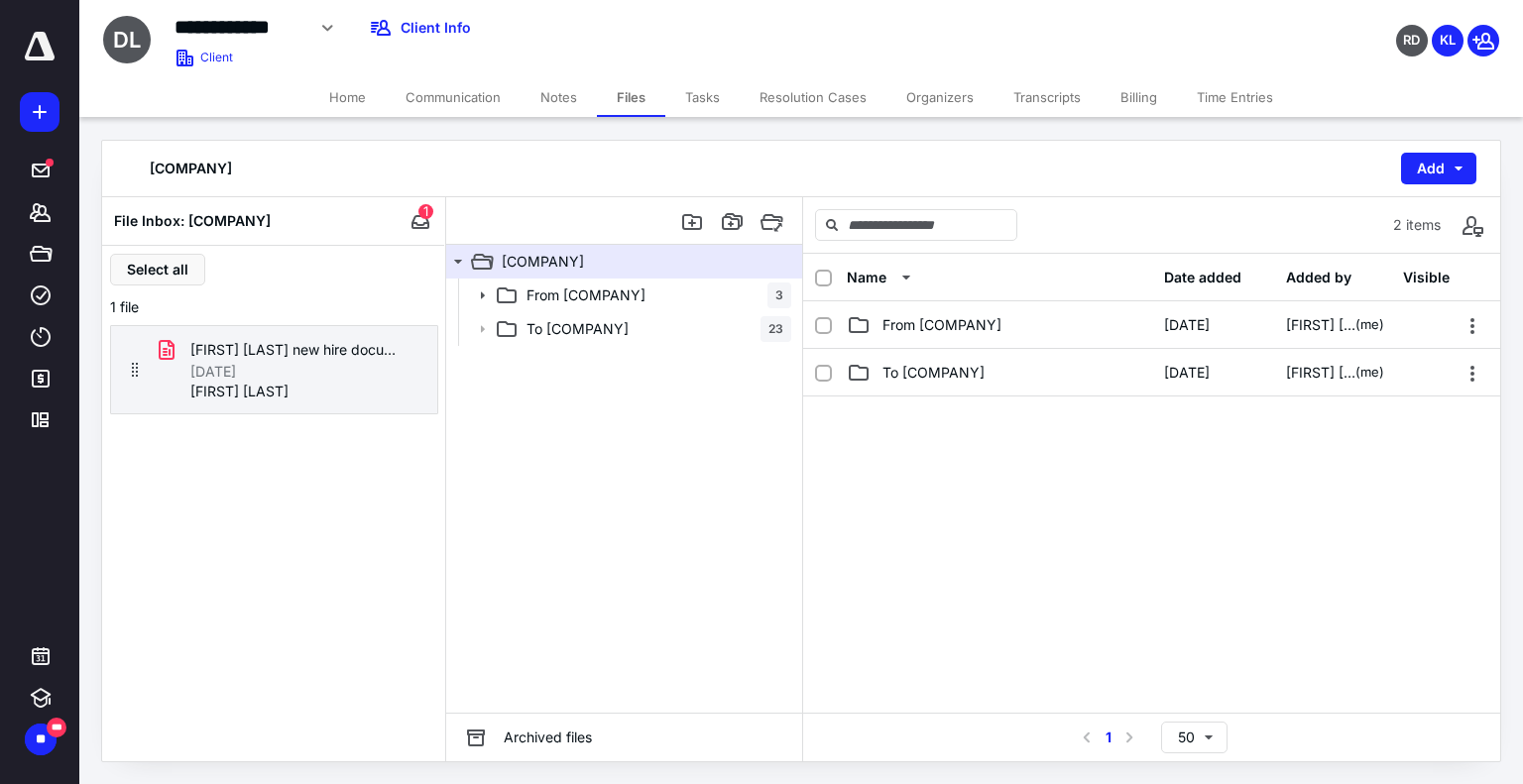 click on "Notes" at bounding box center (558, 97) 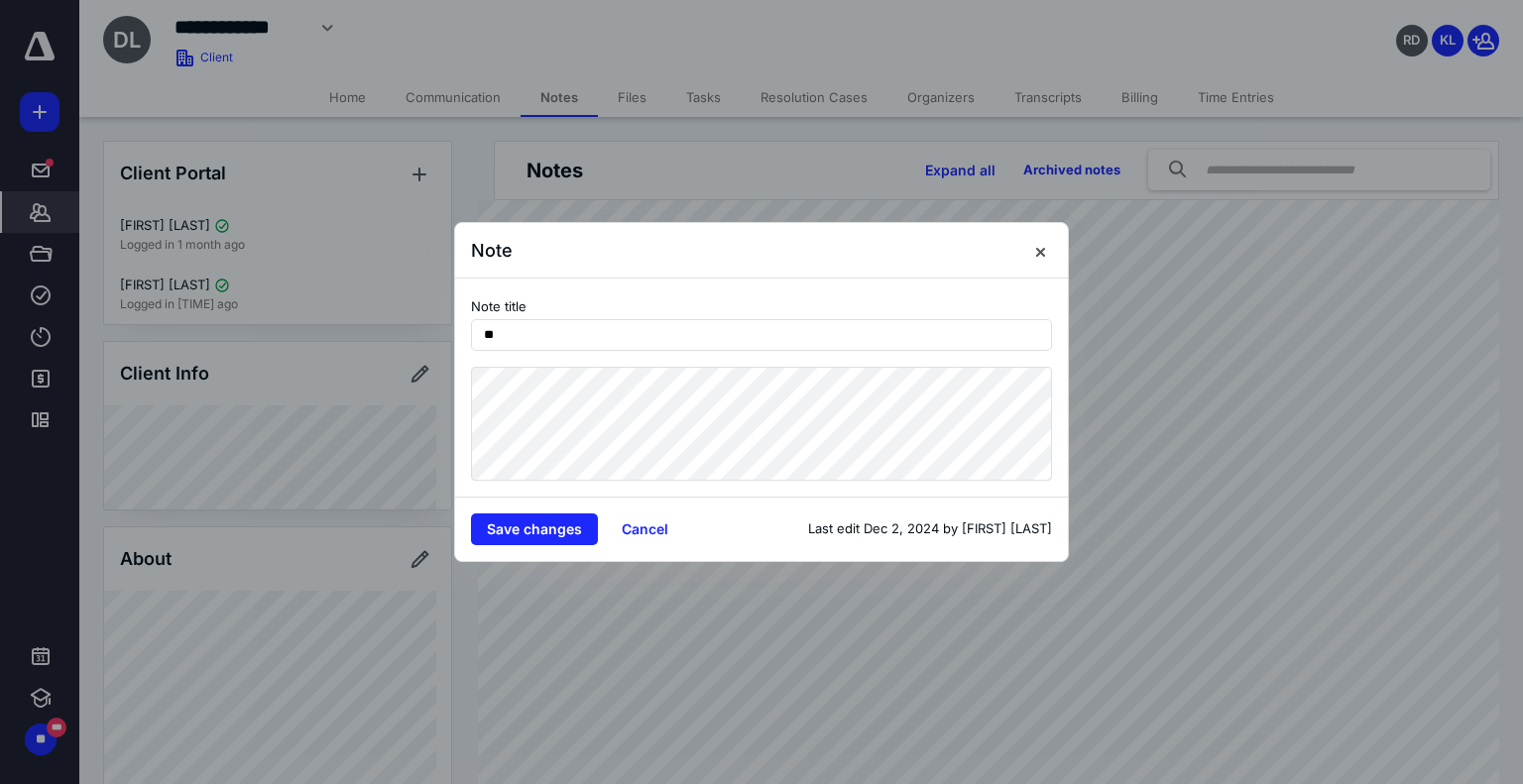 drag, startPoint x: 593, startPoint y: 419, endPoint x: 287, endPoint y: 405, distance: 306.32 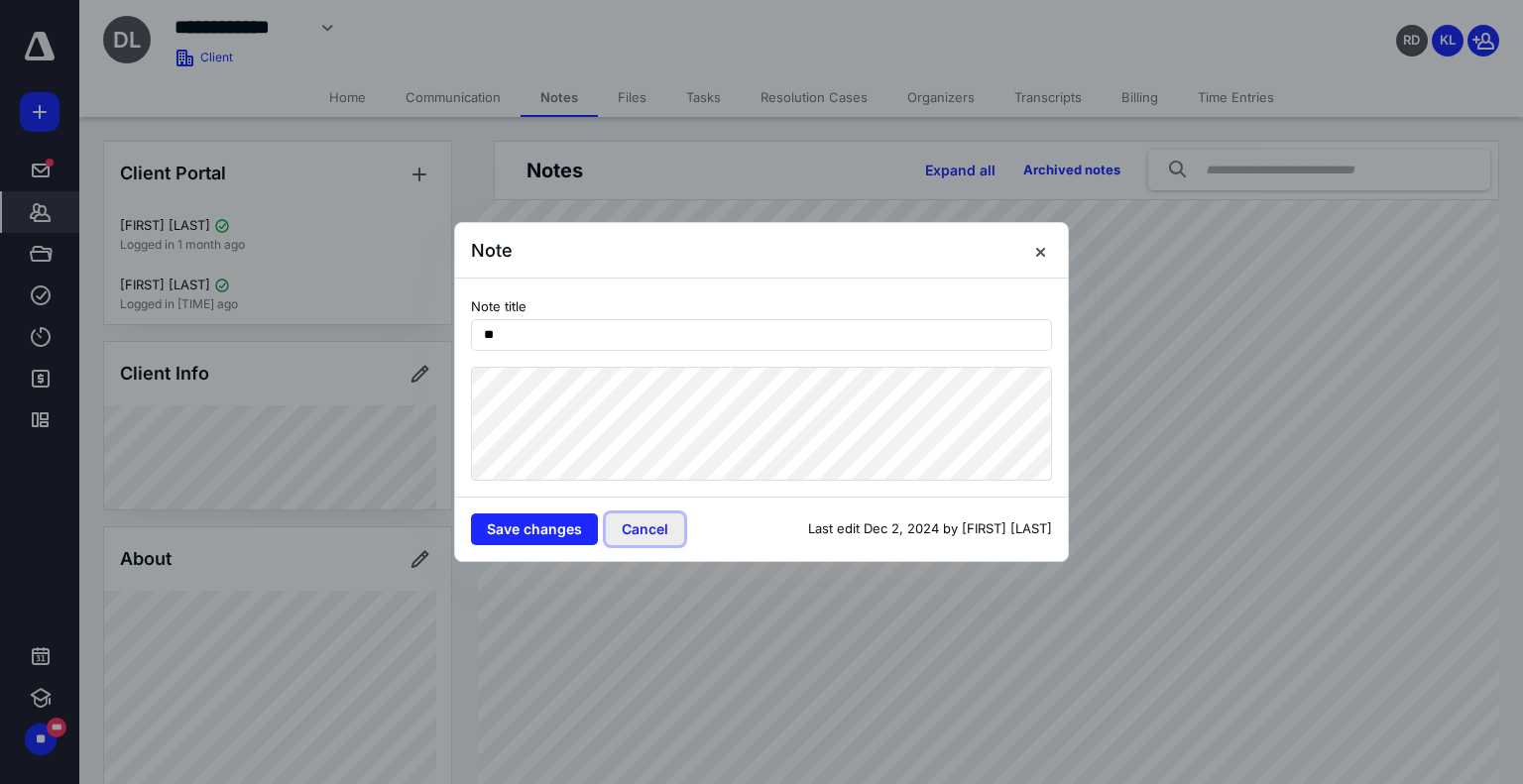 click on "Cancel" at bounding box center [644, 529] 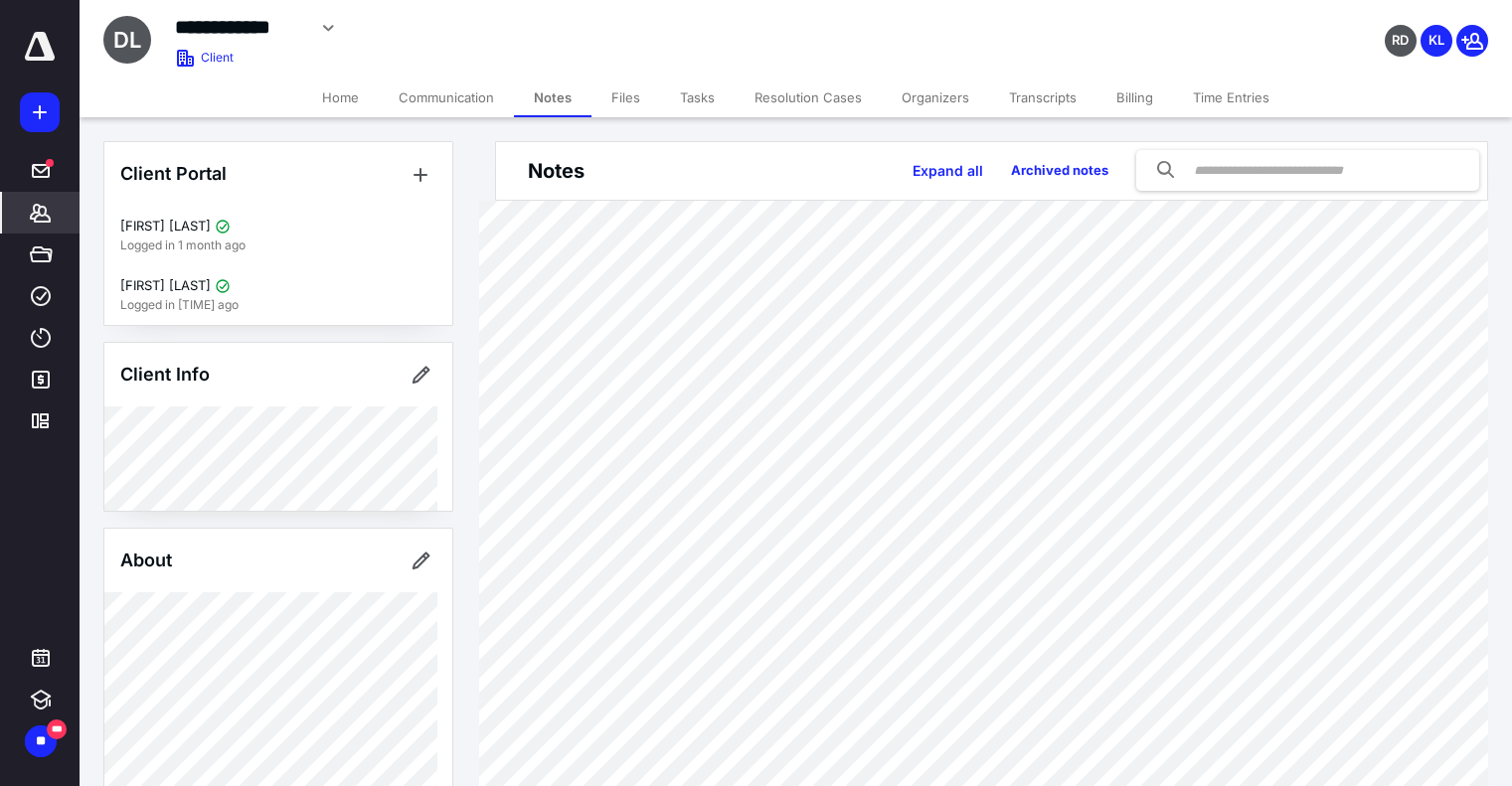 click on "Tasks" at bounding box center (697, 97) 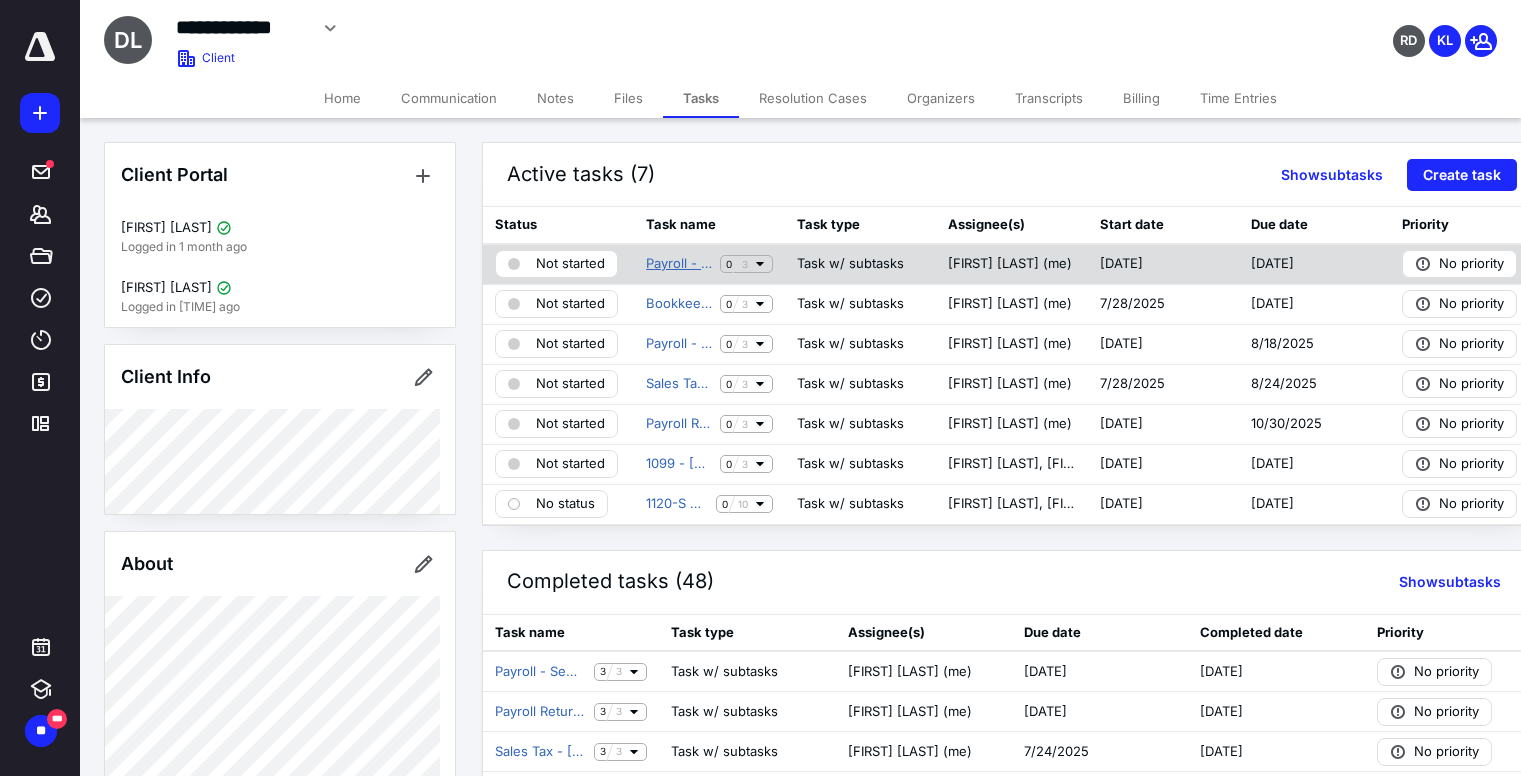 click on "Payroll - Semimonthly - [DATE]" at bounding box center [679, 264] 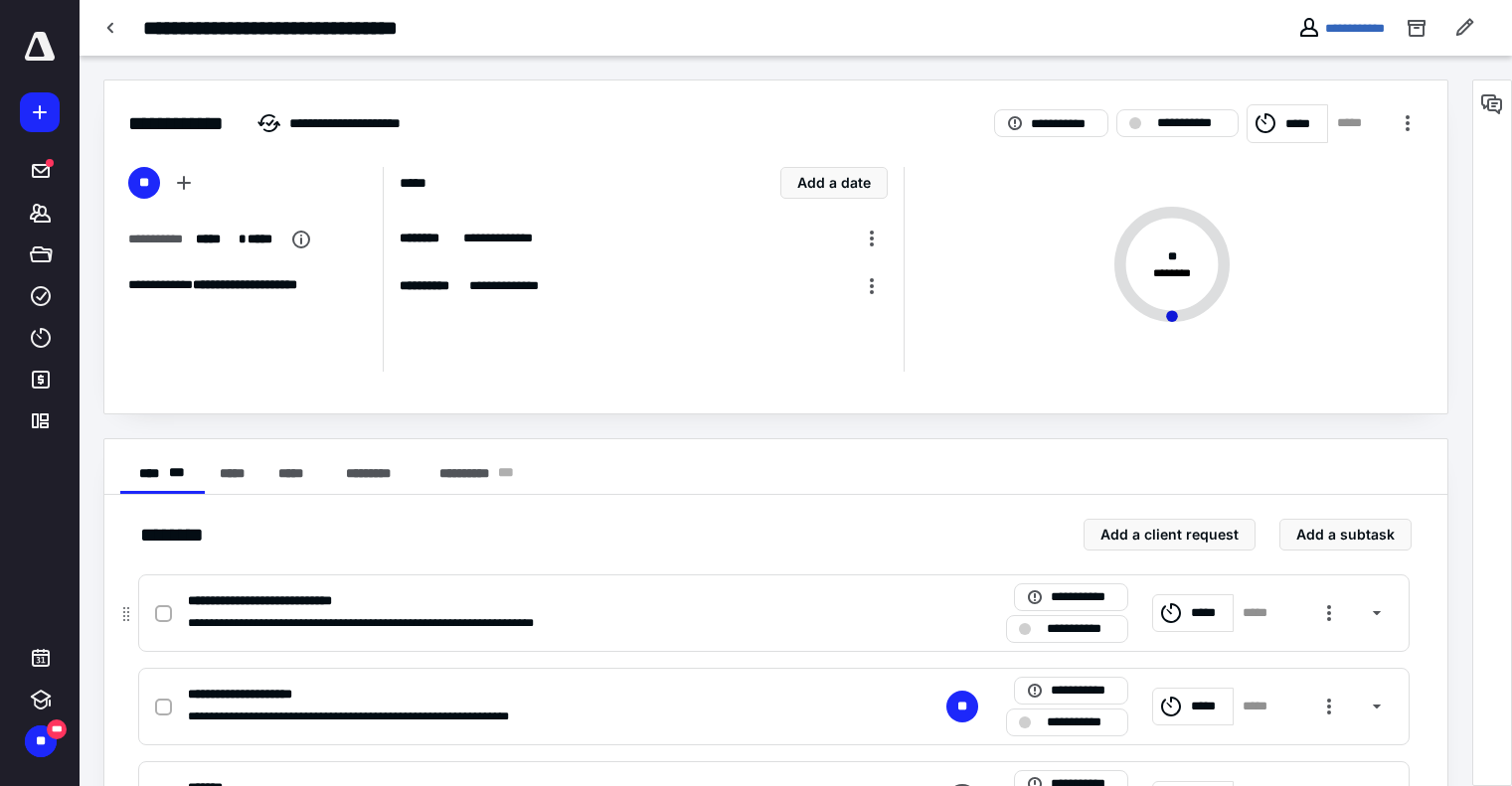 click 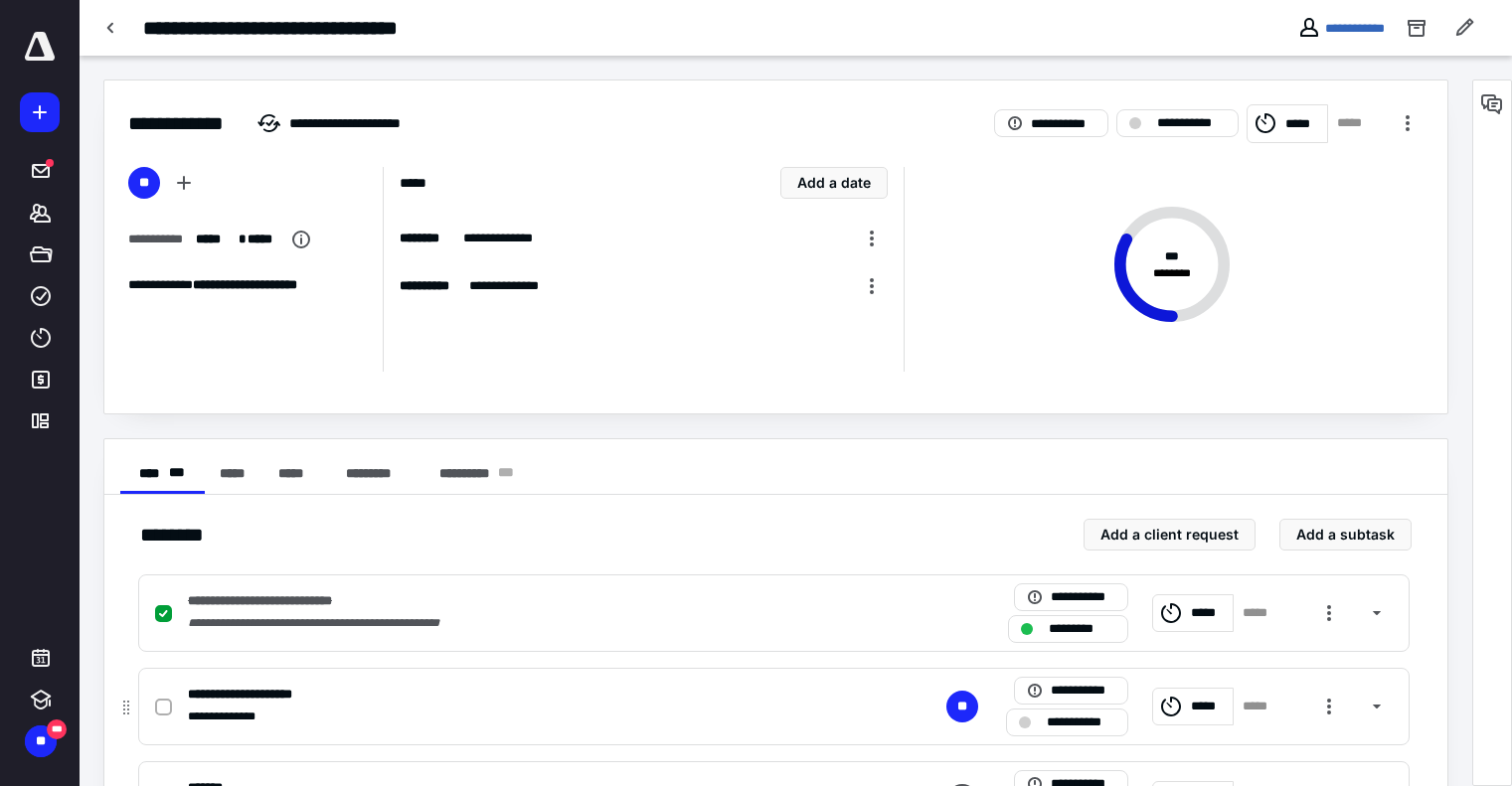 click on "*****" at bounding box center (1209, 707) 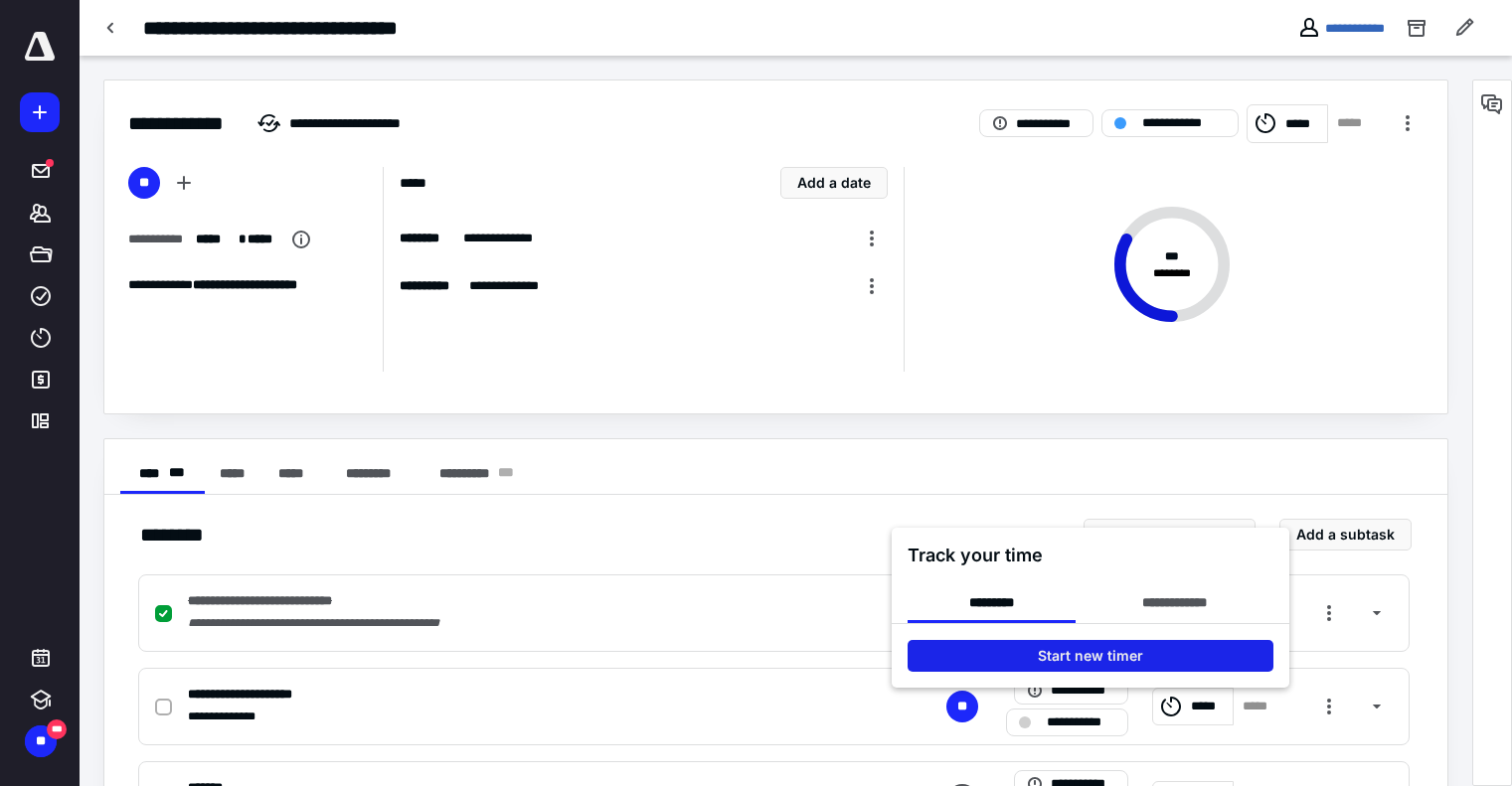 click on "Start new timer" at bounding box center [1091, 656] 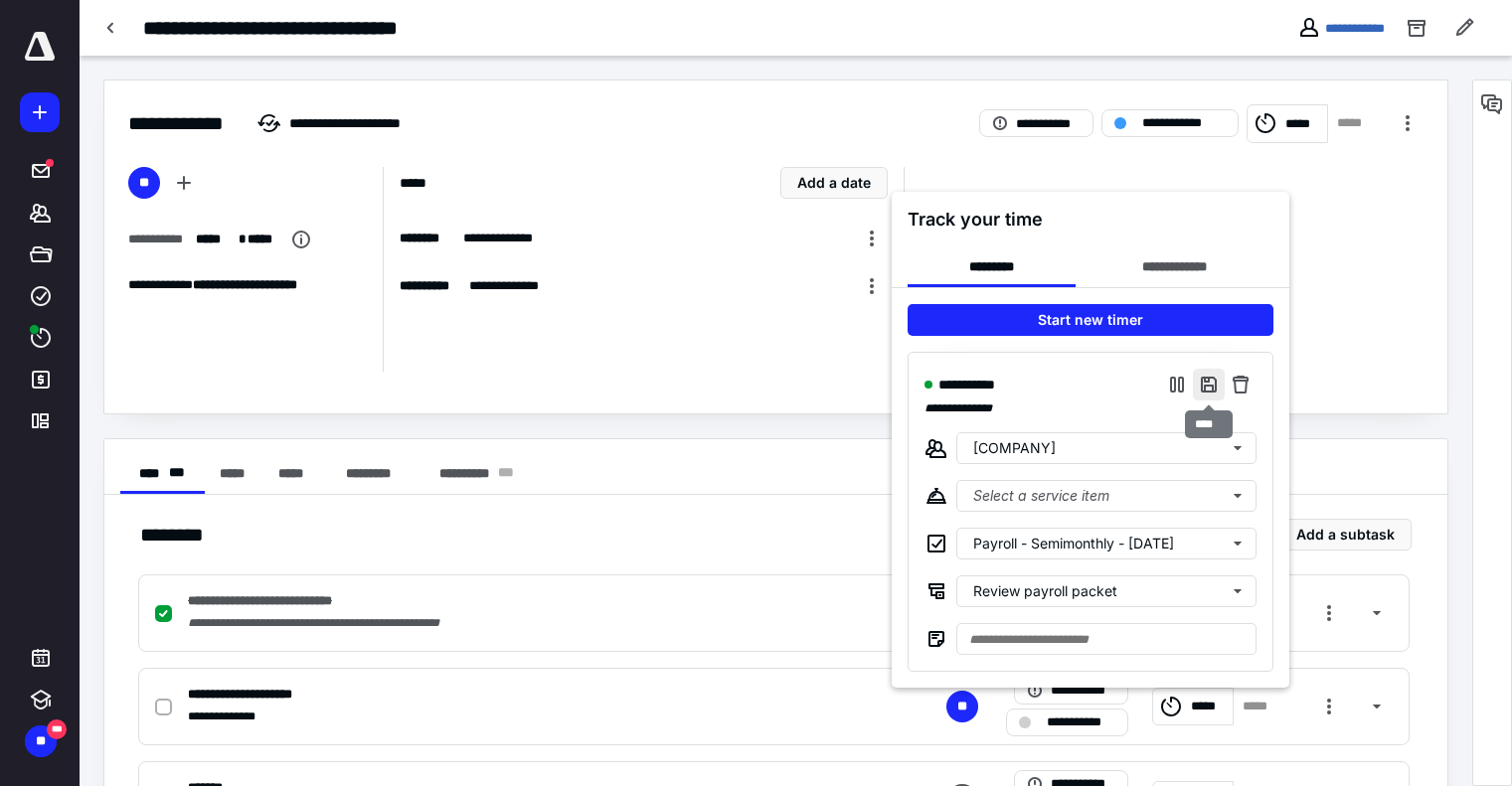 click at bounding box center (1209, 385) 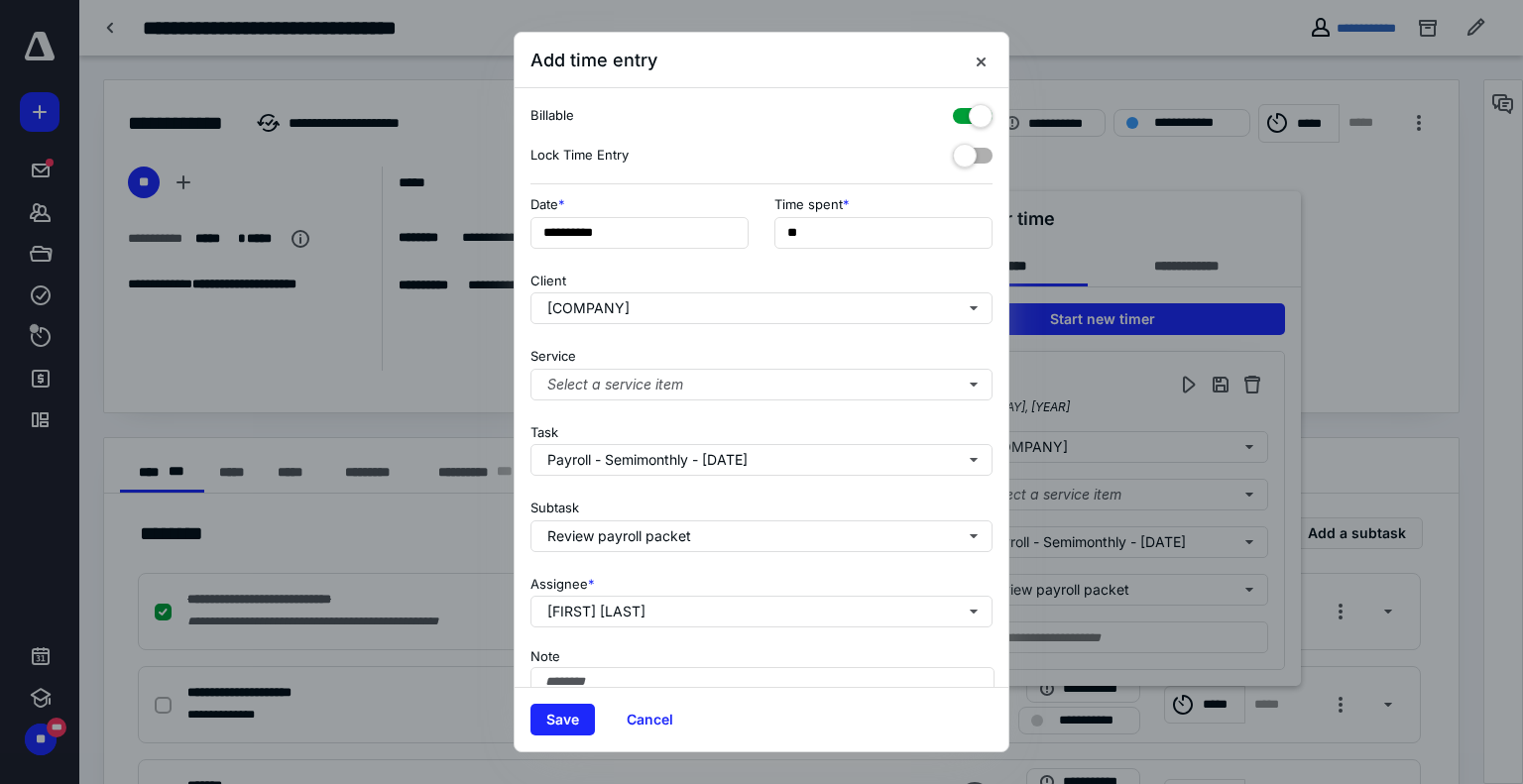 click on "Save Cancel" at bounding box center (762, 719) 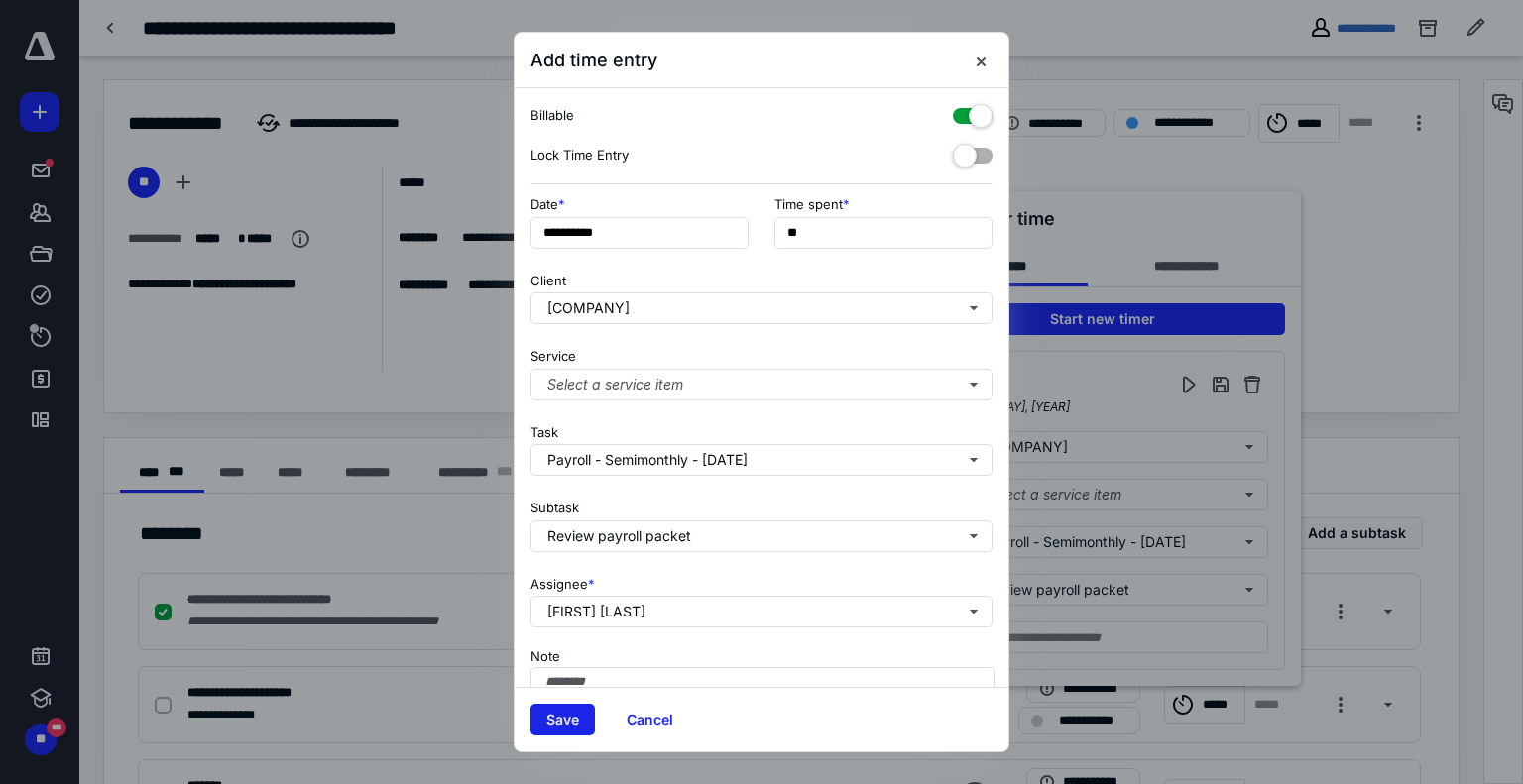 click on "Save" at bounding box center (562, 720) 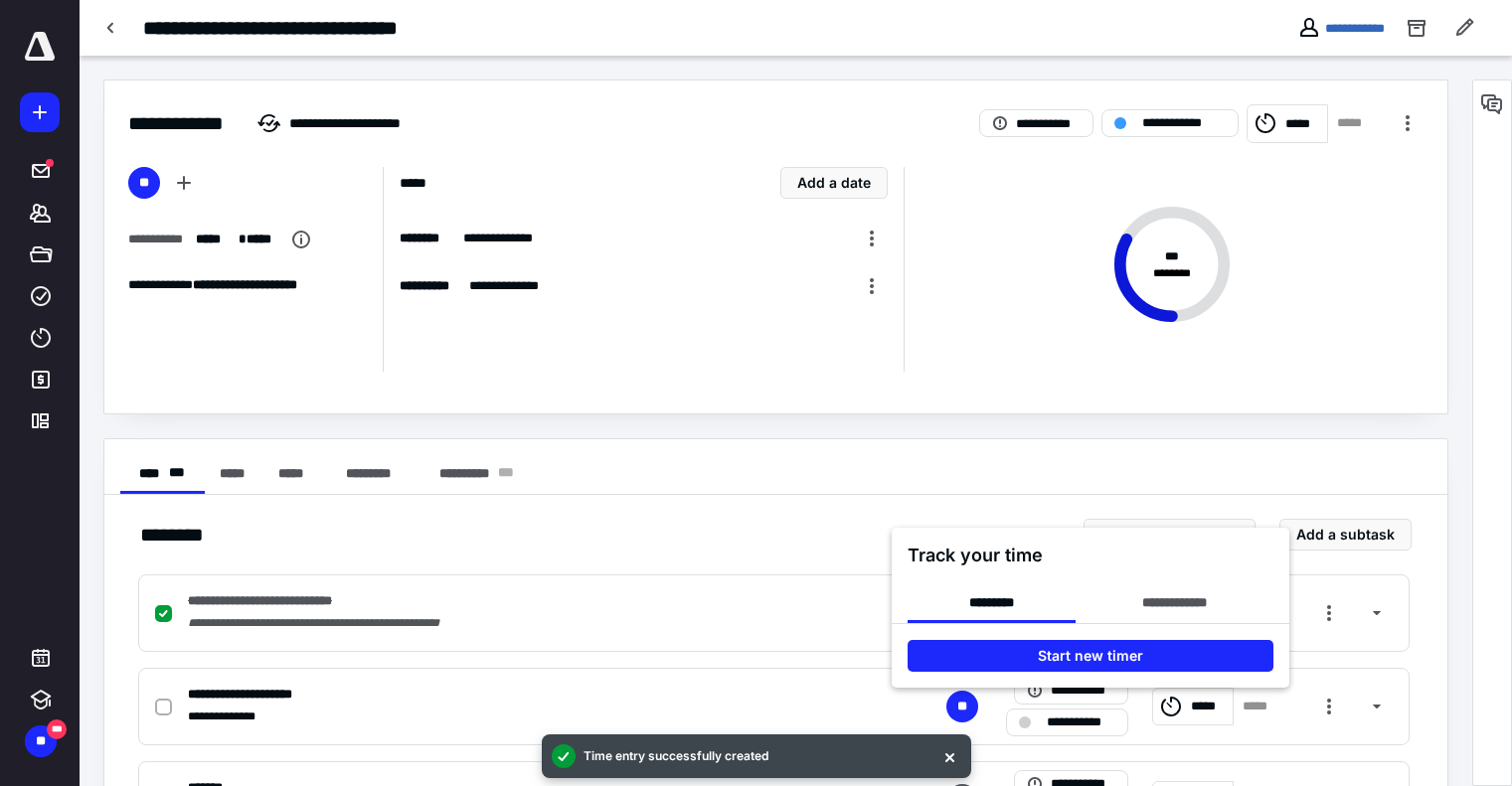 click at bounding box center (756, 393) 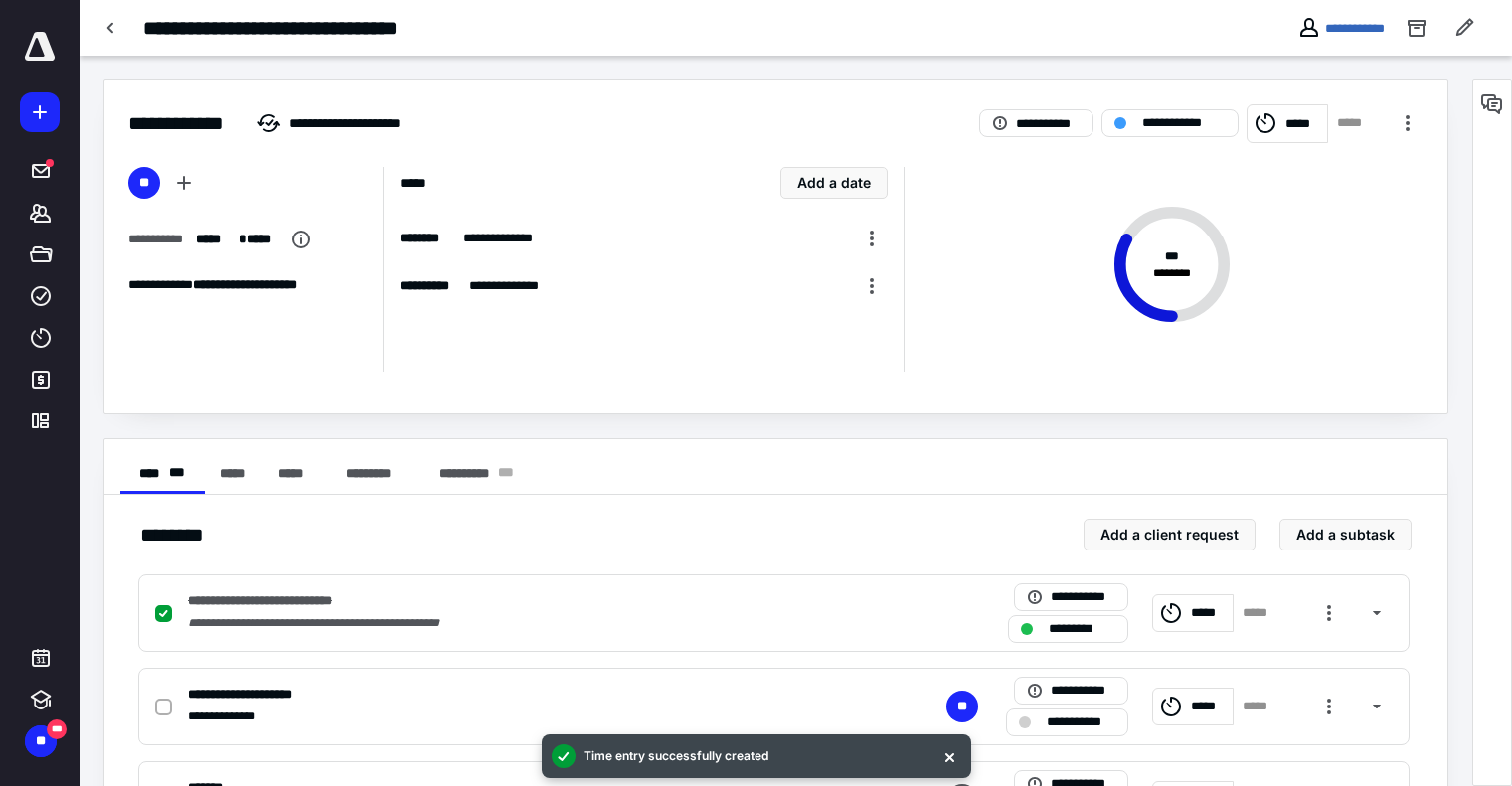 click at bounding box center [40, 47] 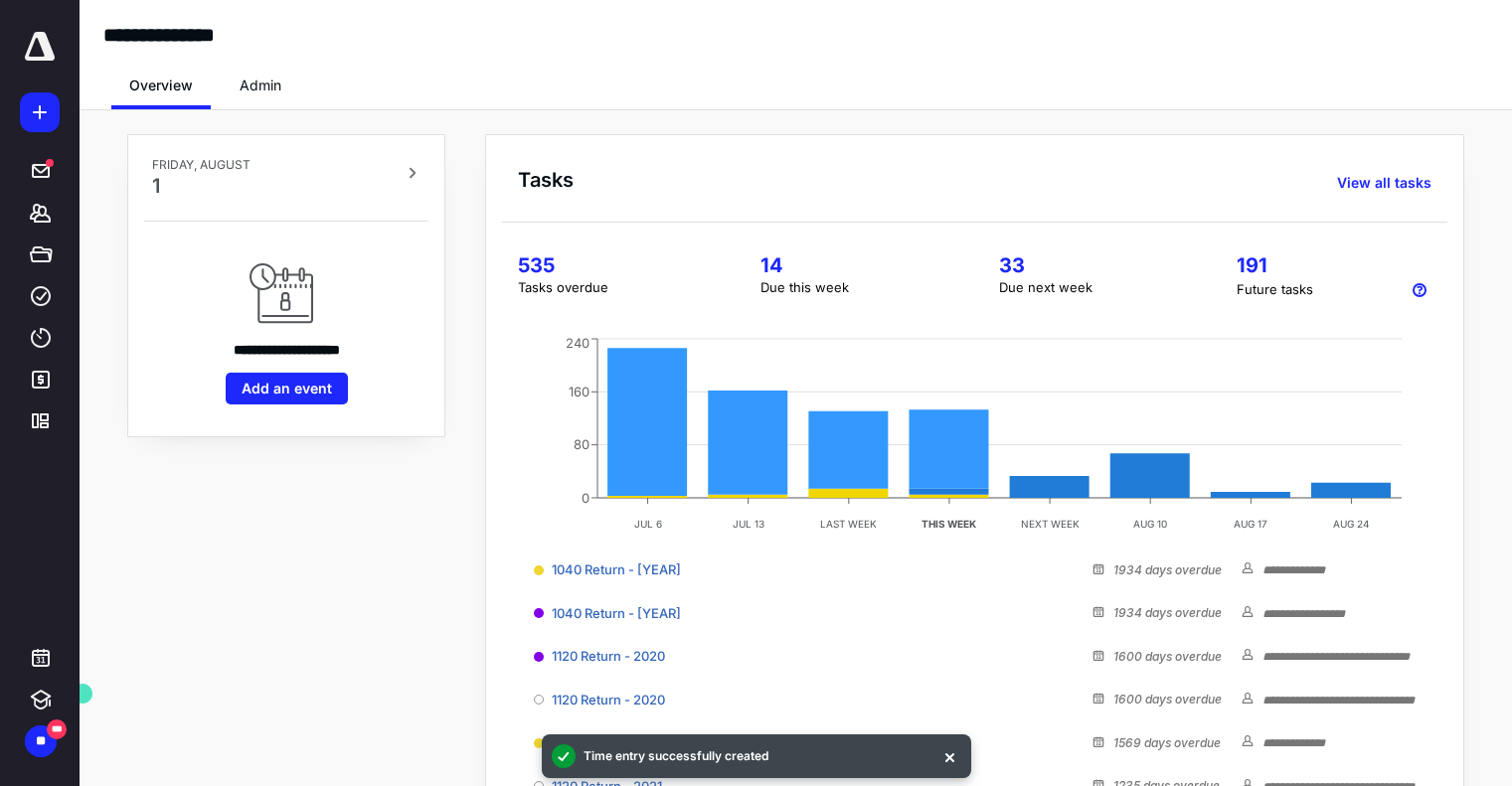 click on "33" at bounding box center [1093, 265] 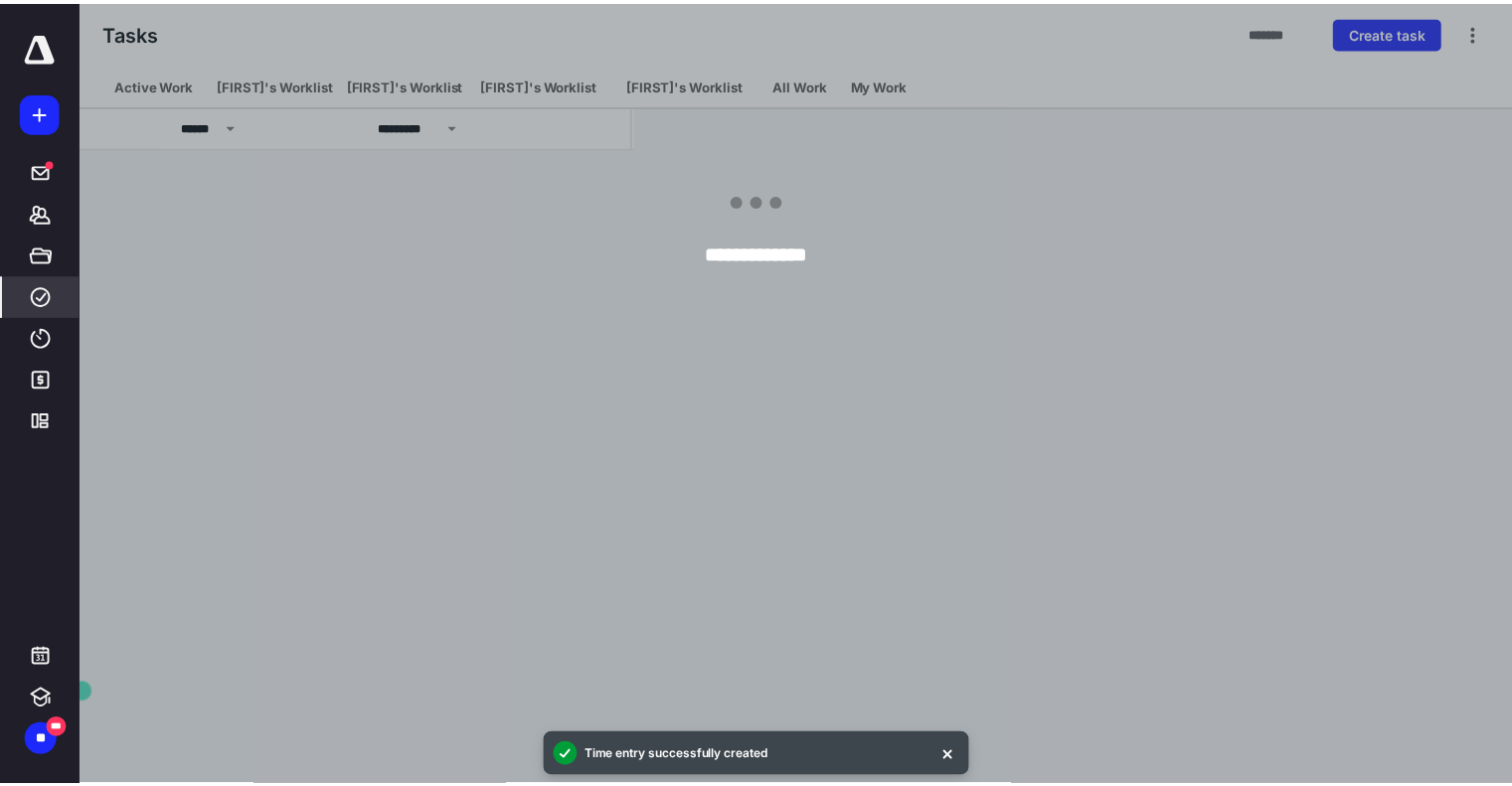 scroll, scrollTop: 0, scrollLeft: 0, axis: both 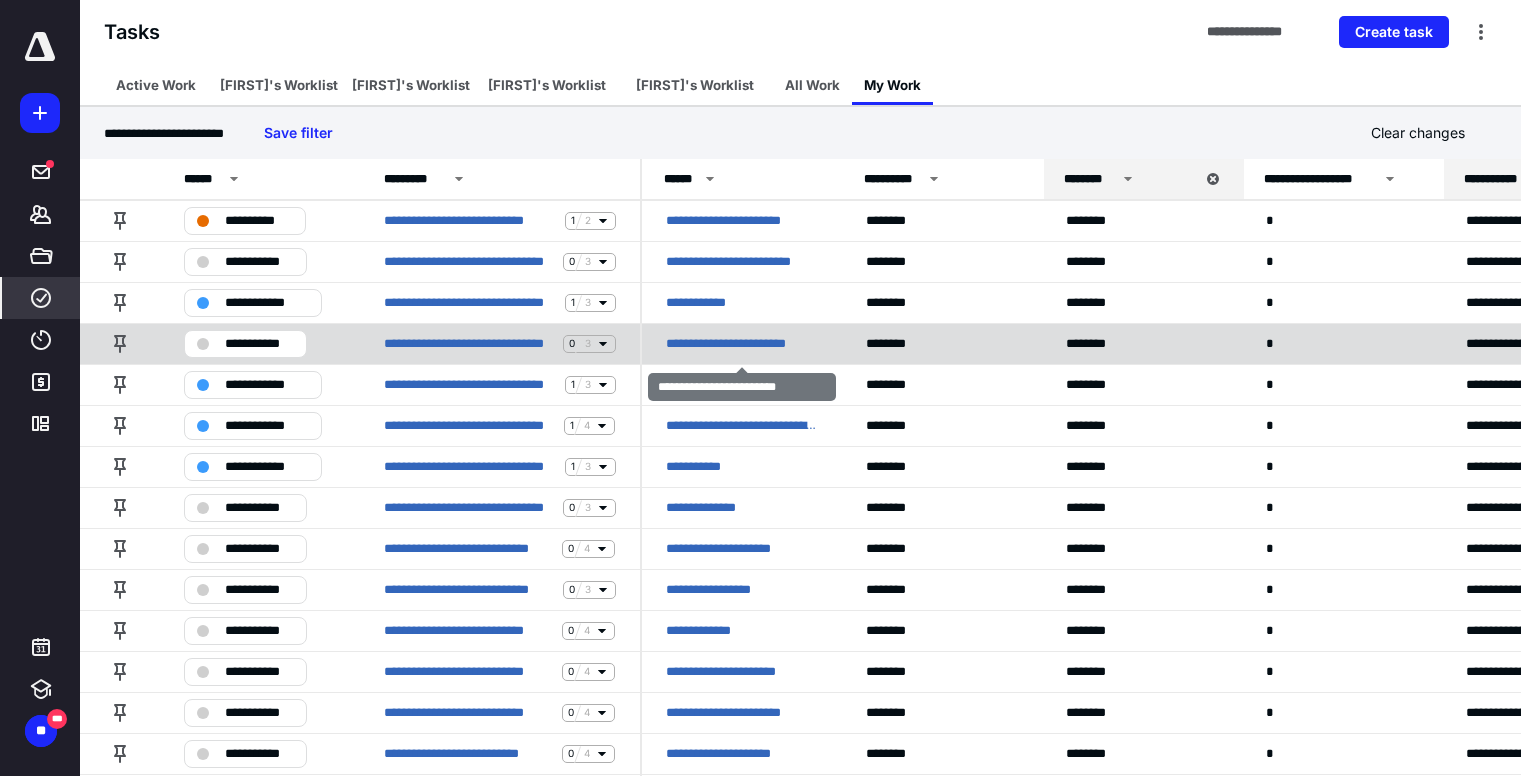 click on "**********" at bounding box center (742, 344) 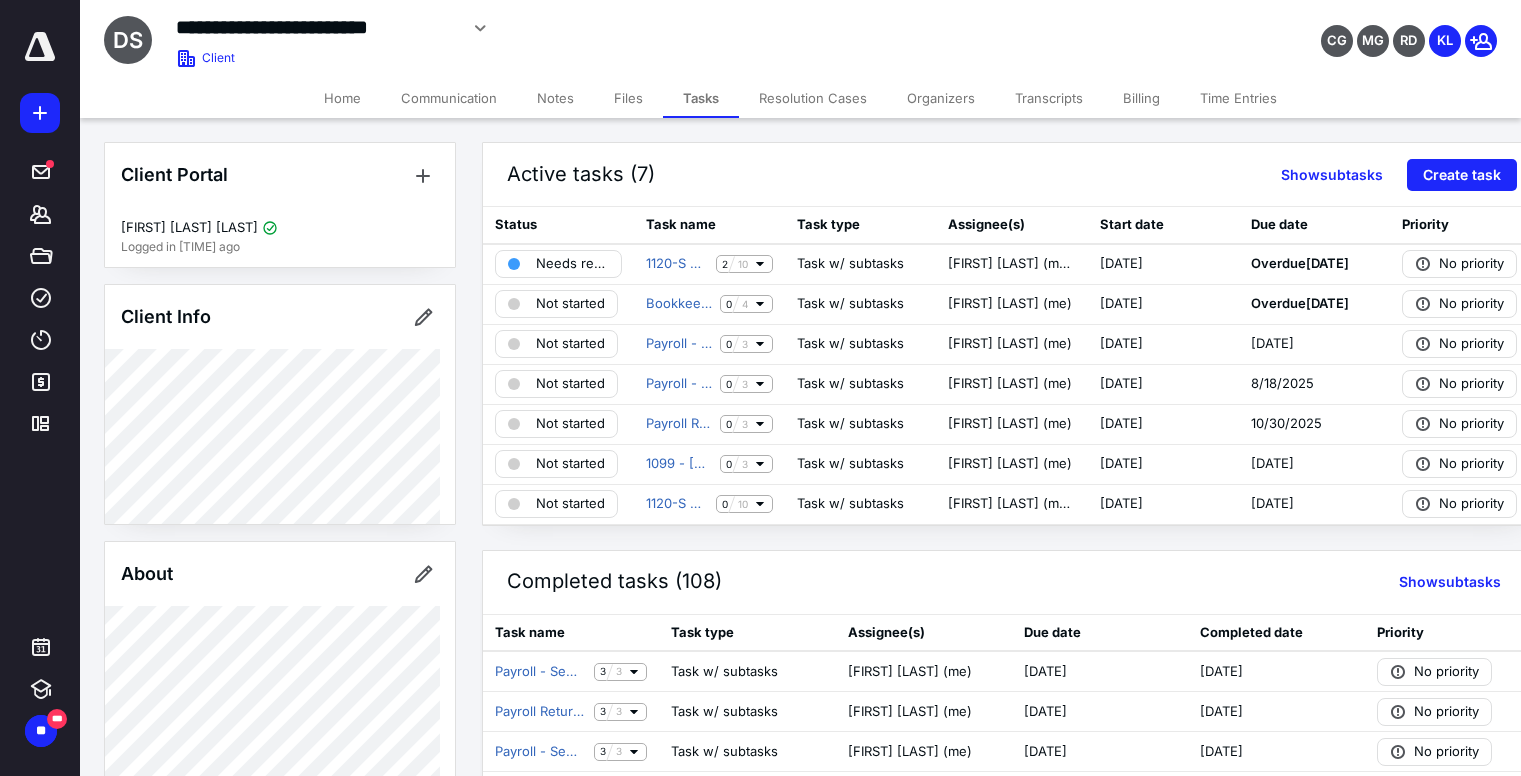 click on "Notes" at bounding box center [555, 98] 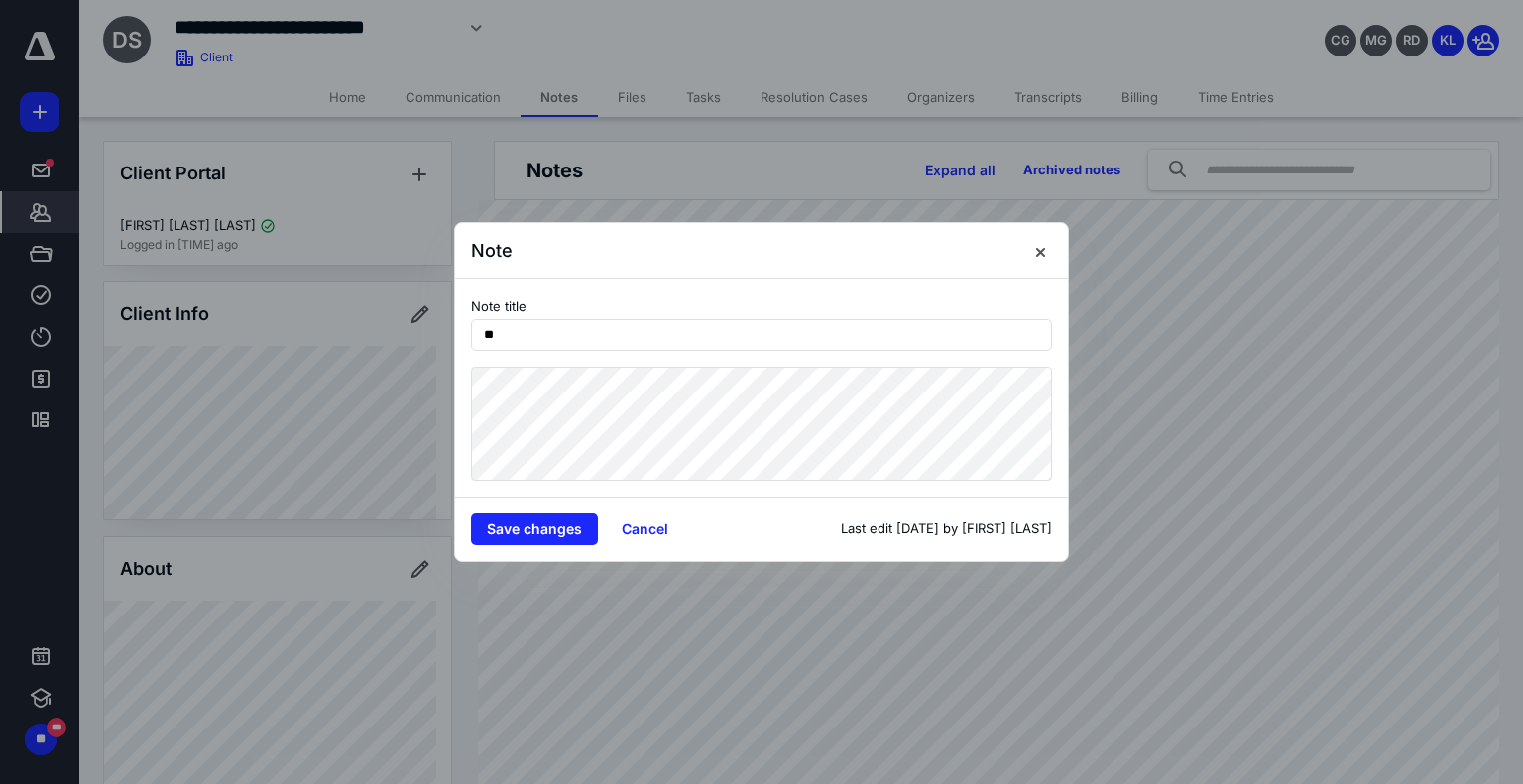 click on "Note Note title ** Save changes Cancel Last edit [DATE] by [FIRST] [LAST]" at bounding box center [762, 392] 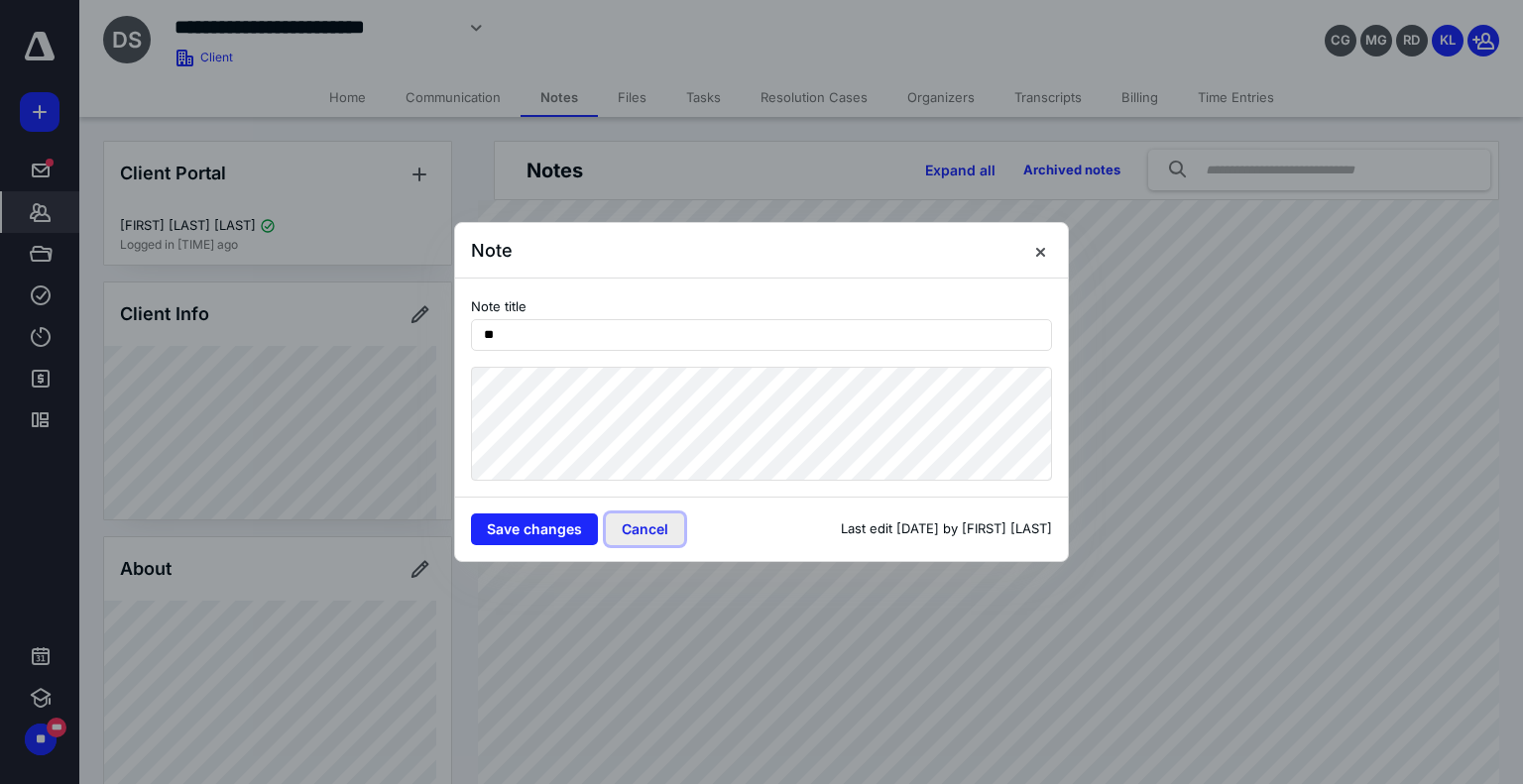click on "Cancel" at bounding box center [644, 529] 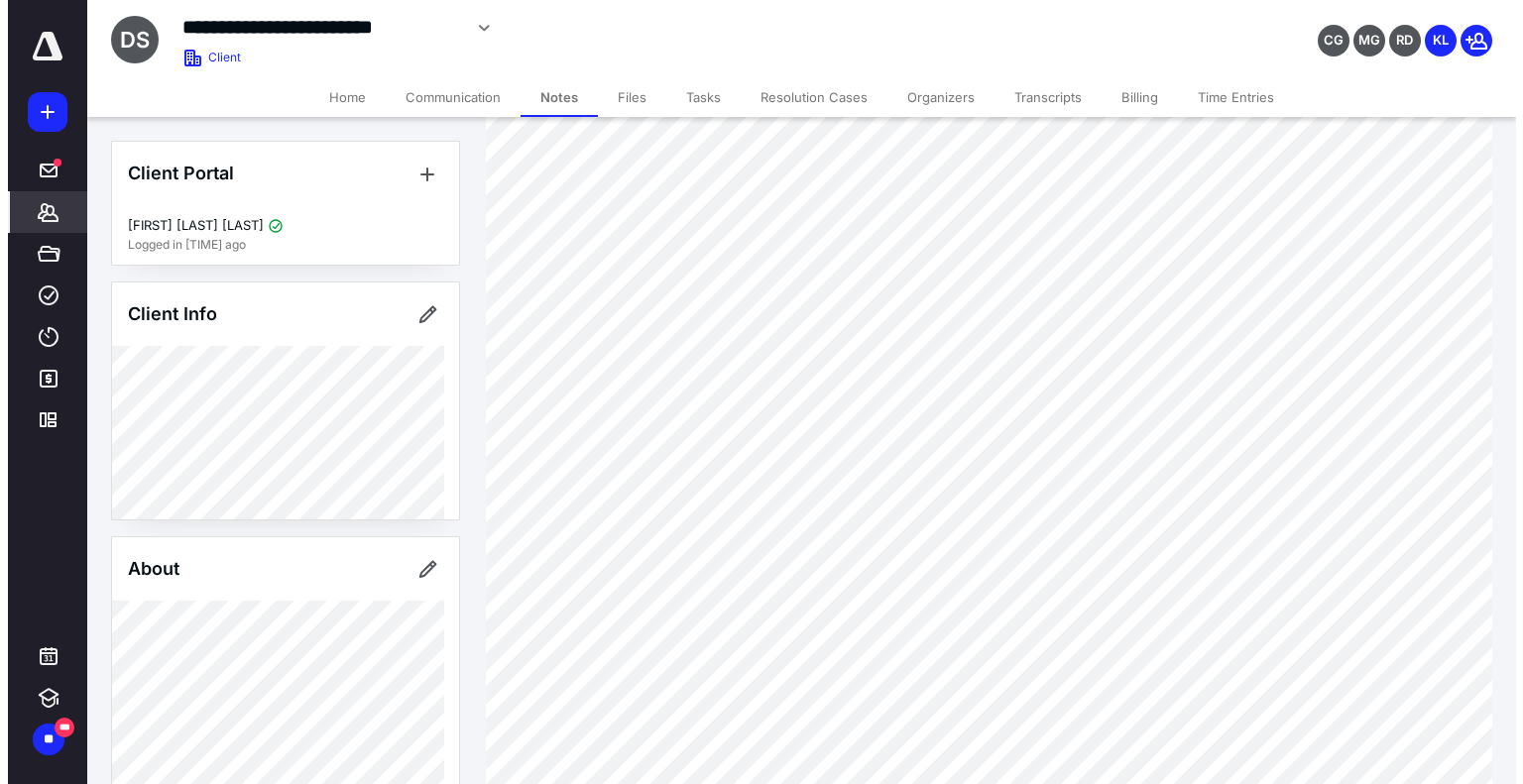 scroll, scrollTop: 583, scrollLeft: 0, axis: vertical 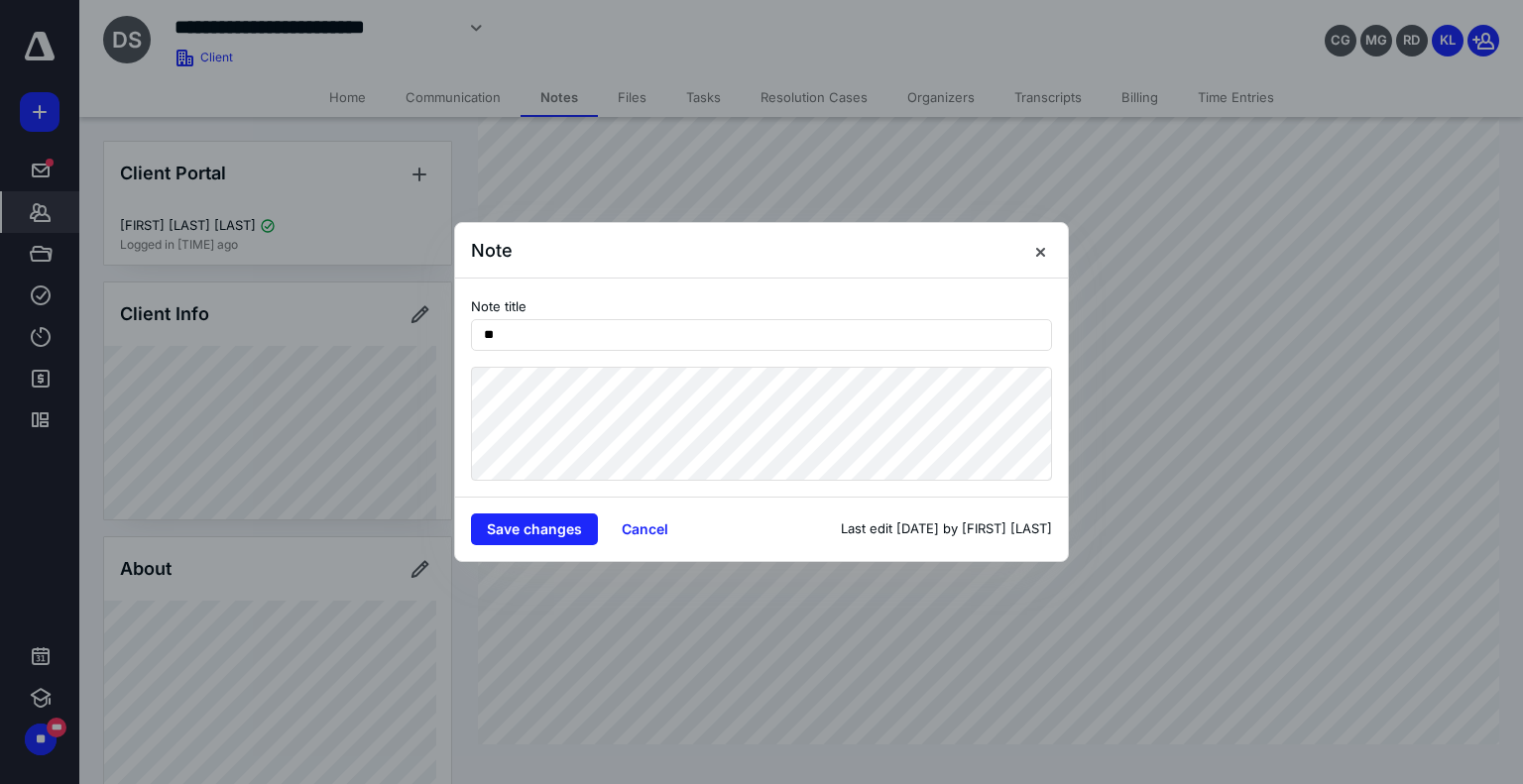 click on "Note Note title ** Save changes Cancel Last edit [DATE] by [FIRST] [LAST]" at bounding box center (762, 392) 